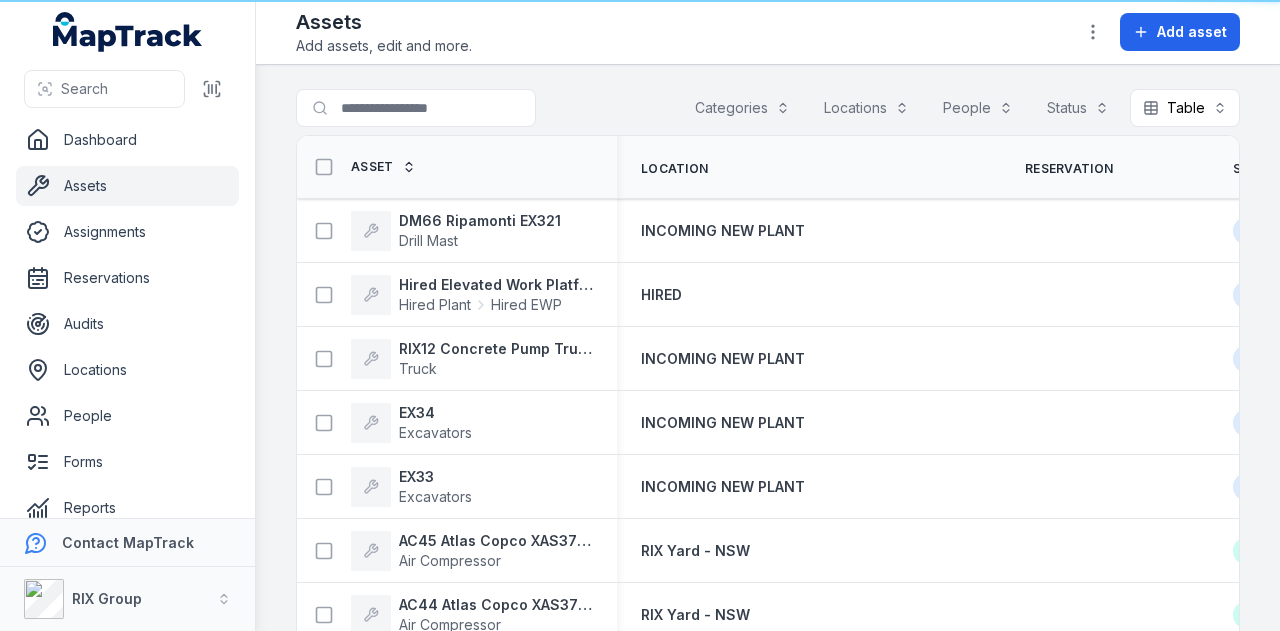 scroll, scrollTop: 0, scrollLeft: 0, axis: both 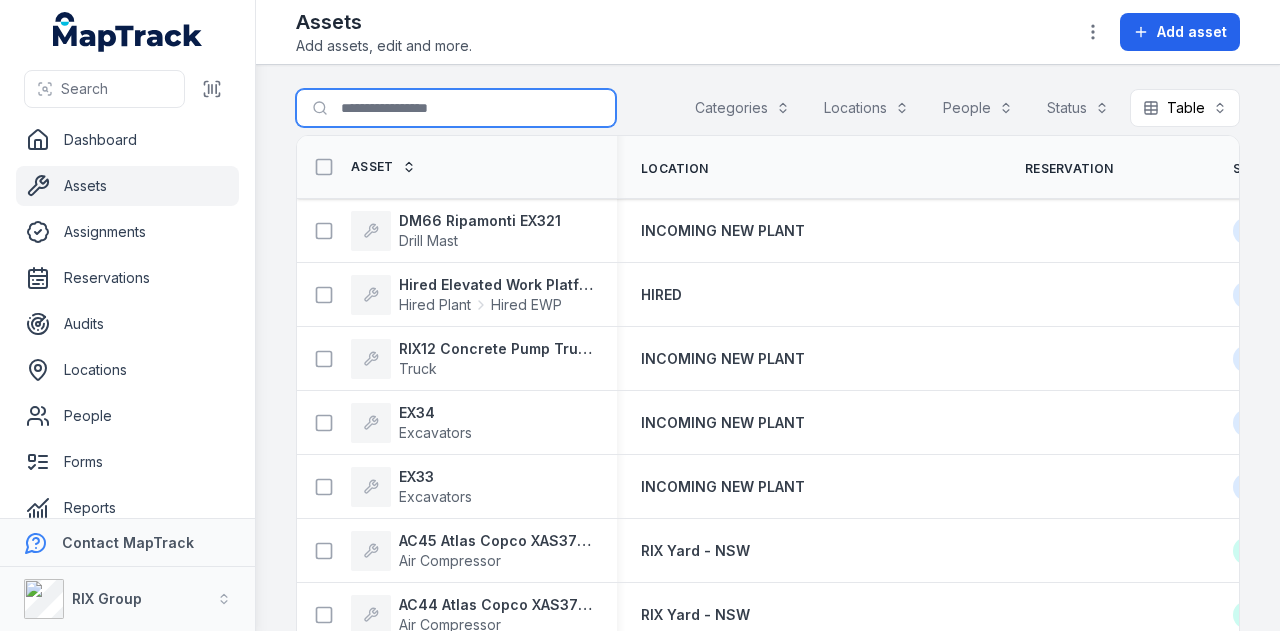click on "Search for  assets" at bounding box center [456, 108] 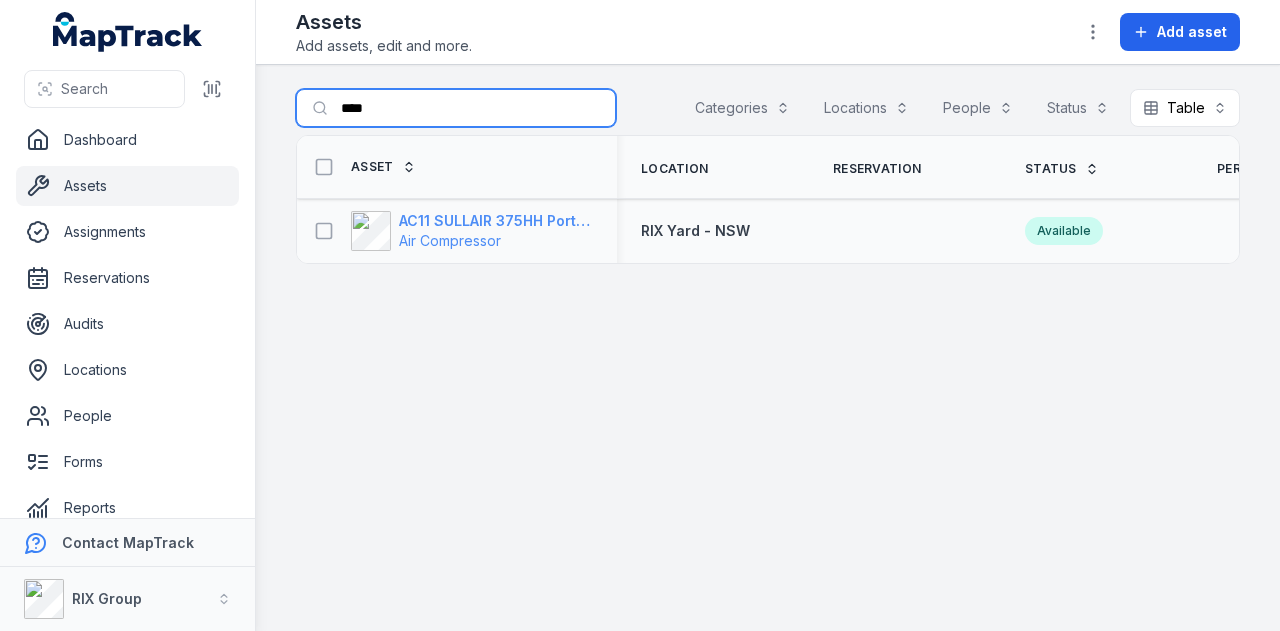 type on "****" 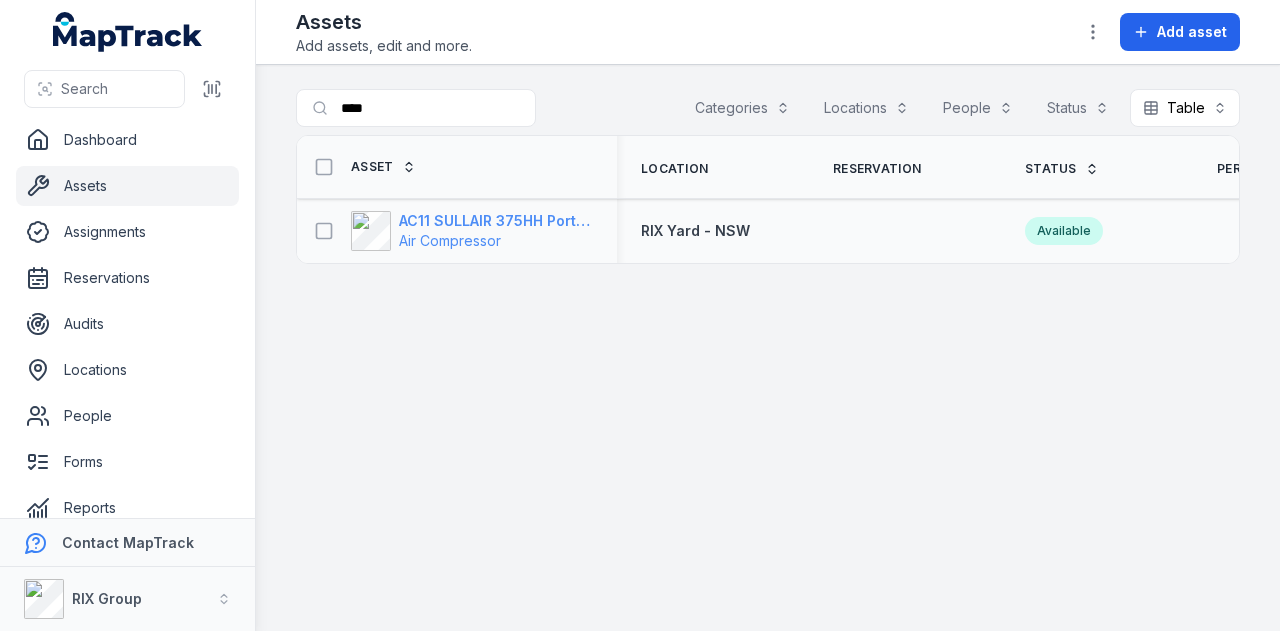 click on "AC11 SULLAIR 375HH Portable Compressor" at bounding box center [496, 221] 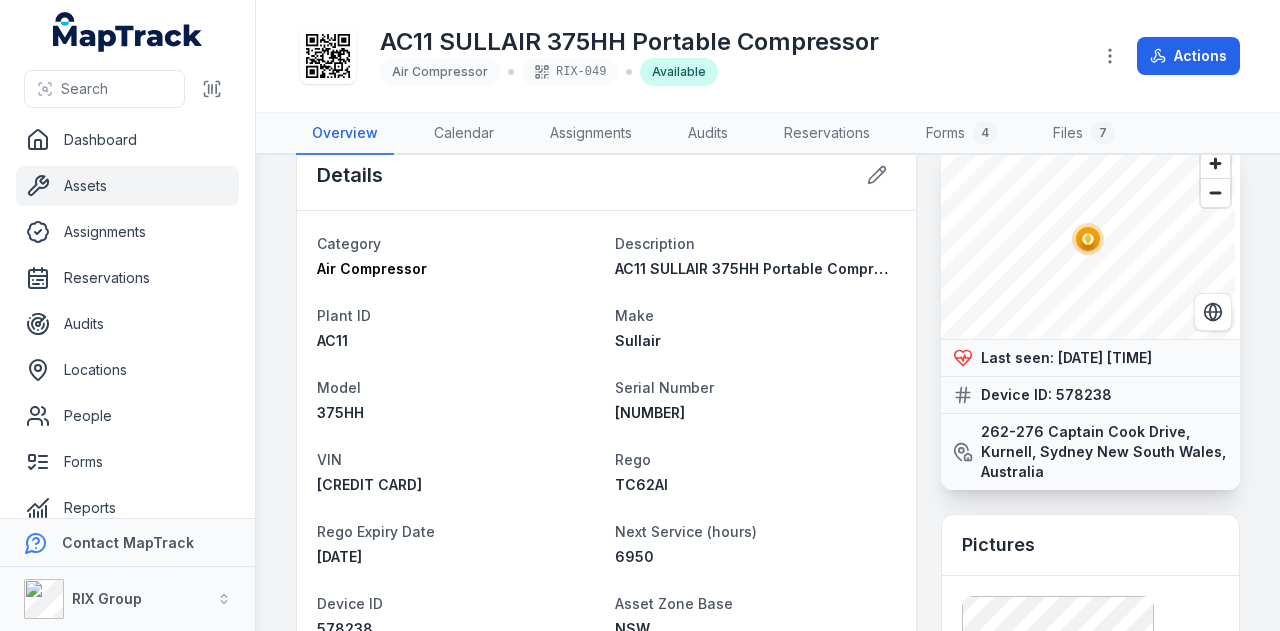 scroll, scrollTop: 0, scrollLeft: 0, axis: both 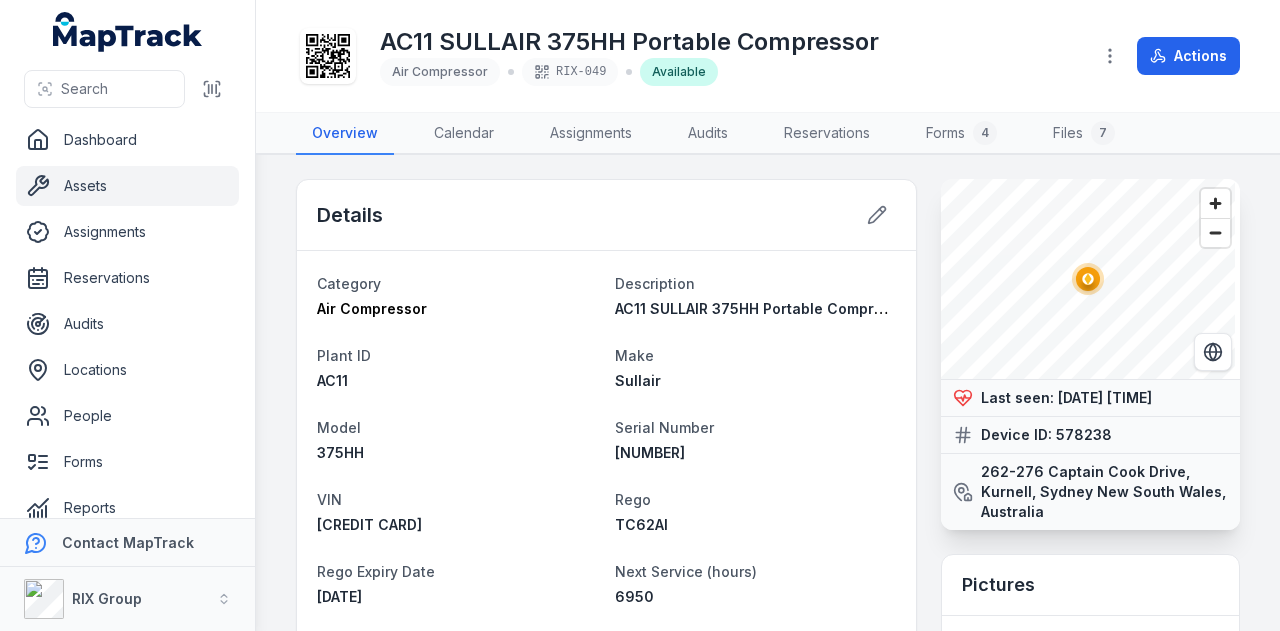 click on "Assets" at bounding box center (127, 186) 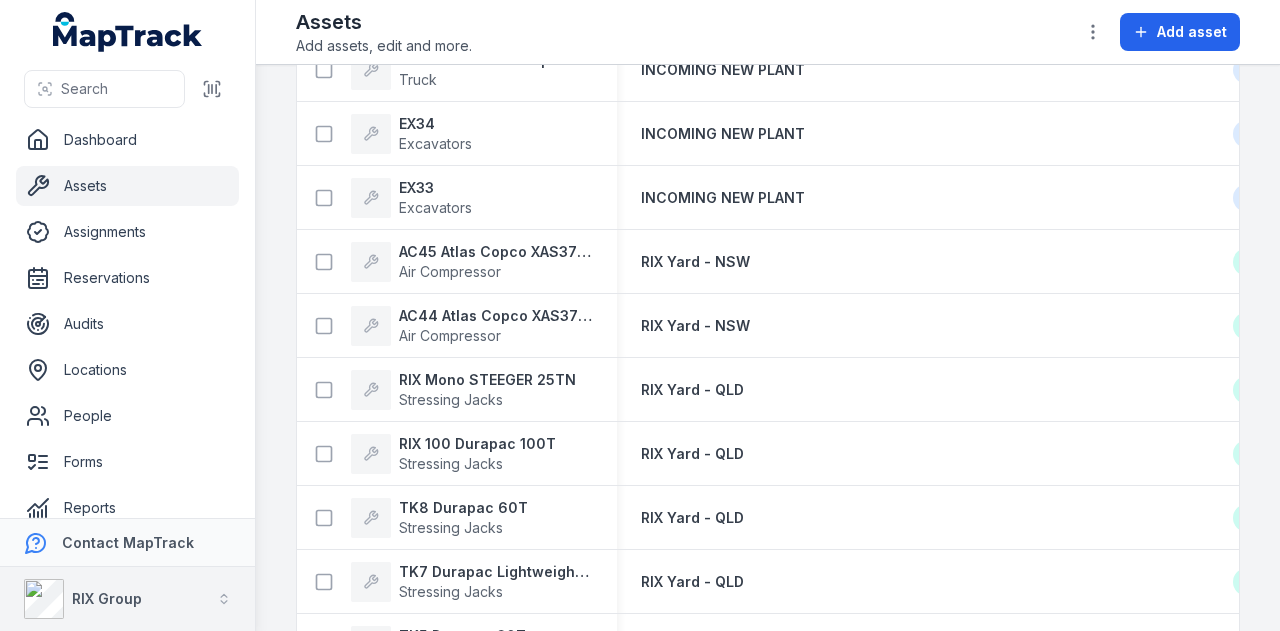 scroll, scrollTop: 400, scrollLeft: 0, axis: vertical 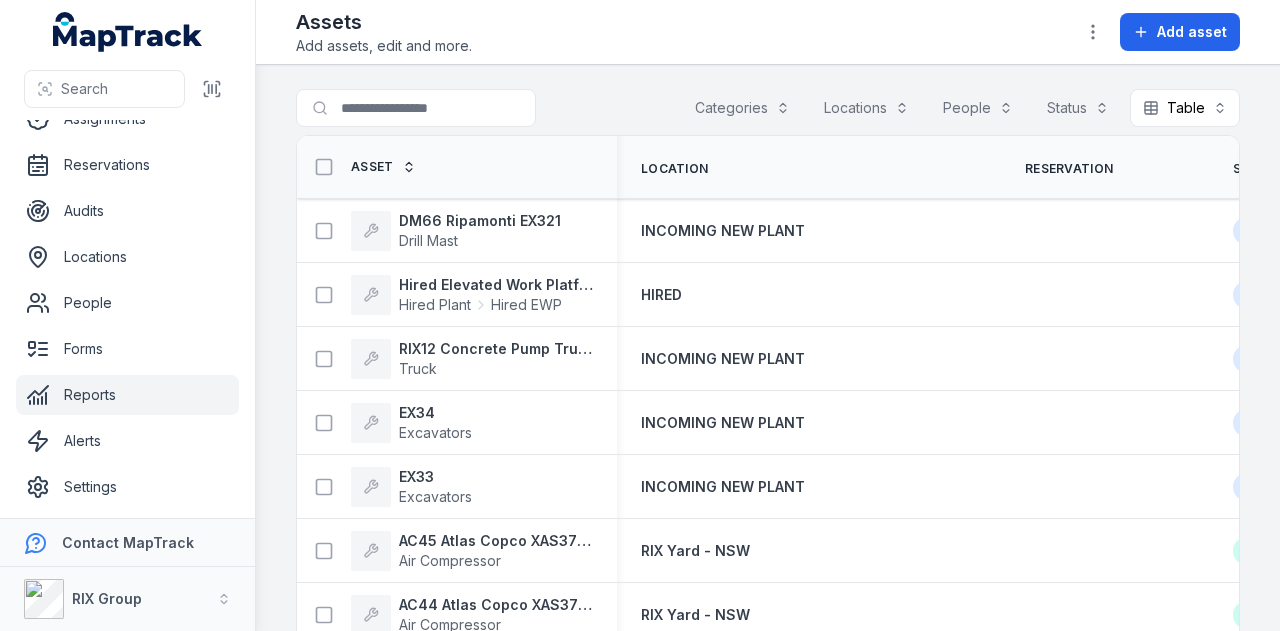 click on "Reports" at bounding box center [127, 395] 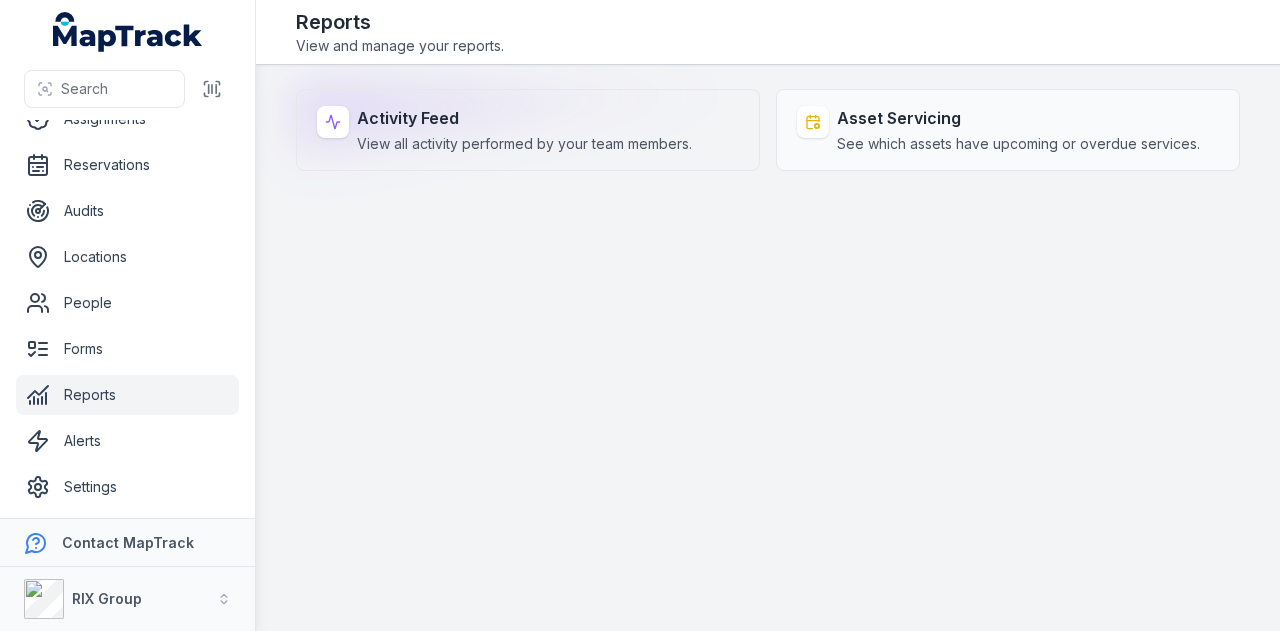 click on "View all activity performed by your team members." at bounding box center [524, 144] 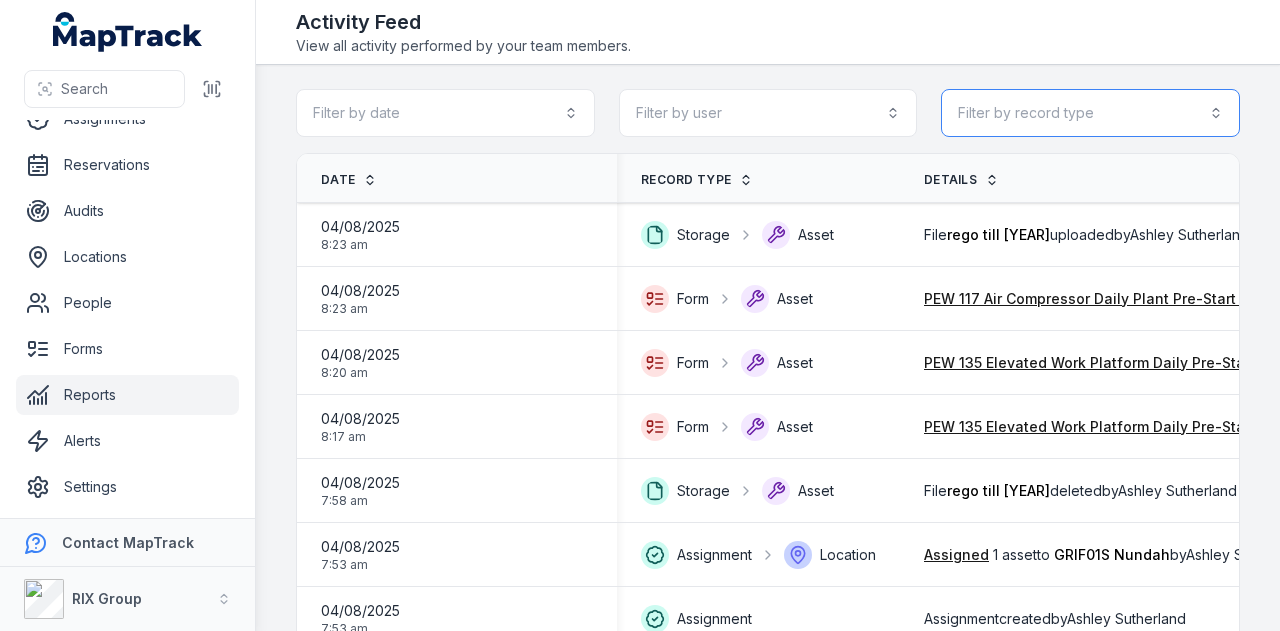click on "Filter by record type" at bounding box center (1090, 113) 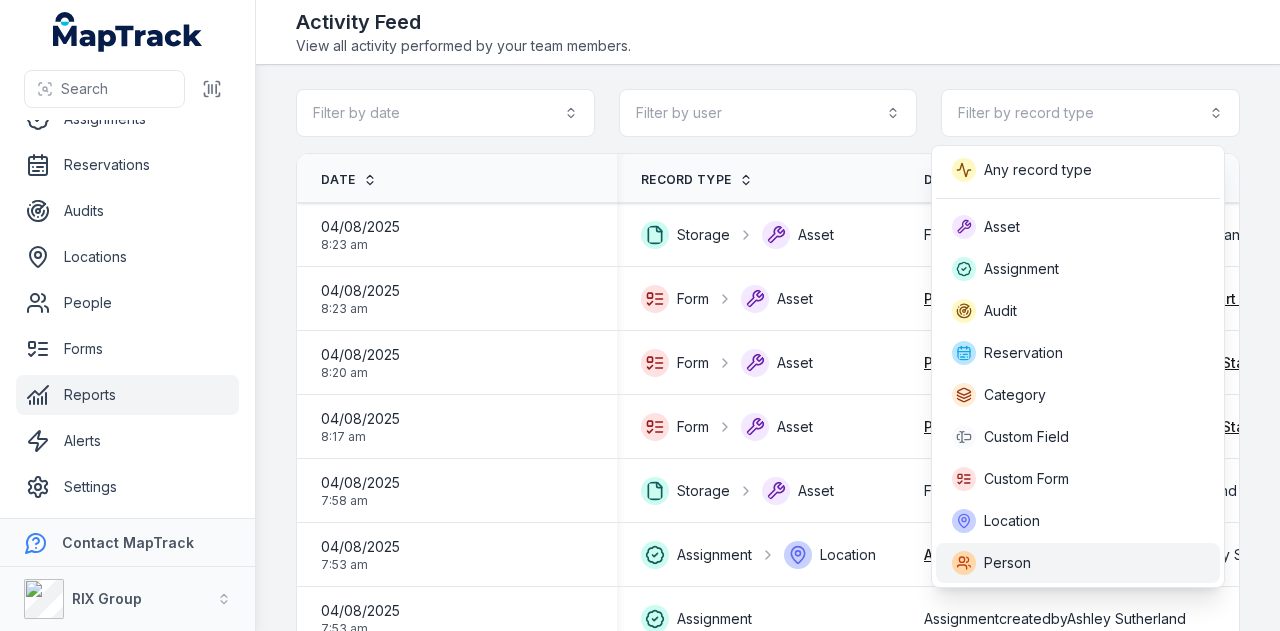 click on "Person" at bounding box center [1078, 563] 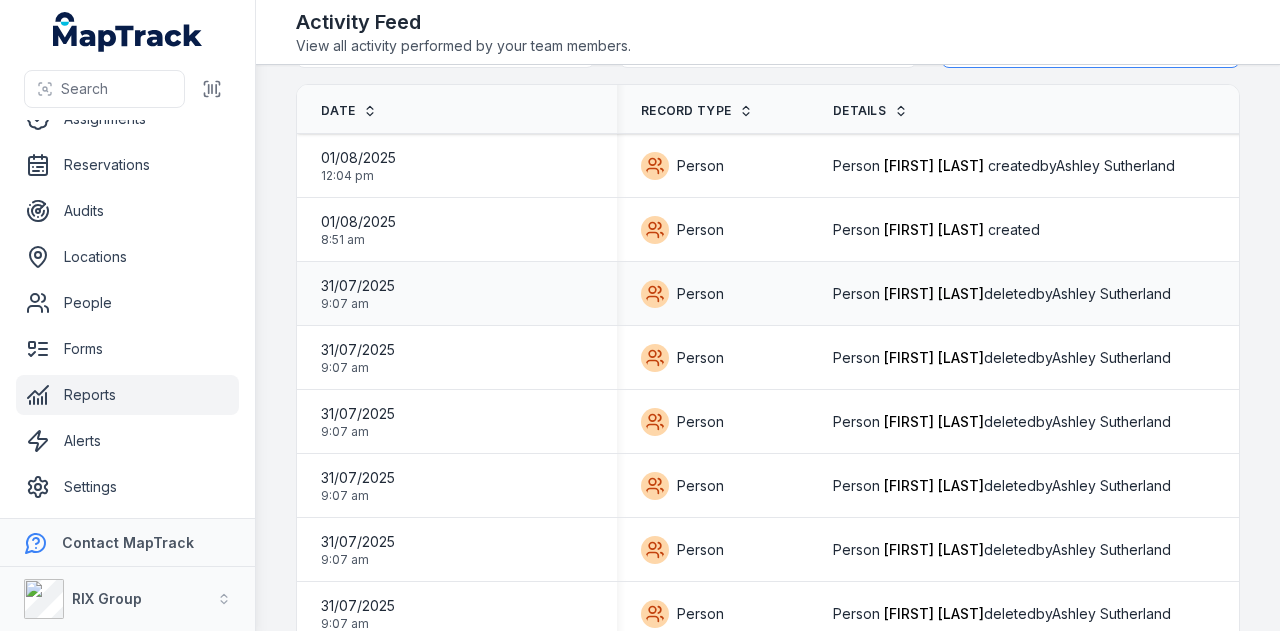 scroll, scrollTop: 100, scrollLeft: 0, axis: vertical 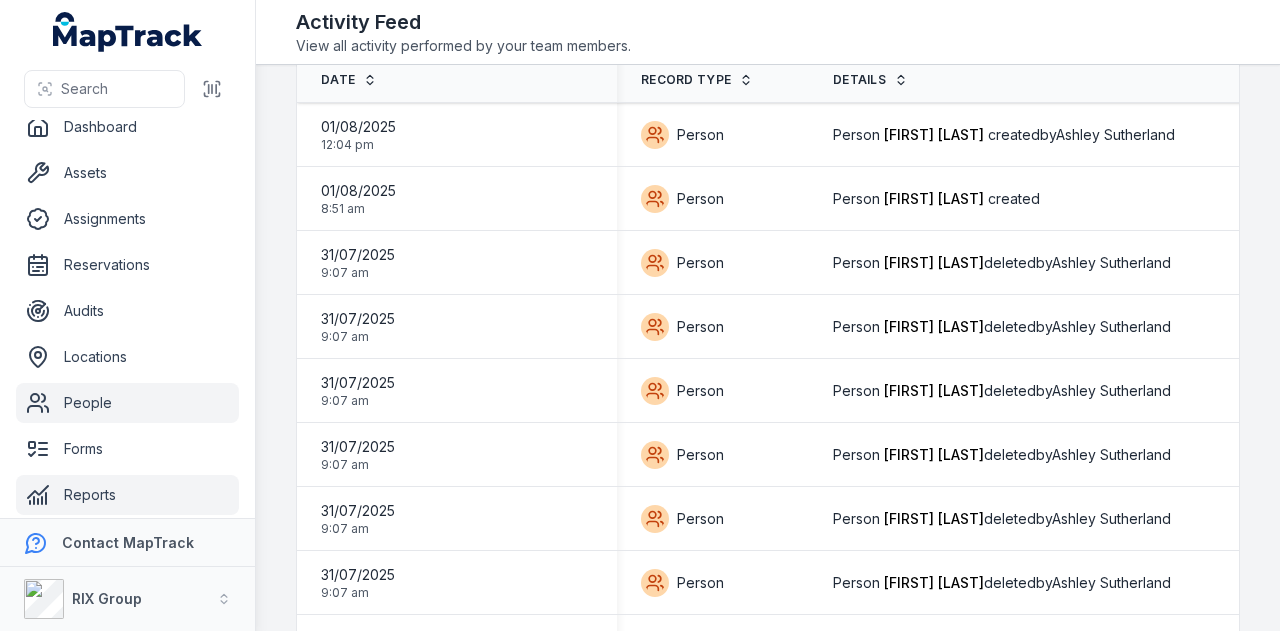 click on "People" at bounding box center (127, 403) 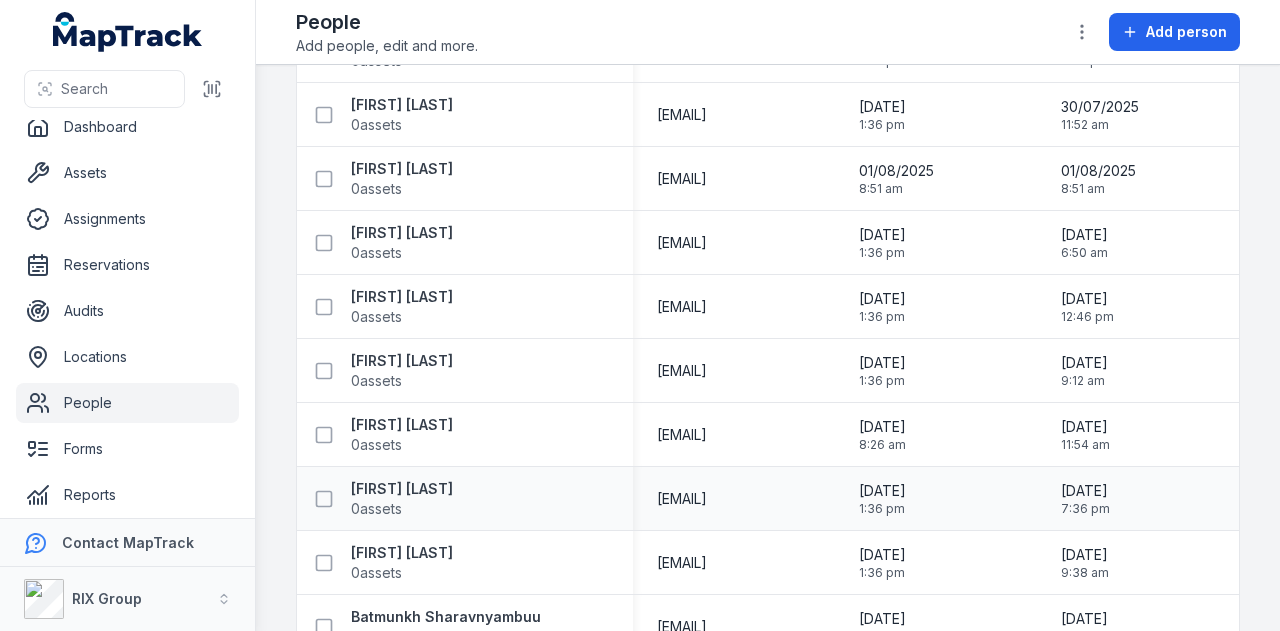 scroll, scrollTop: 0, scrollLeft: 0, axis: both 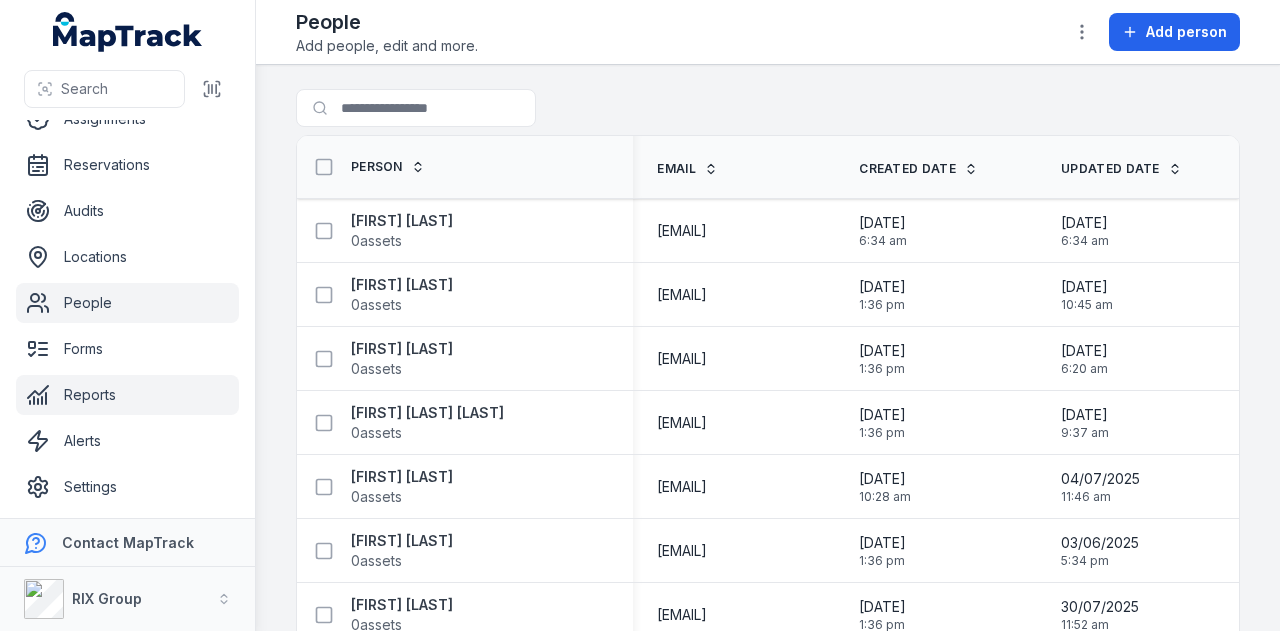 click on "Reports" at bounding box center [127, 395] 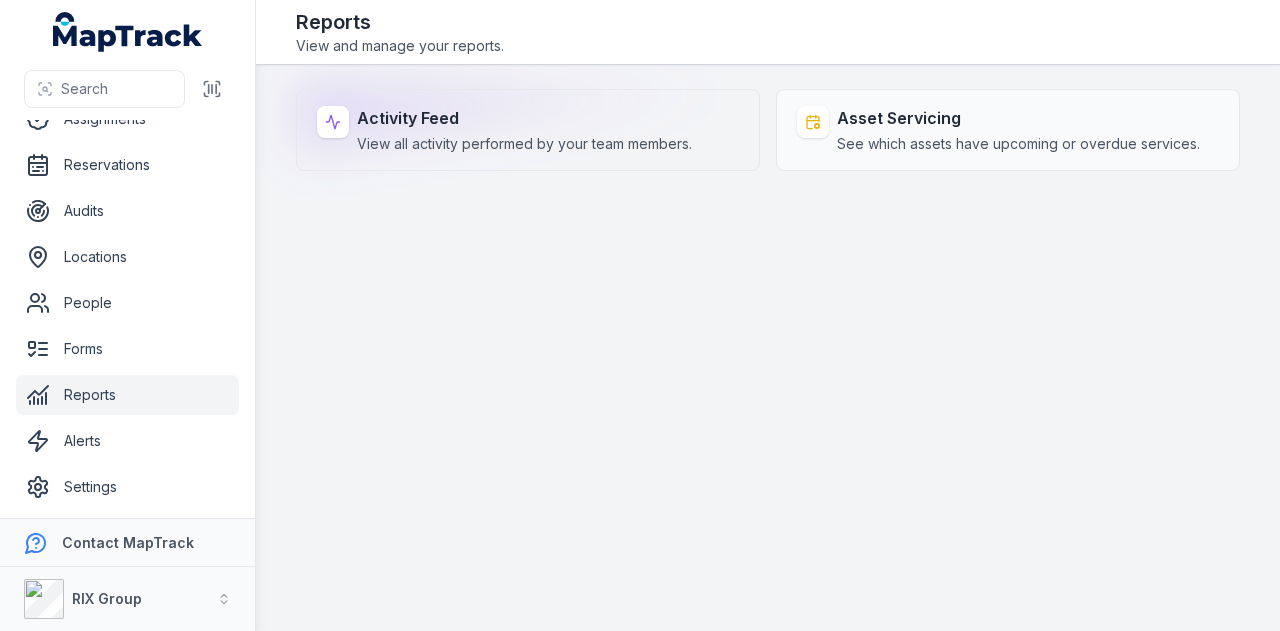 click on "View all activity performed by your team members." at bounding box center (524, 144) 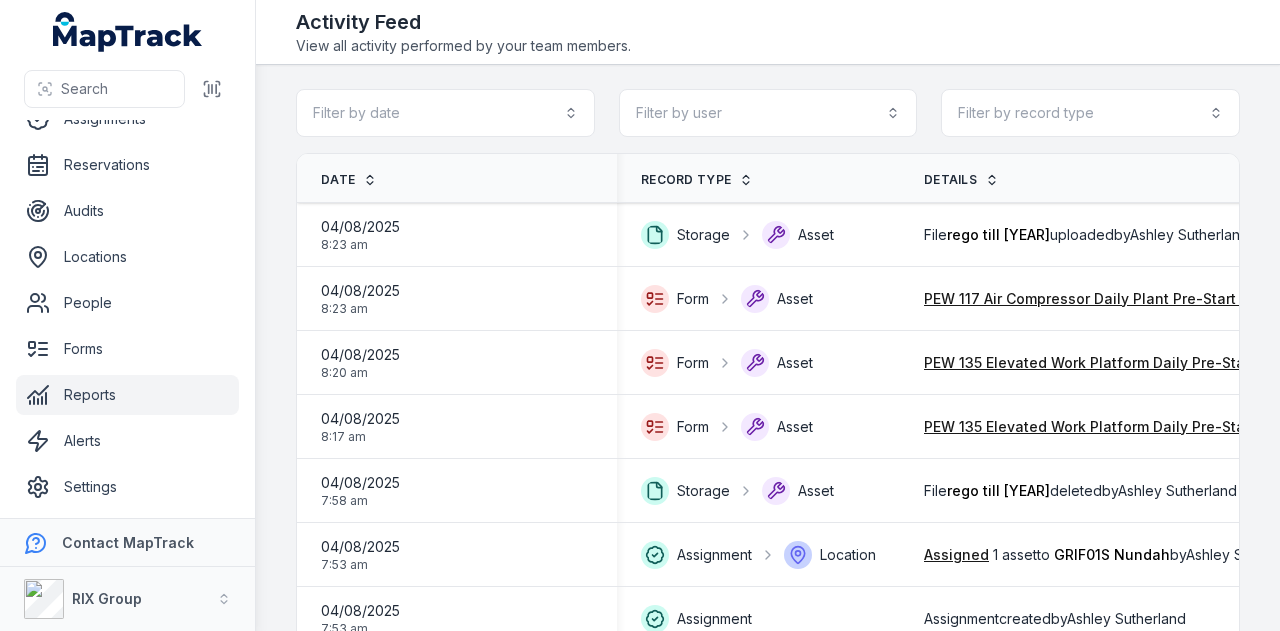 click on "Filter by date Filter by user Filter by record type Date Record Type Details User [DATE] [TIME] Storage Asset File rego till [YEAR] uploaded by [FIRST] [LAST] [FIRST] [LAST] [DATE] [TIME] Form Asset PEW 117 Air Compressor Daily Plant Pre-Start Checklist form completed for Hired Air Compressor by [FIRST] [LAST] [FIRST] [LAST] [DATE] [TIME] Form Asset PEW 135 Elevated Work Platform Daily Pre-Start Checklist form completed for Hired Elevated Work Platform by [FIRST] [LAST] [FIRST] [LAST] [DATE] [TIME] Form Asset PEW 135 Elevated Work Platform Daily Pre-Start Checklist form completed for Hired Elevated Work Platform by [FIRST] [LAST] [FIRST] [LAST] [DATE] [TIME] Storage Asset File rego till [YEAR] deleted by [FIRST] [LAST] [FIRST] [LAST] [DATE] [TIME] Assignment Location Assigned 1 asset to GRIF01S Nundah by [FIRST] [LAST] [FIRST] [LAST] [DATE] [TIME] Assignment Assignment created by [FIRST] [LAST]" at bounding box center (768, 348) 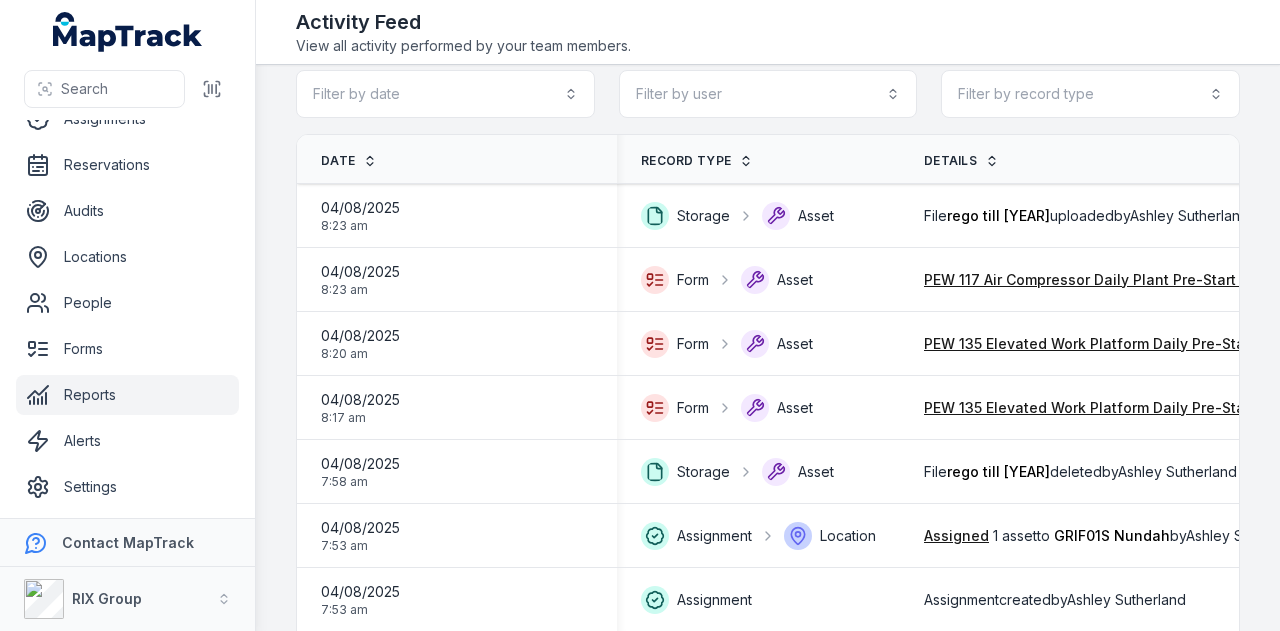 scroll, scrollTop: 0, scrollLeft: 0, axis: both 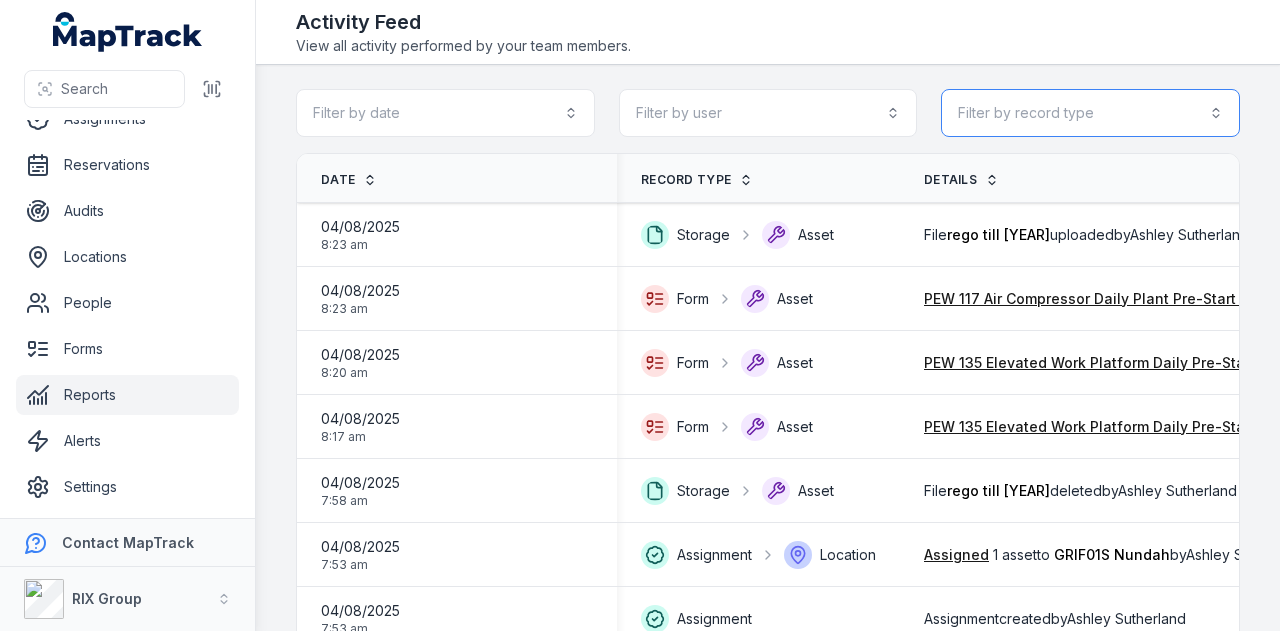 click on "Filter by record type" at bounding box center [1090, 113] 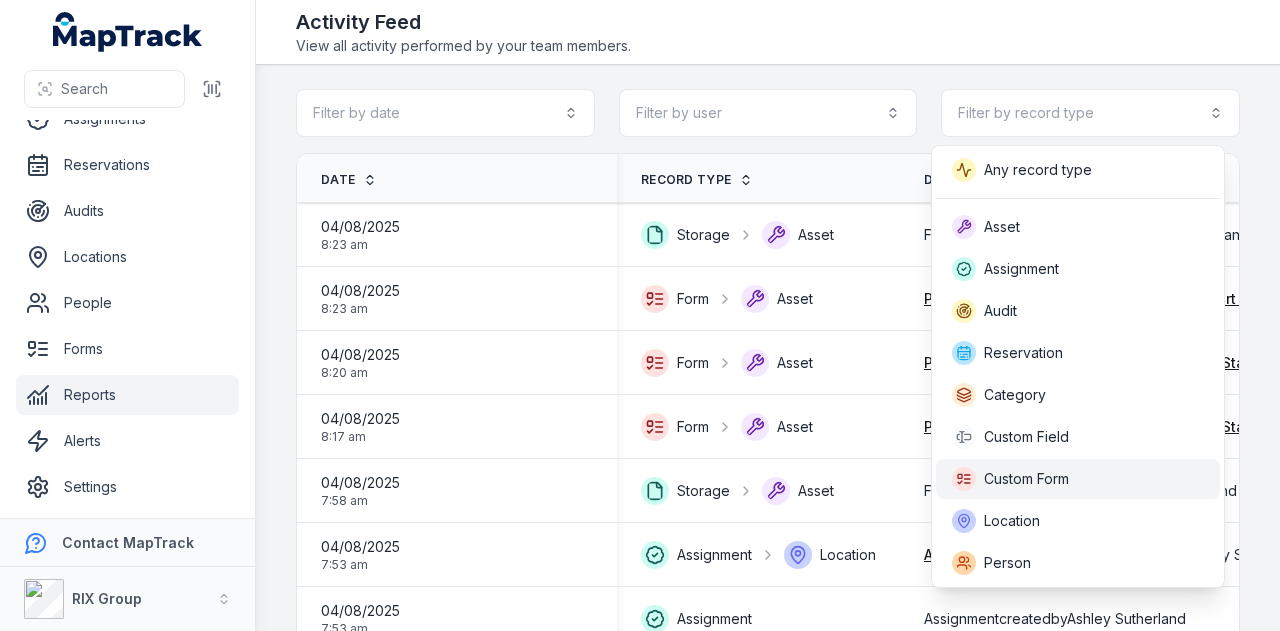 click on "Custom Form" at bounding box center [1078, 479] 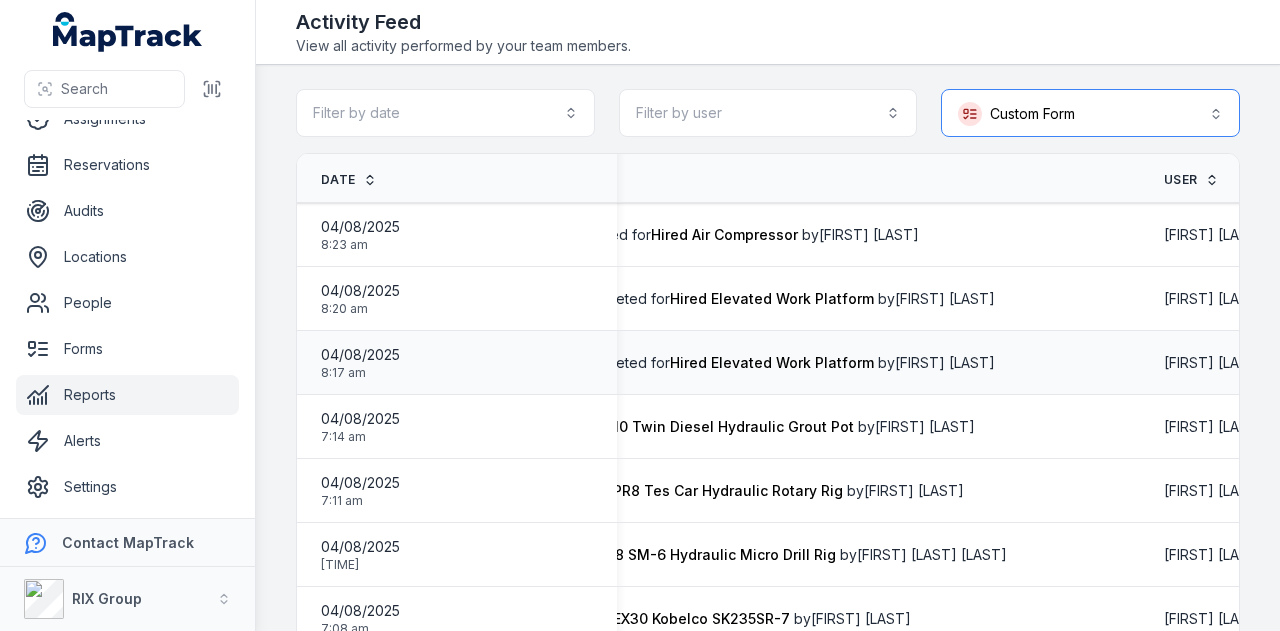 scroll, scrollTop: 0, scrollLeft: 722, axis: horizontal 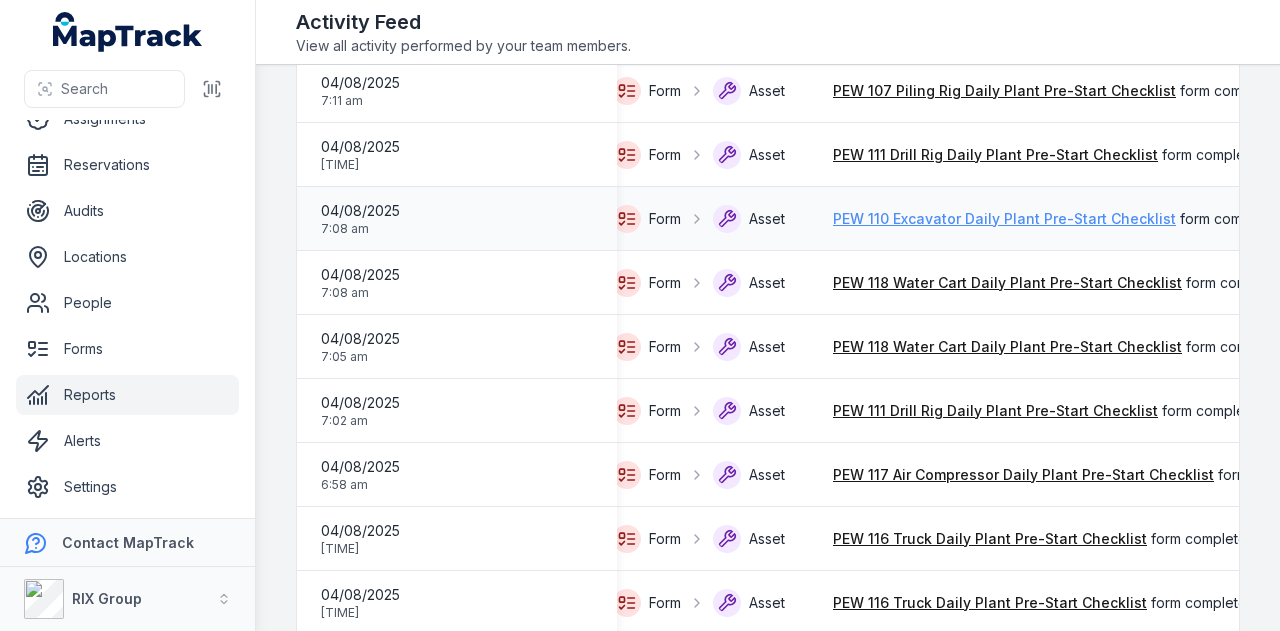 click on "PEW 110 Excavator Daily Plant Pre-Start Checklist" at bounding box center [1004, 219] 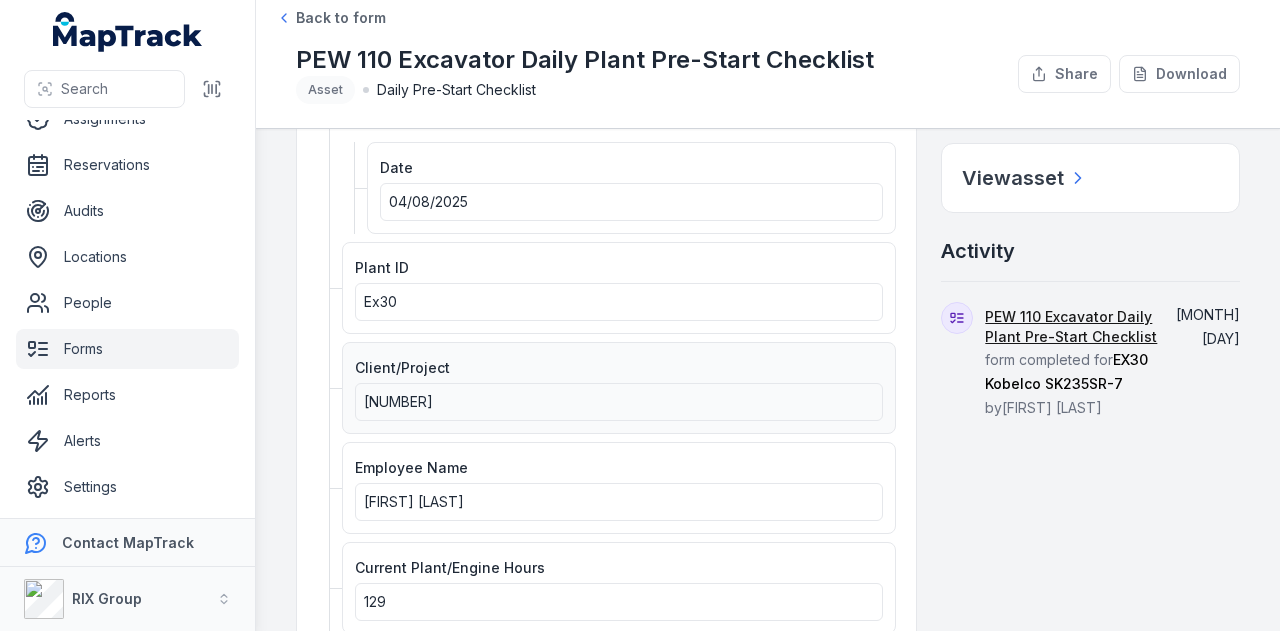 scroll, scrollTop: 300, scrollLeft: 0, axis: vertical 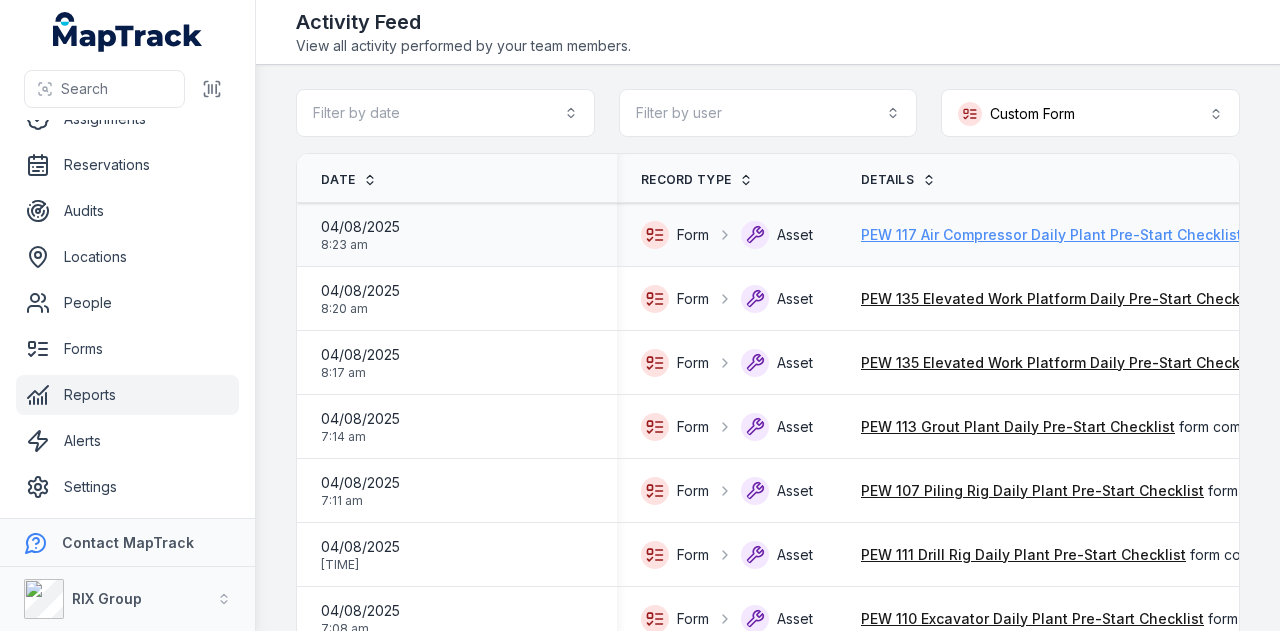 click on "PEW 117 Air Compressor Daily Plant Pre-Start Checklist" at bounding box center [1051, 235] 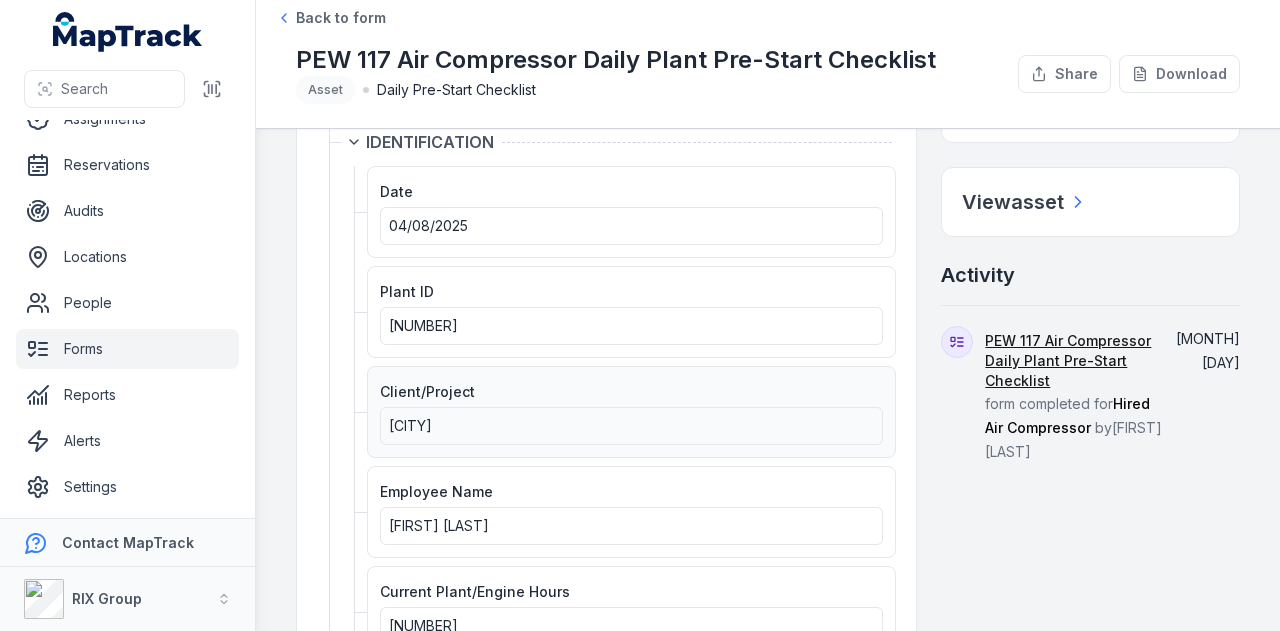 scroll, scrollTop: 0, scrollLeft: 0, axis: both 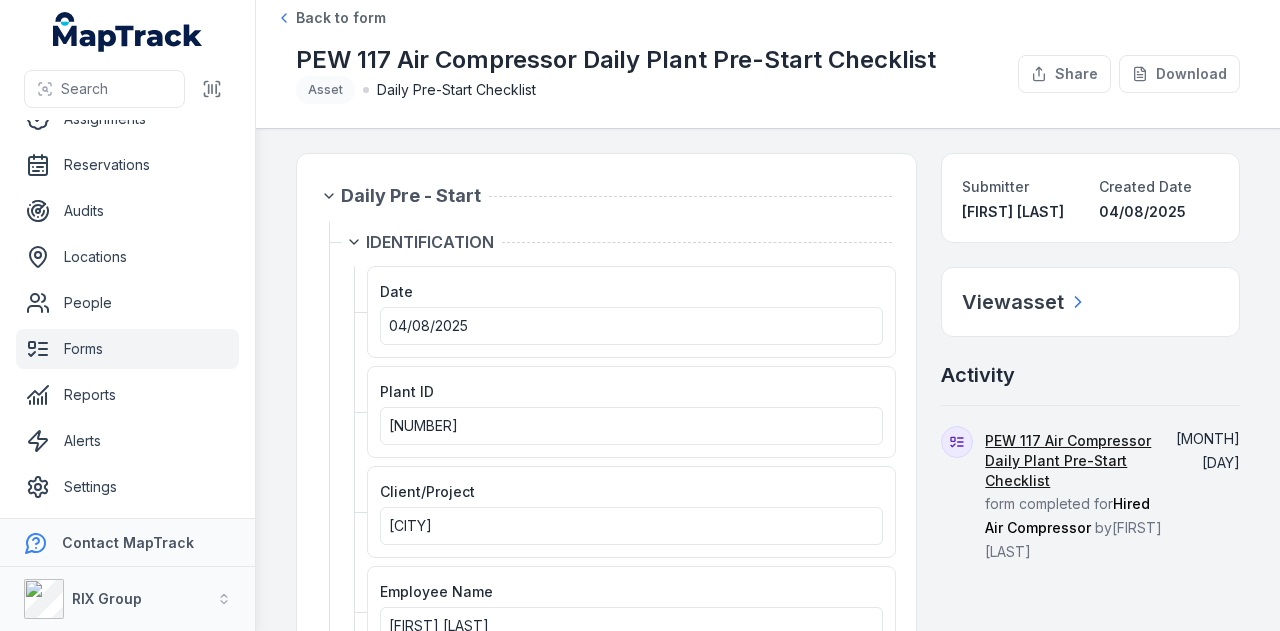 click on "Forms" at bounding box center [127, 349] 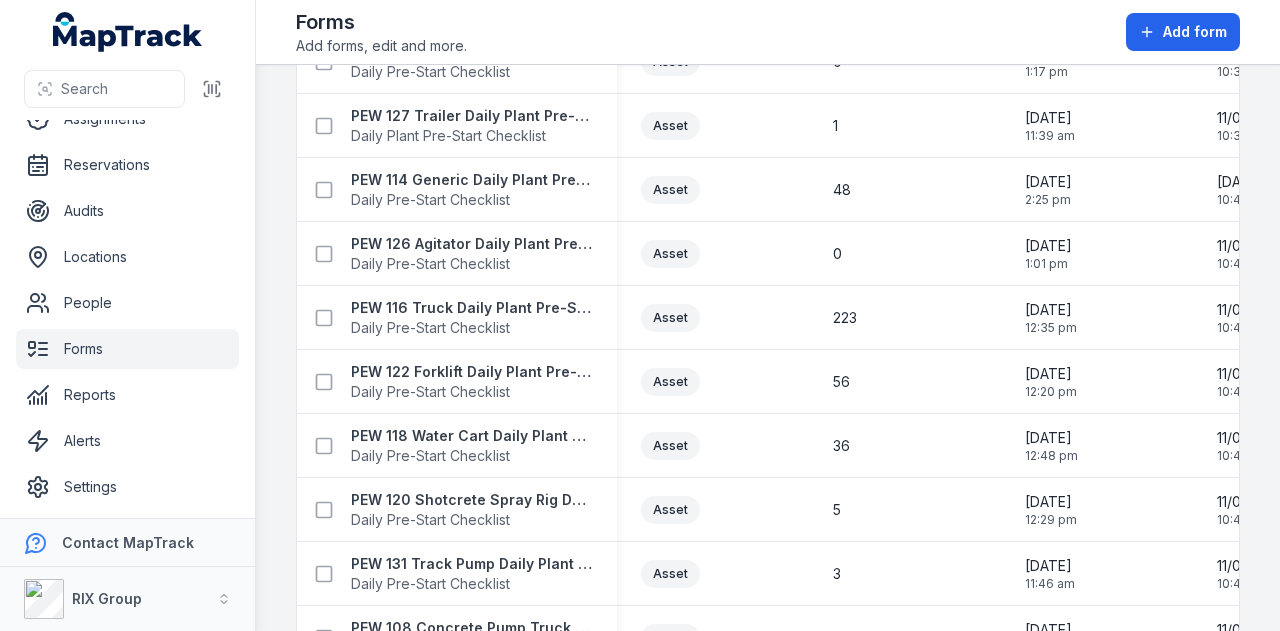 scroll, scrollTop: 1404, scrollLeft: 0, axis: vertical 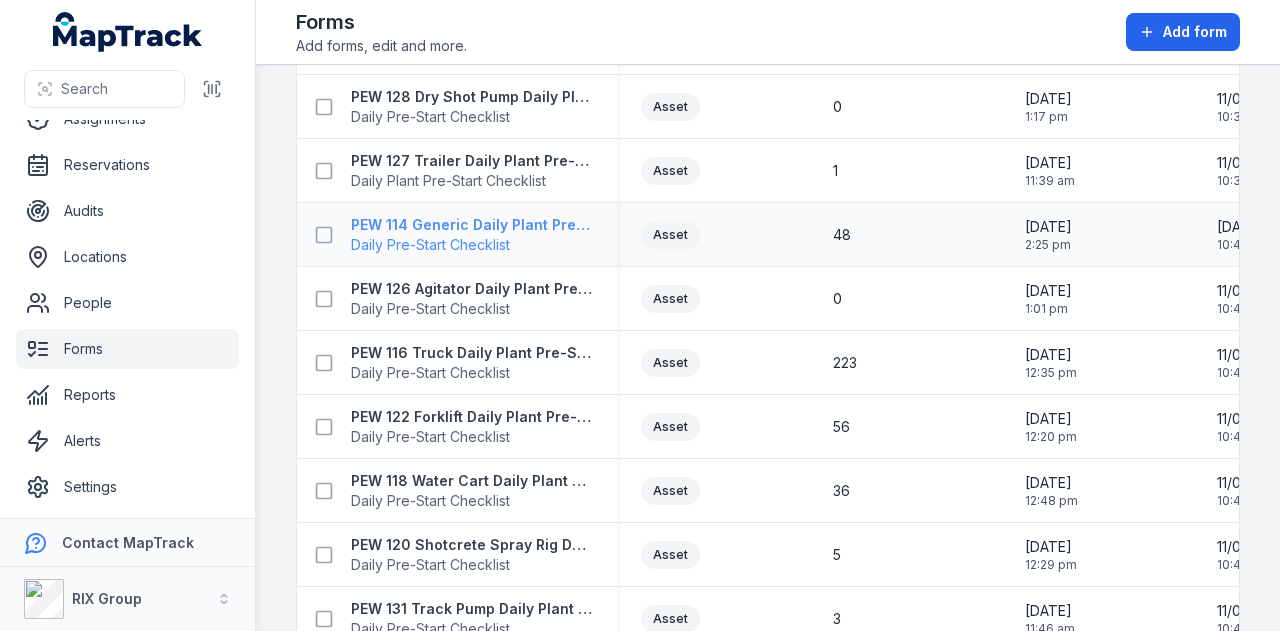 click on "PEW 114 Generic Daily Plant Pre-Start Checklist" at bounding box center [472, 225] 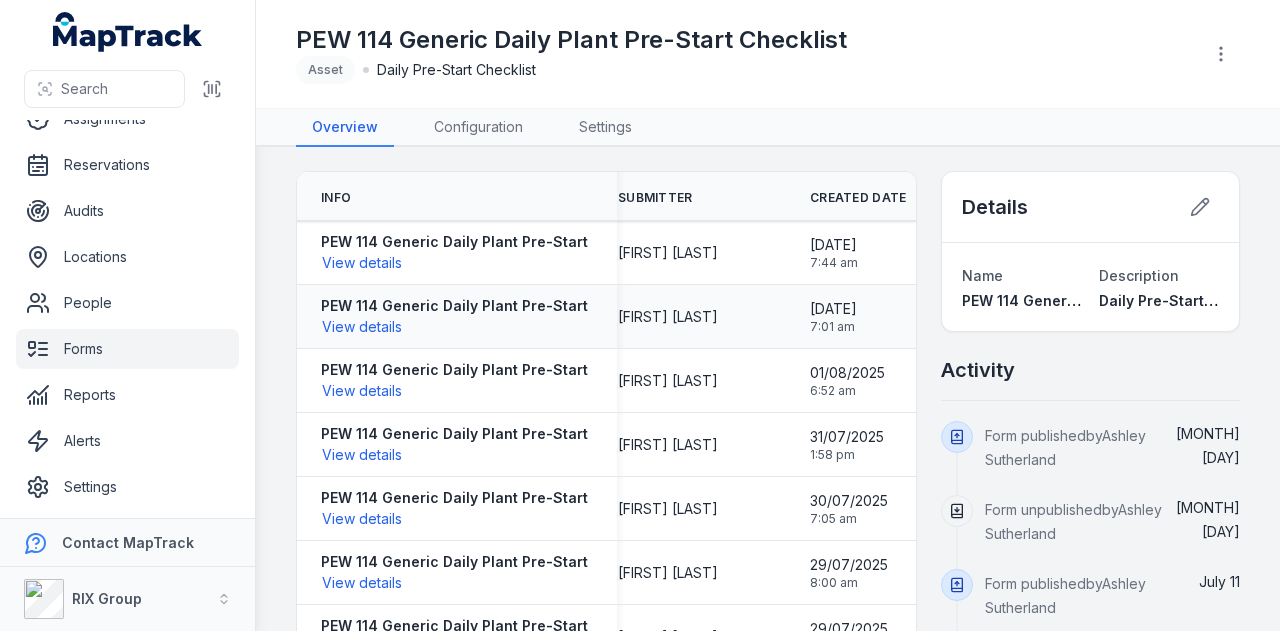 scroll, scrollTop: 0, scrollLeft: 0, axis: both 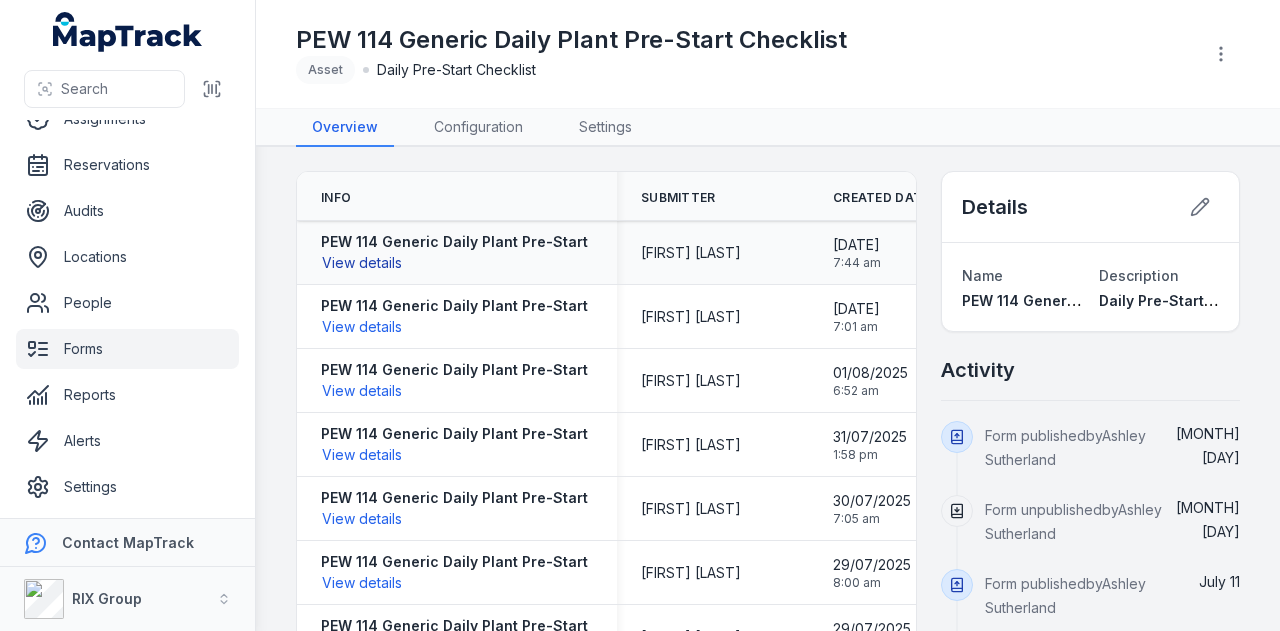 click on "View details" at bounding box center [362, 263] 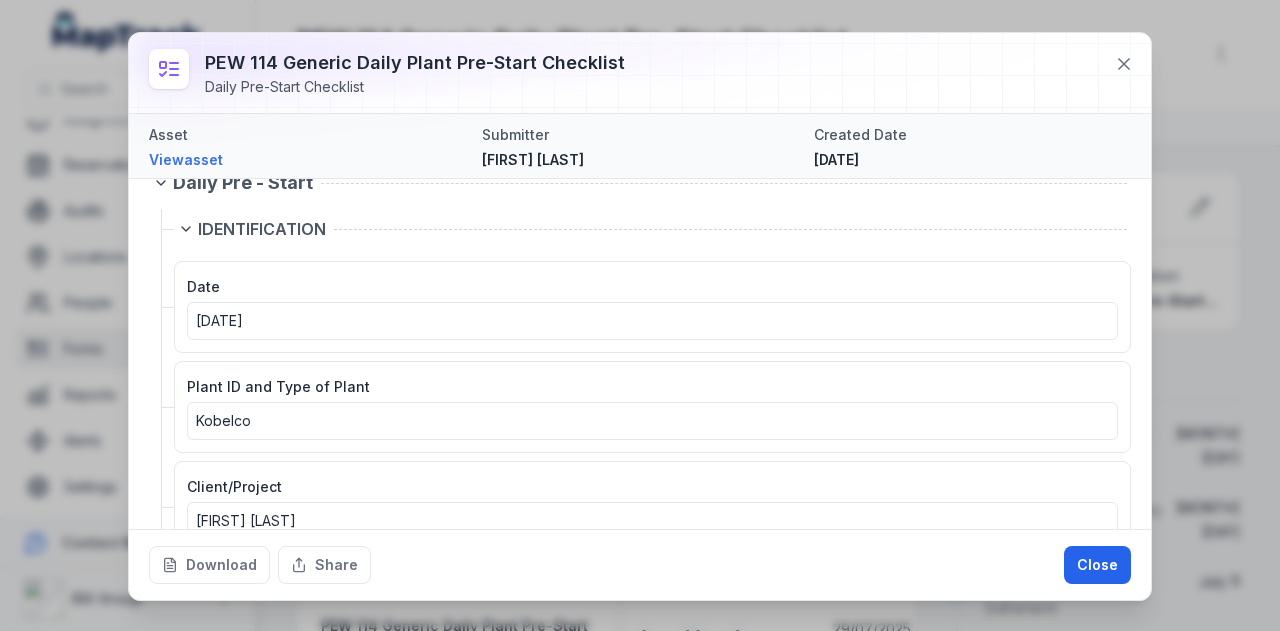 scroll, scrollTop: 0, scrollLeft: 0, axis: both 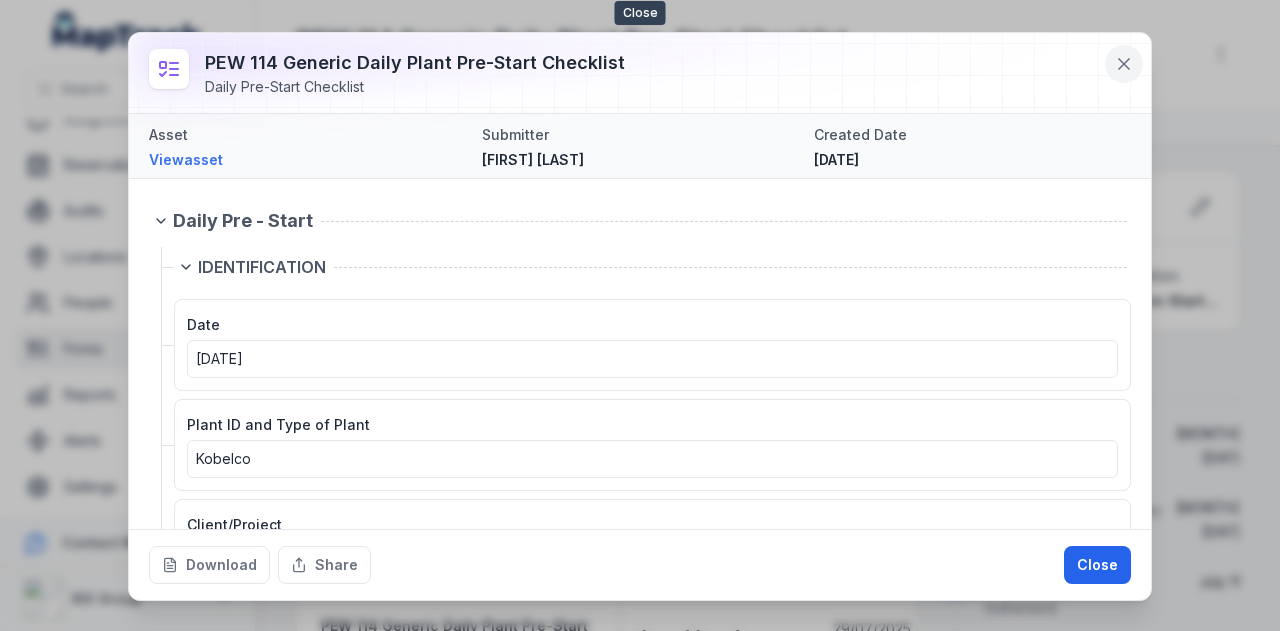 click at bounding box center (1124, 64) 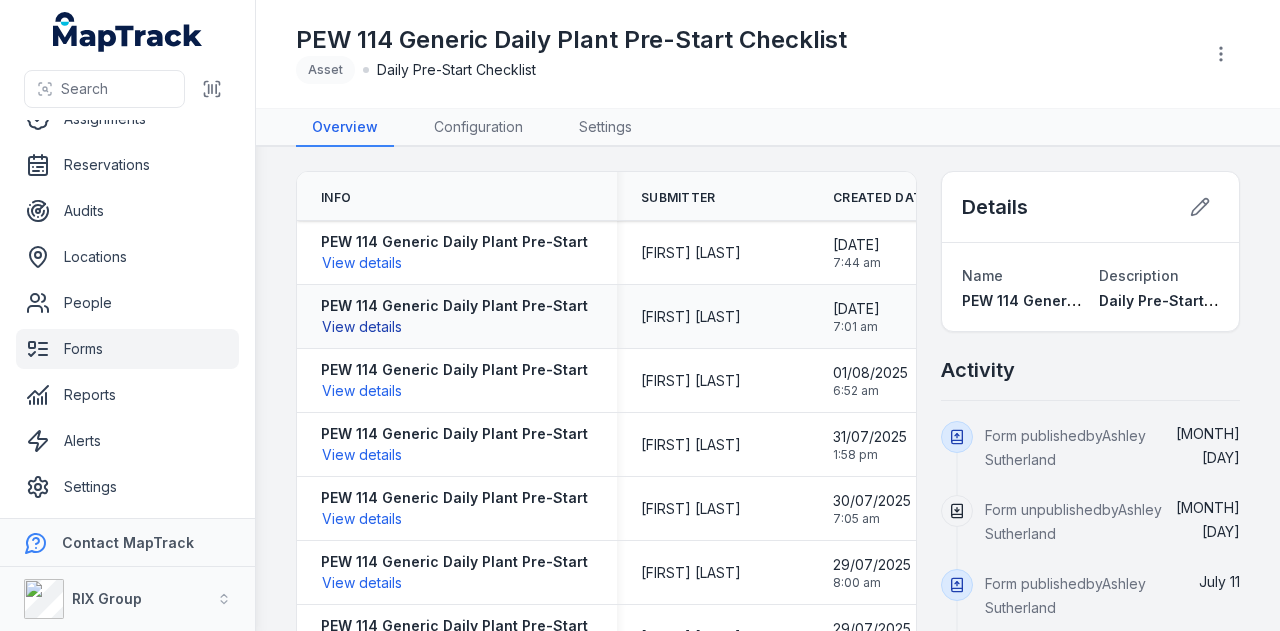 click on "View details" at bounding box center (362, 327) 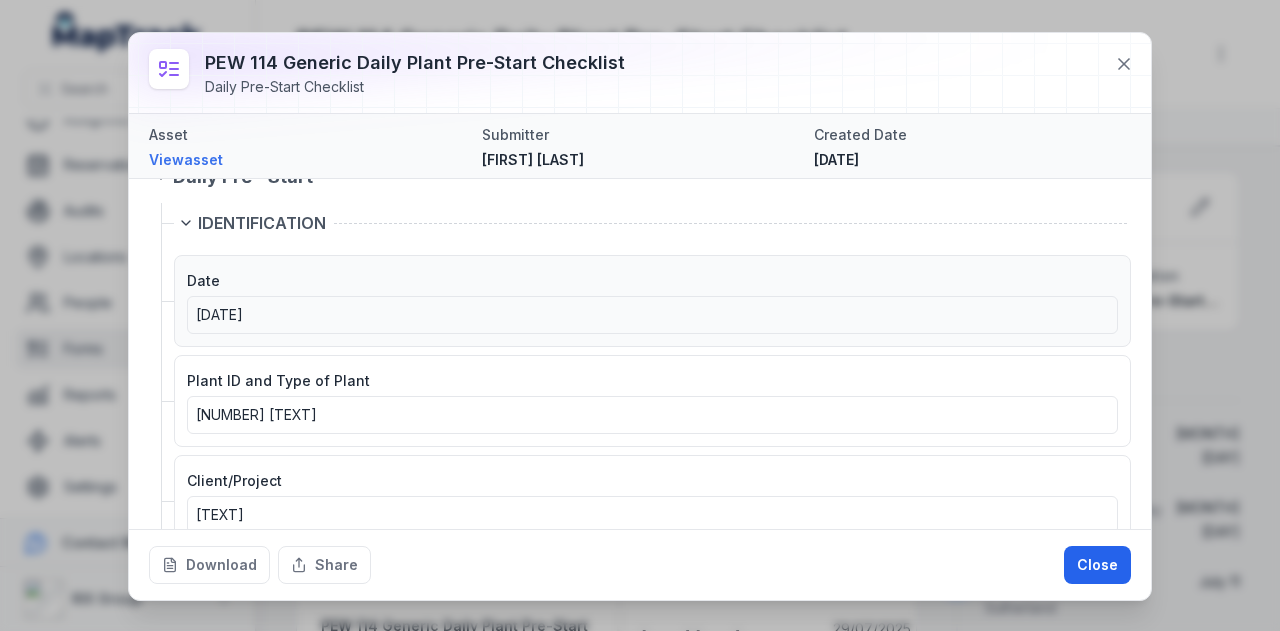 scroll, scrollTop: 0, scrollLeft: 0, axis: both 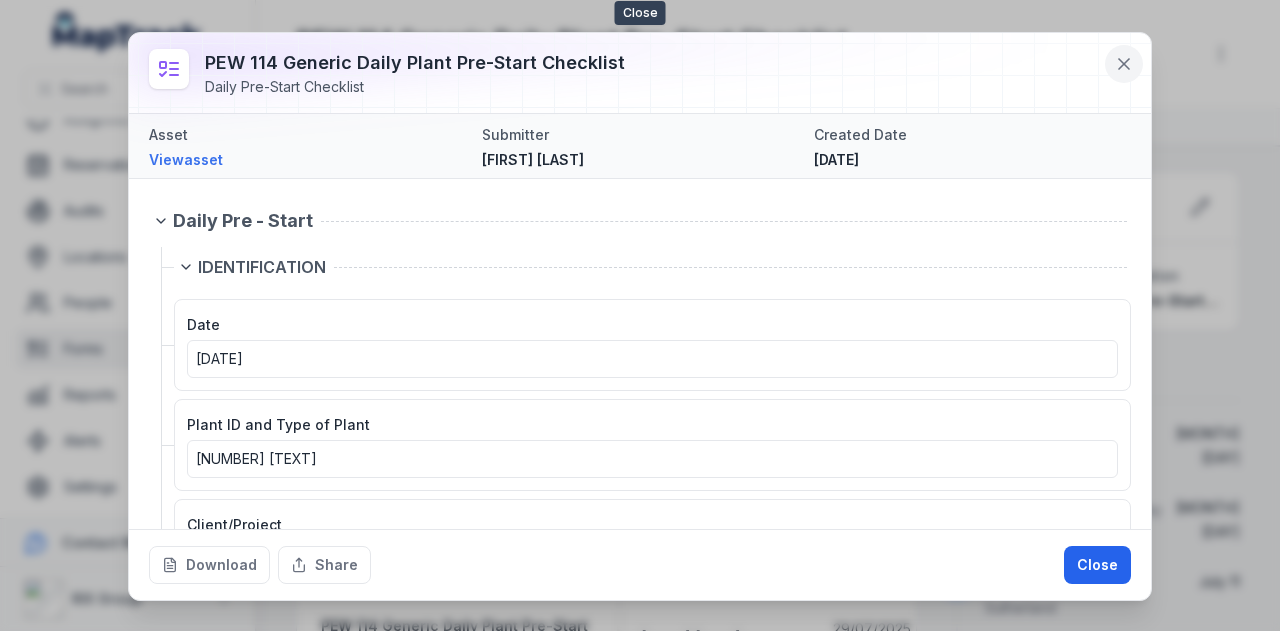 drag, startPoint x: 1126, startPoint y: 69, endPoint x: 1121, endPoint y: 79, distance: 11.18034 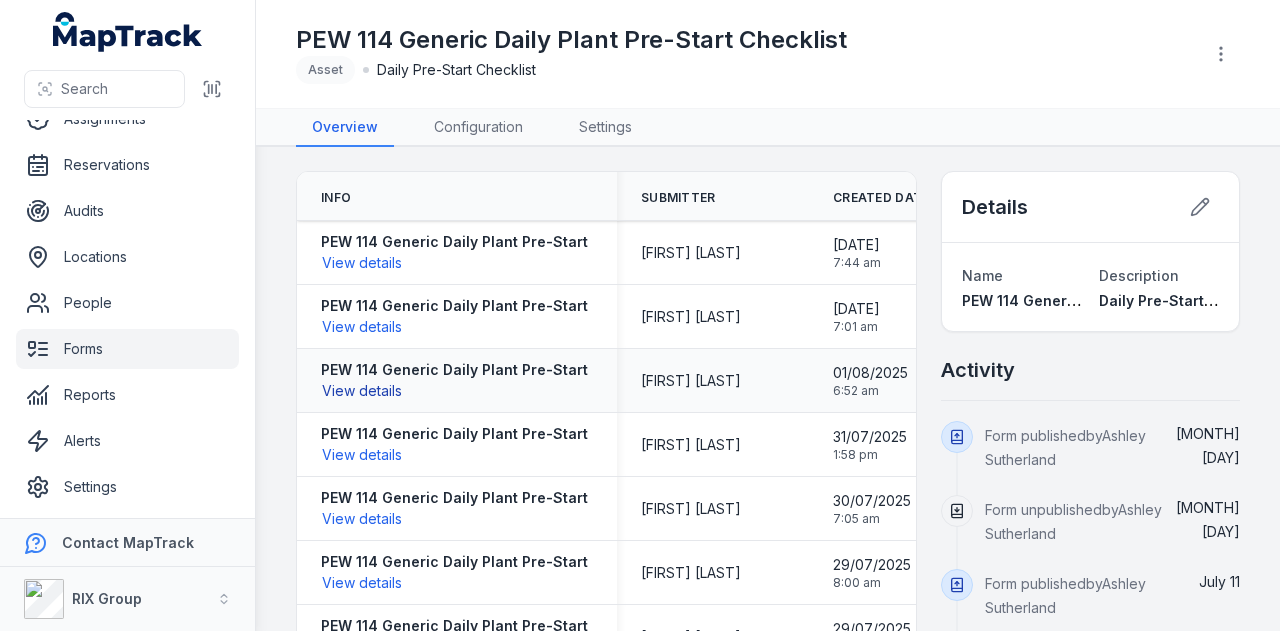 click on "View details" at bounding box center [362, 391] 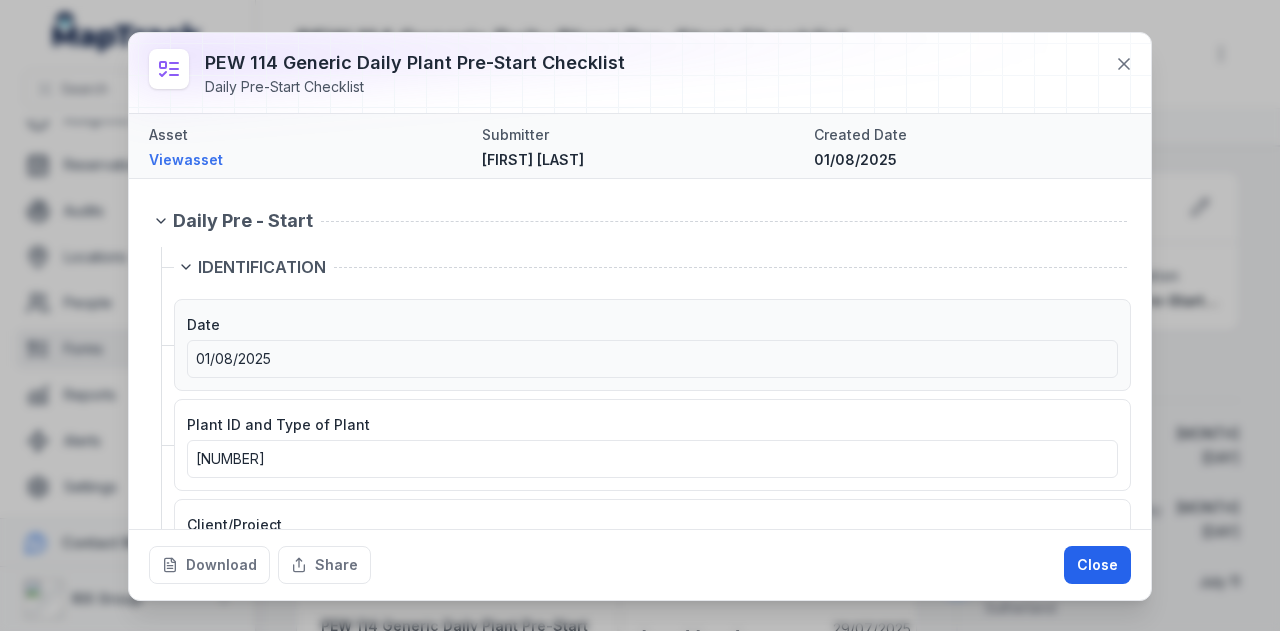 scroll, scrollTop: 100, scrollLeft: 0, axis: vertical 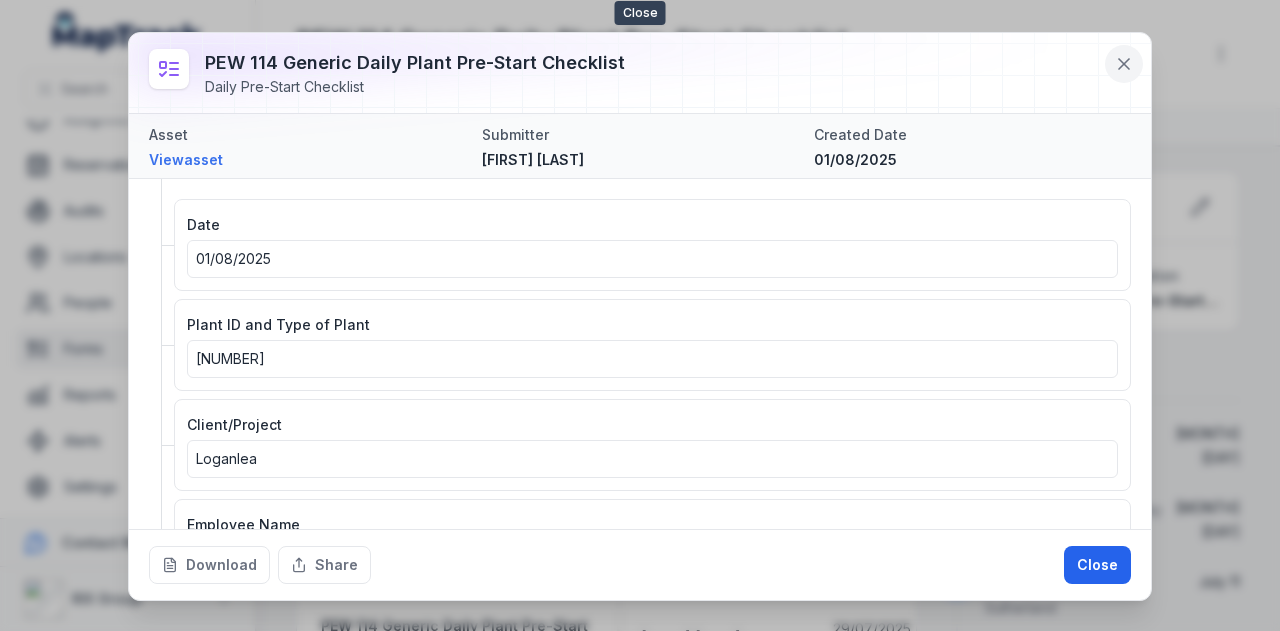 click 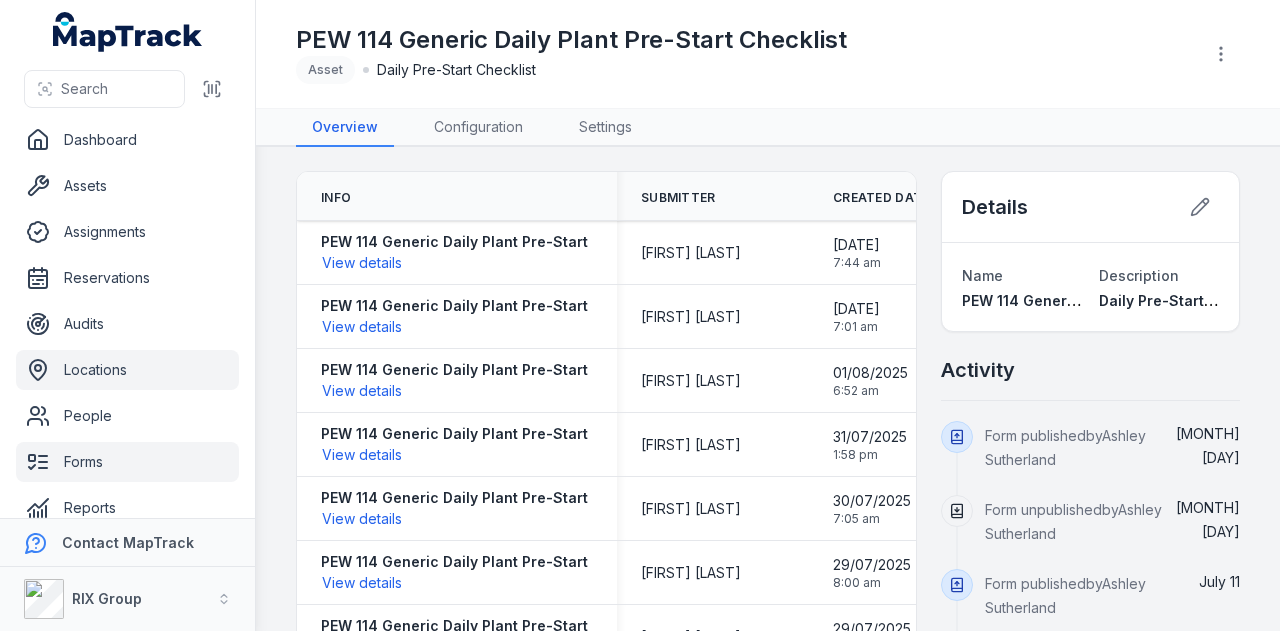 scroll, scrollTop: 0, scrollLeft: 0, axis: both 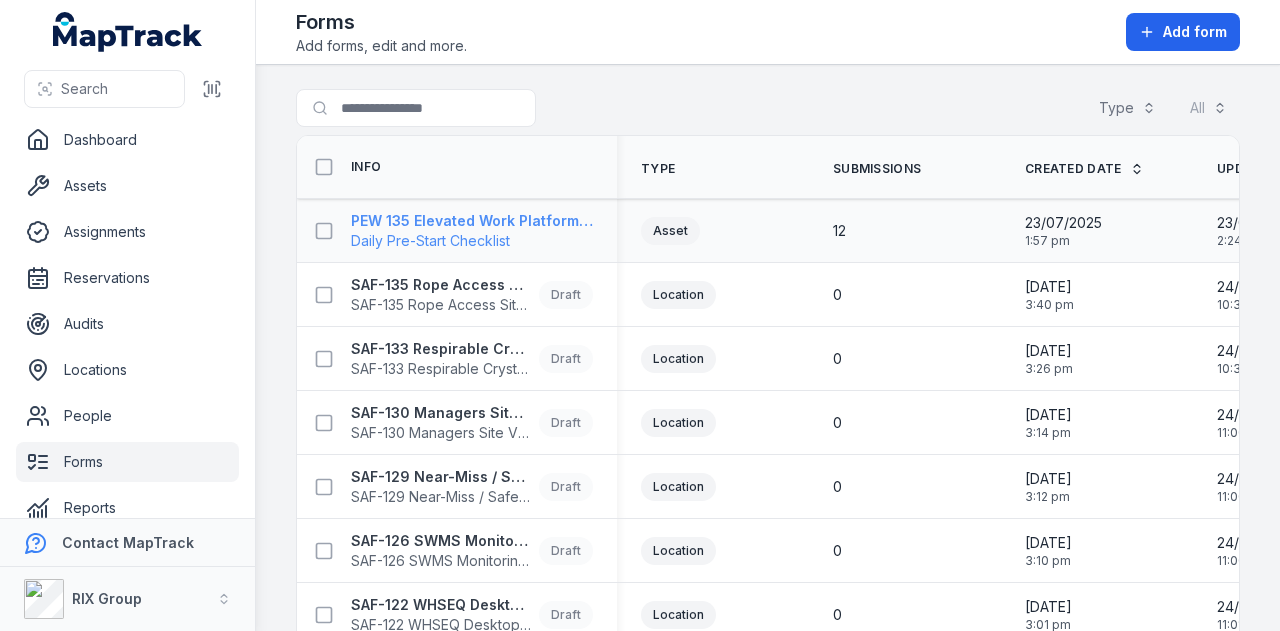 click on "PEW 135 Elevated Work Platform Daily Pre-Start Checklist" at bounding box center [472, 221] 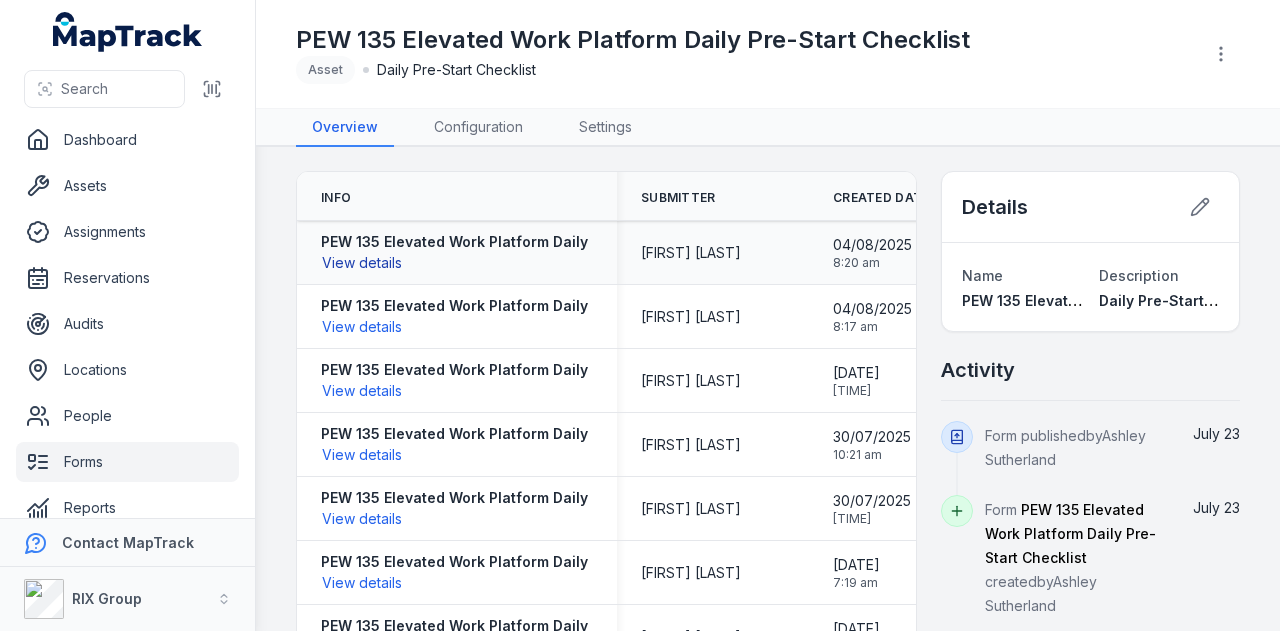 click on "View details" at bounding box center (362, 263) 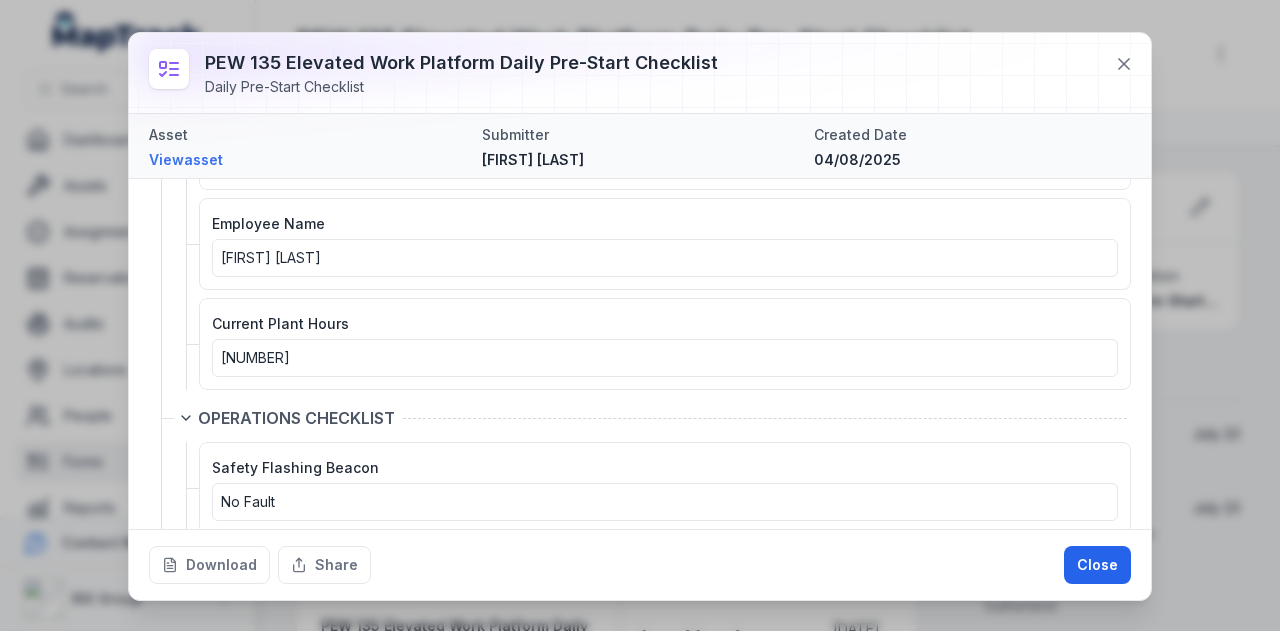 scroll, scrollTop: 0, scrollLeft: 0, axis: both 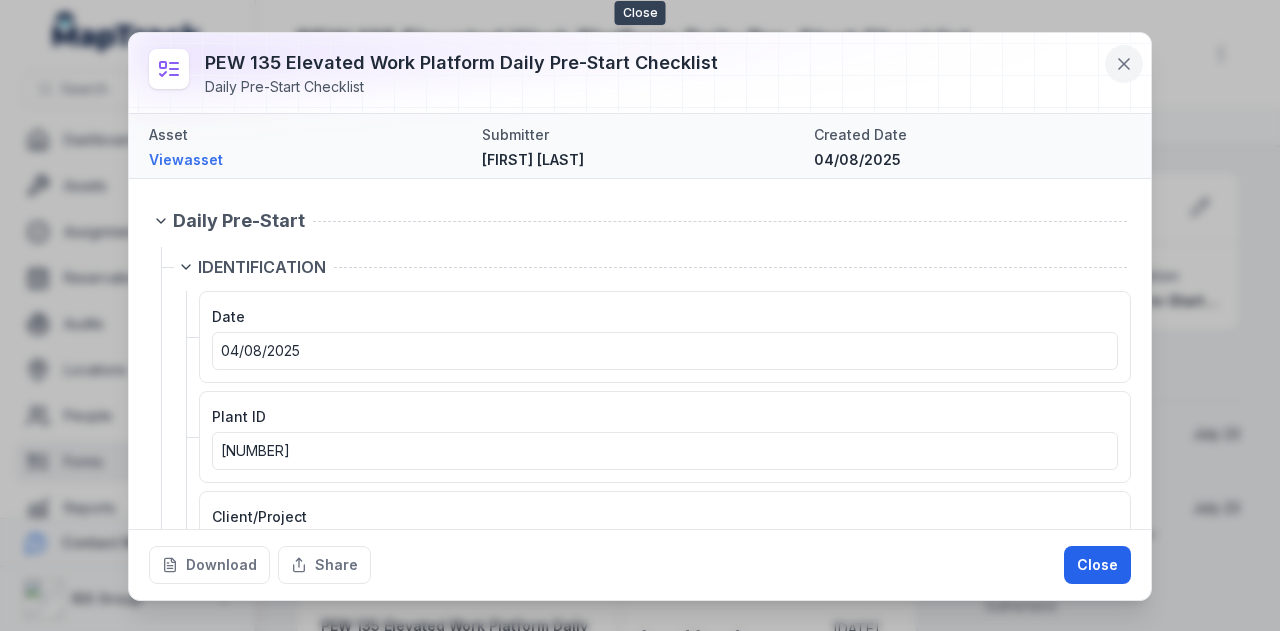 click at bounding box center (1124, 64) 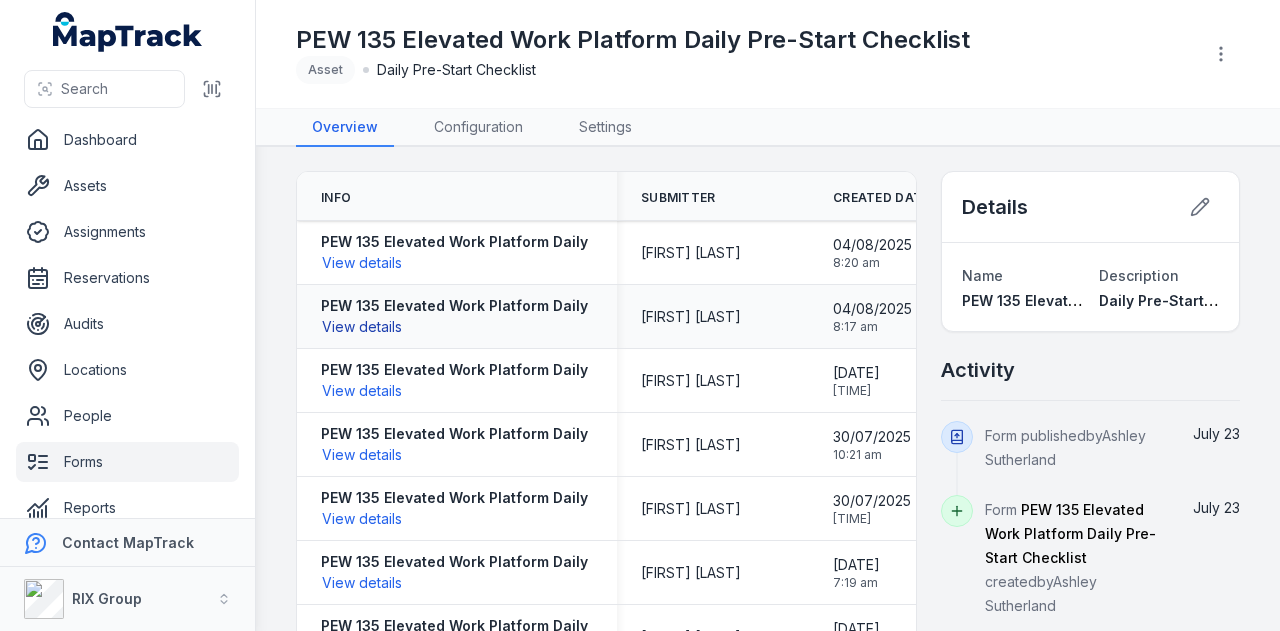 click on "View details" at bounding box center [362, 327] 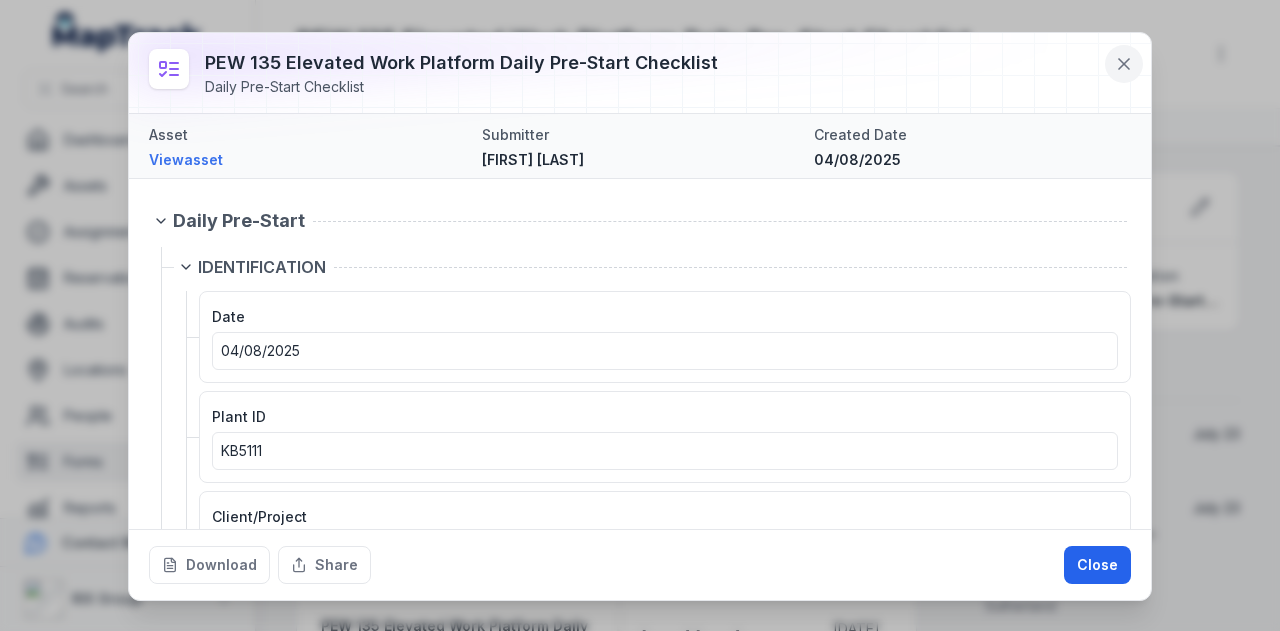 click at bounding box center (1124, 64) 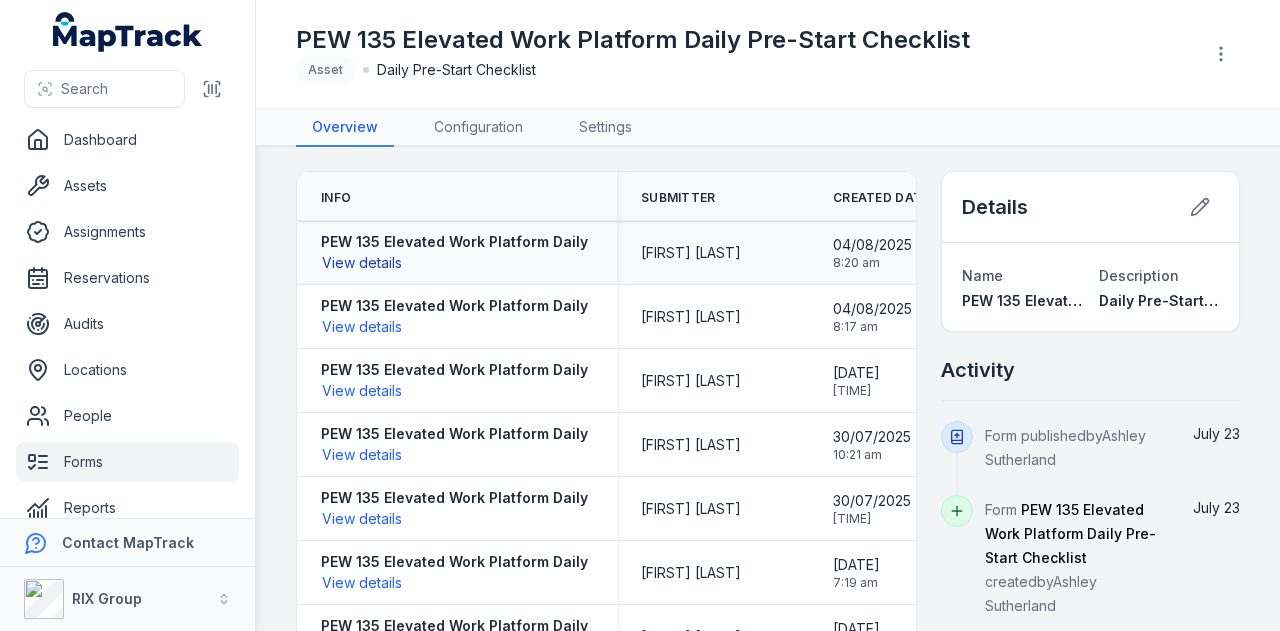 click on "View details" at bounding box center [362, 263] 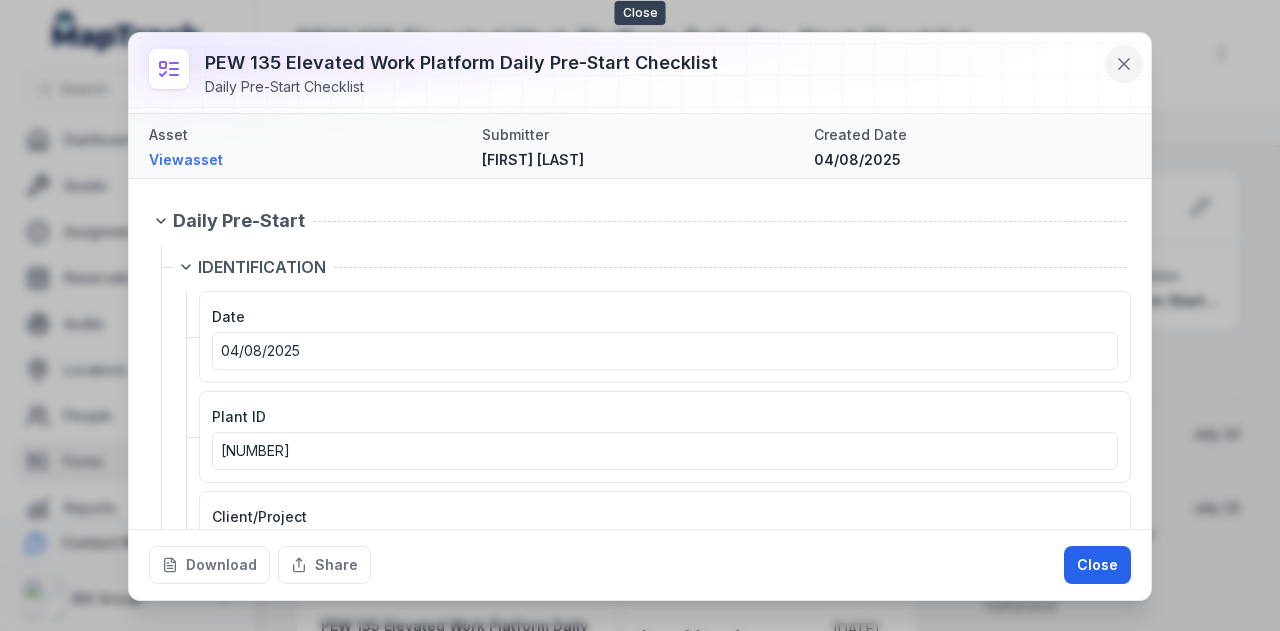 click at bounding box center (1124, 64) 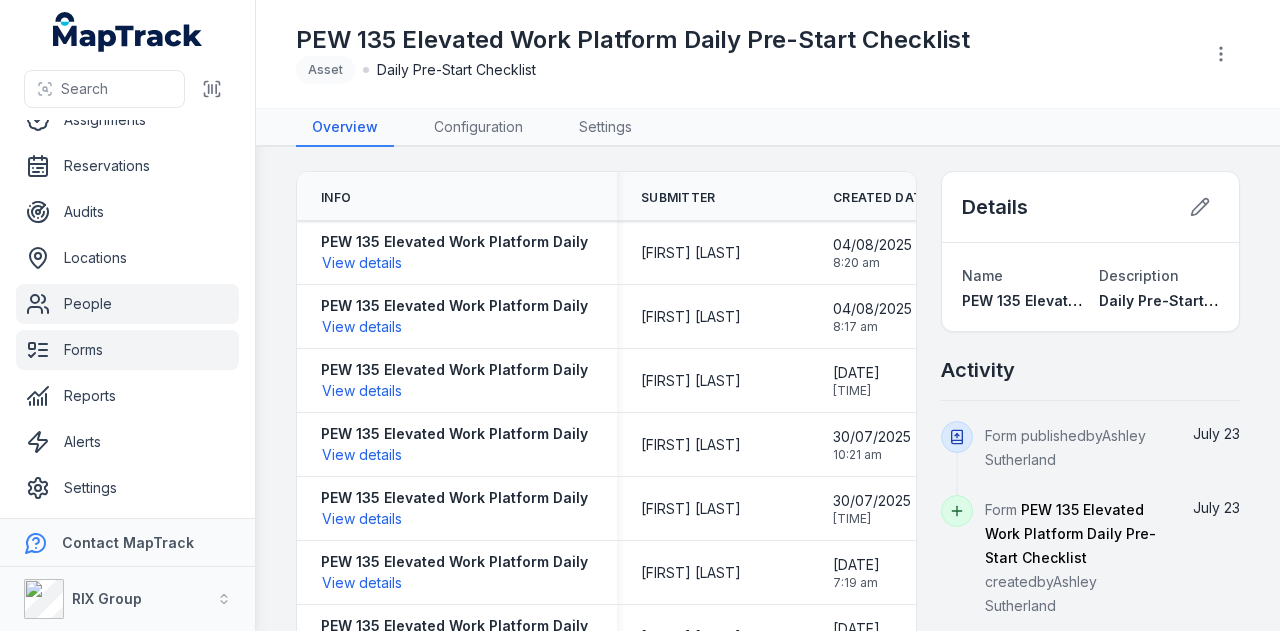 scroll, scrollTop: 113, scrollLeft: 0, axis: vertical 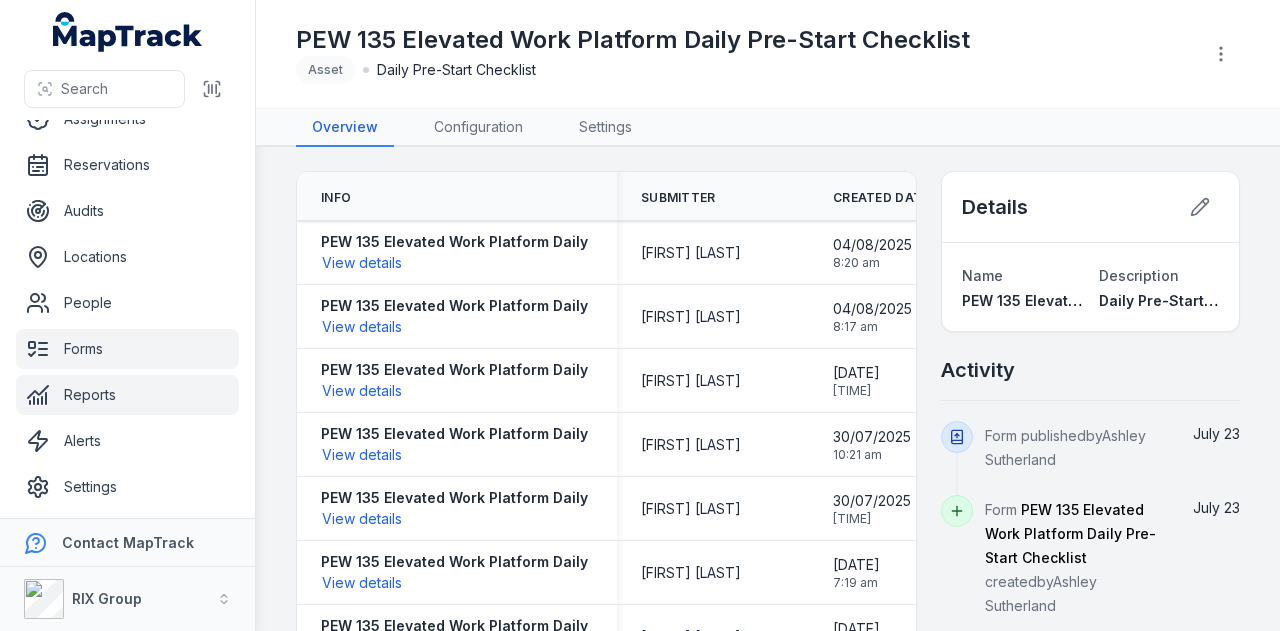 click on "Reports" at bounding box center [127, 395] 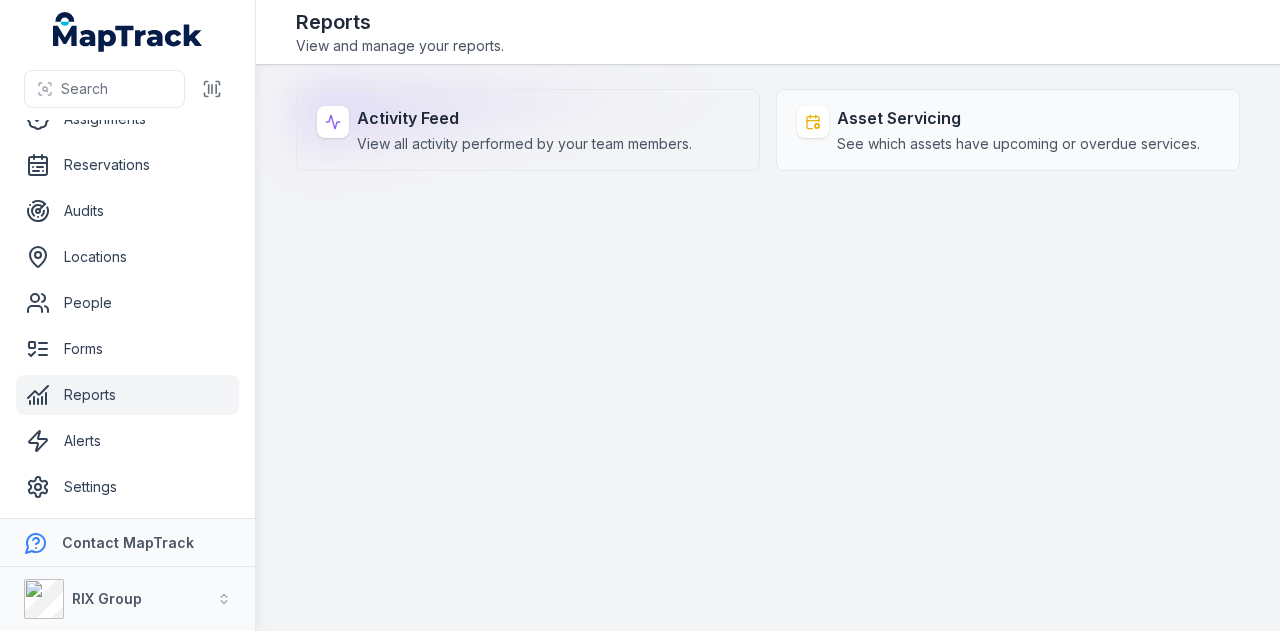 click on "Activity Feed" at bounding box center [524, 118] 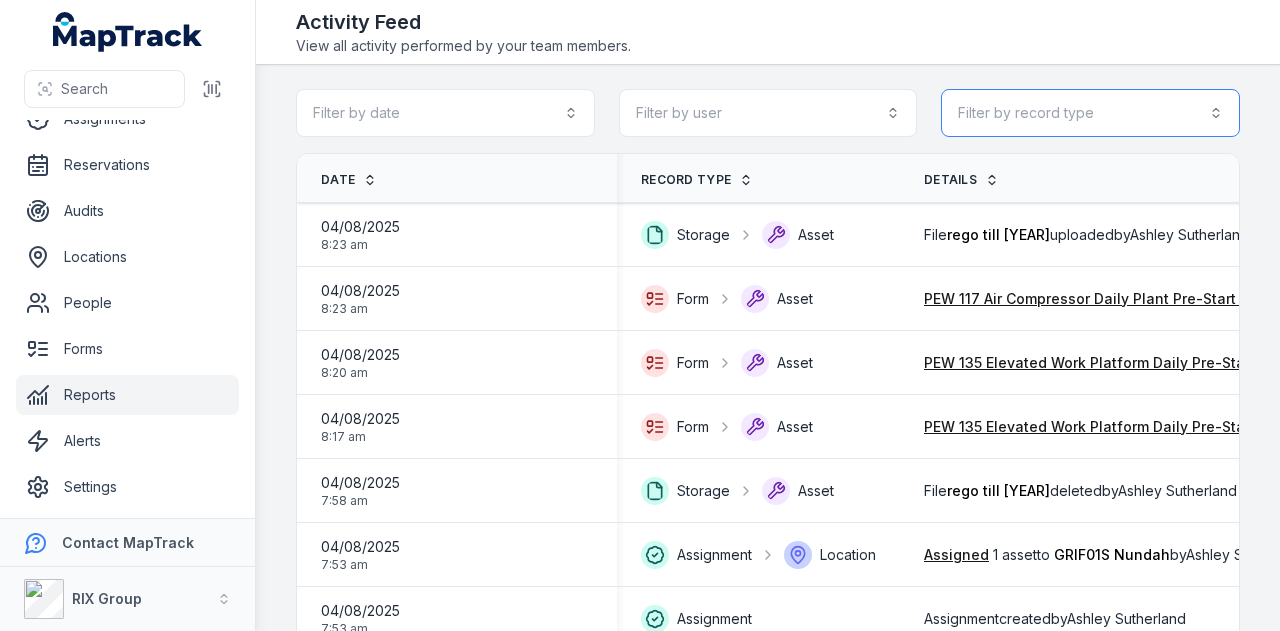 click on "Filter by record type" at bounding box center (1090, 113) 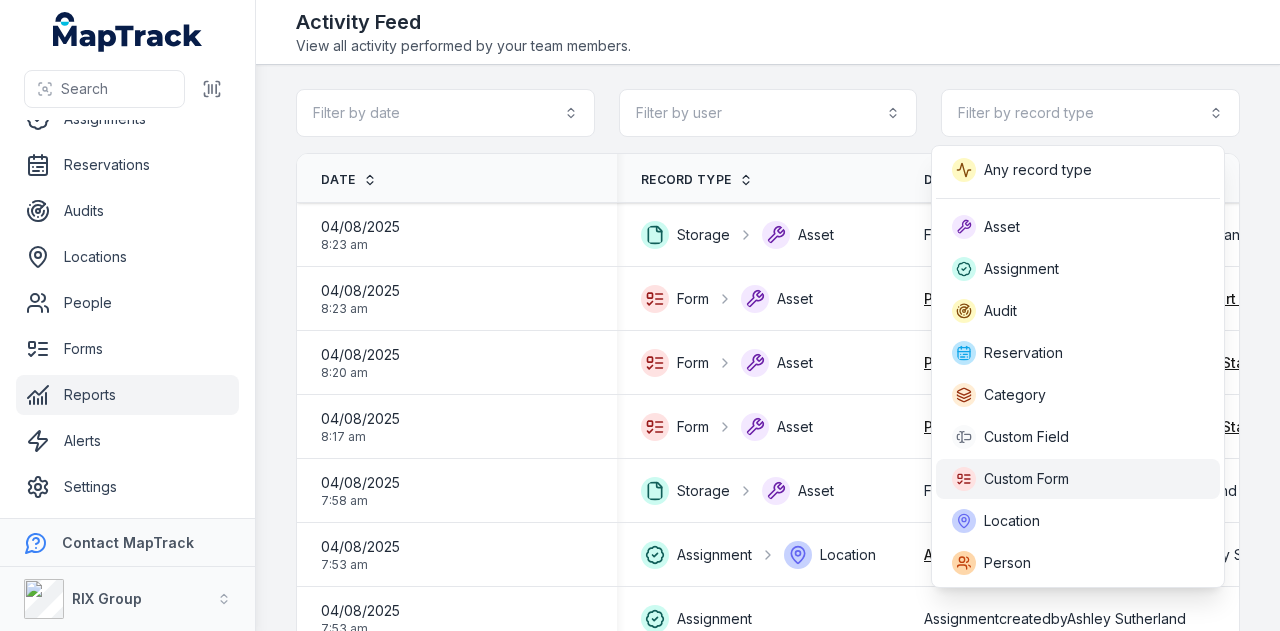 click on "Custom Form" at bounding box center [1078, 479] 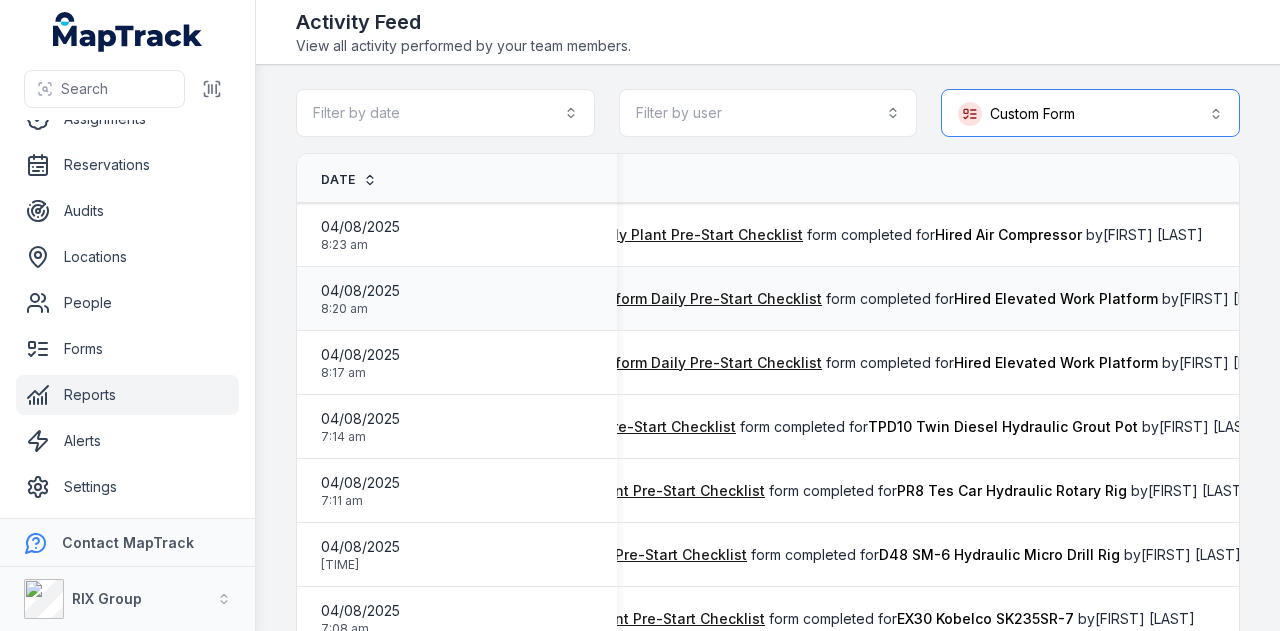 scroll, scrollTop: 0, scrollLeft: 440, axis: horizontal 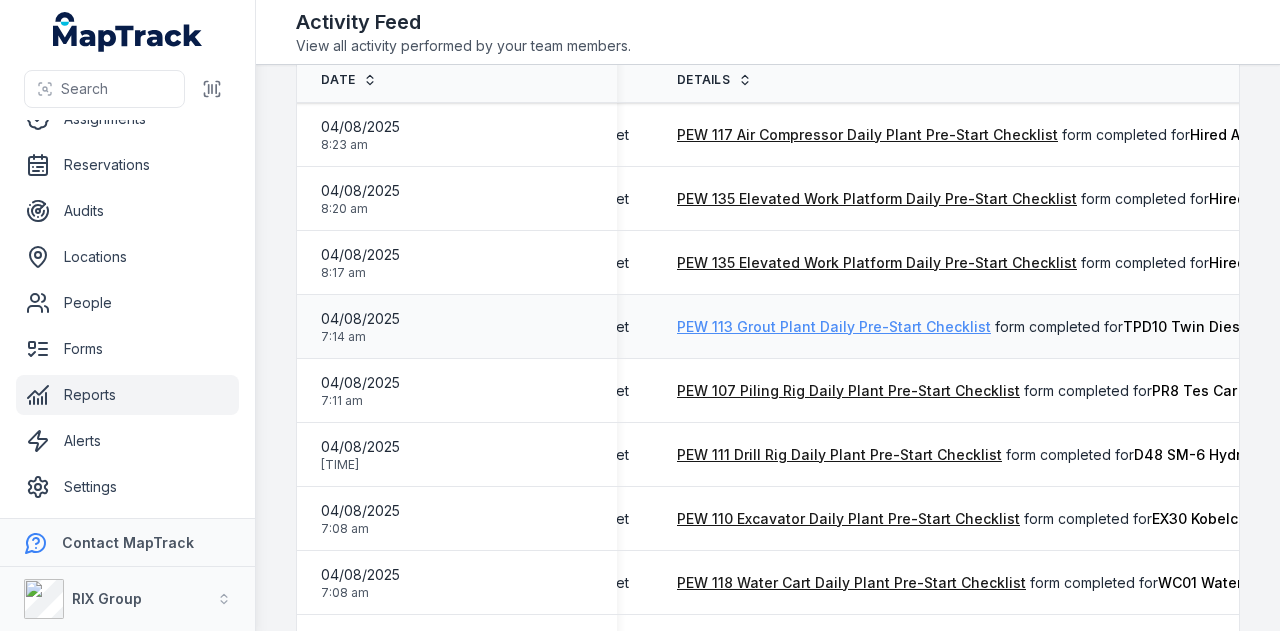 click on "PEW 113 Grout Plant Daily Pre-Start  Checklist" at bounding box center [834, 327] 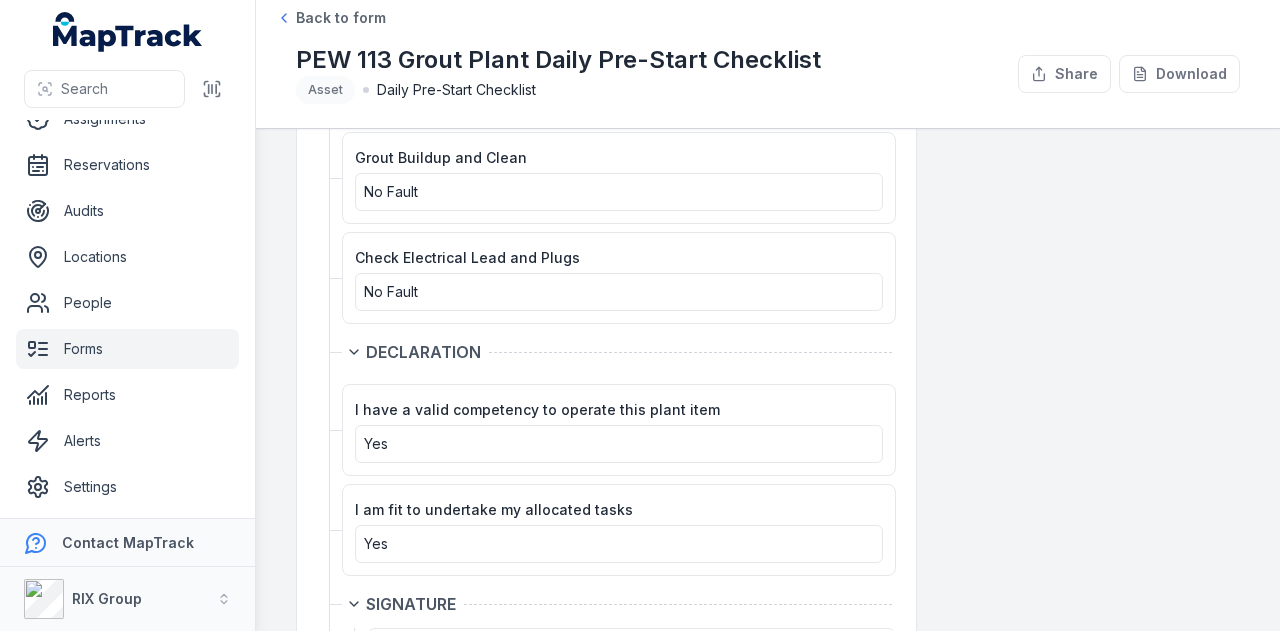 scroll, scrollTop: 2752, scrollLeft: 0, axis: vertical 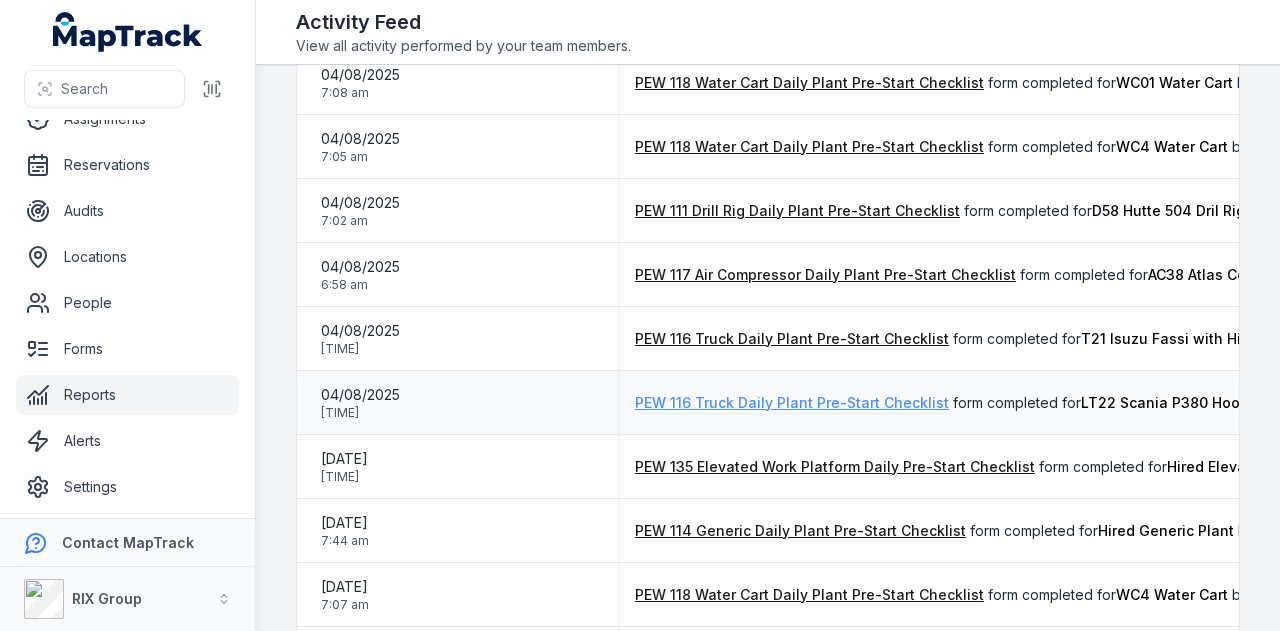 click on "PEW 116 Truck Daily Plant Pre-Start Checklist" at bounding box center (792, 403) 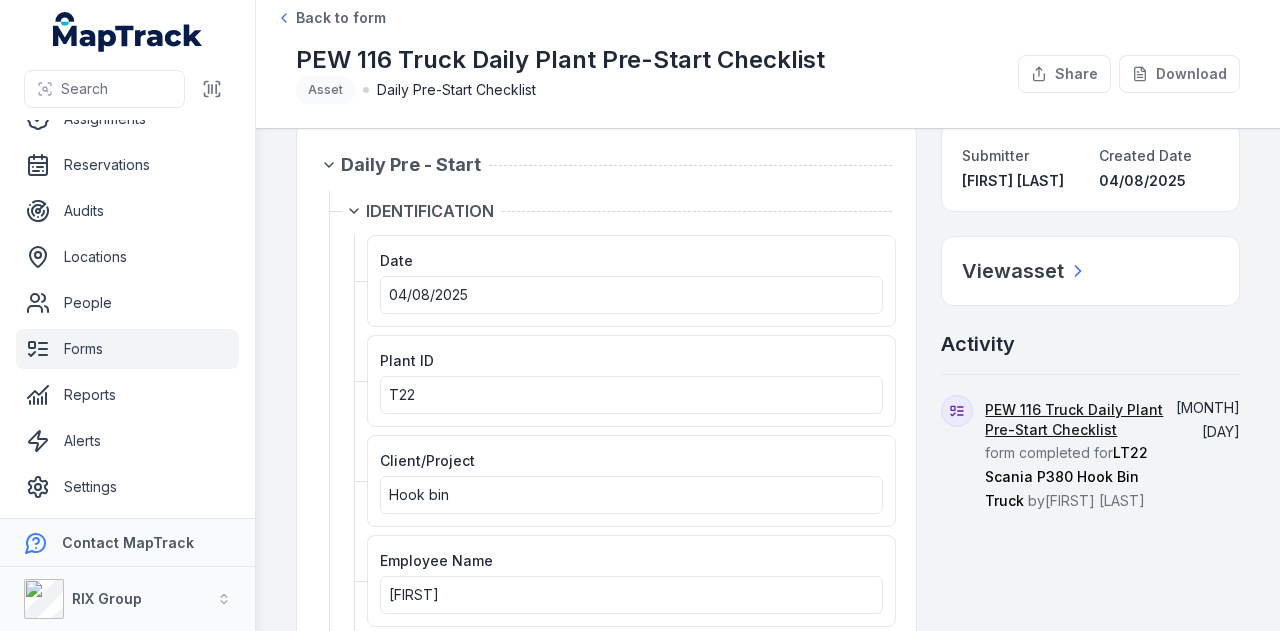 scroll, scrollTop: 0, scrollLeft: 0, axis: both 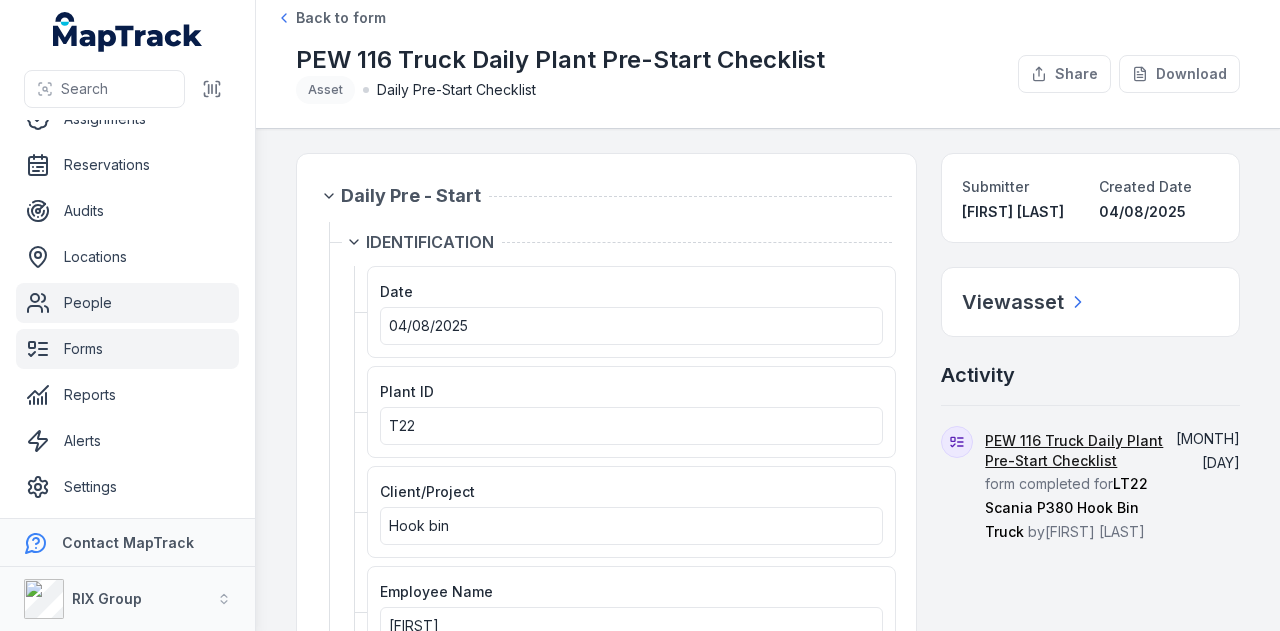 click on "People" at bounding box center [127, 303] 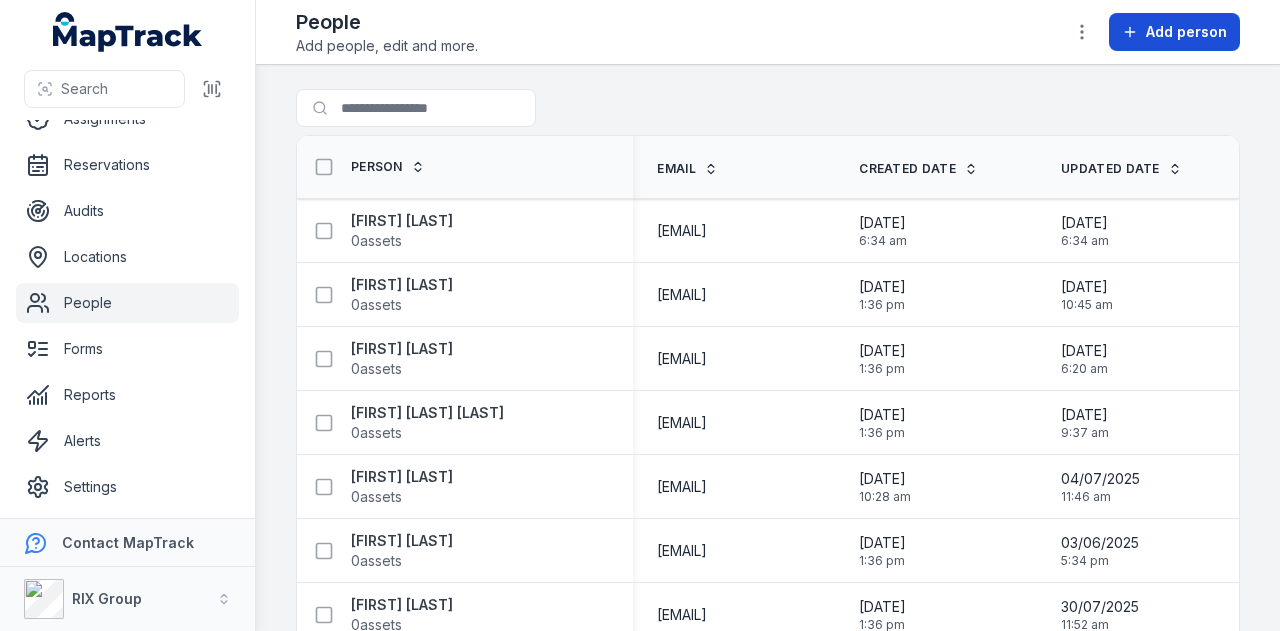 click on "Add person" at bounding box center [1186, 32] 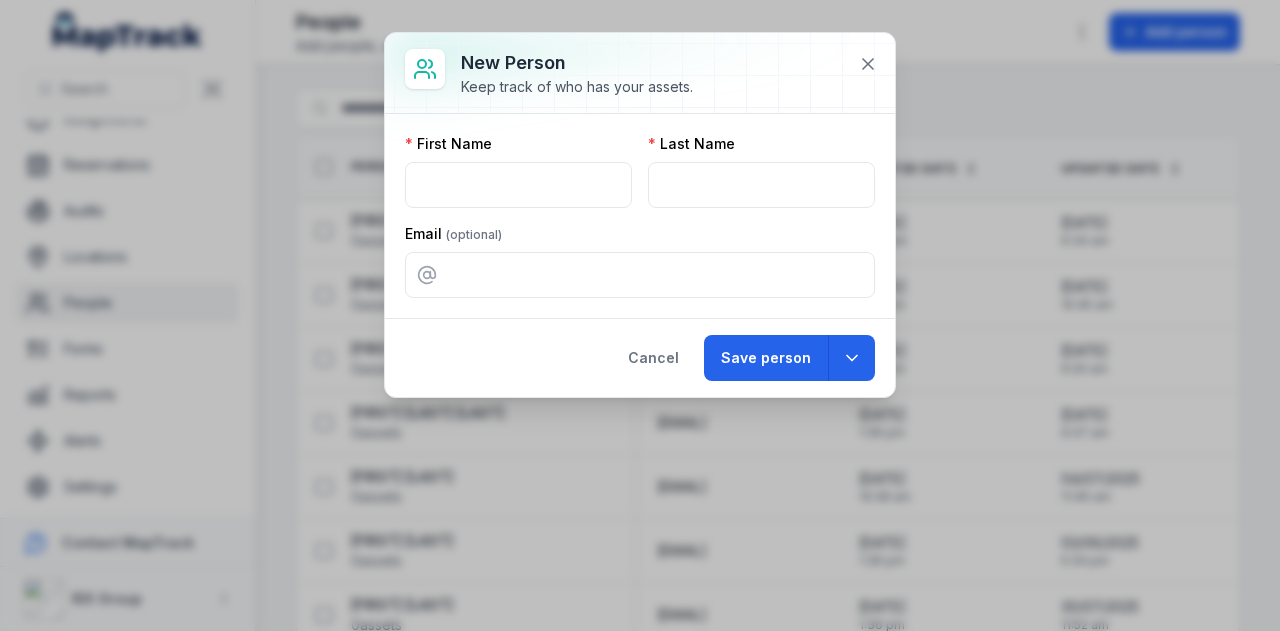 click on "[FIRST] [LAST] [EMAIL]" at bounding box center (640, 216) 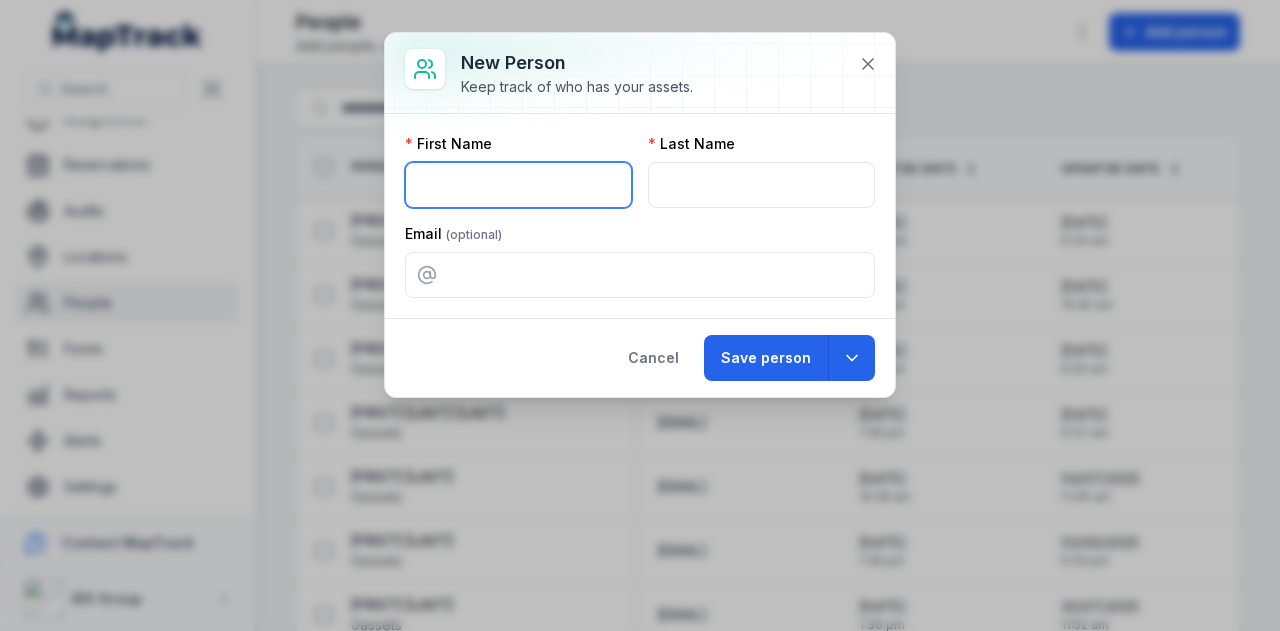 click at bounding box center (518, 185) 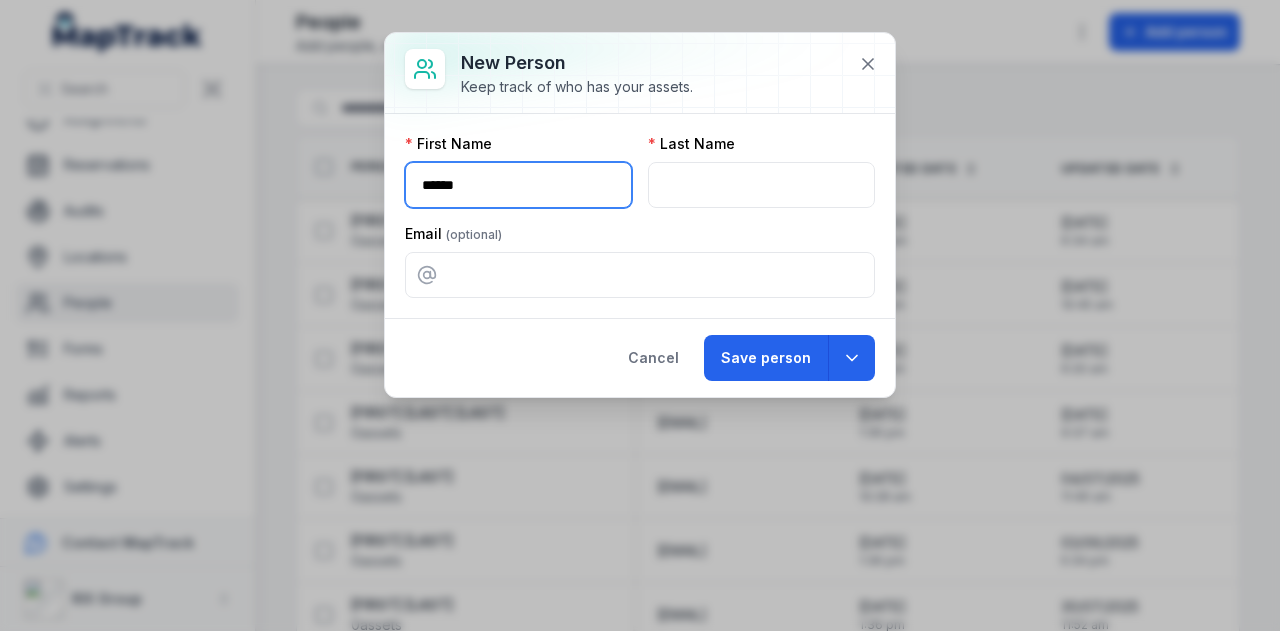type on "******" 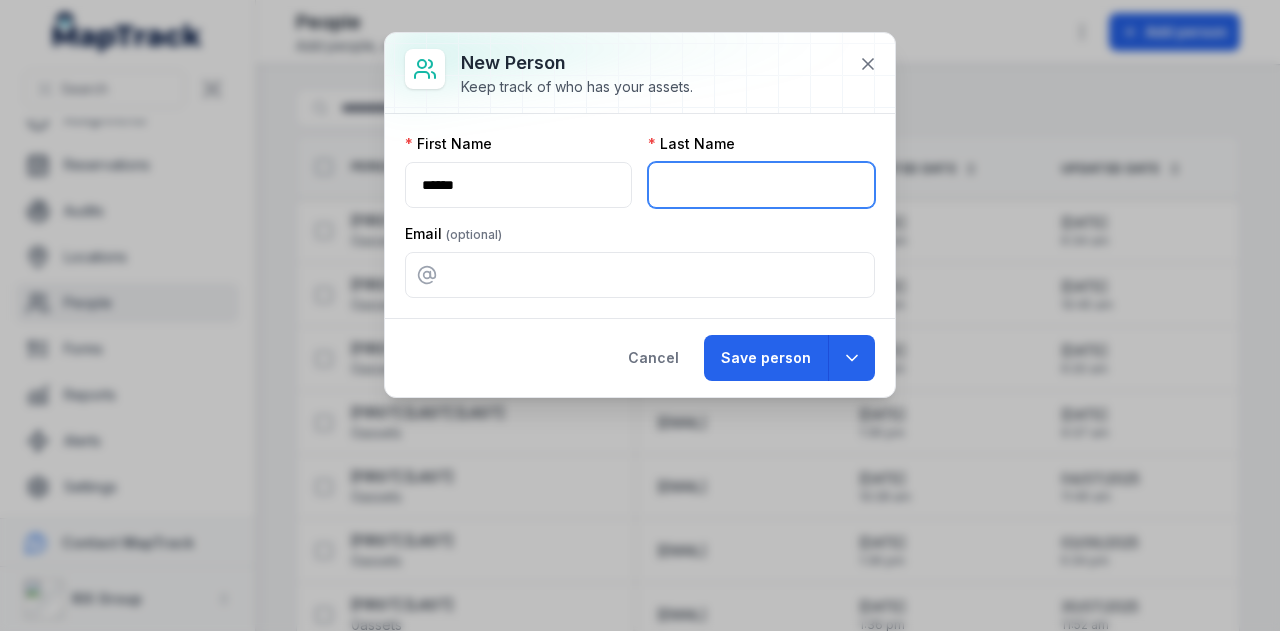 paste on "*******" 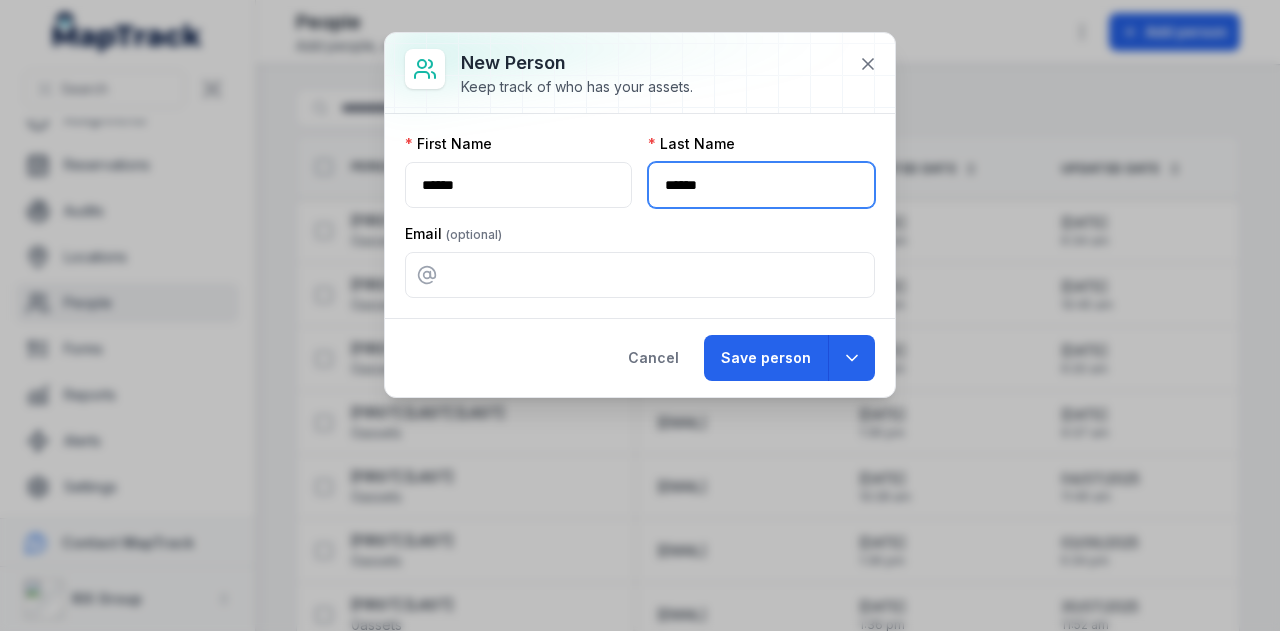 type on "******" 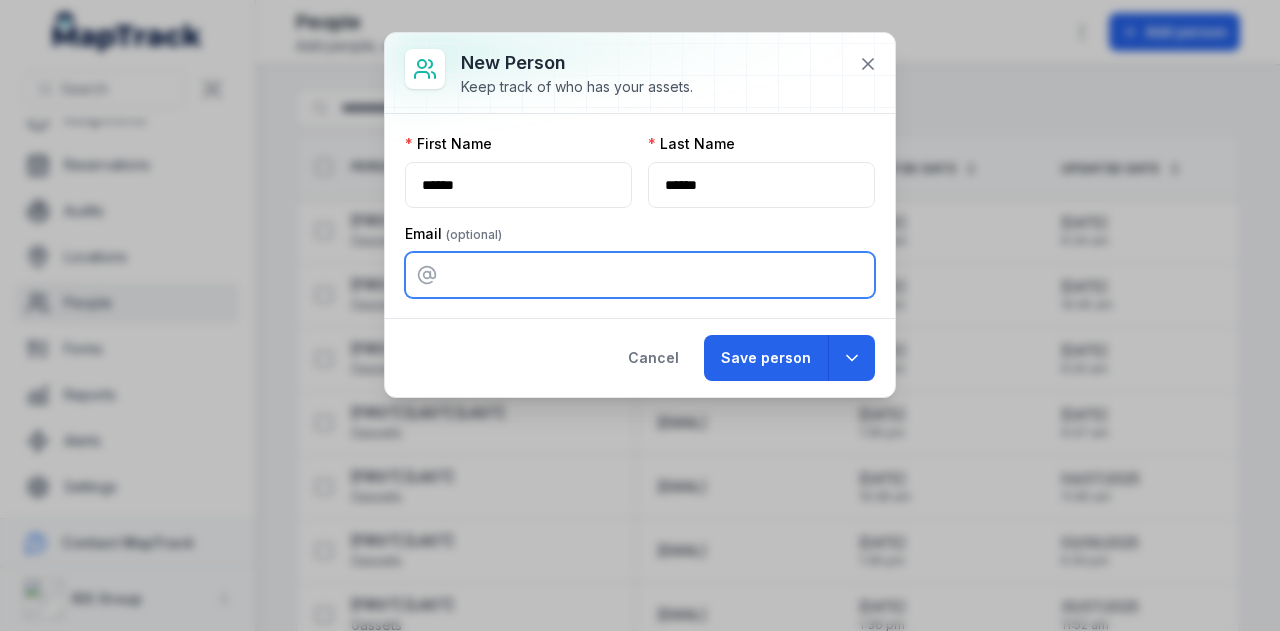 click at bounding box center [640, 275] 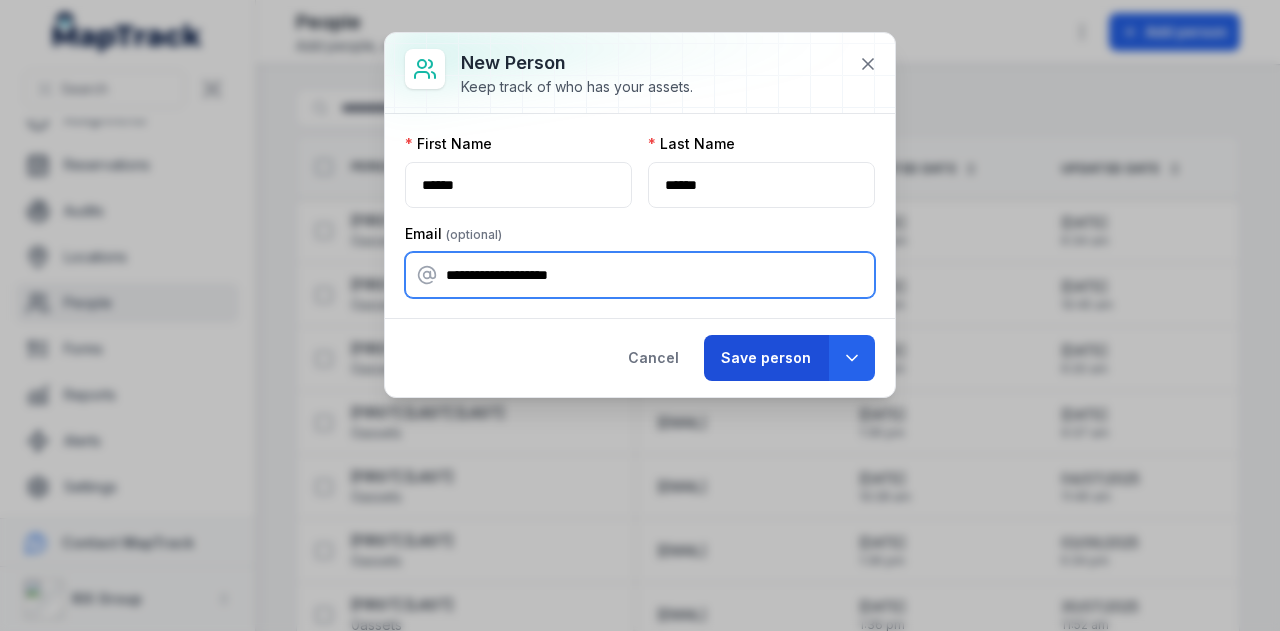 type on "**********" 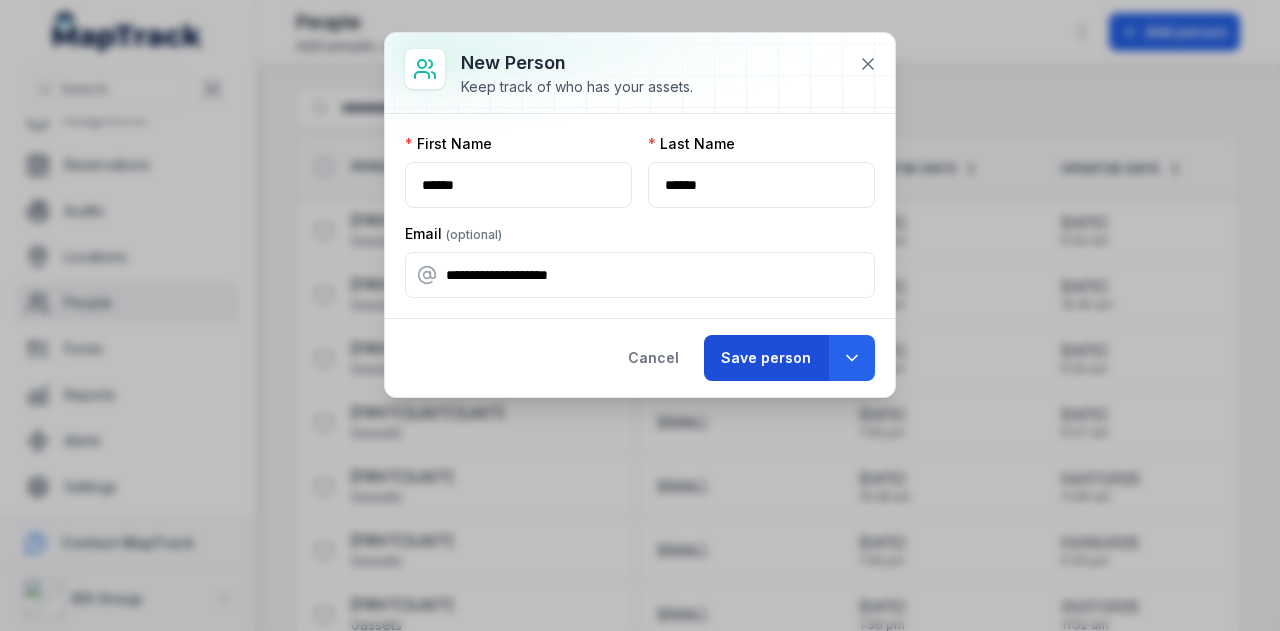 click on "Save person" at bounding box center (766, 358) 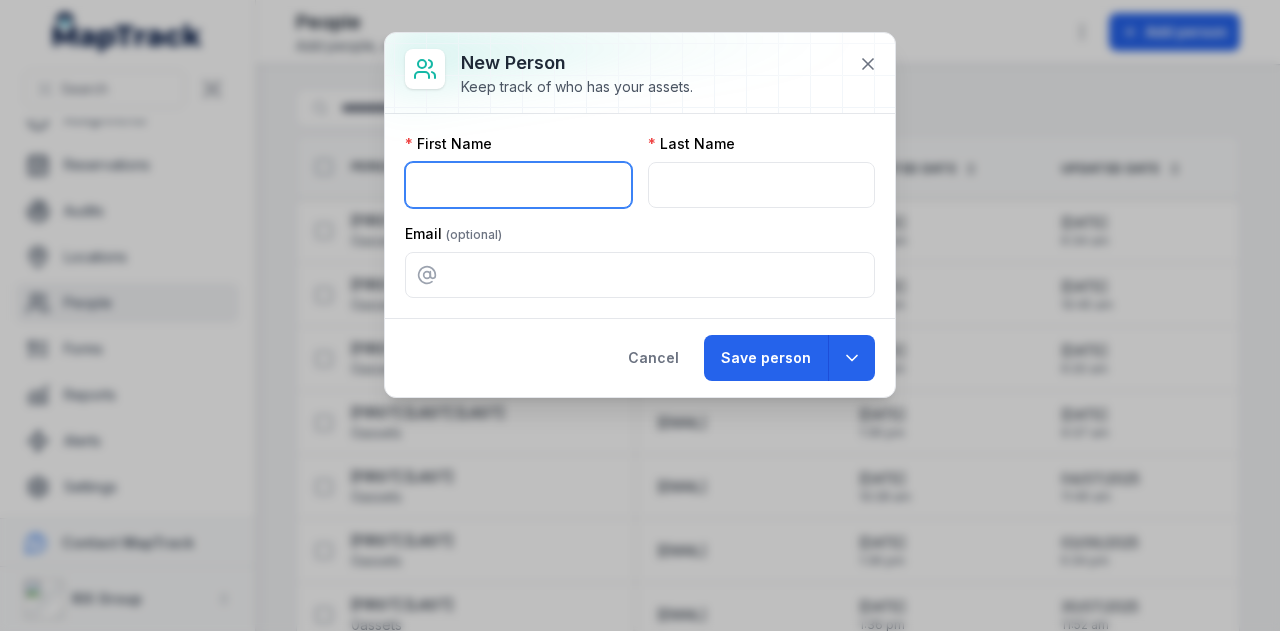 click at bounding box center (518, 185) 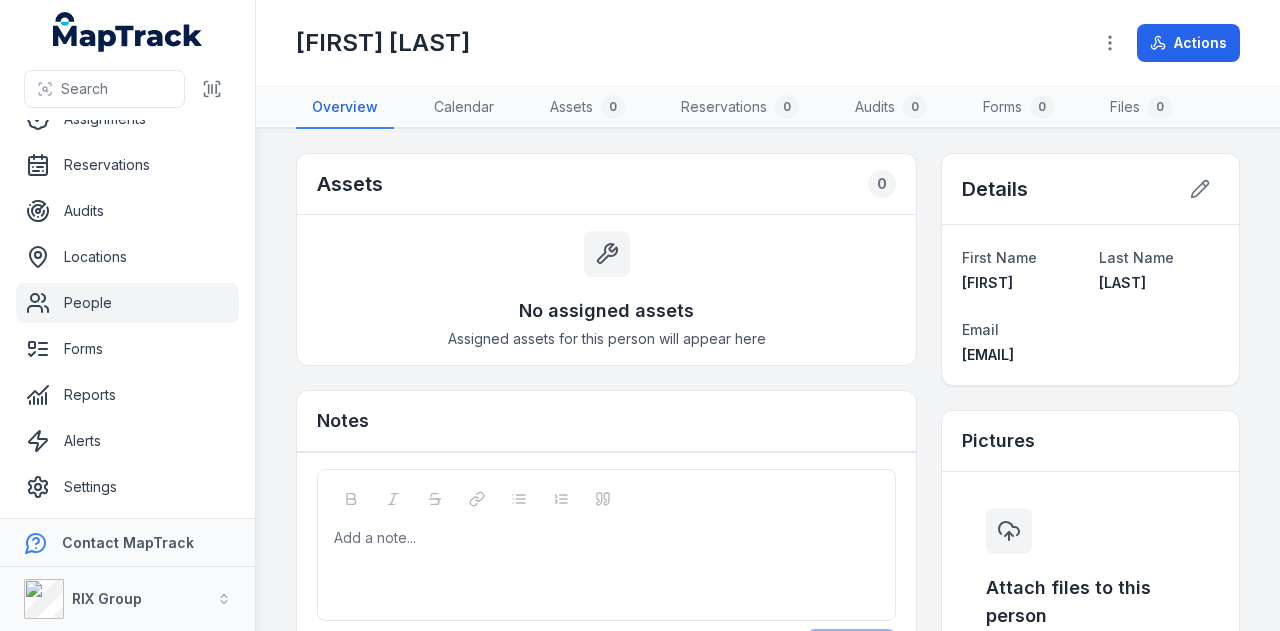 click on "People" at bounding box center (127, 303) 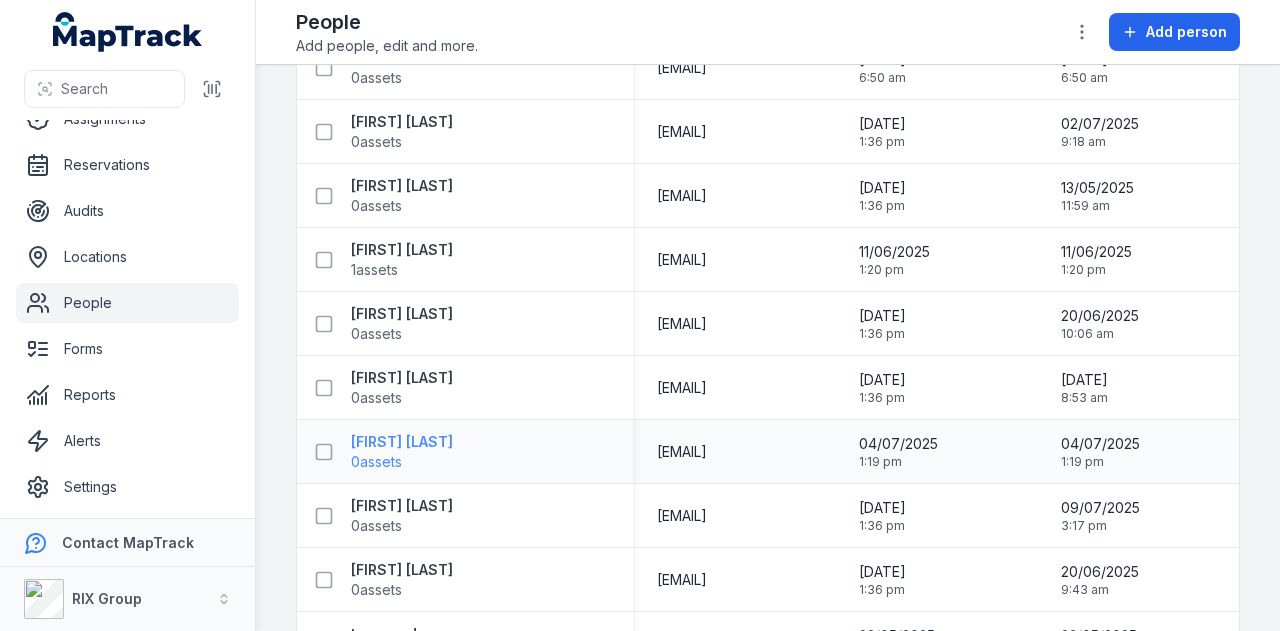 scroll, scrollTop: 11466, scrollLeft: 0, axis: vertical 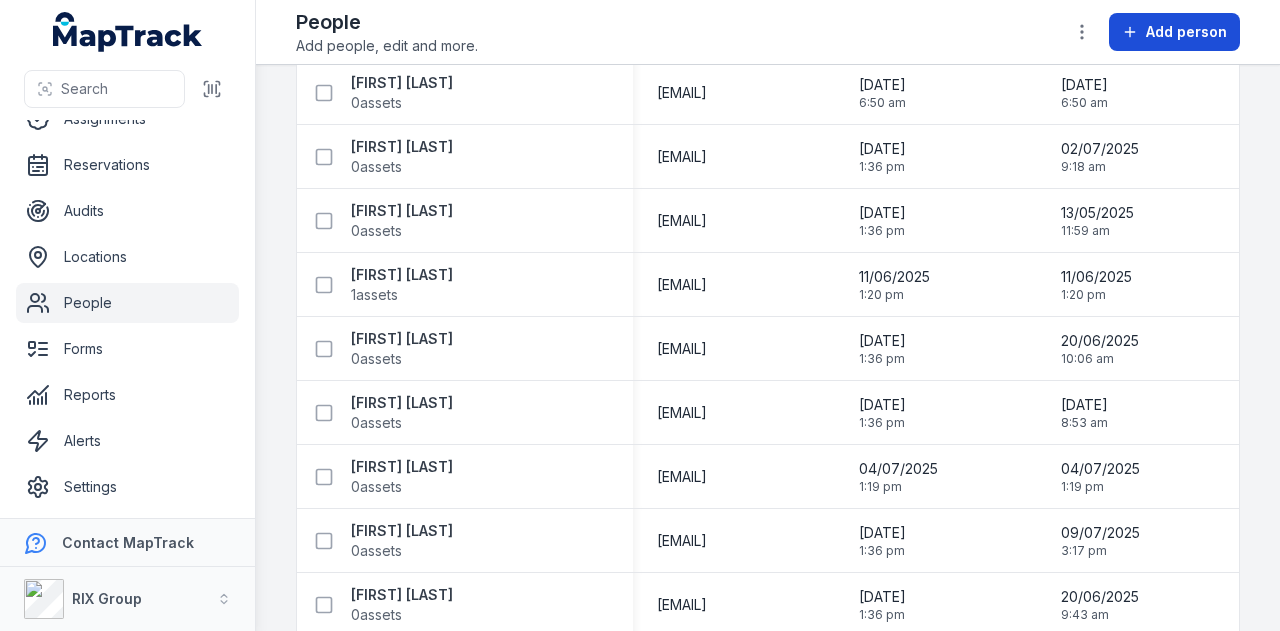 click on "Add person" at bounding box center (1186, 32) 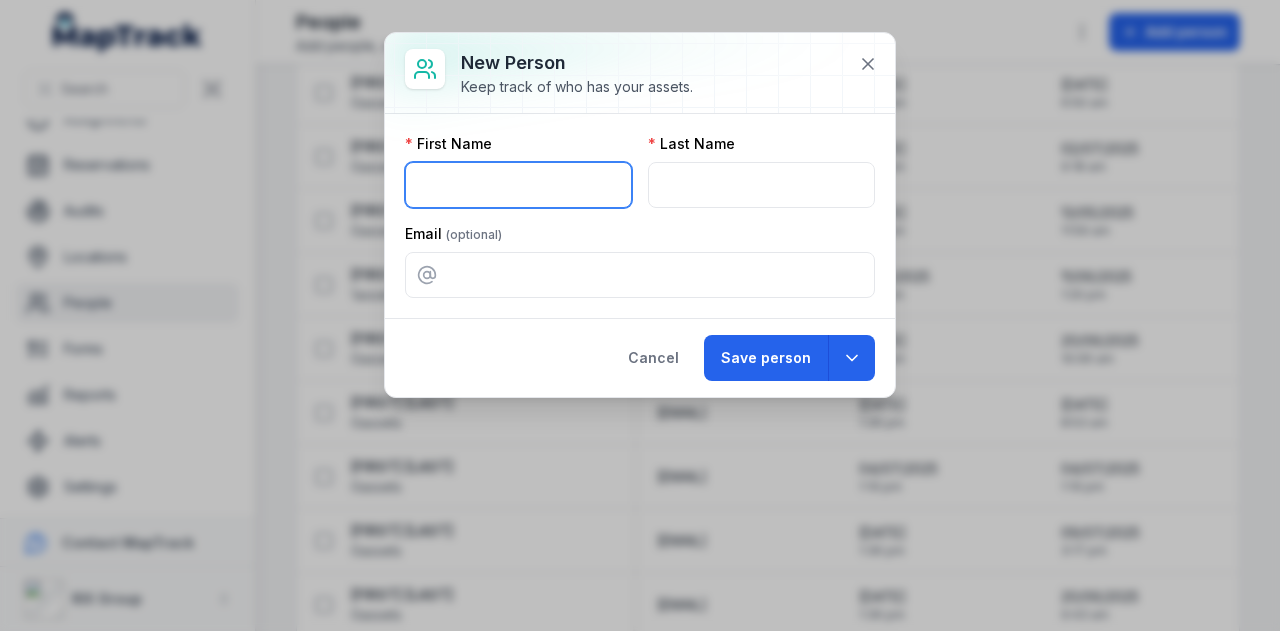 click at bounding box center (518, 185) 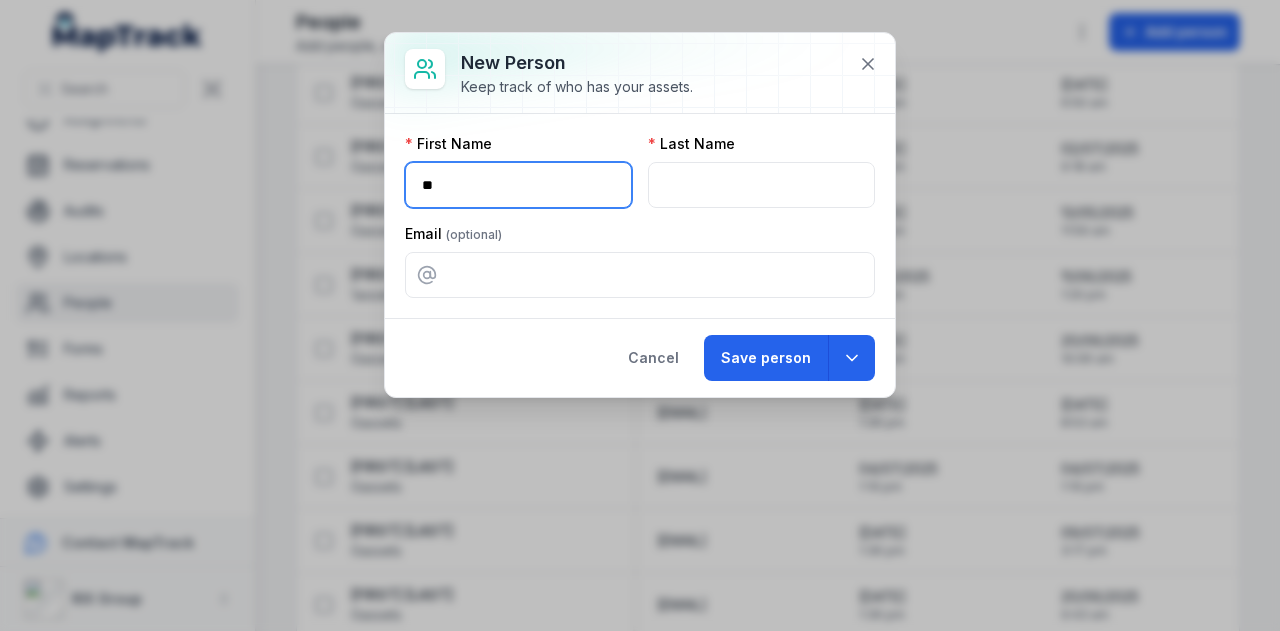 type on "*" 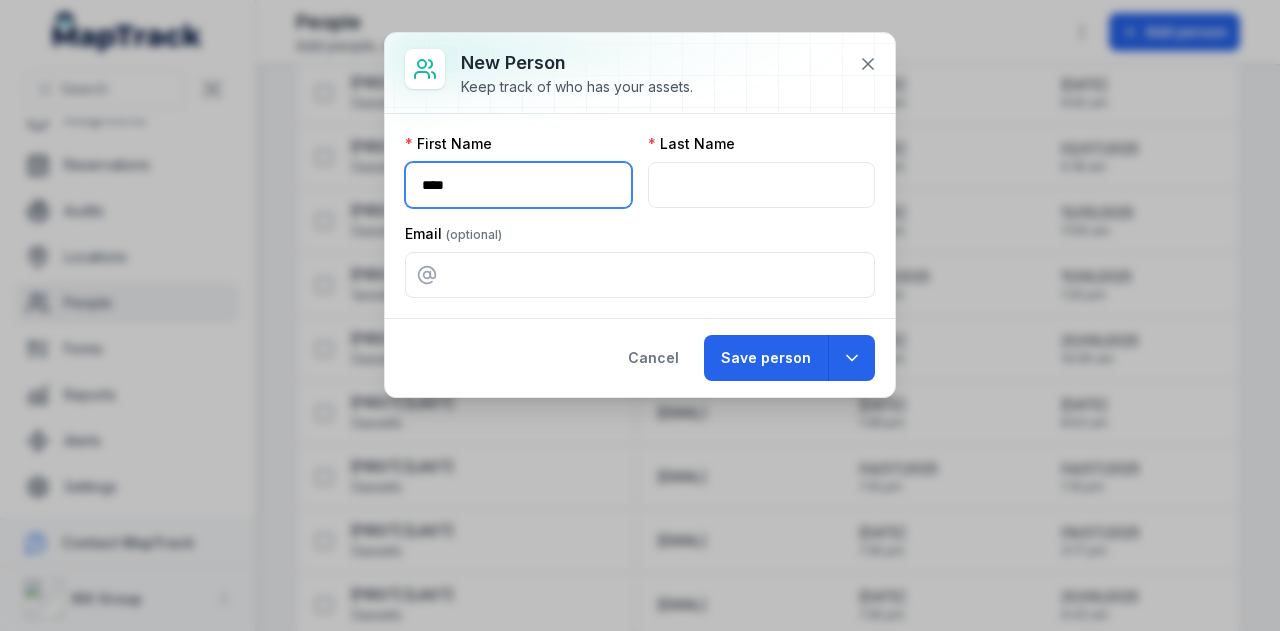click on "****" at bounding box center [518, 185] 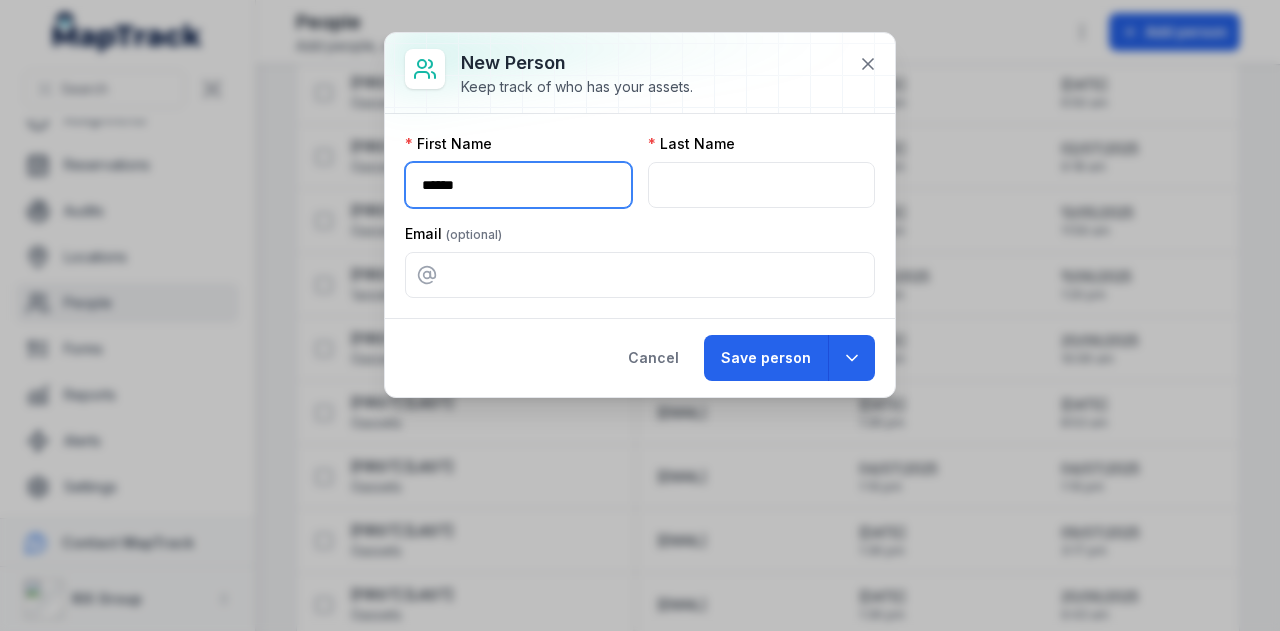type on "******" 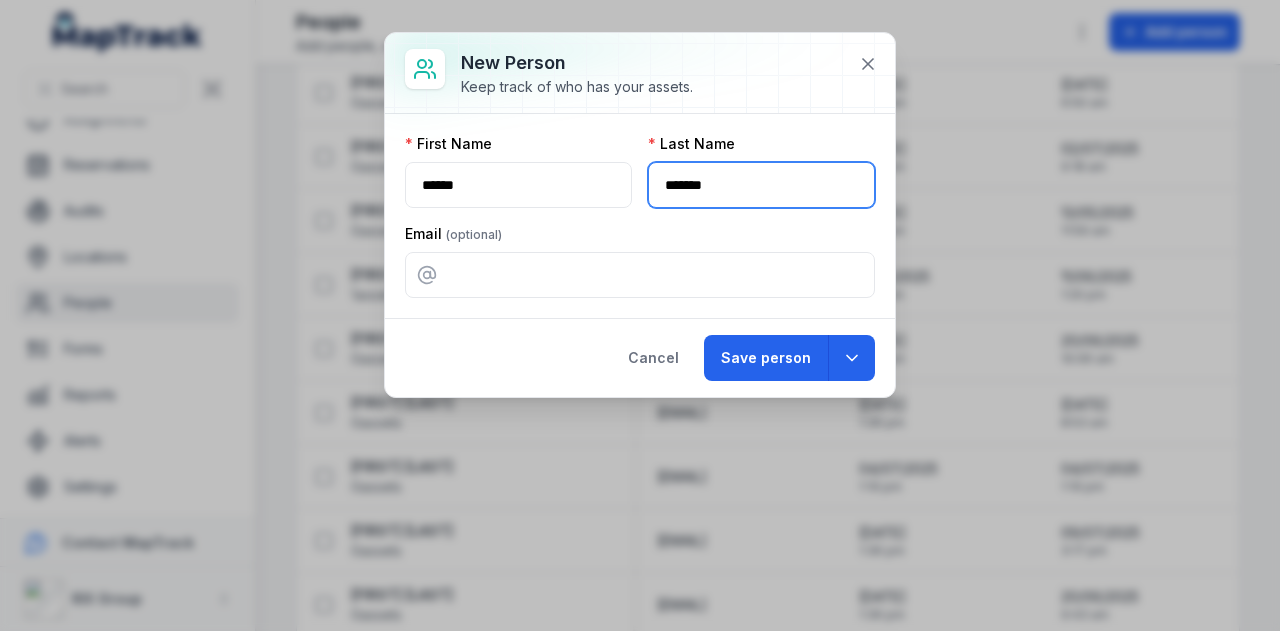 type on "*******" 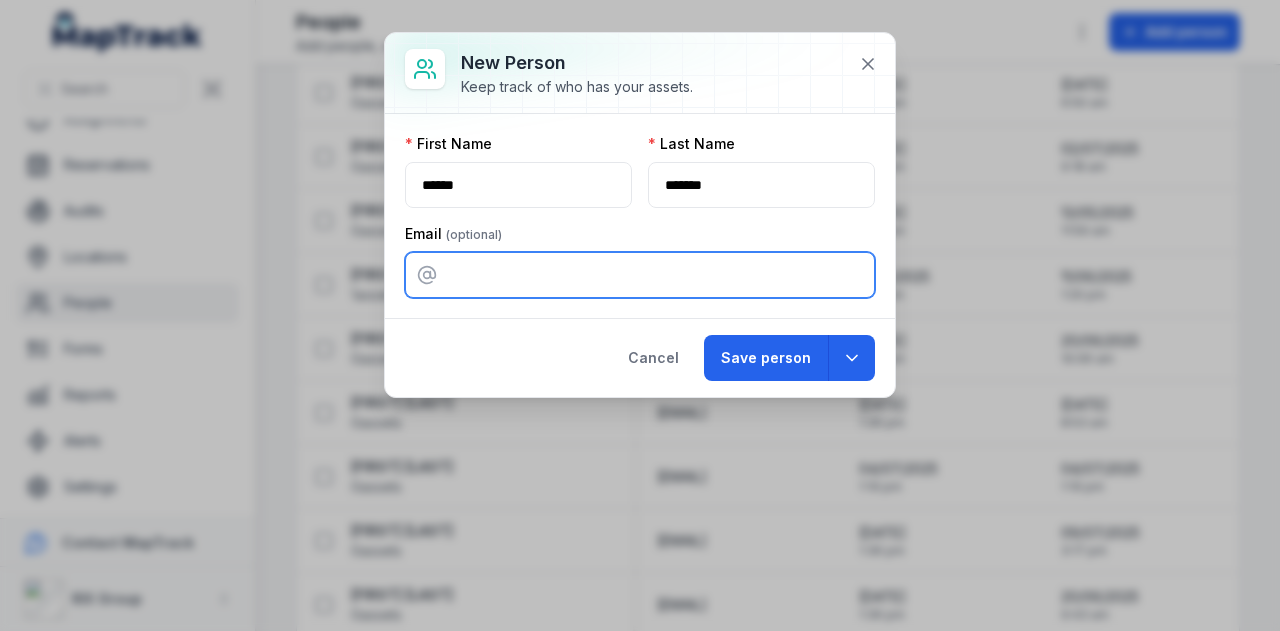 click at bounding box center (640, 275) 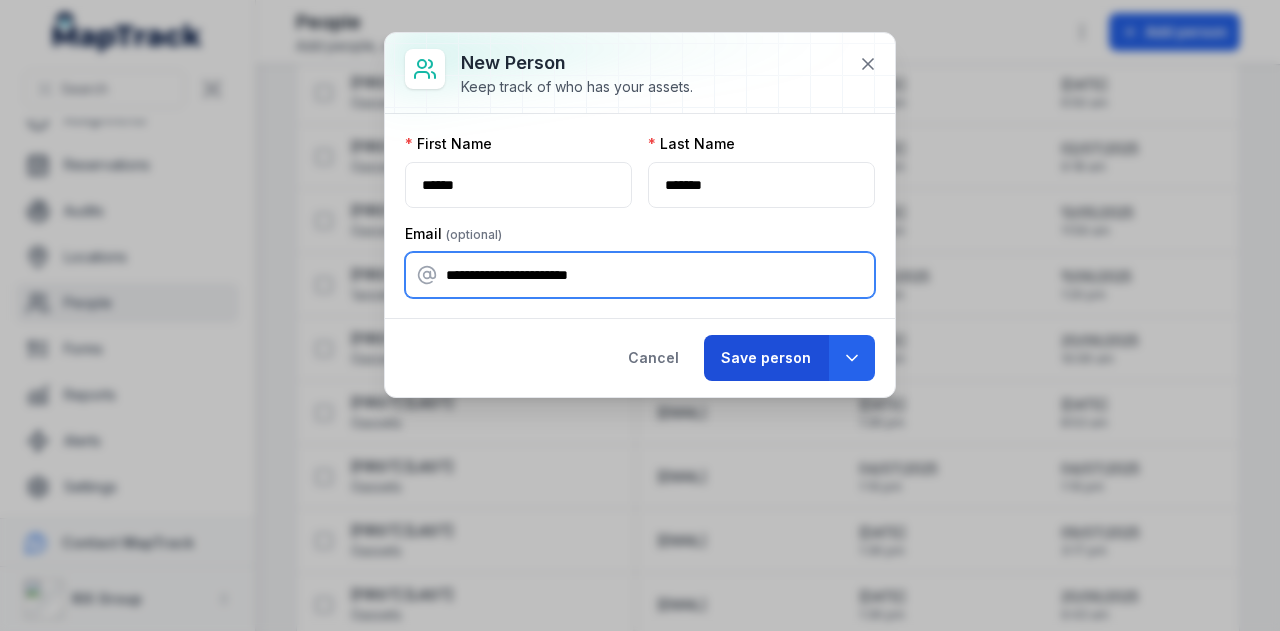 type on "**********" 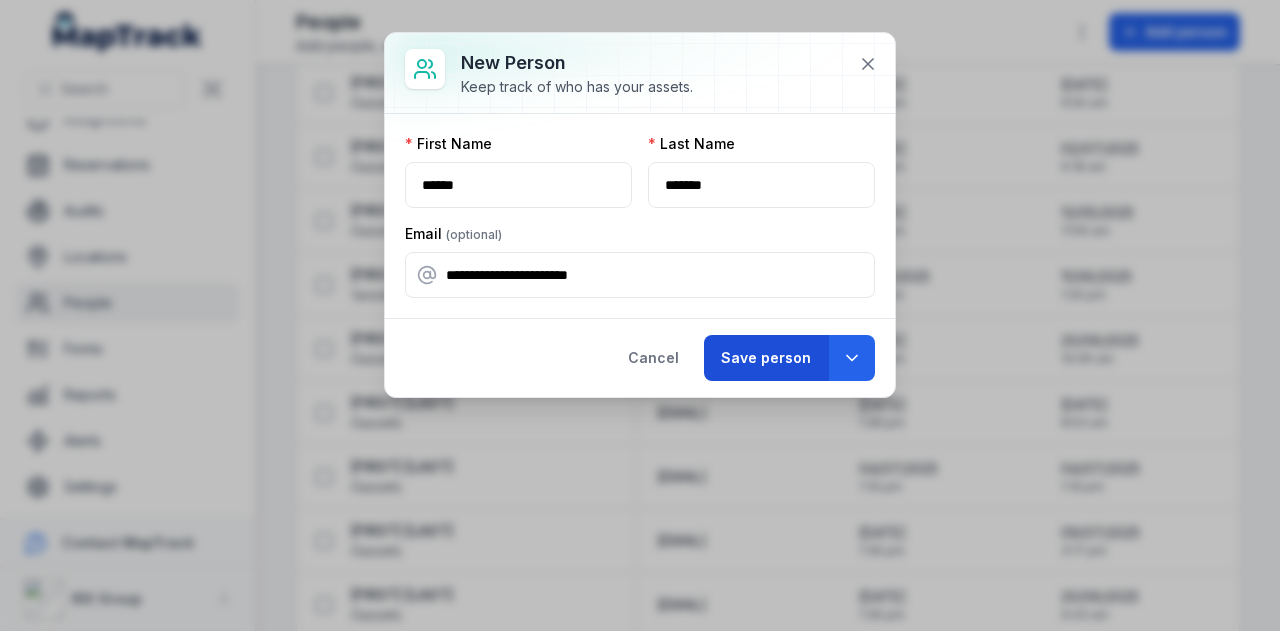 click on "Save person" at bounding box center (766, 358) 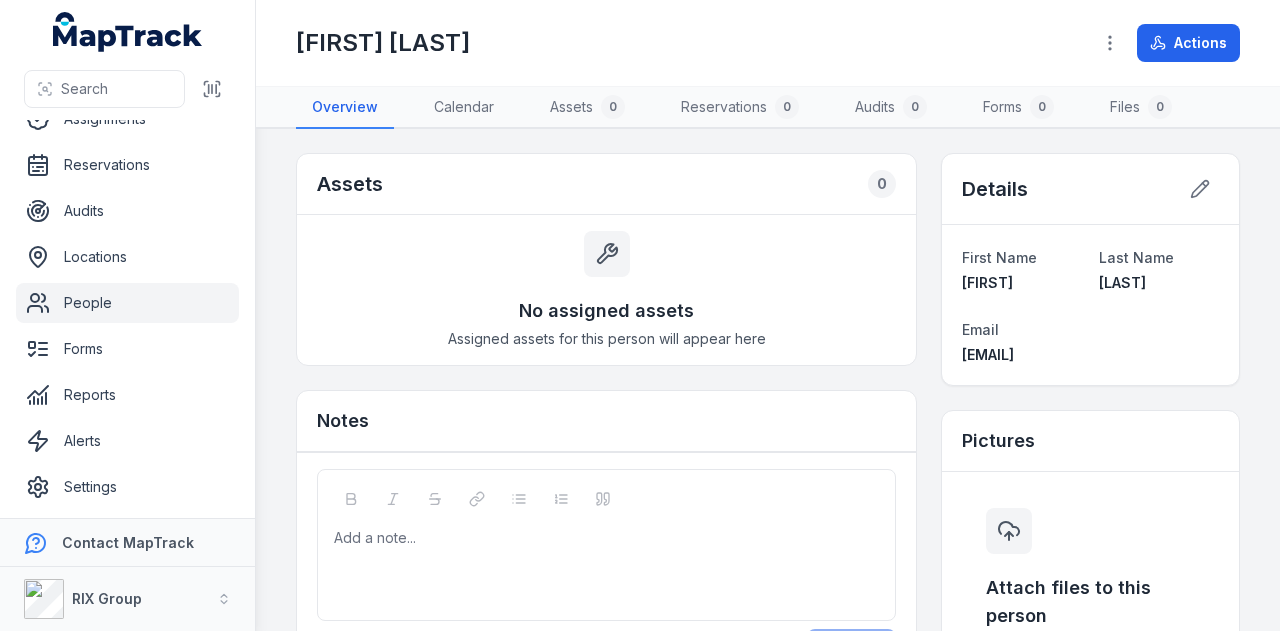 click on "People" at bounding box center (127, 303) 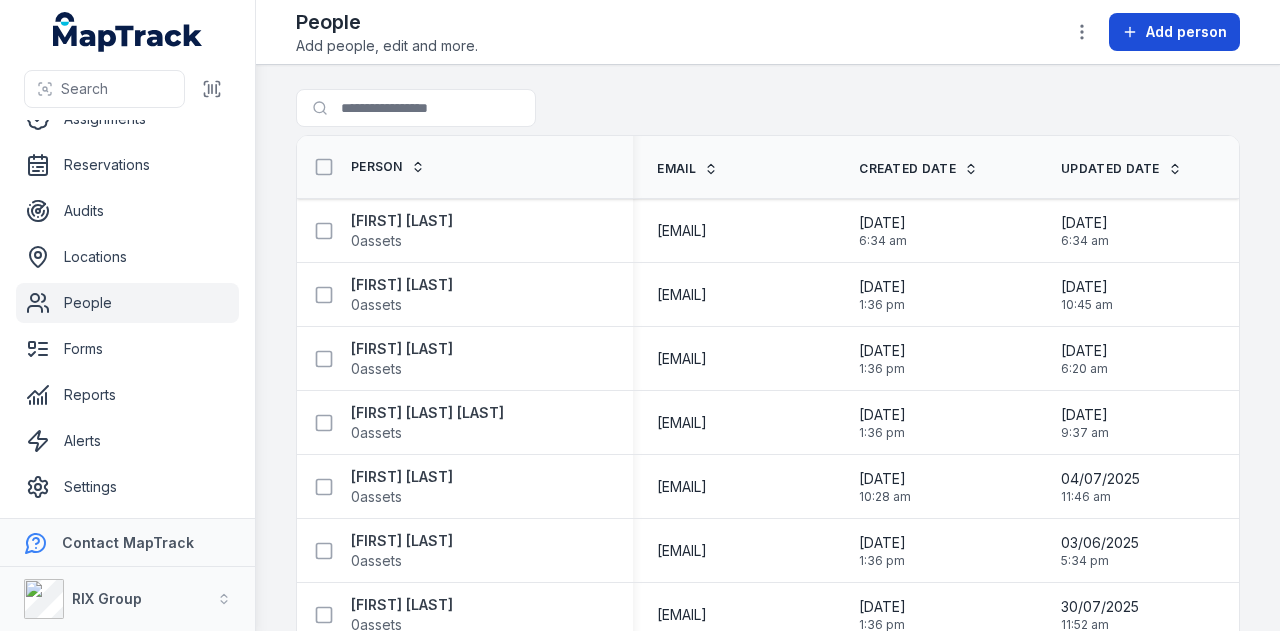 click on "Add person" at bounding box center (1186, 32) 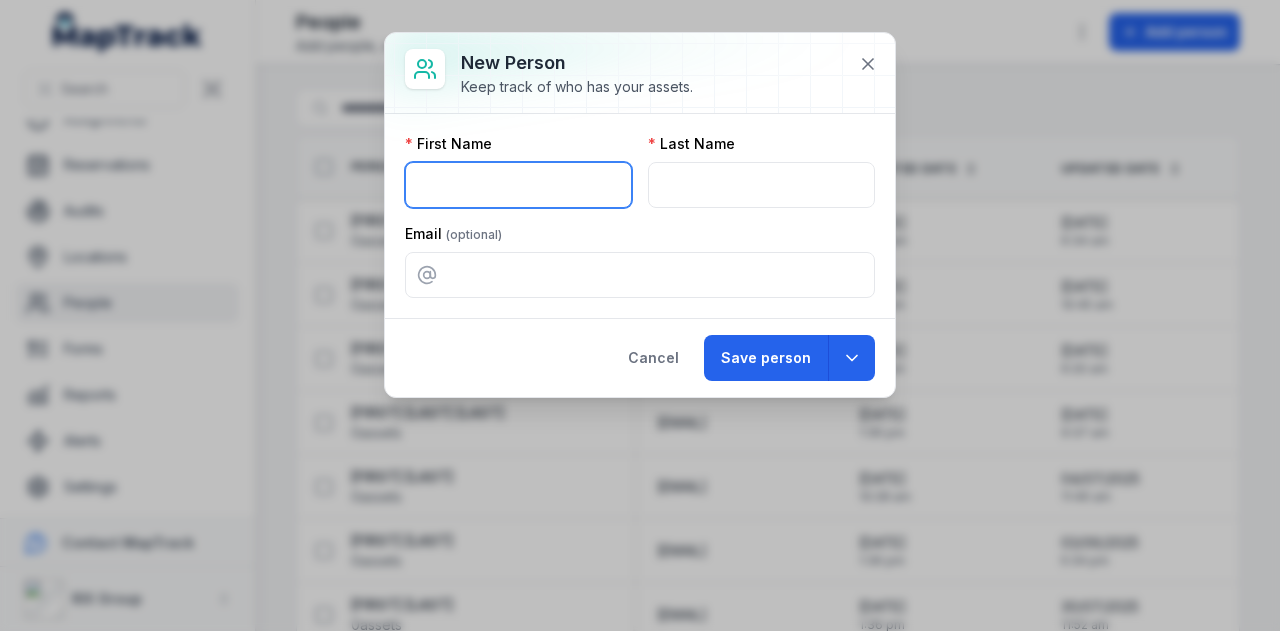 click at bounding box center (518, 185) 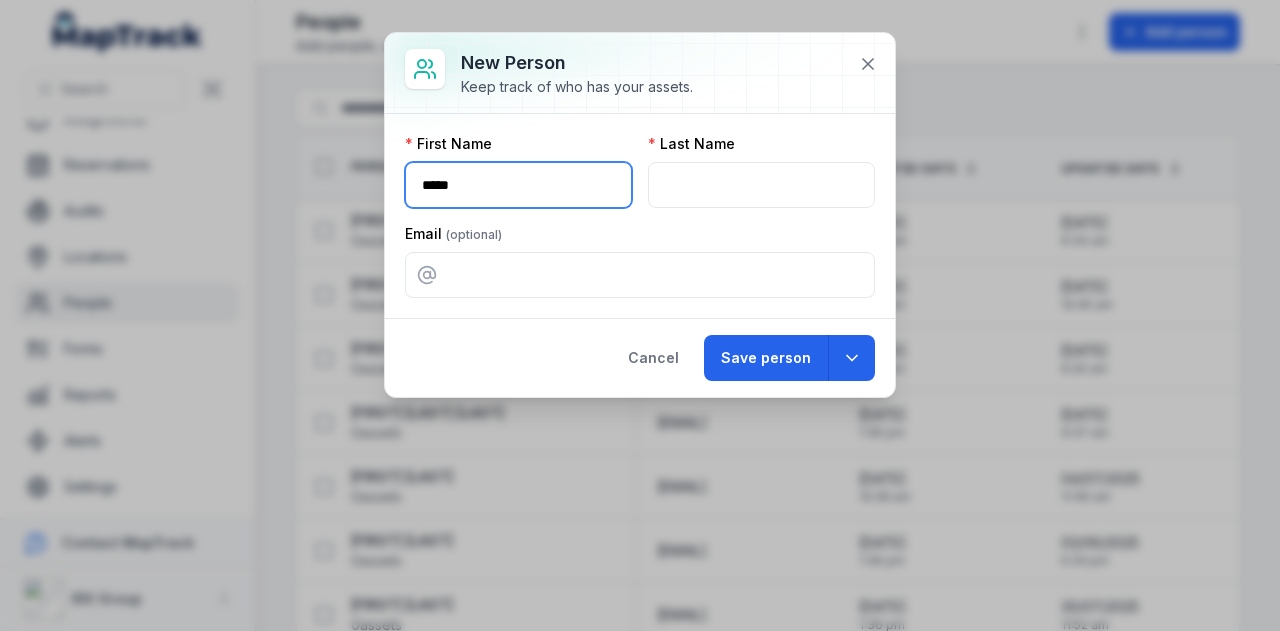 type on "****" 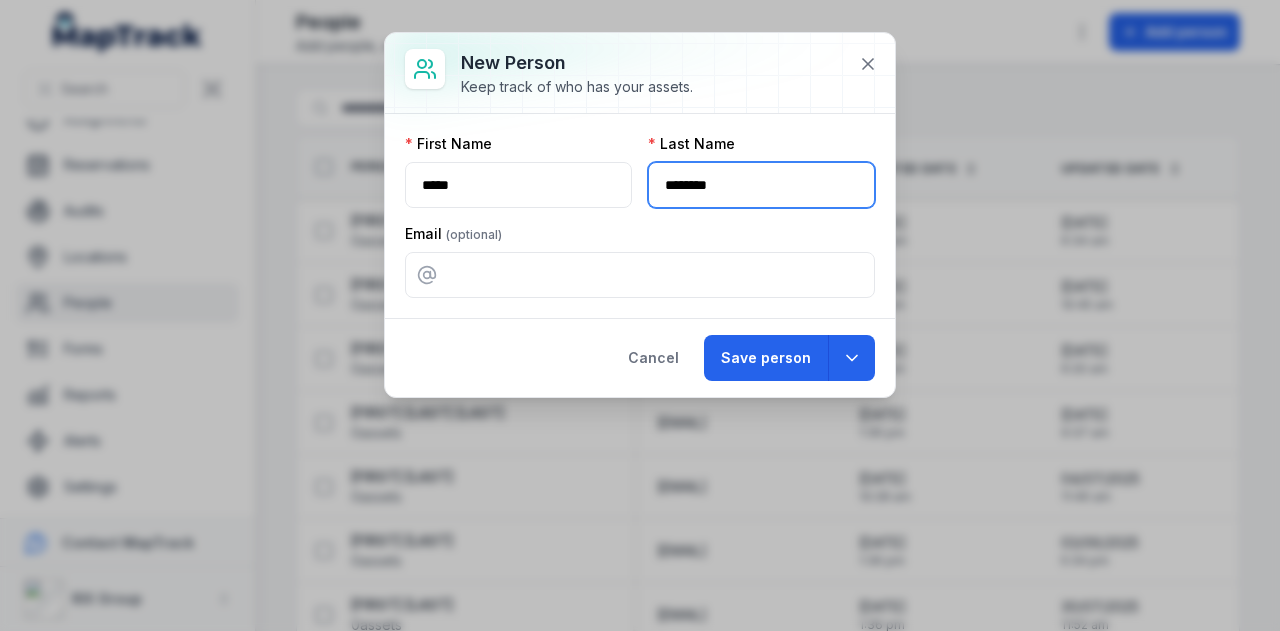 type on "*******" 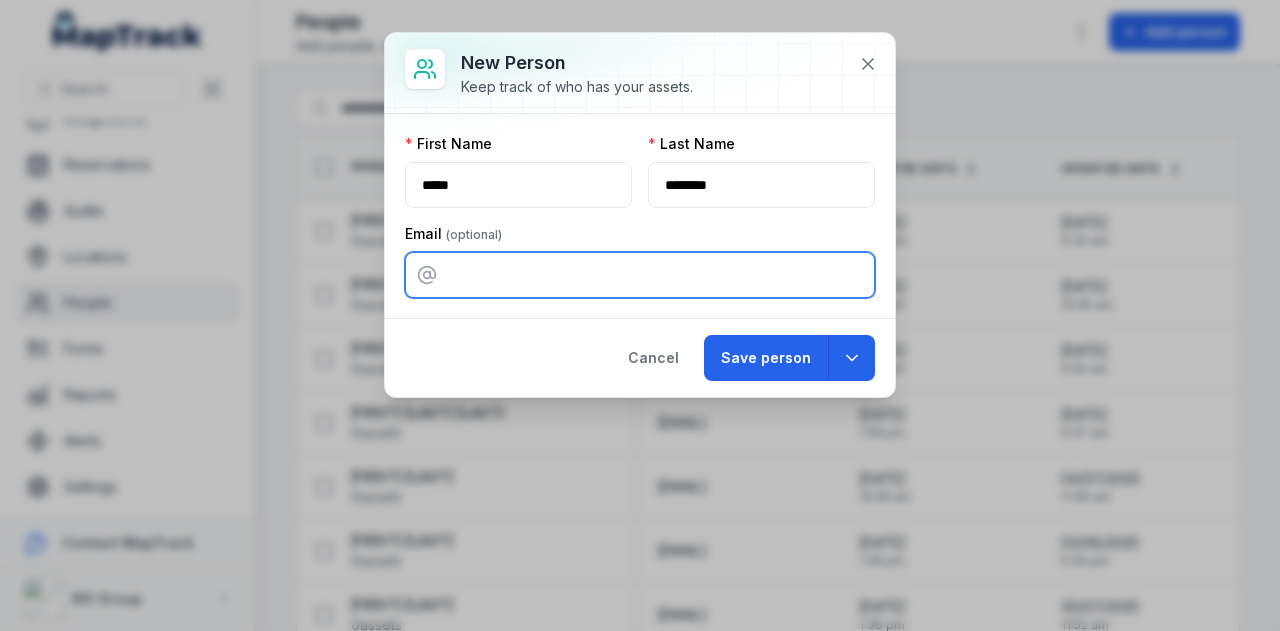 paste on "**********" 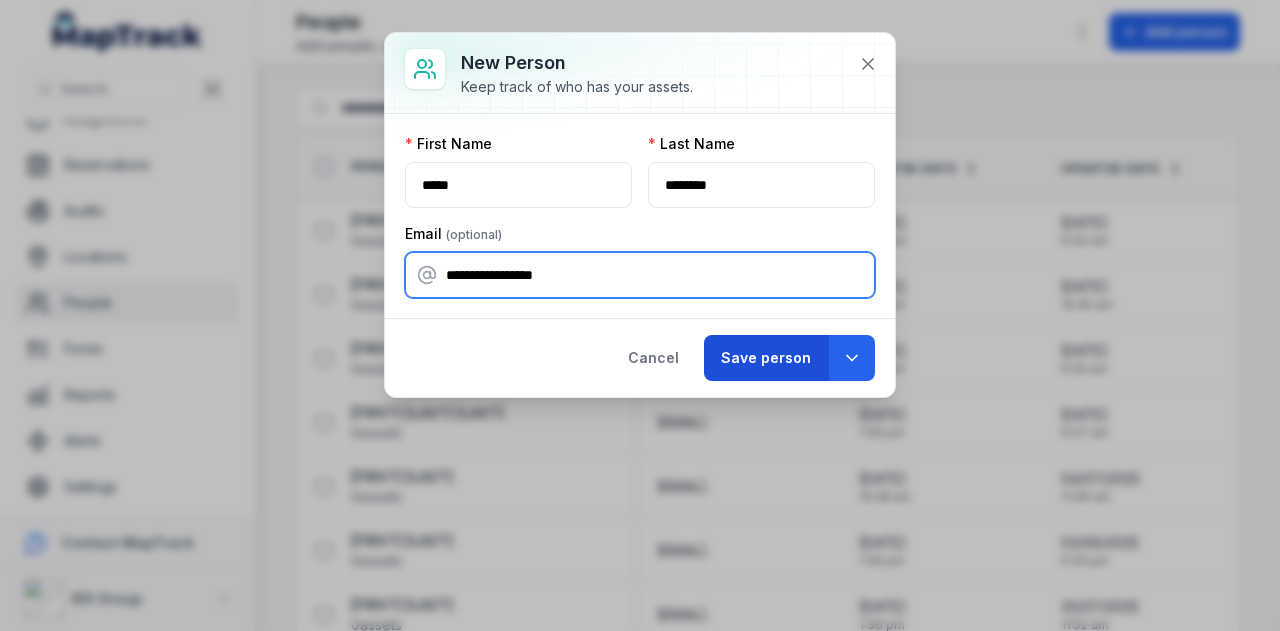 type on "**********" 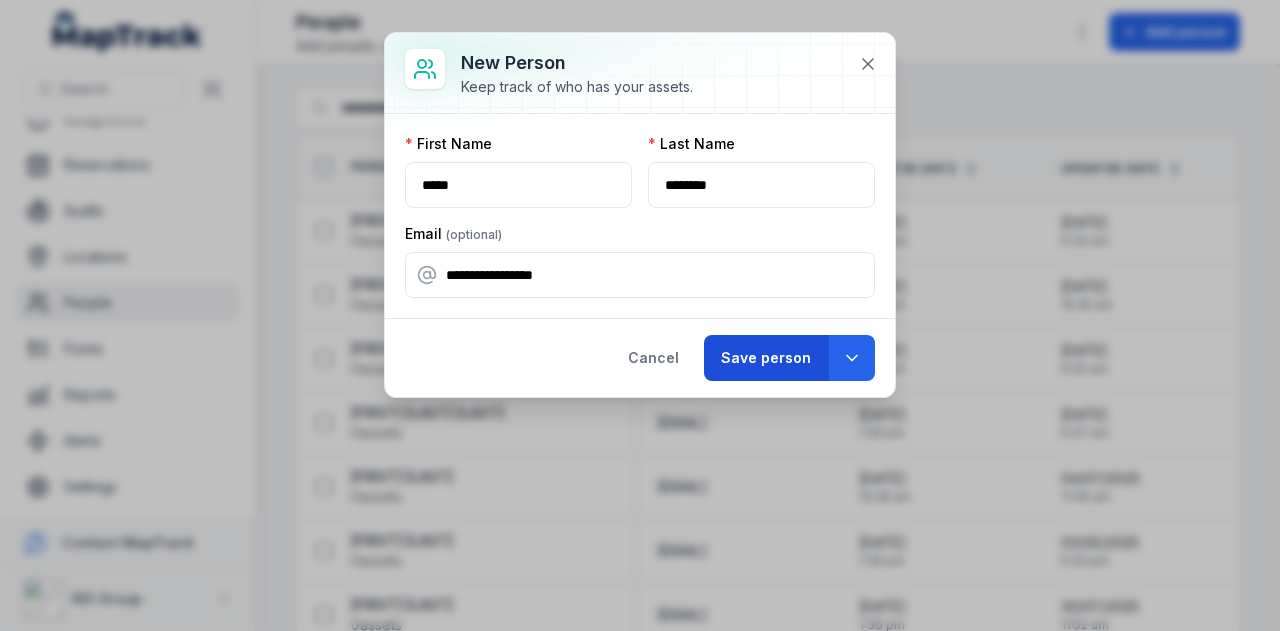 click on "Save person" at bounding box center [766, 358] 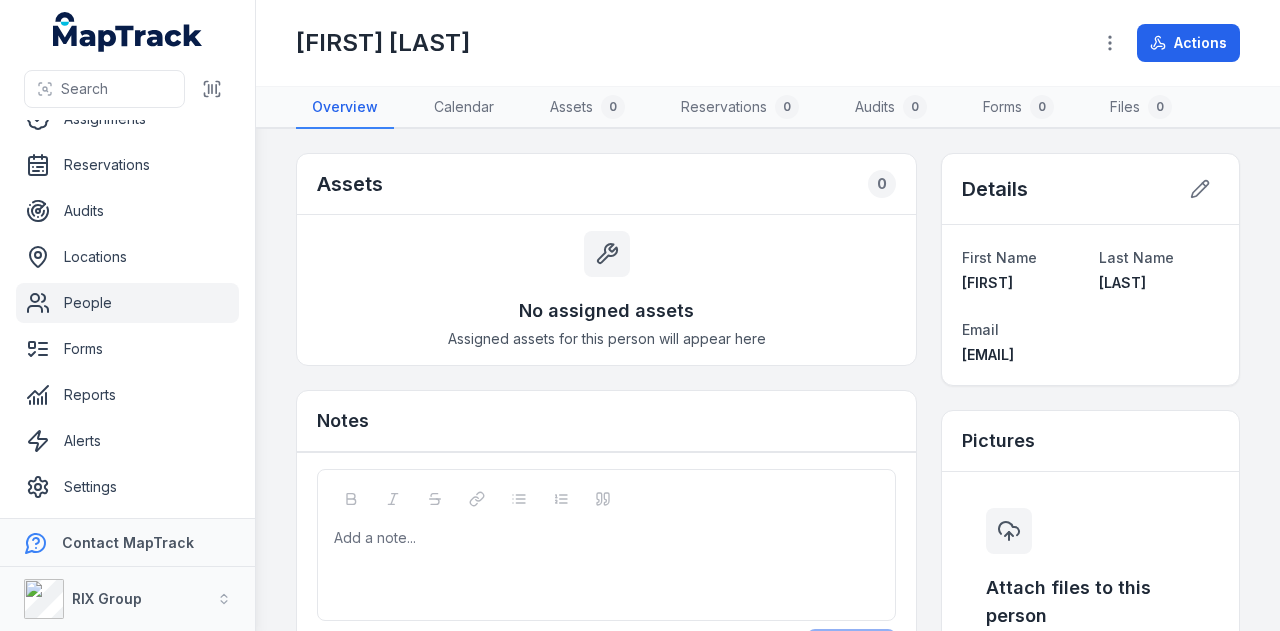 click on "People" at bounding box center (127, 303) 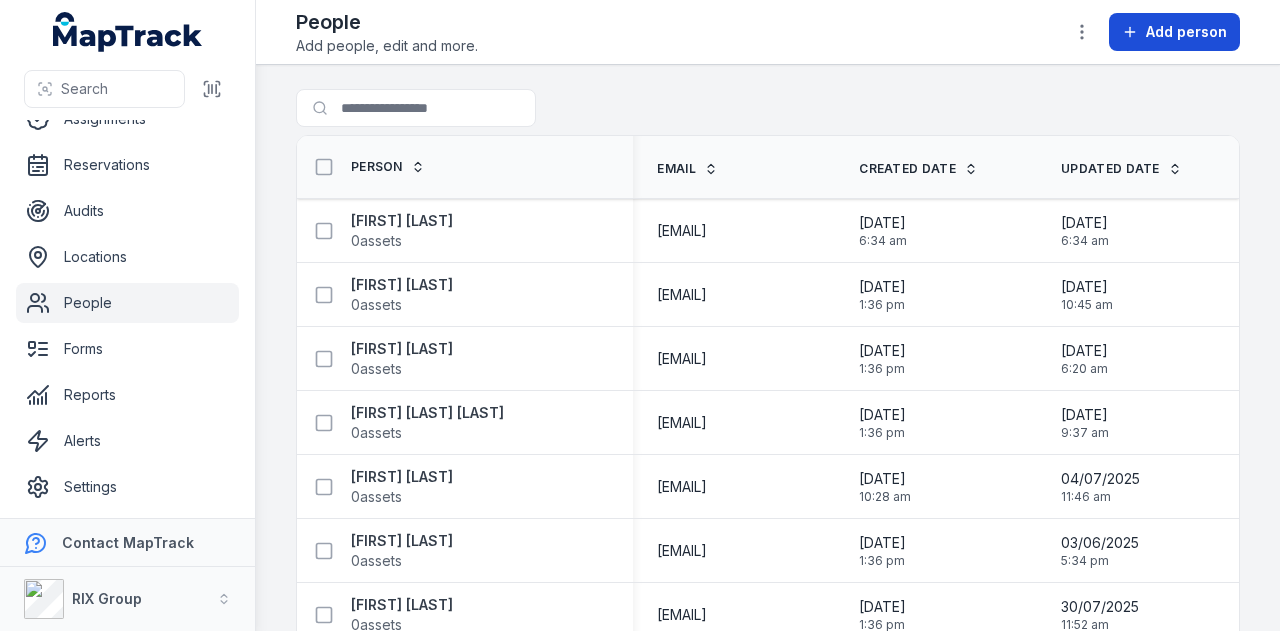 click on "Add person" at bounding box center [1186, 32] 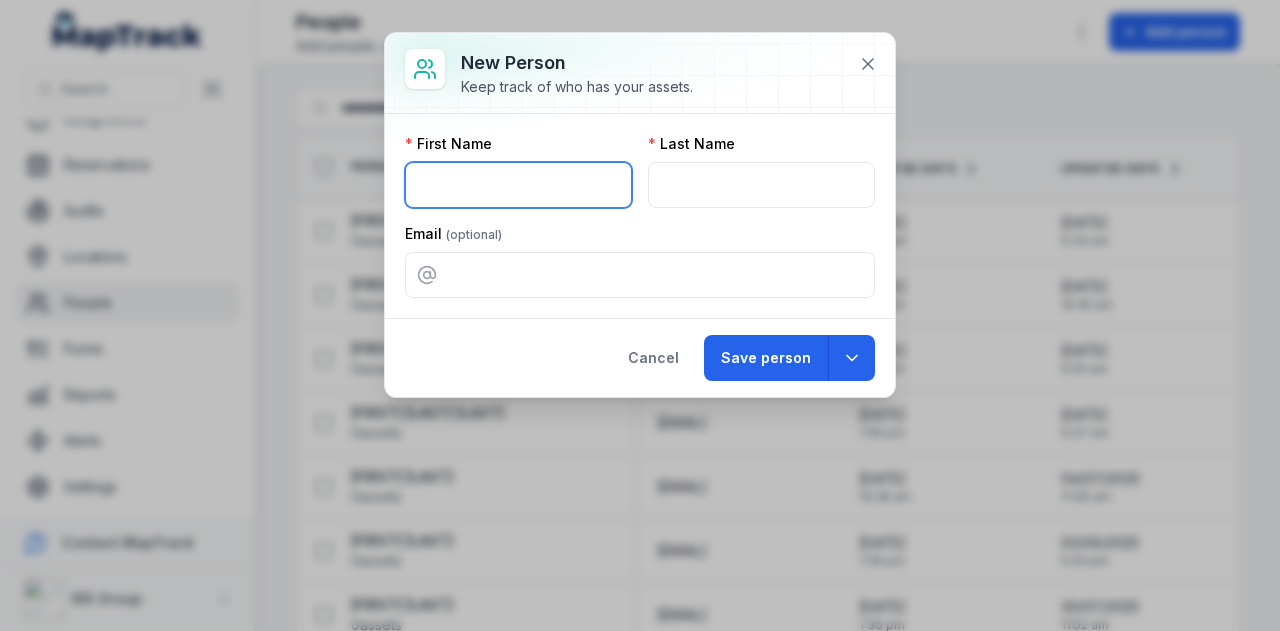 click at bounding box center (518, 185) 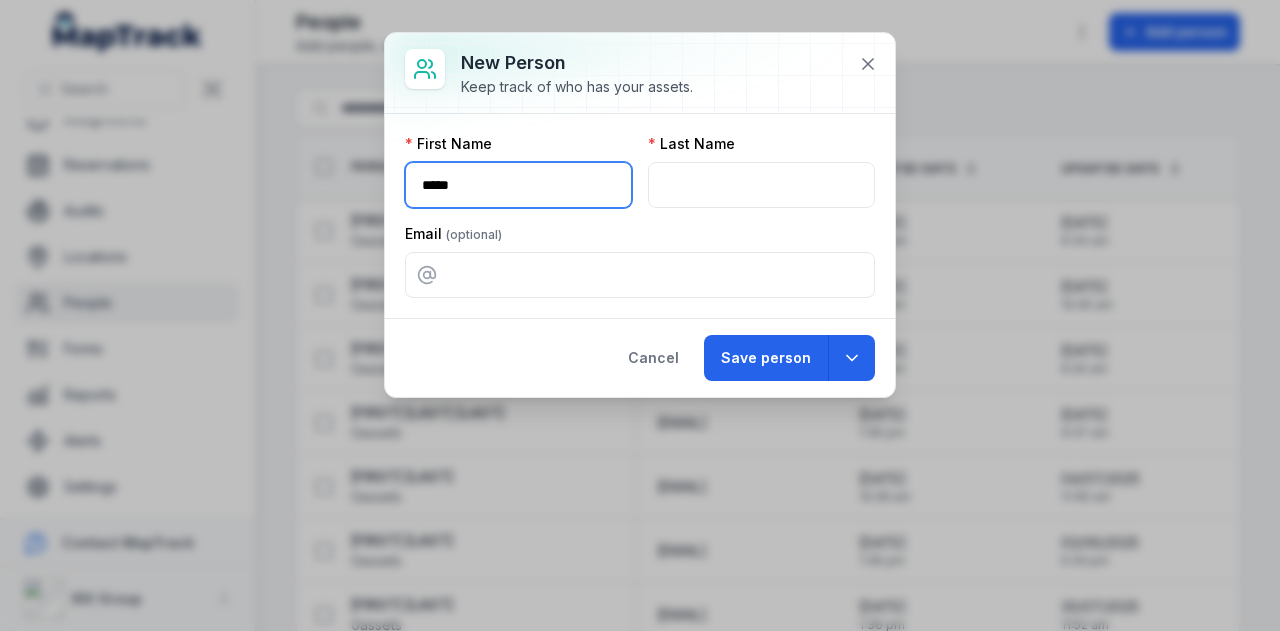 type on "****" 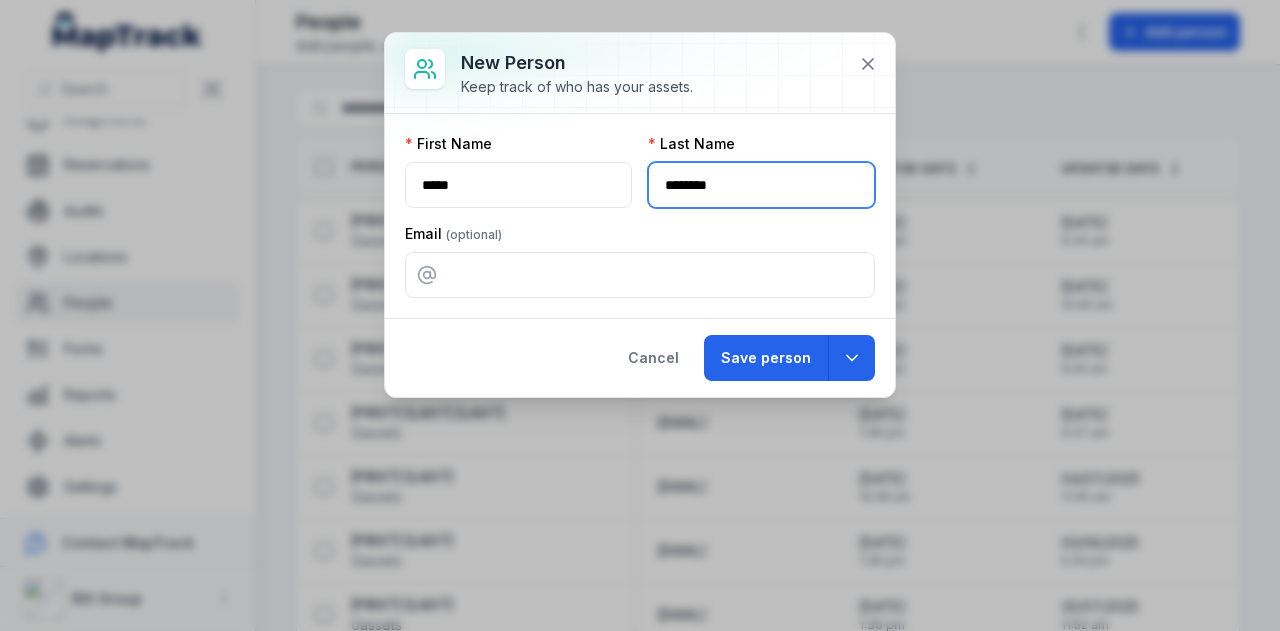 type on "*******" 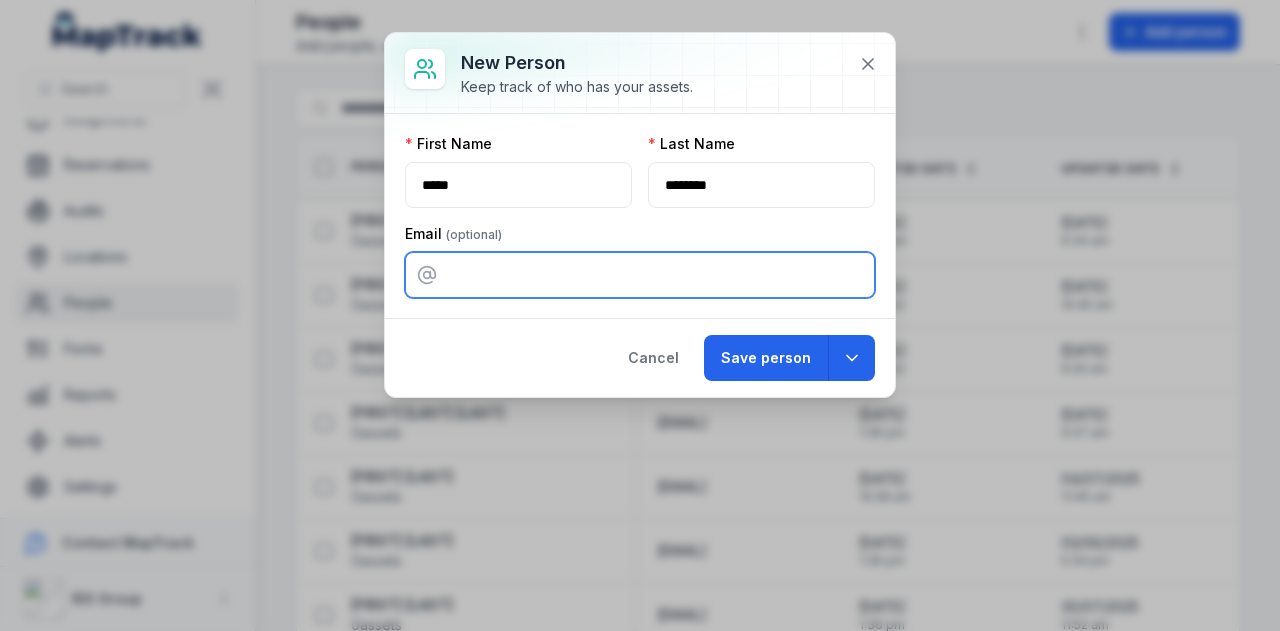 paste on "**********" 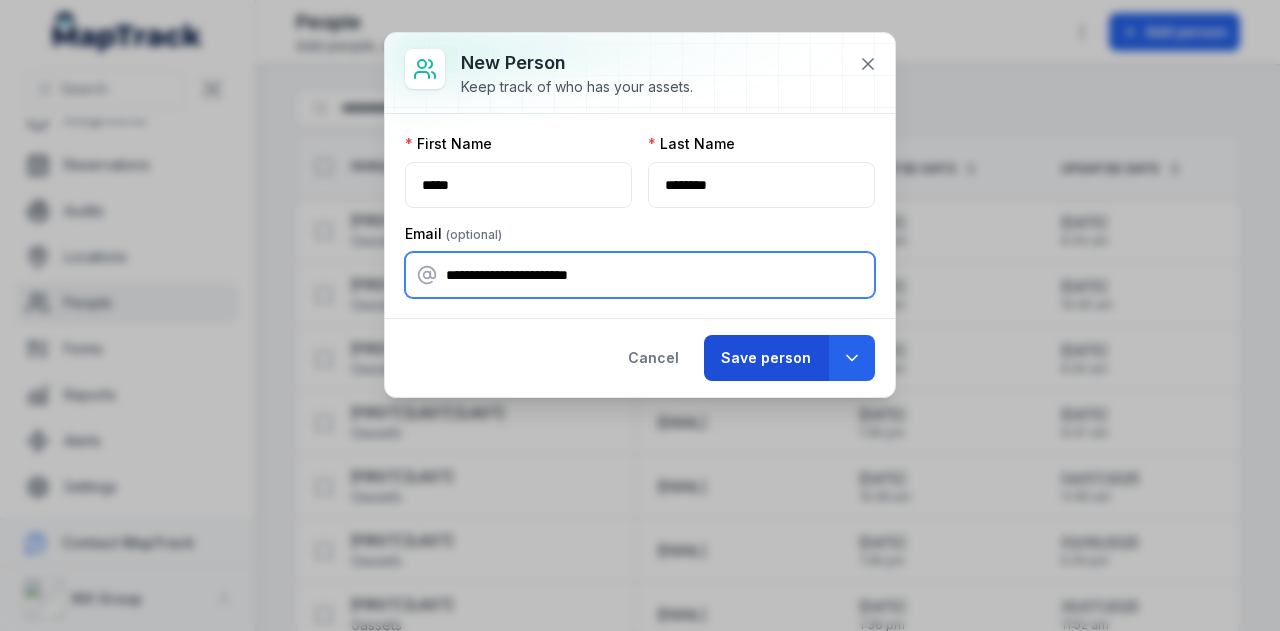 type on "**********" 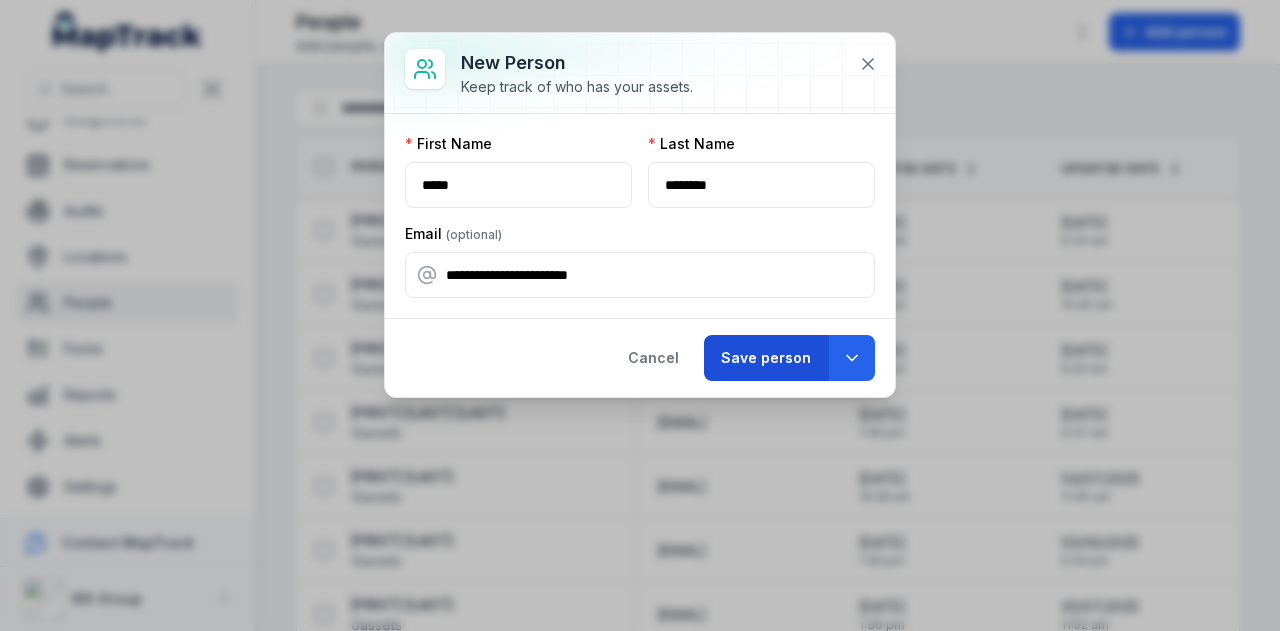 click on "Save person" at bounding box center (766, 358) 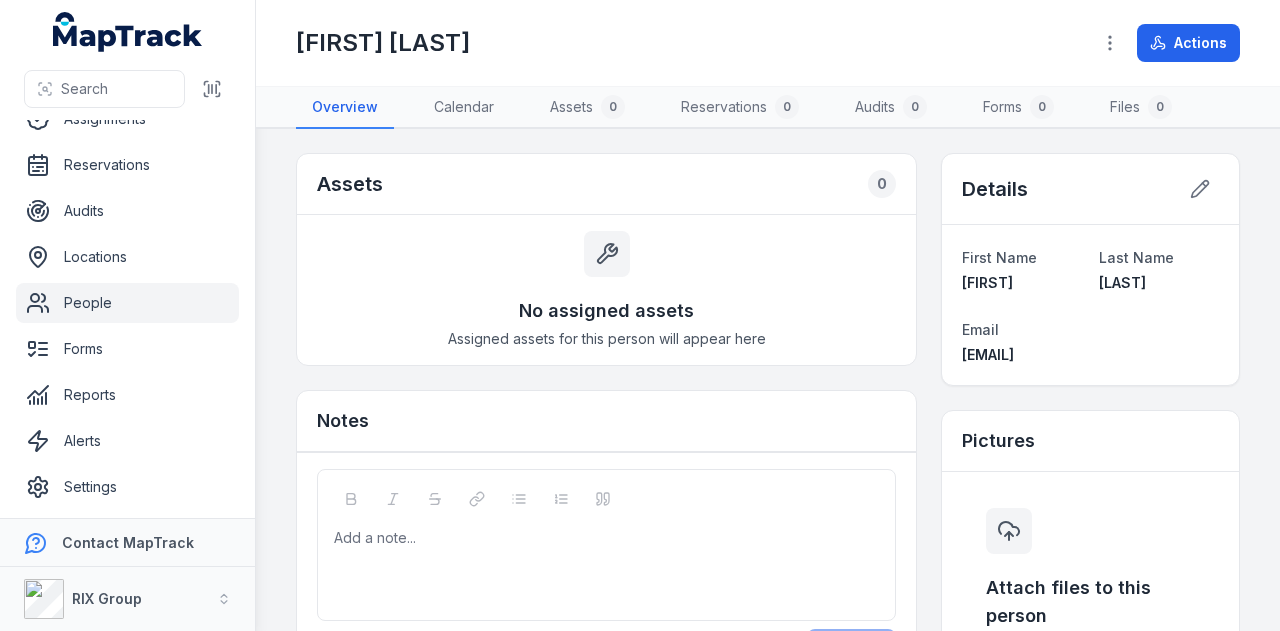 click on "People" at bounding box center [127, 303] 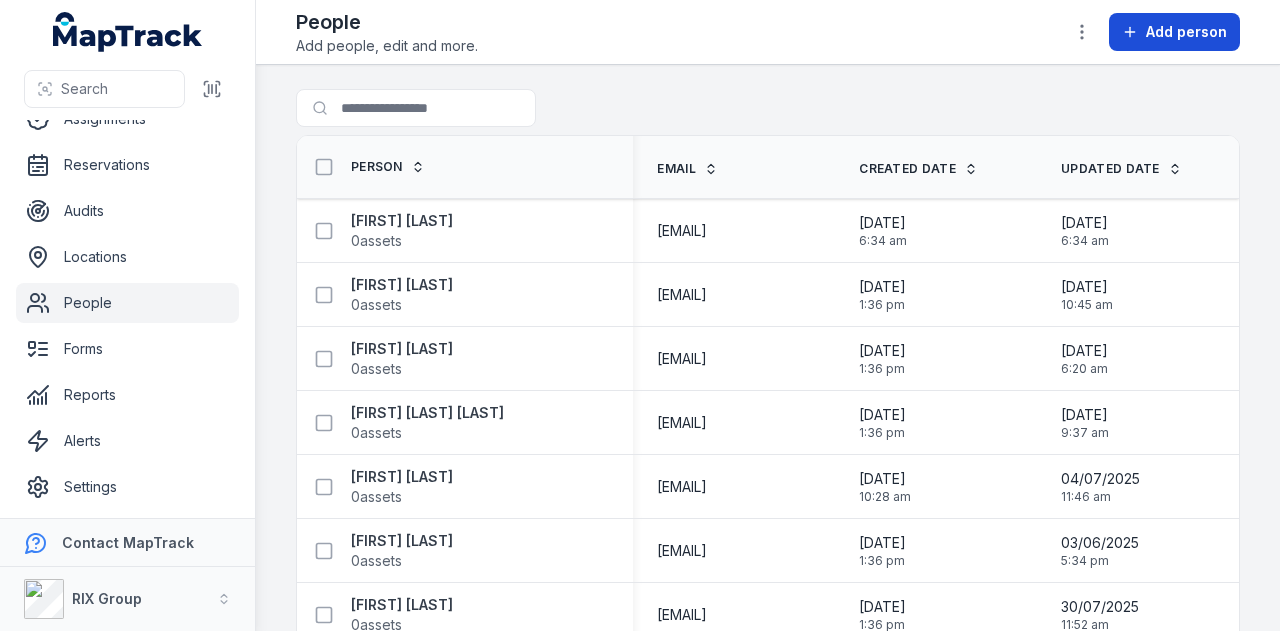 click on "Add person" at bounding box center (1186, 32) 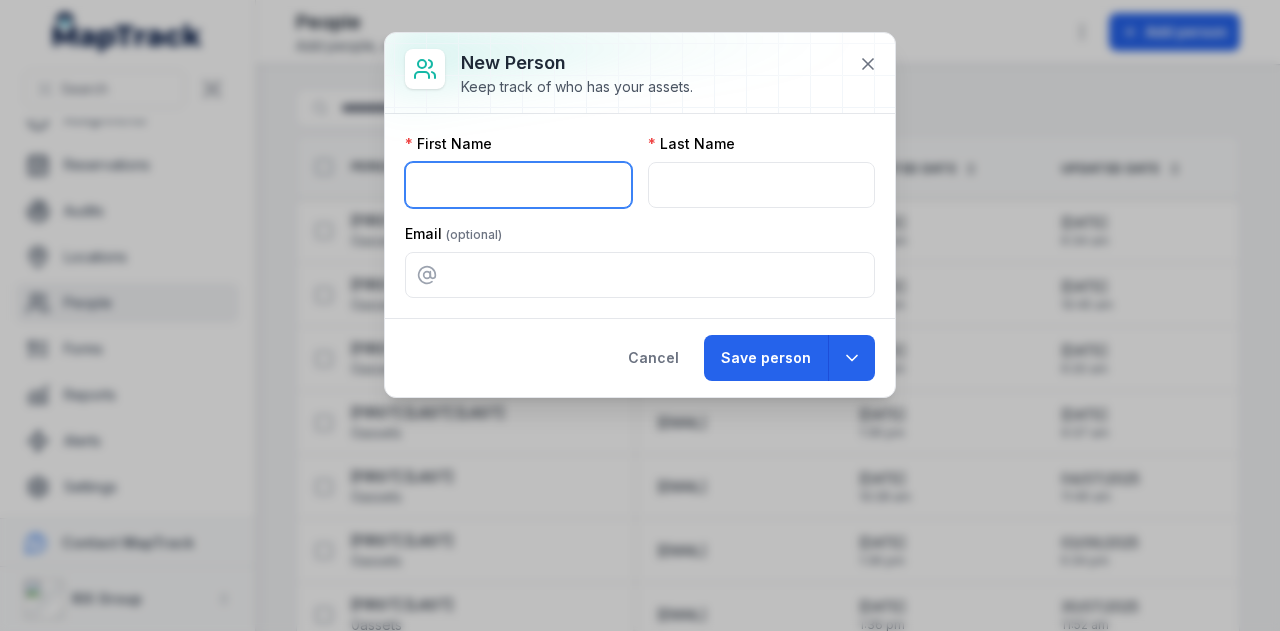 click at bounding box center (518, 185) 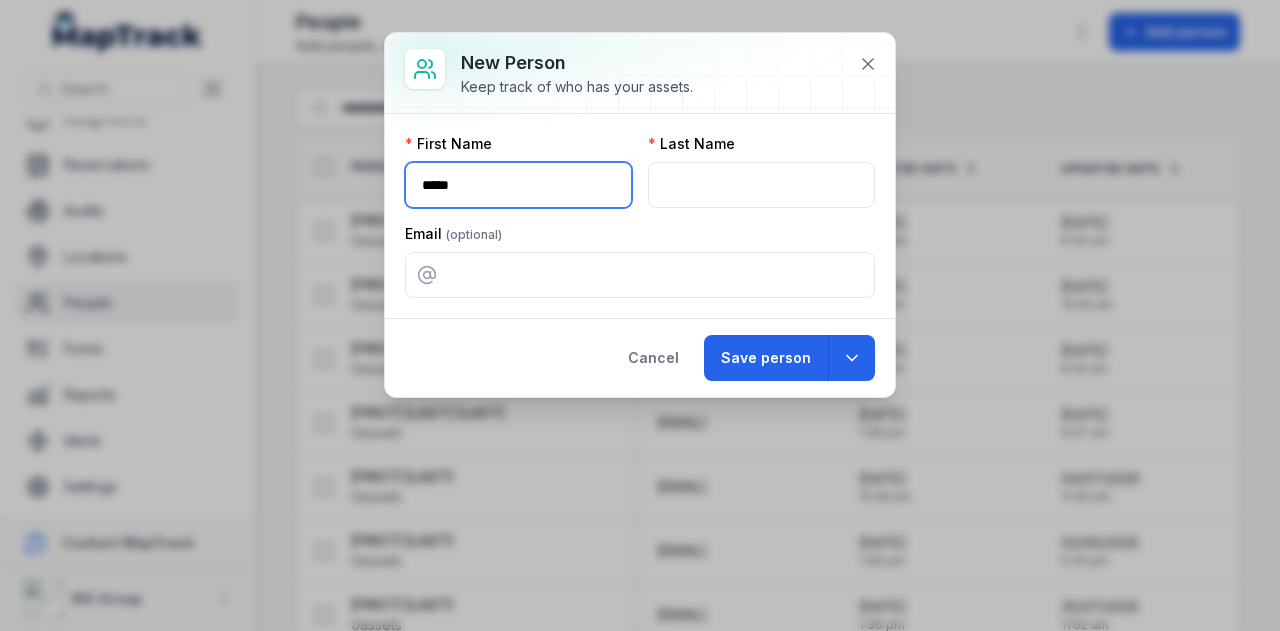 type on "*****" 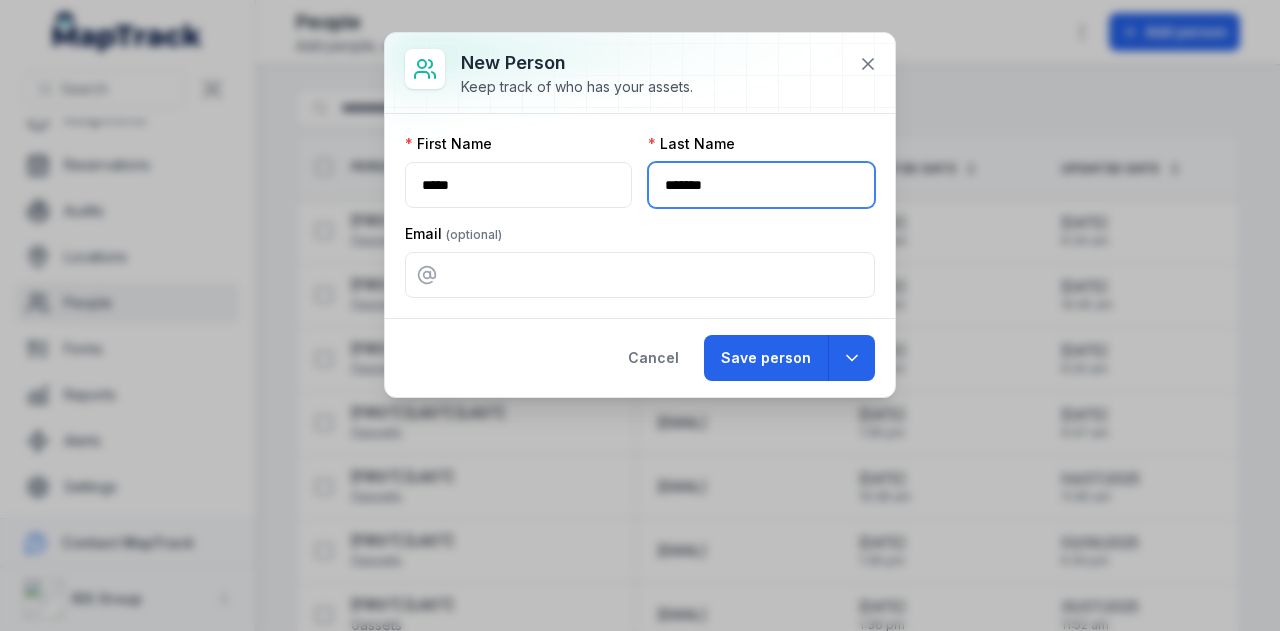 type on "*******" 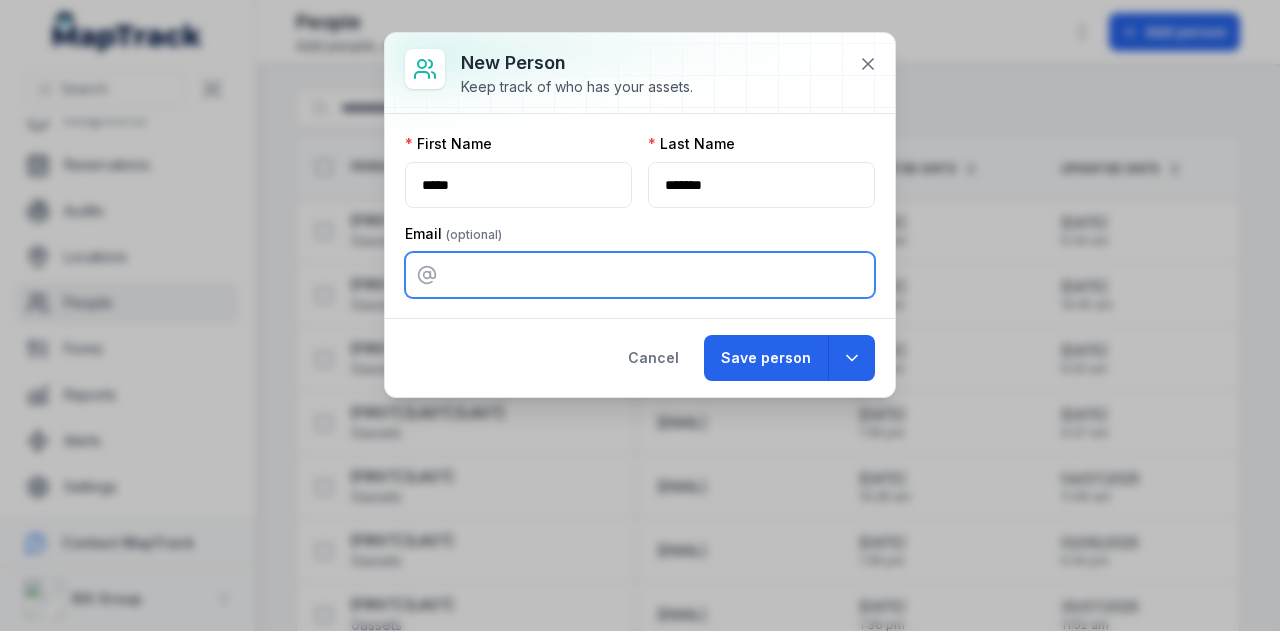 paste on "**********" 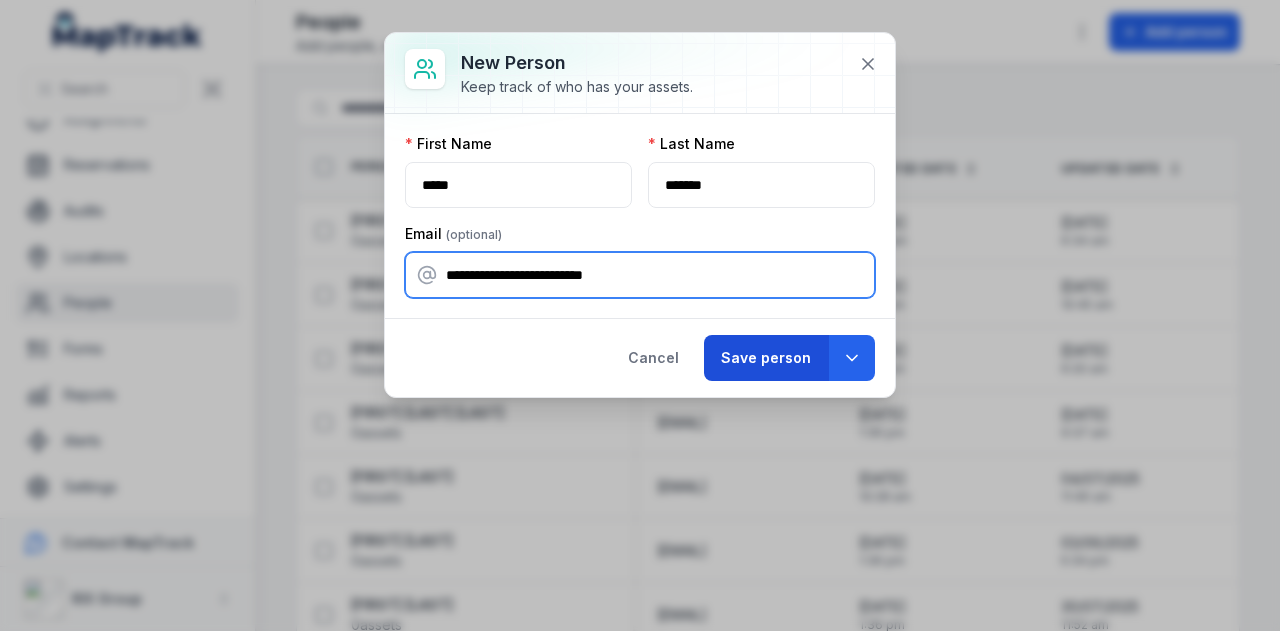 type on "**********" 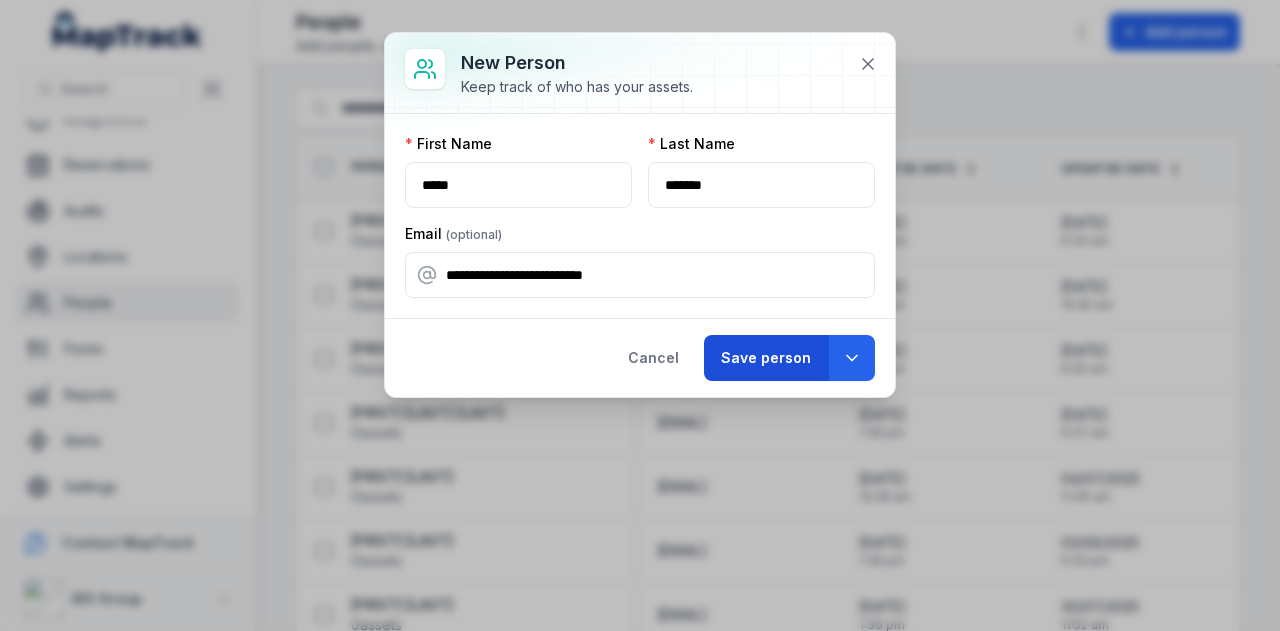 click on "Save person" at bounding box center (766, 358) 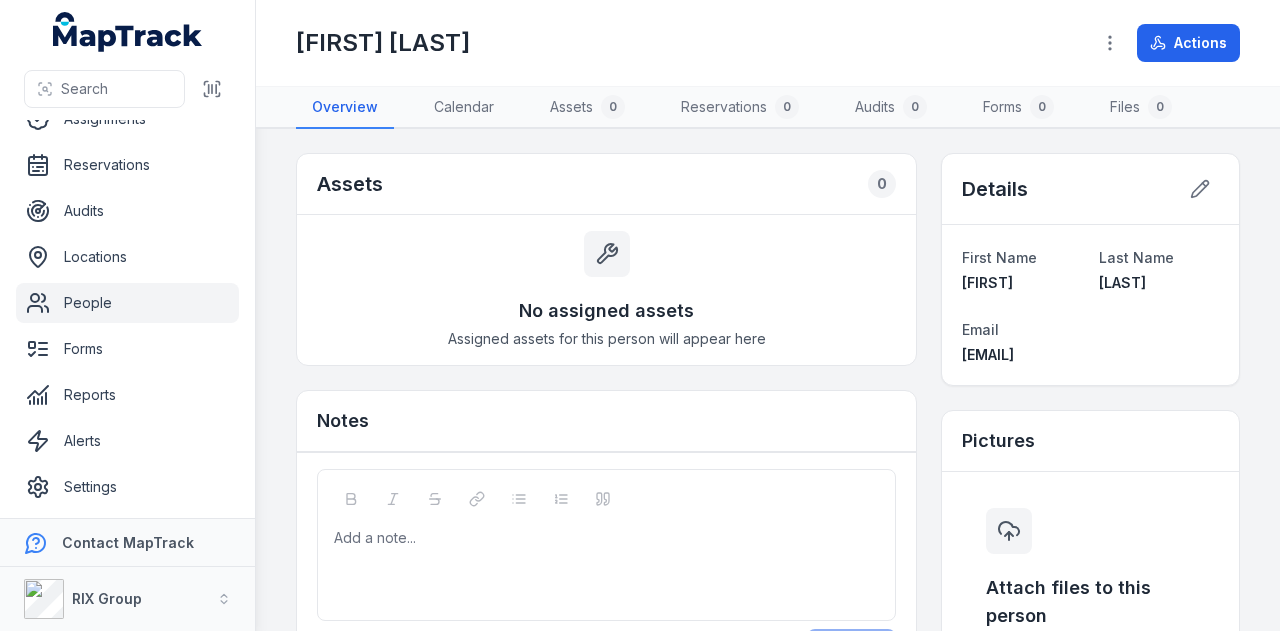 click on "People" at bounding box center [127, 303] 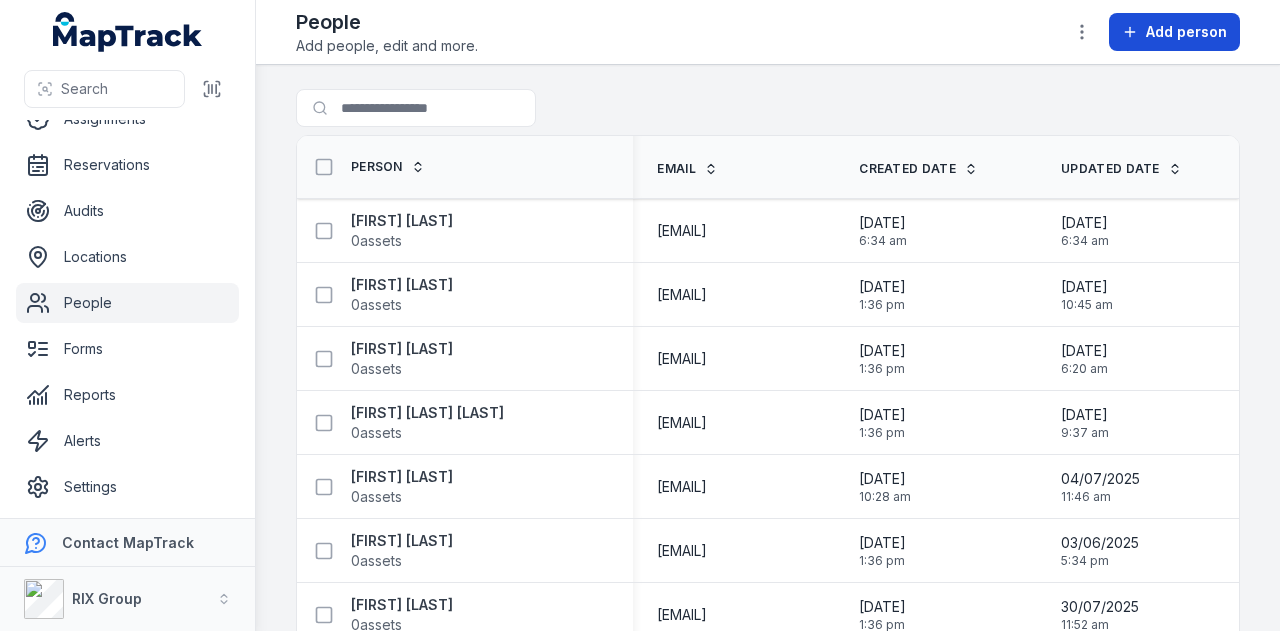 click on "Add person" at bounding box center [1174, 32] 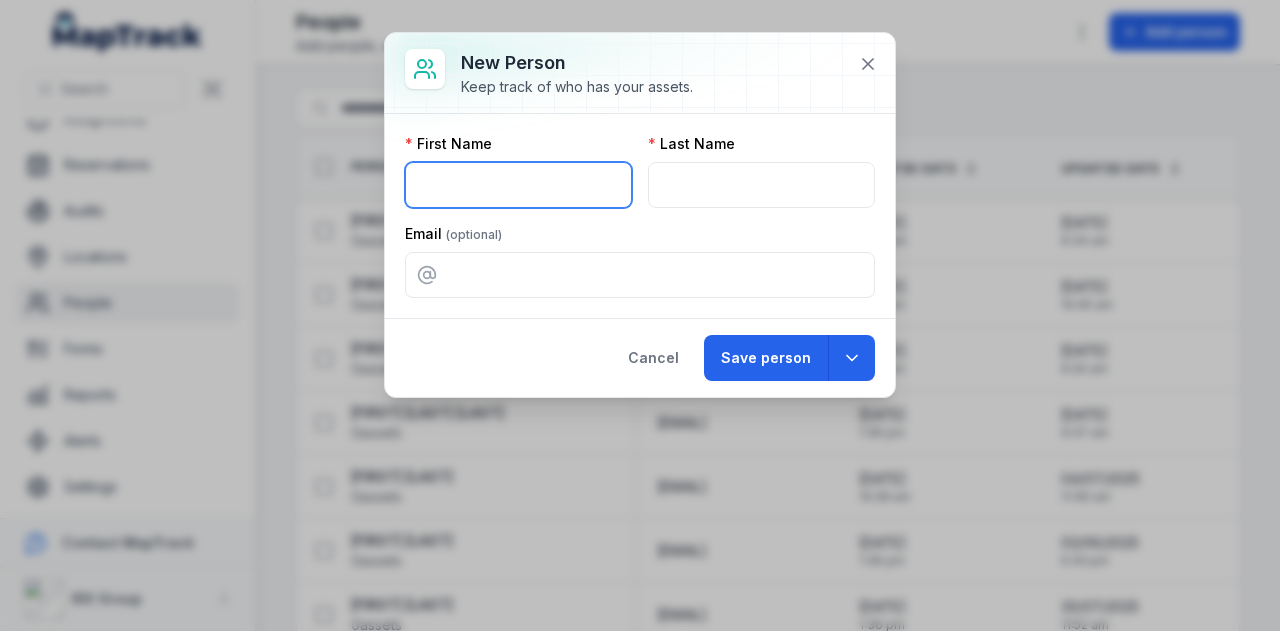 click at bounding box center (518, 185) 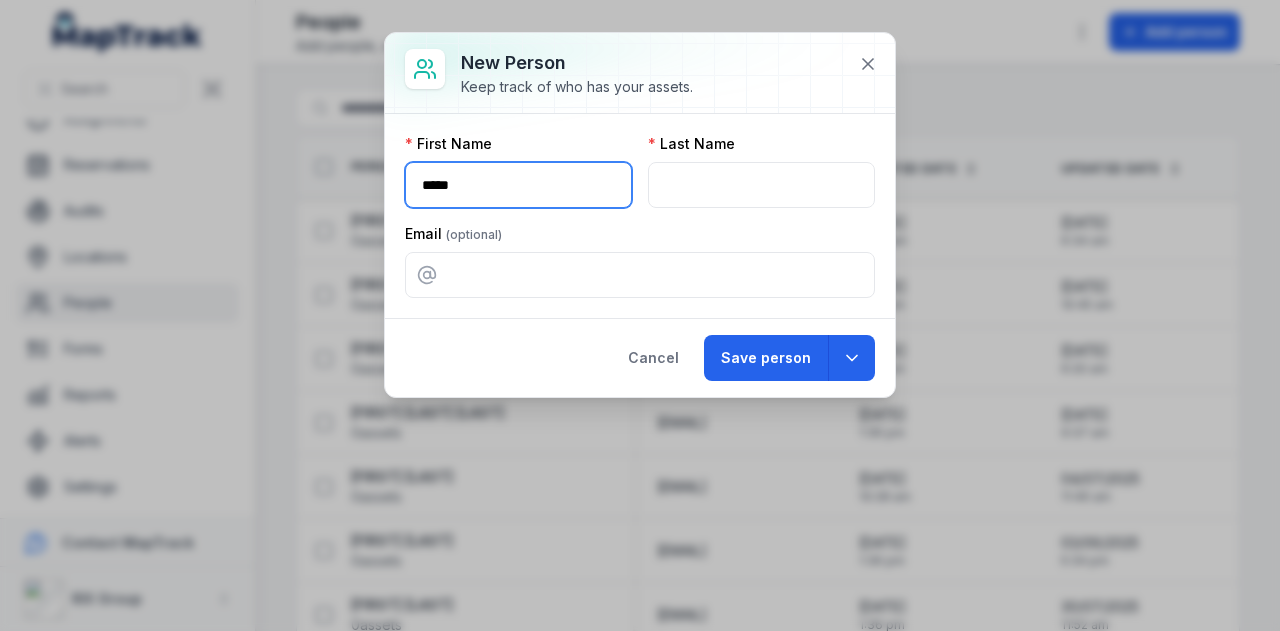 type on "****" 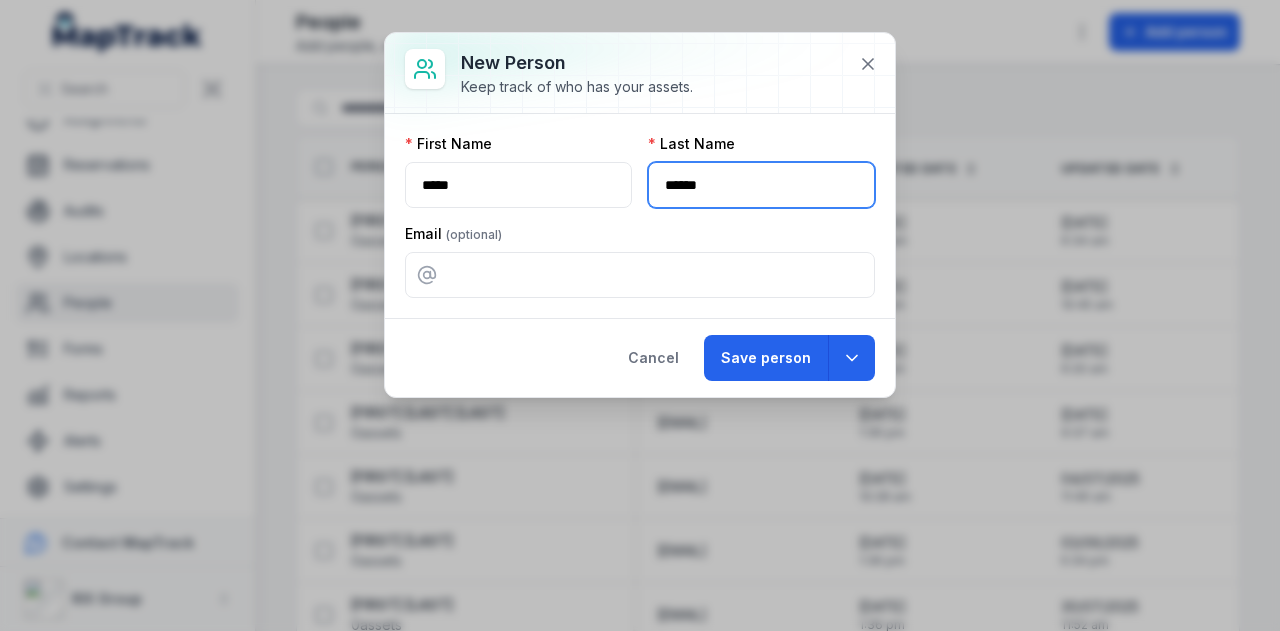 type on "******" 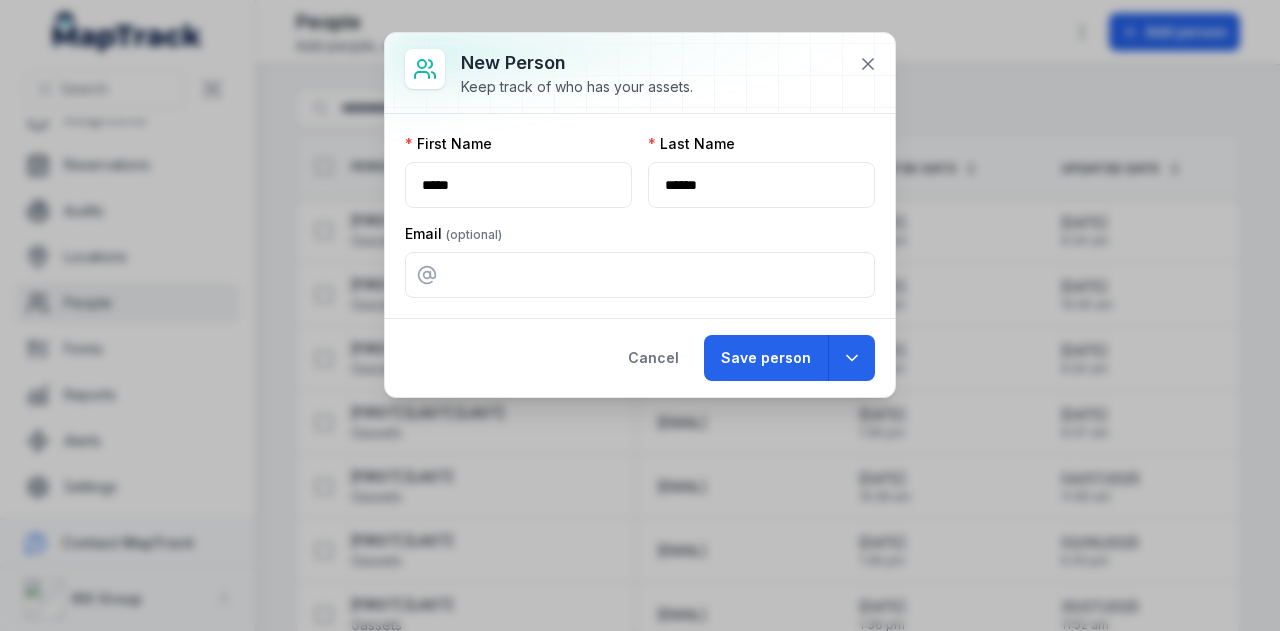 click on "[FIRST] [LAST] [EMAIL]" at bounding box center (640, 216) 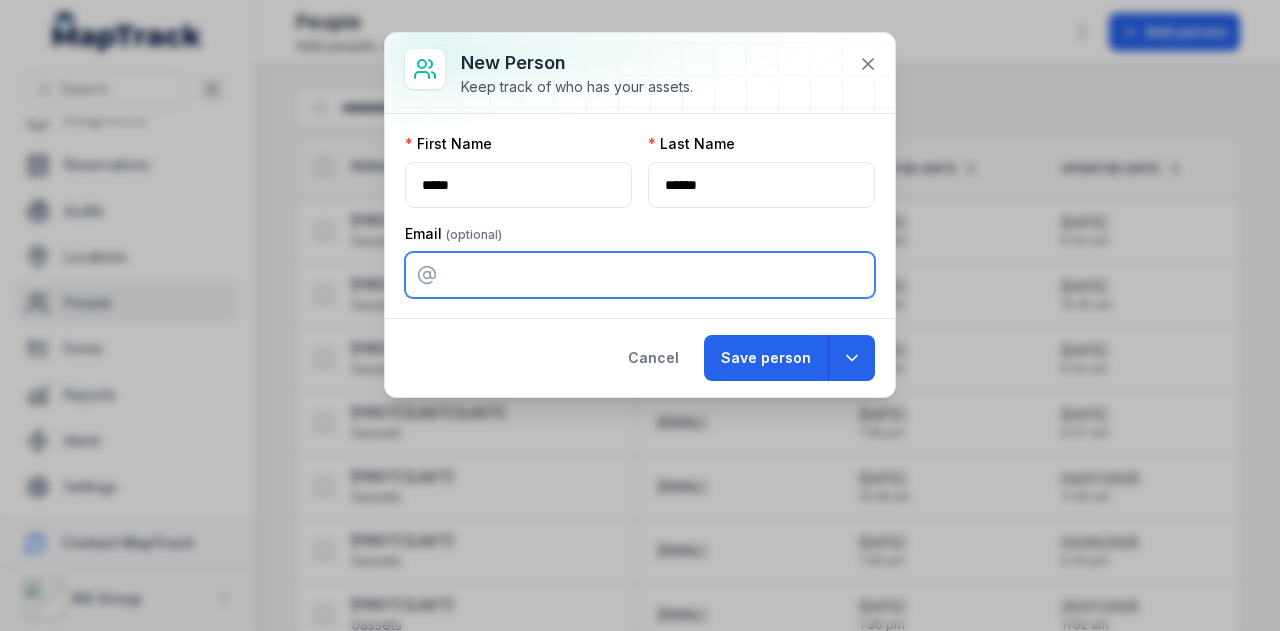 click at bounding box center (640, 275) 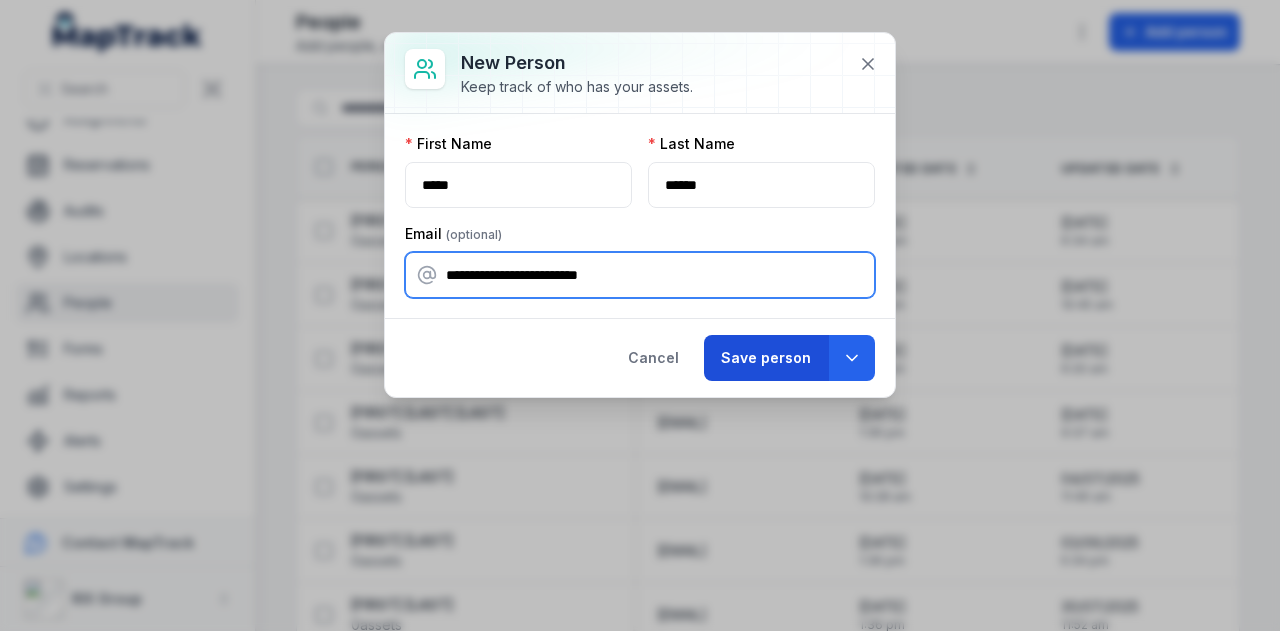 type on "**********" 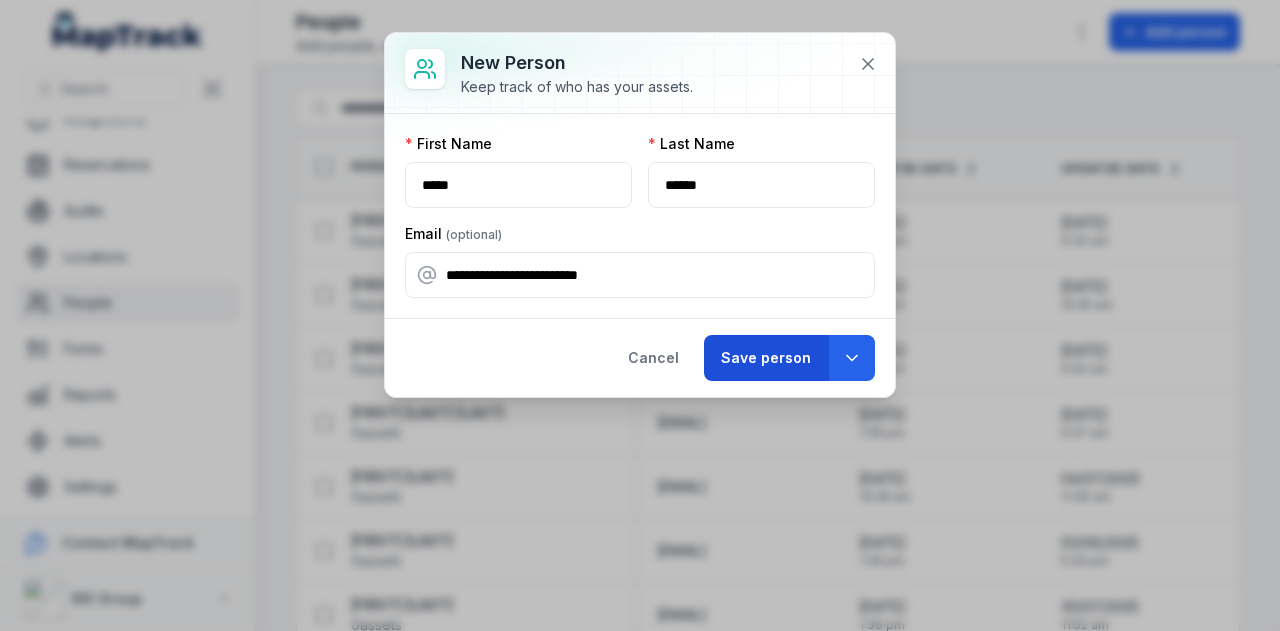 click on "Save person" at bounding box center [766, 358] 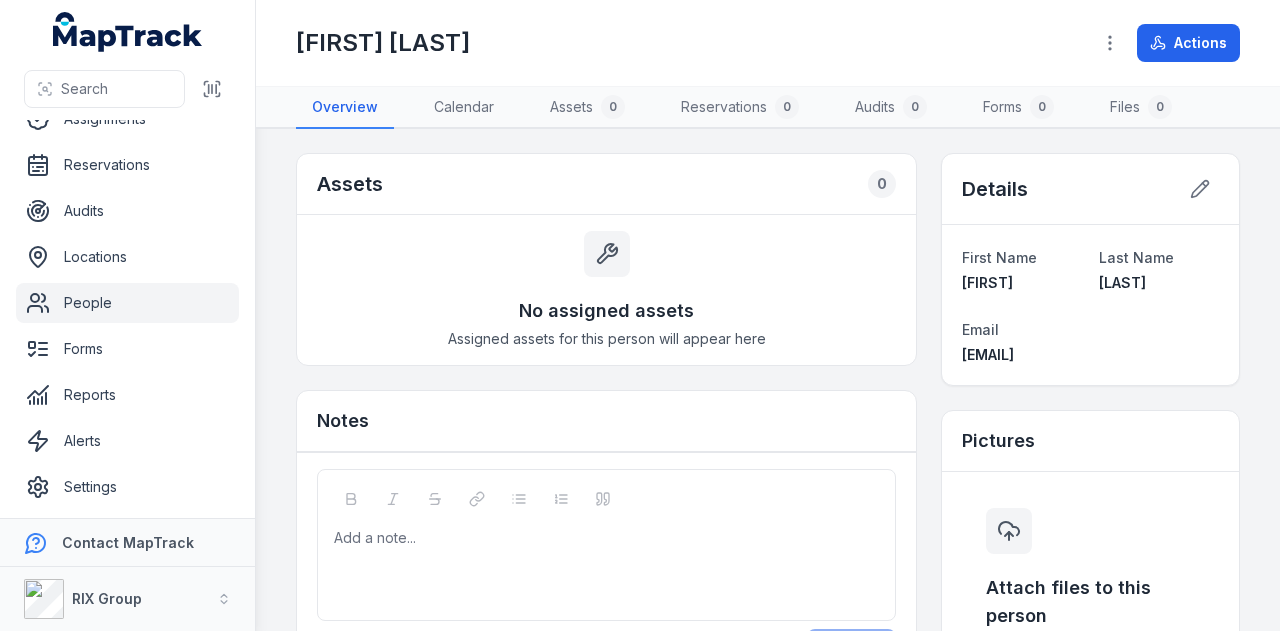 click on "People" at bounding box center [127, 303] 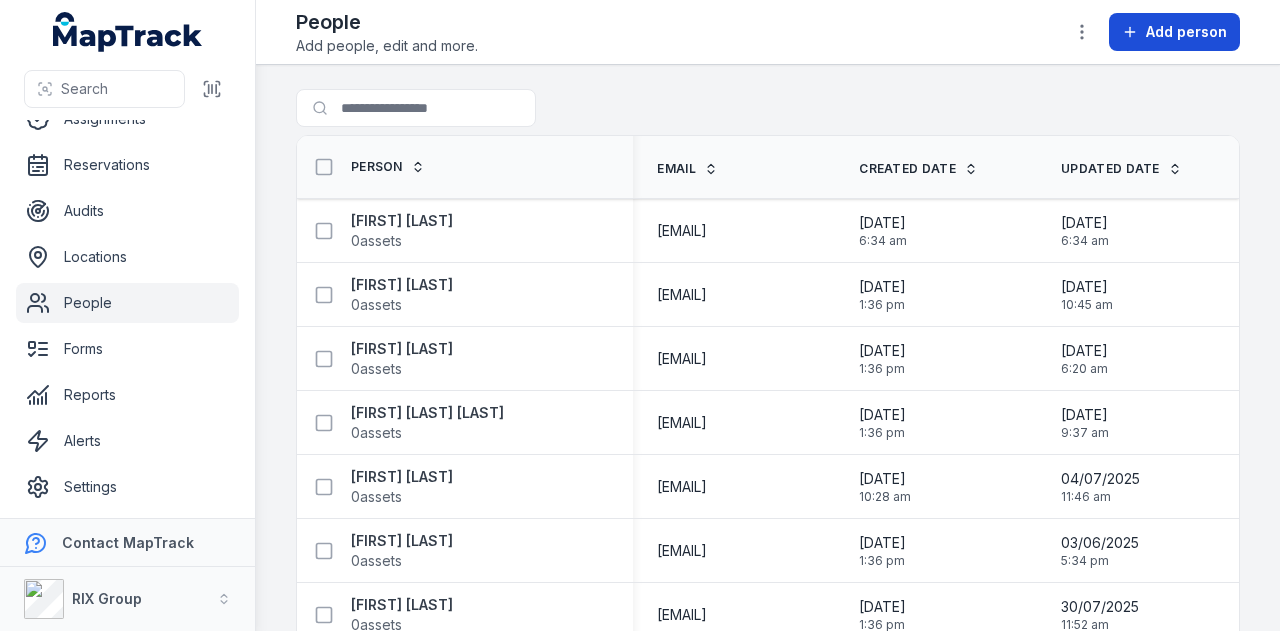 click on "Add person" at bounding box center [1186, 32] 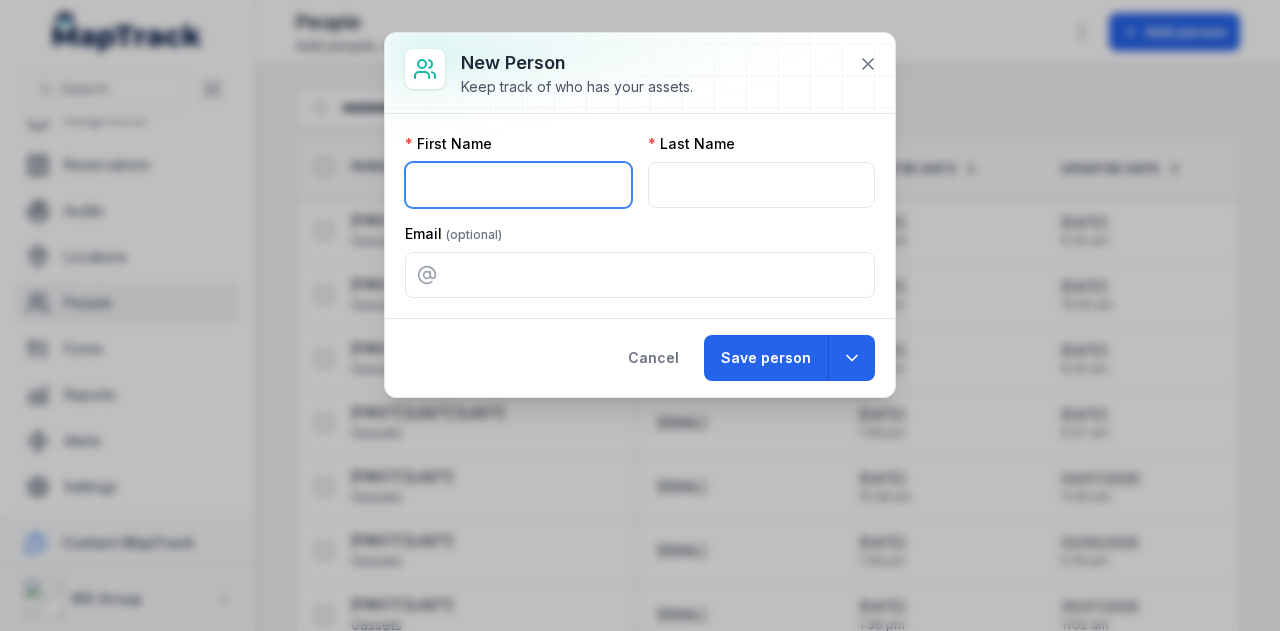 click at bounding box center [518, 185] 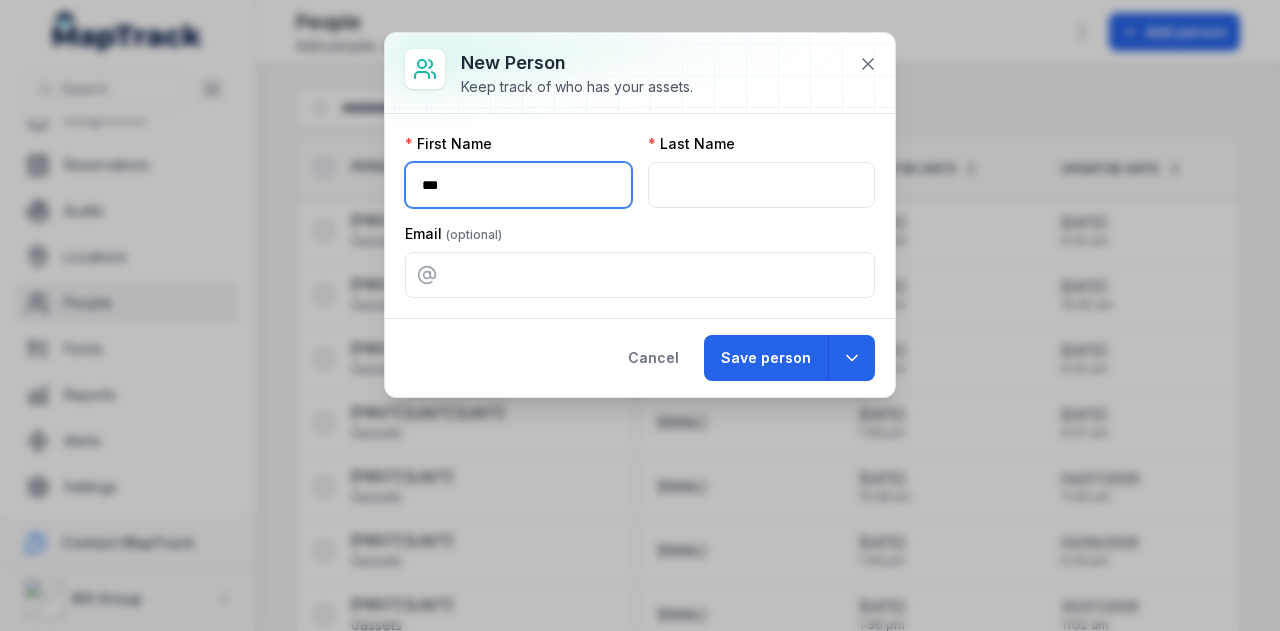 type on "***" 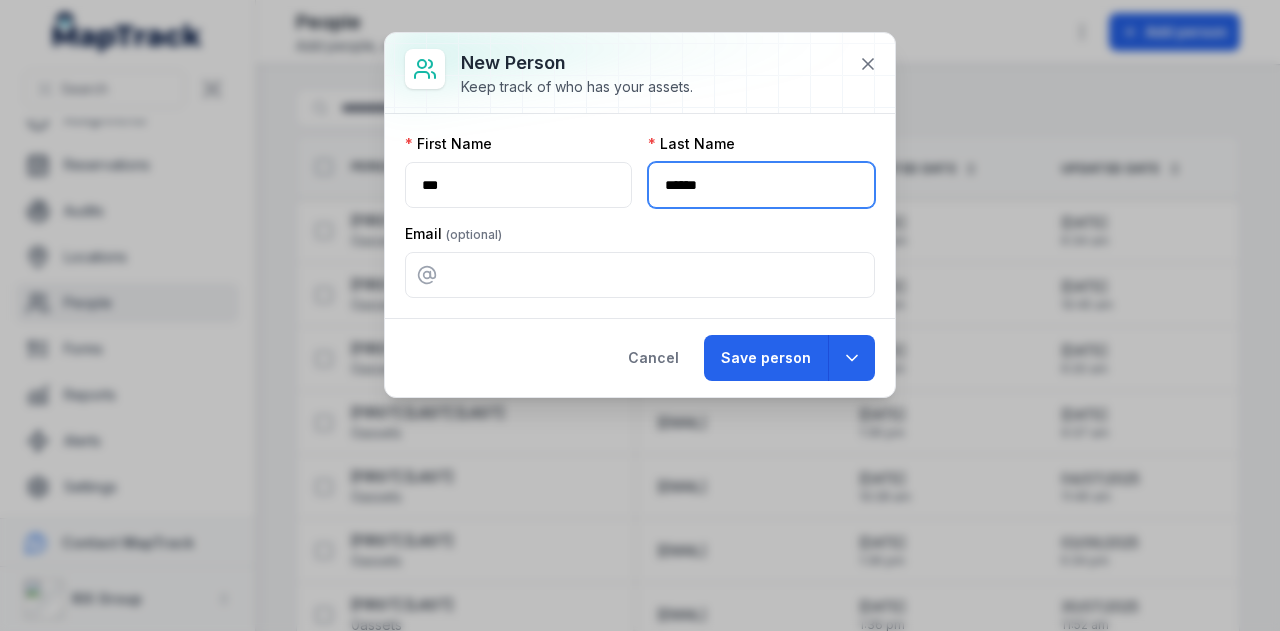 type on "*****" 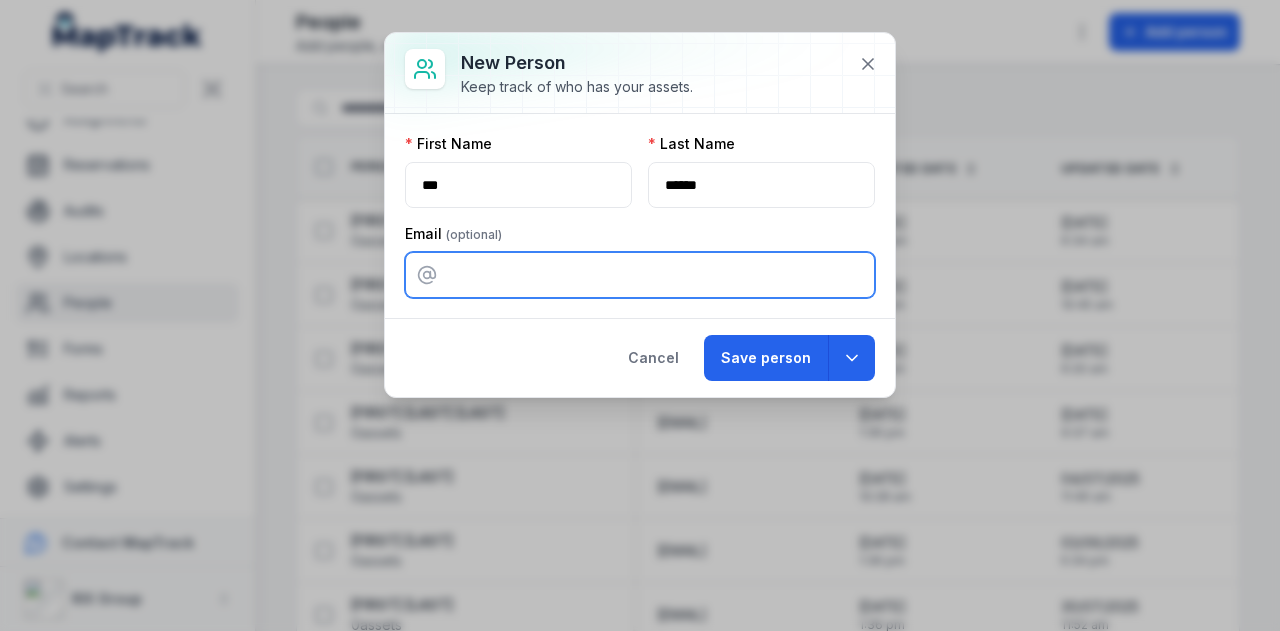 paste on "**********" 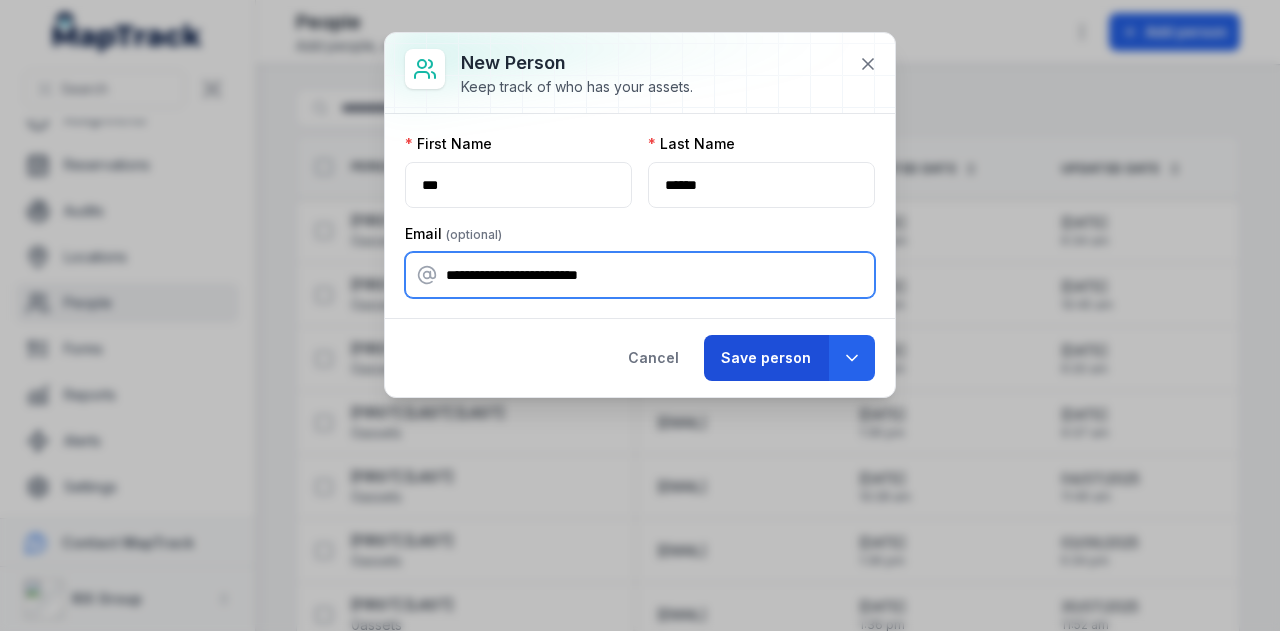 type on "**********" 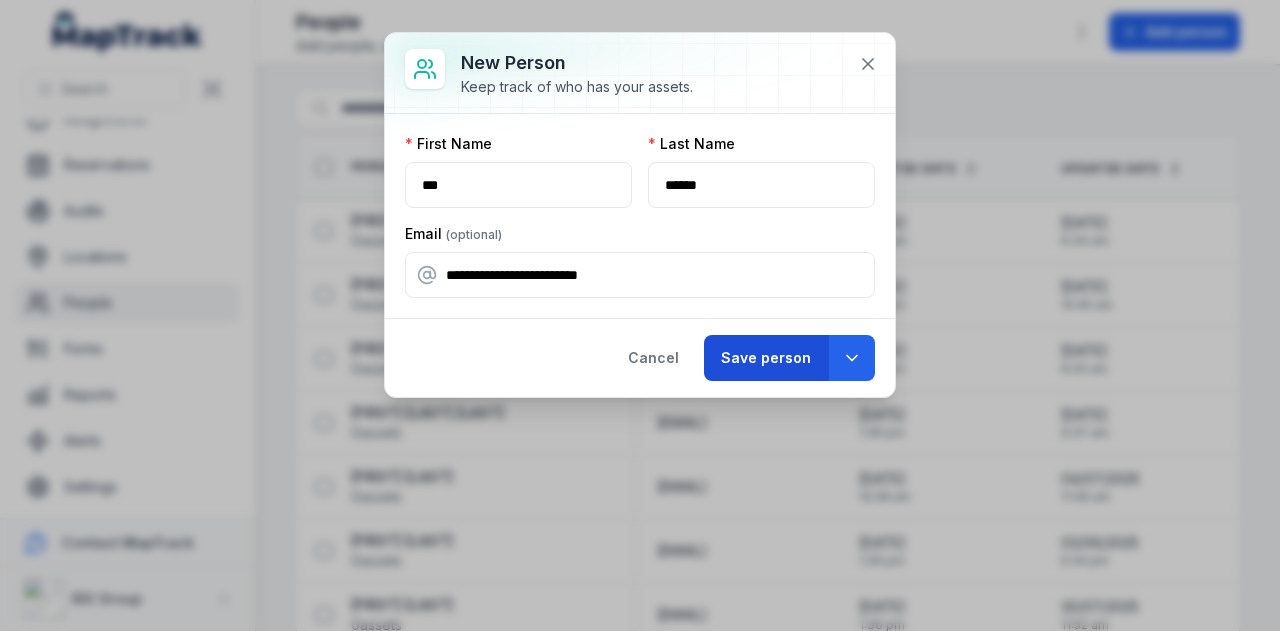 click on "Save person" at bounding box center [766, 358] 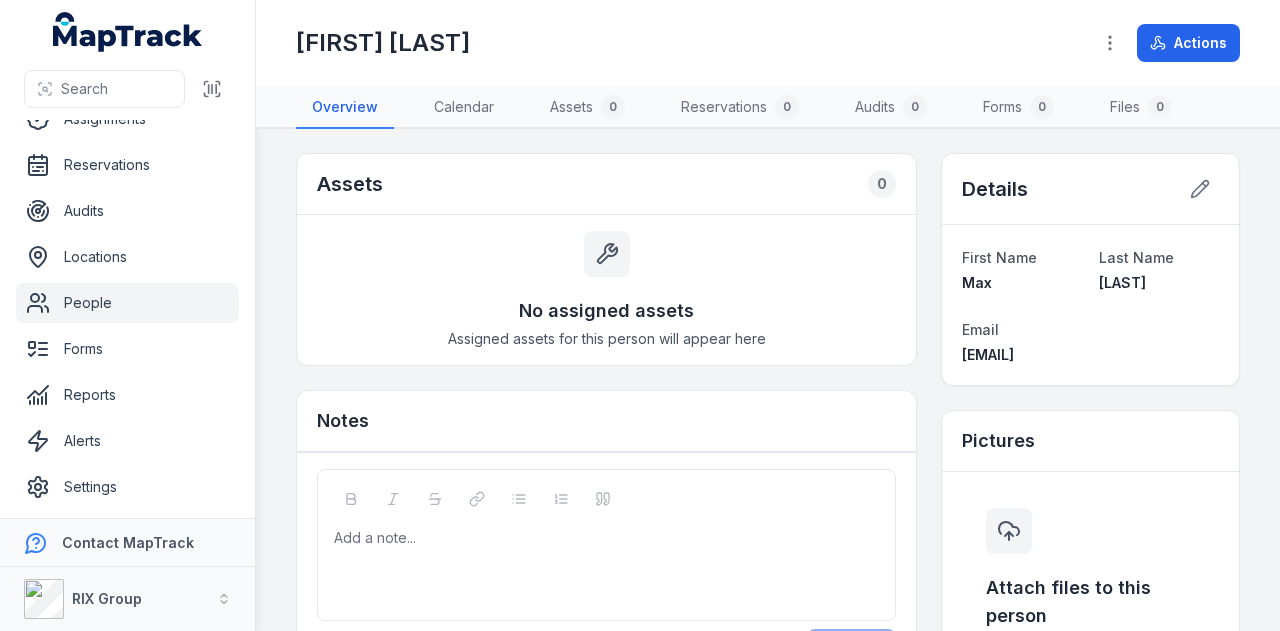click on "People" at bounding box center [127, 303] 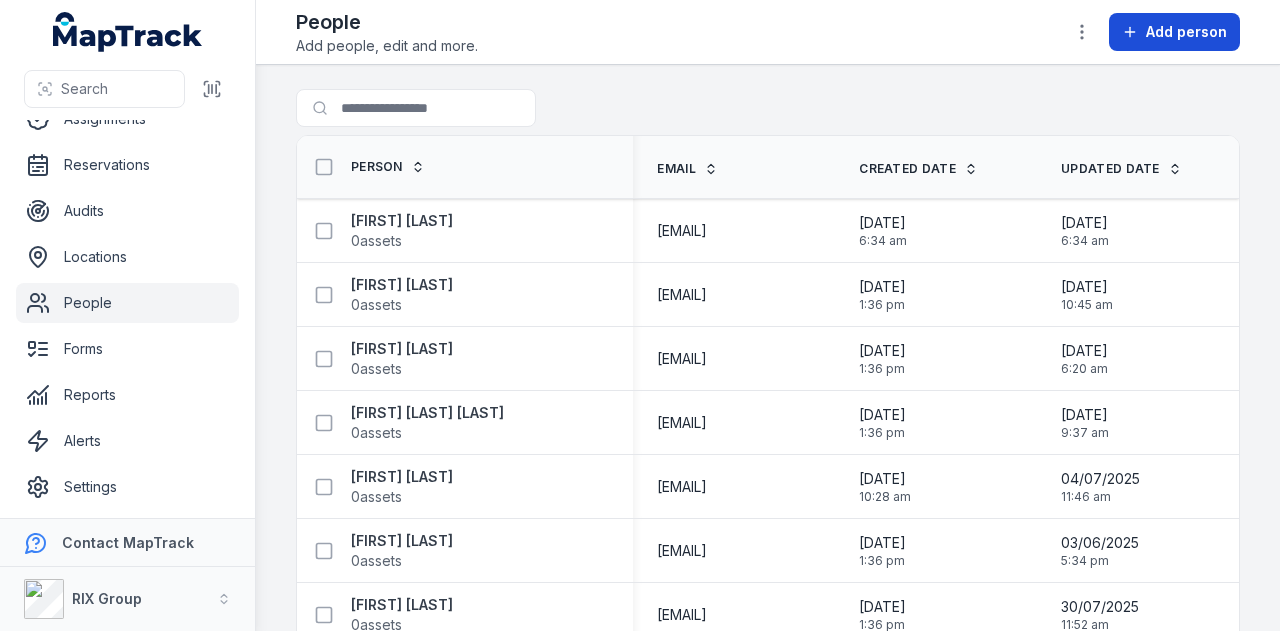 click on "Add person" at bounding box center (1186, 32) 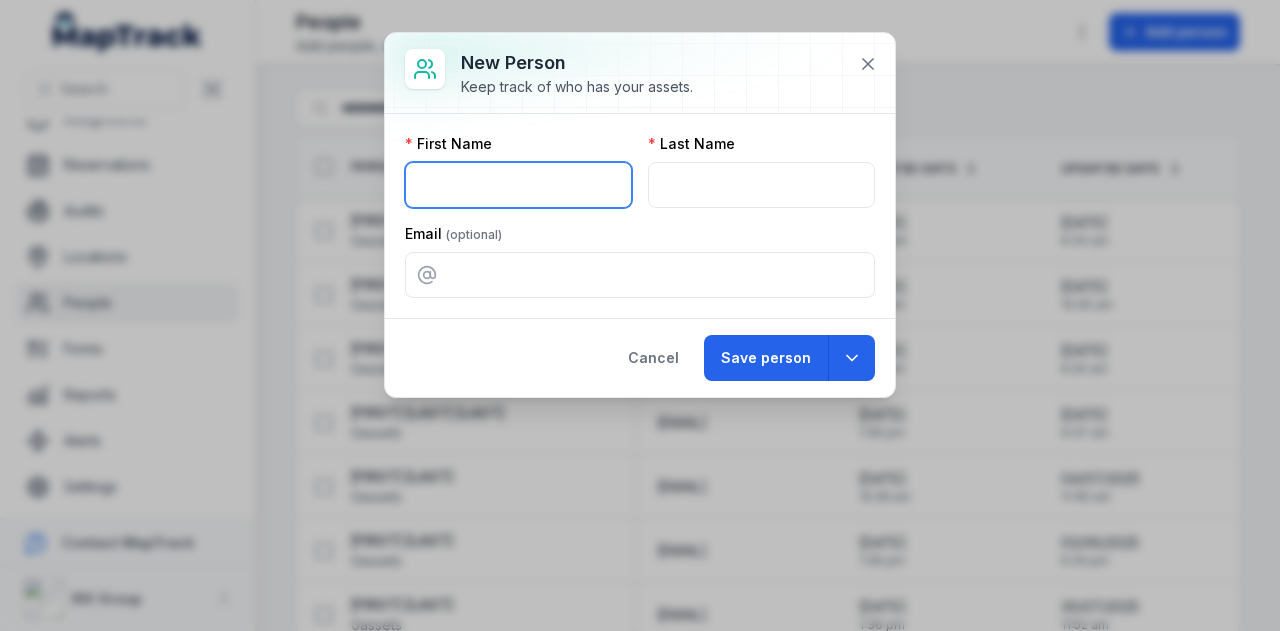 click at bounding box center [518, 185] 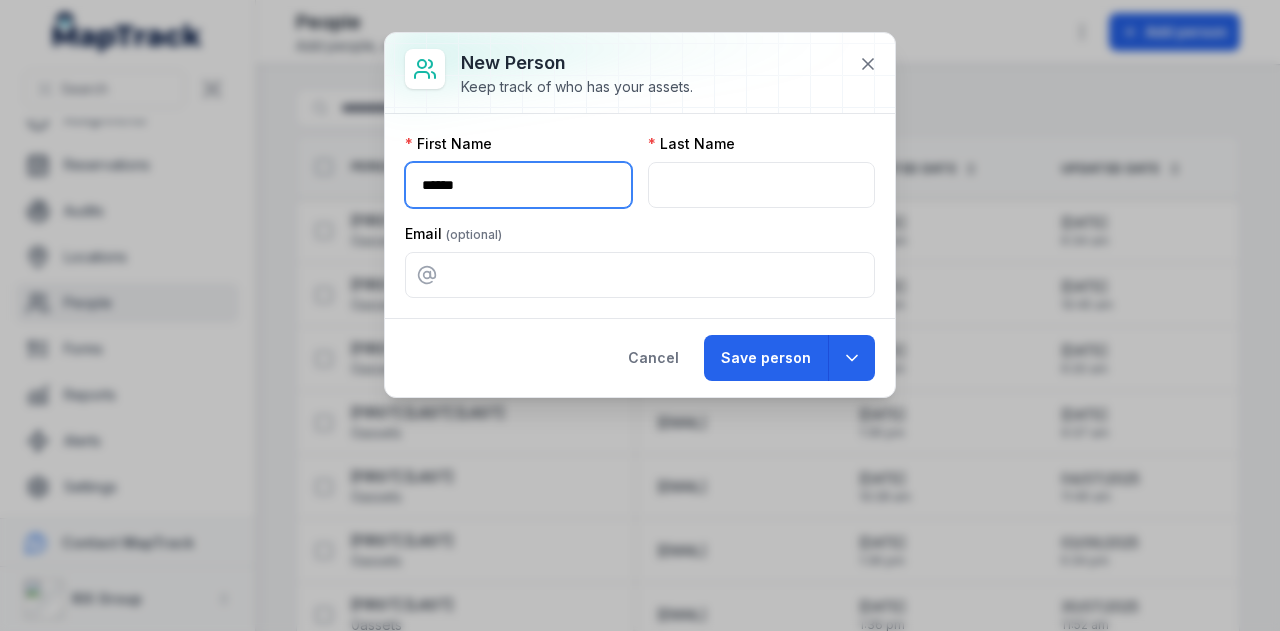 type on "*****" 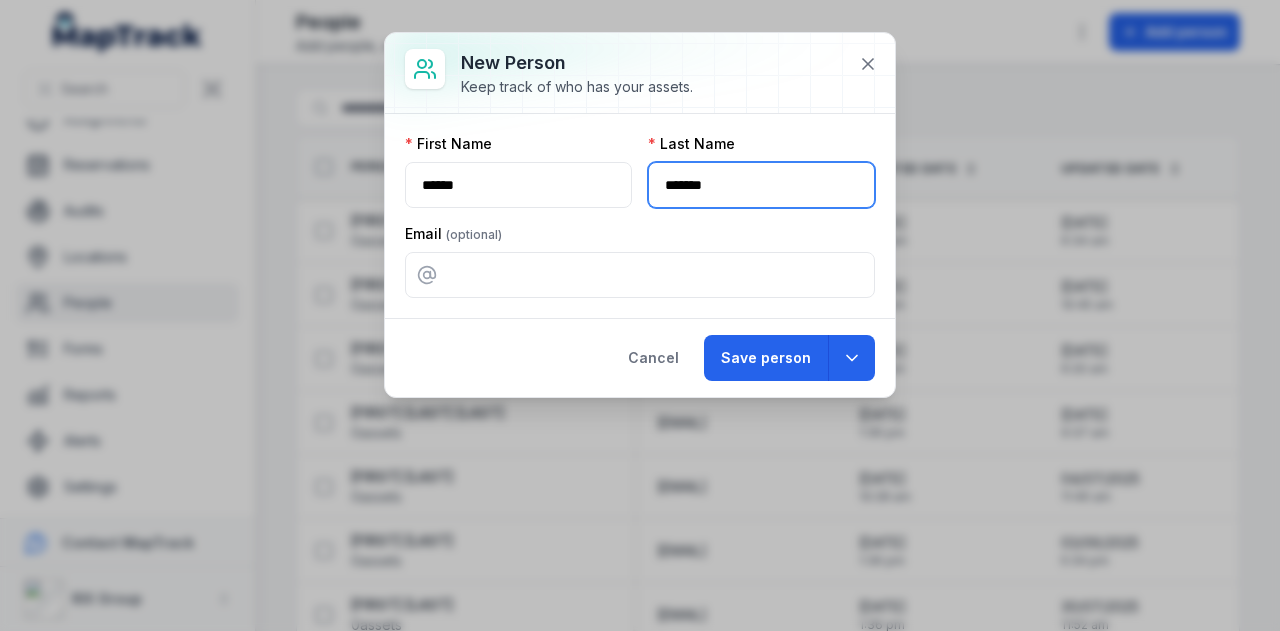 type on "*******" 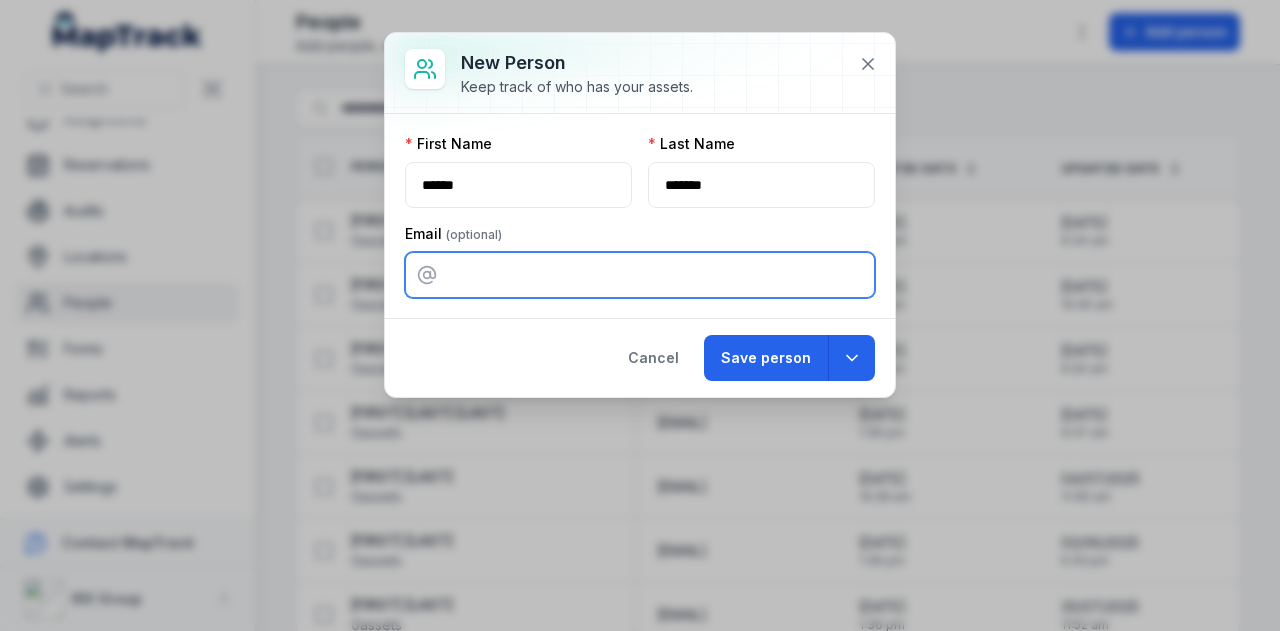 paste on "**********" 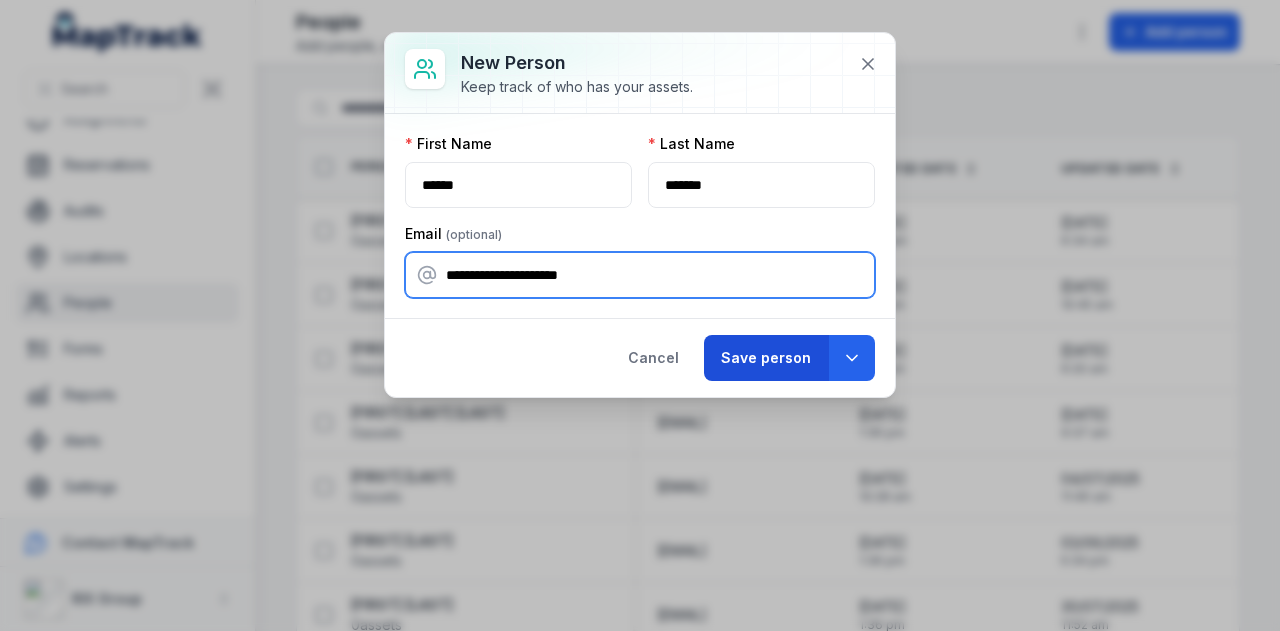 type on "**********" 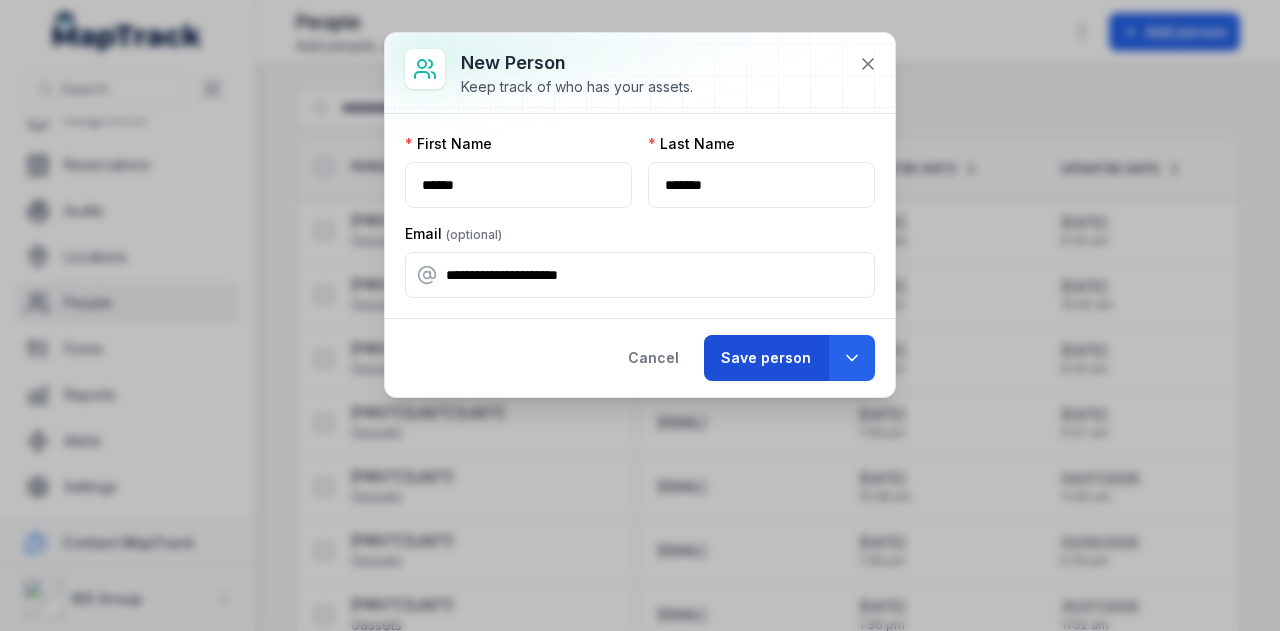 click on "Save person" at bounding box center (766, 358) 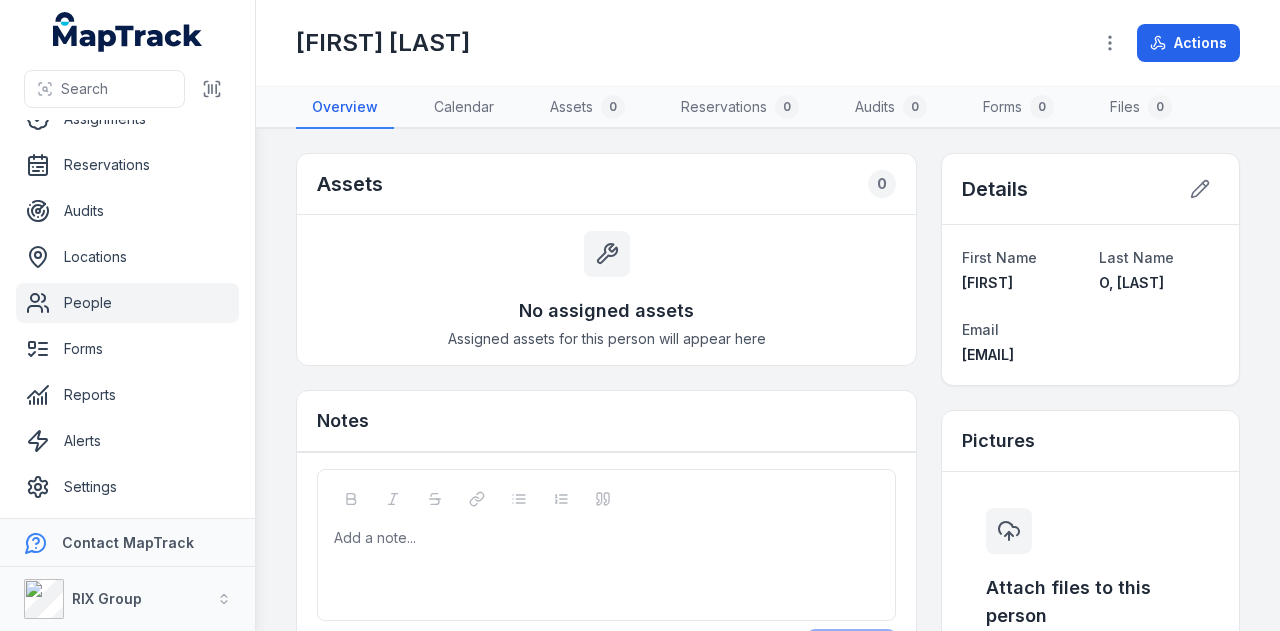 click on "People" at bounding box center (127, 303) 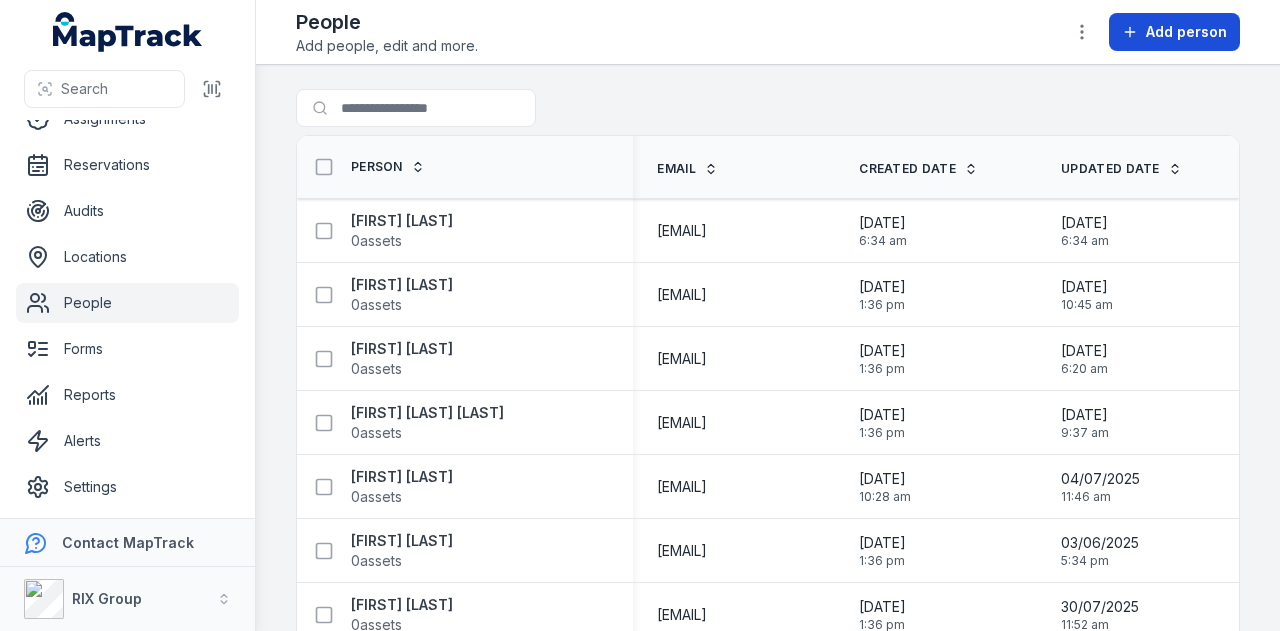 click on "Add person" at bounding box center (1186, 32) 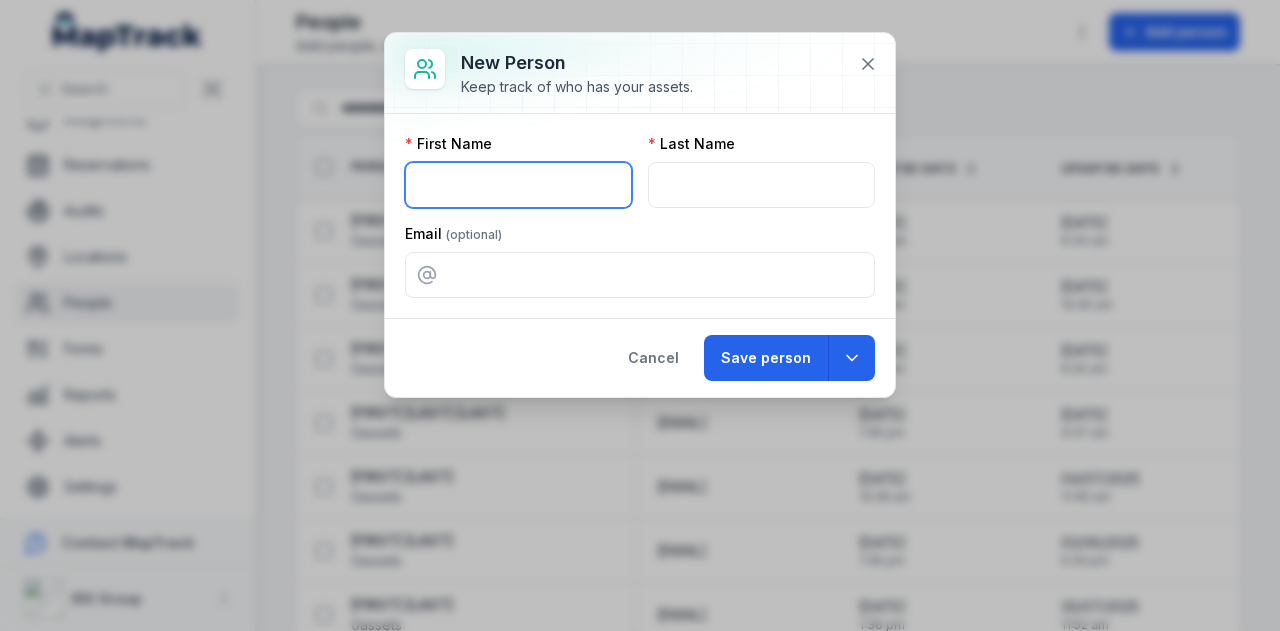 click at bounding box center (518, 185) 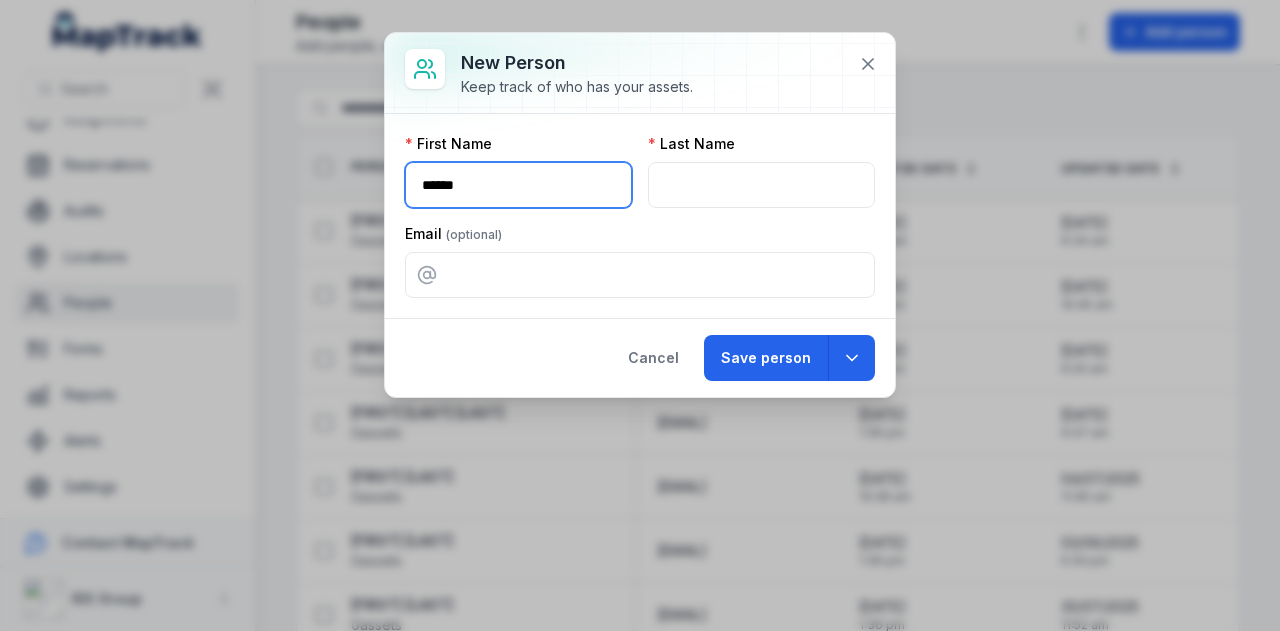 type on "******" 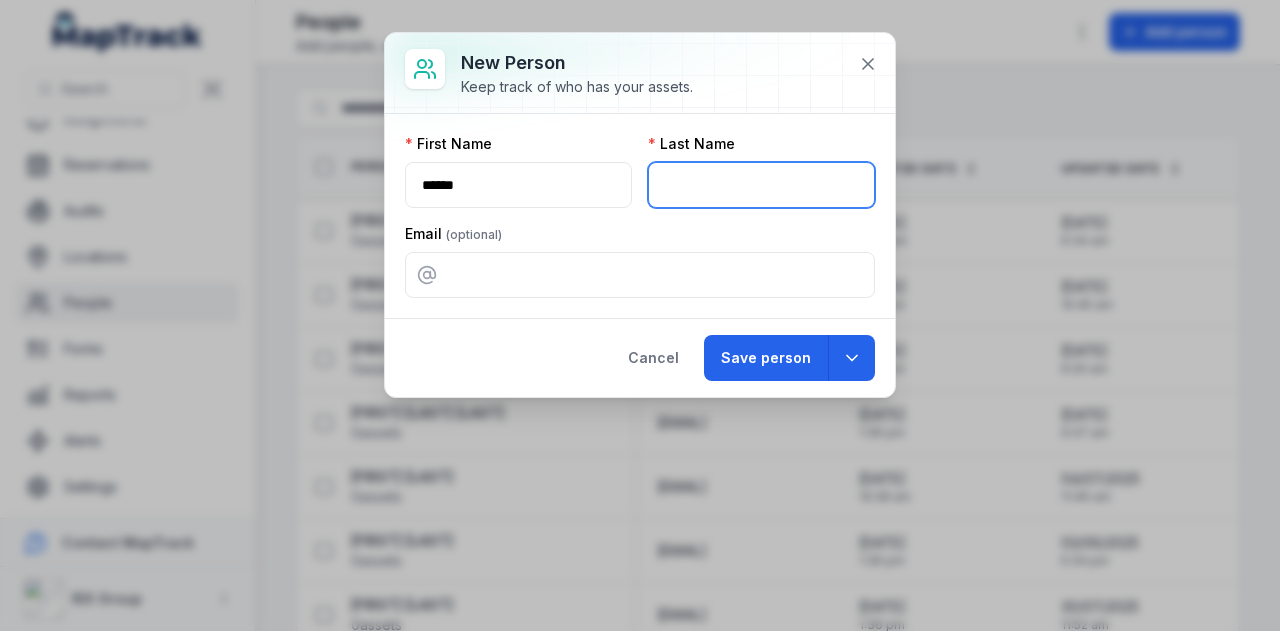 paste on "********" 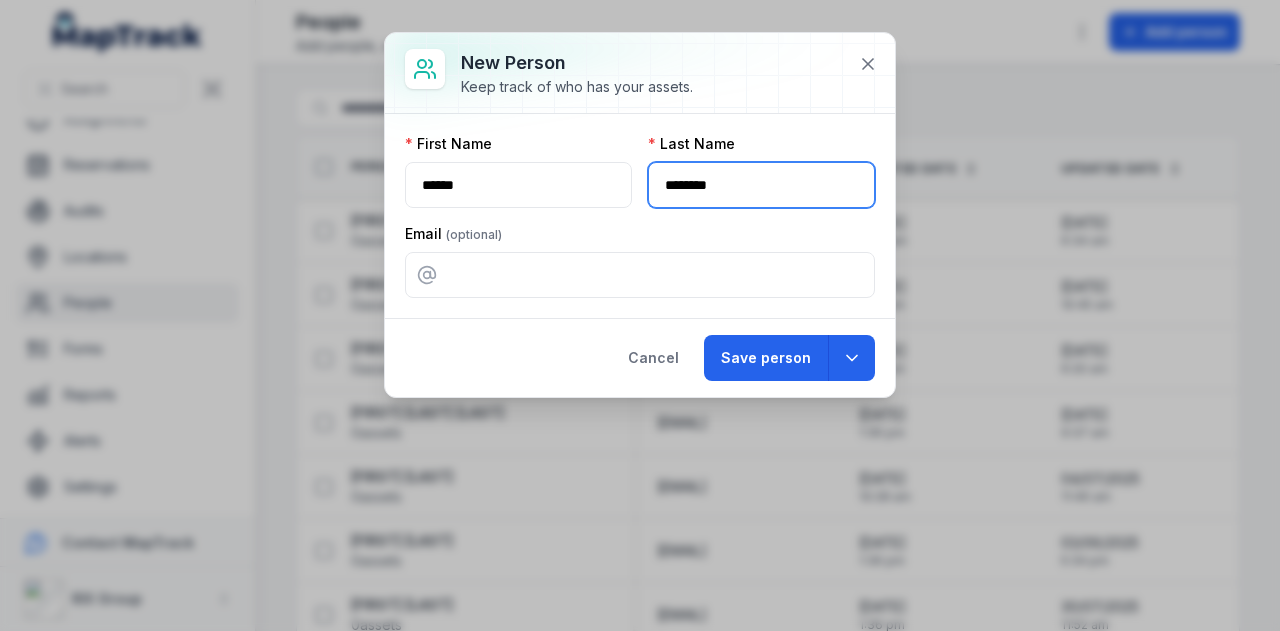 type on "********" 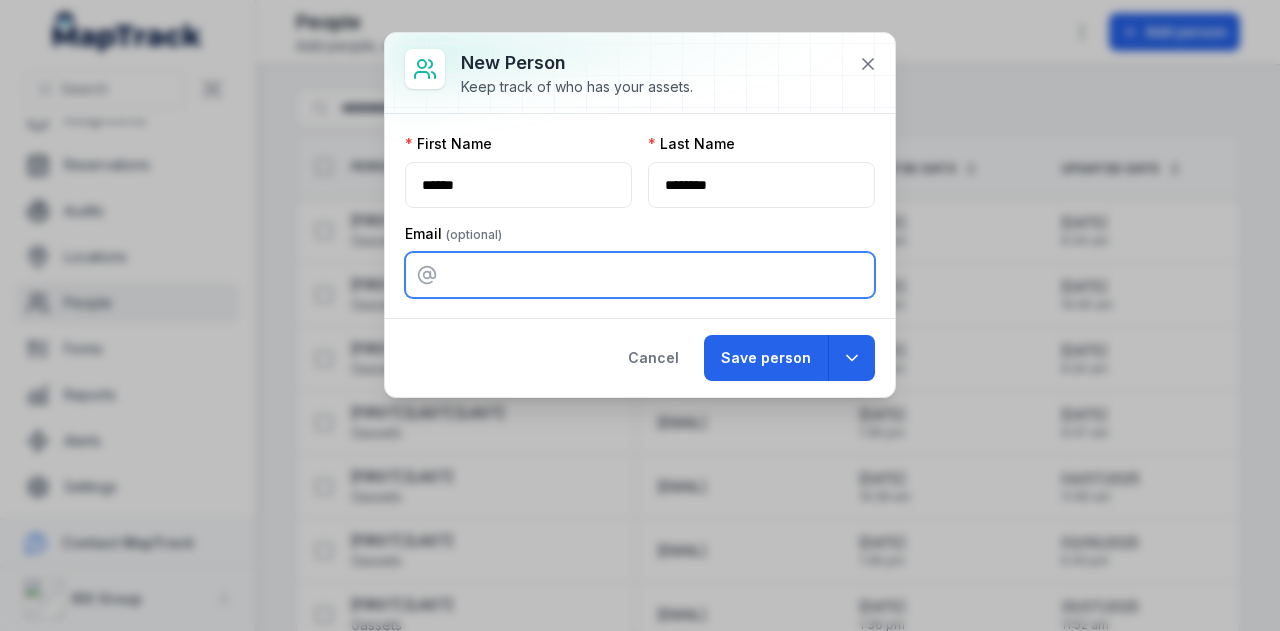 paste on "**********" 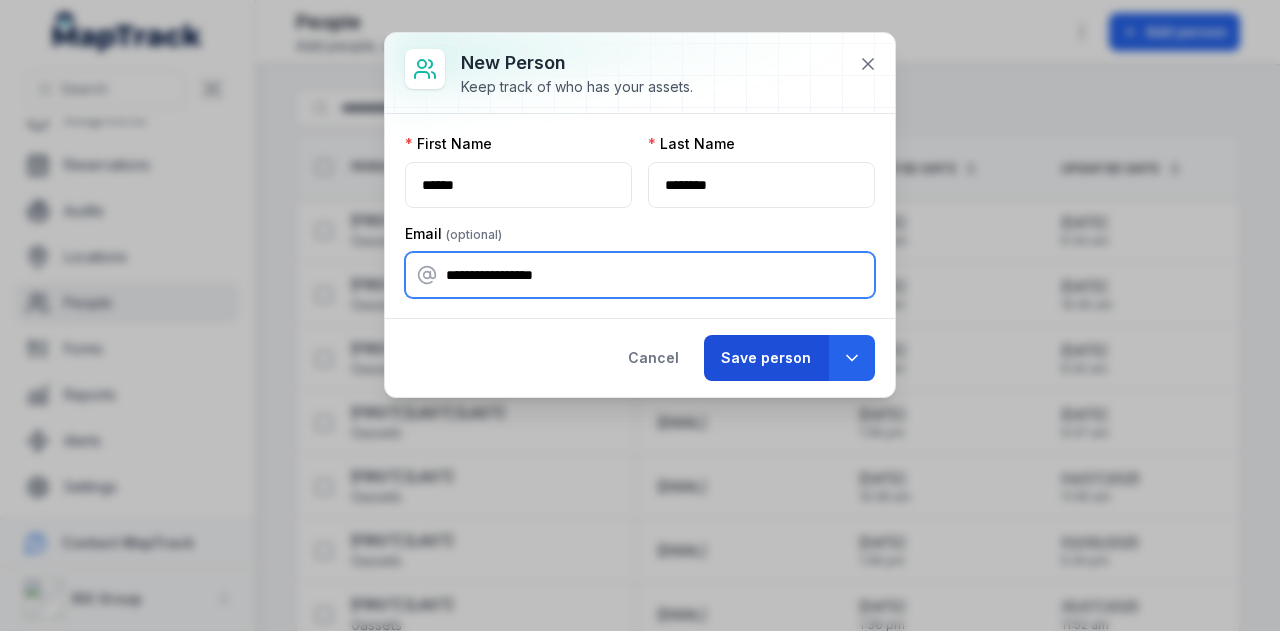 type on "**********" 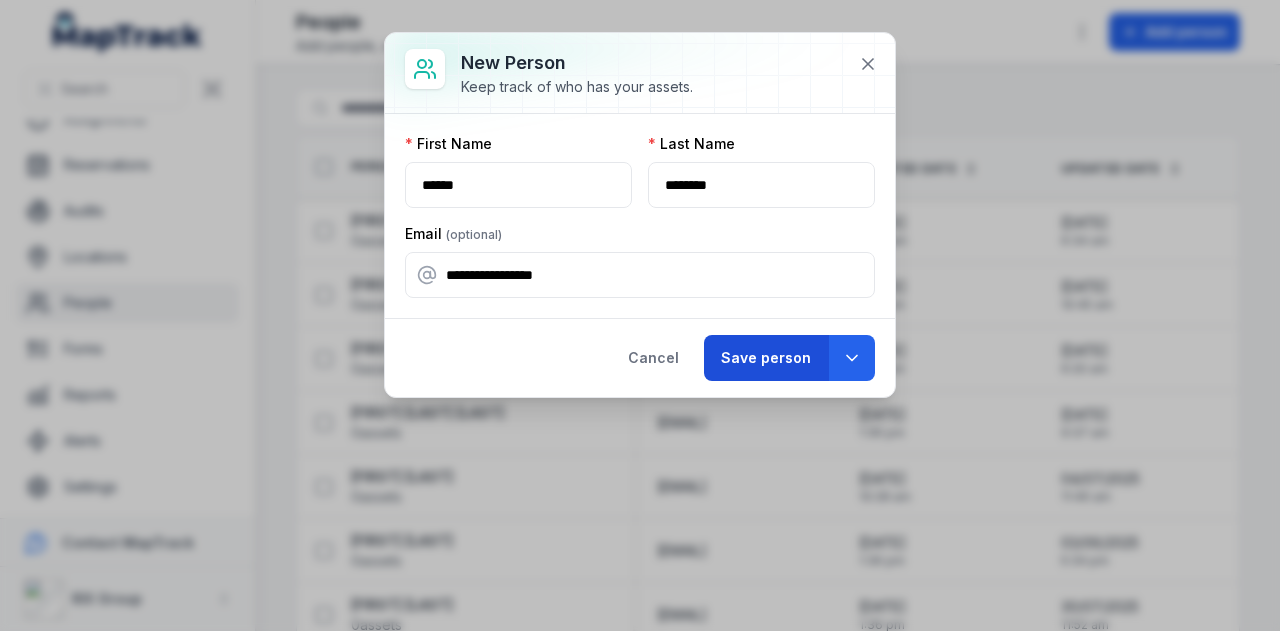 click on "Save person" at bounding box center (766, 358) 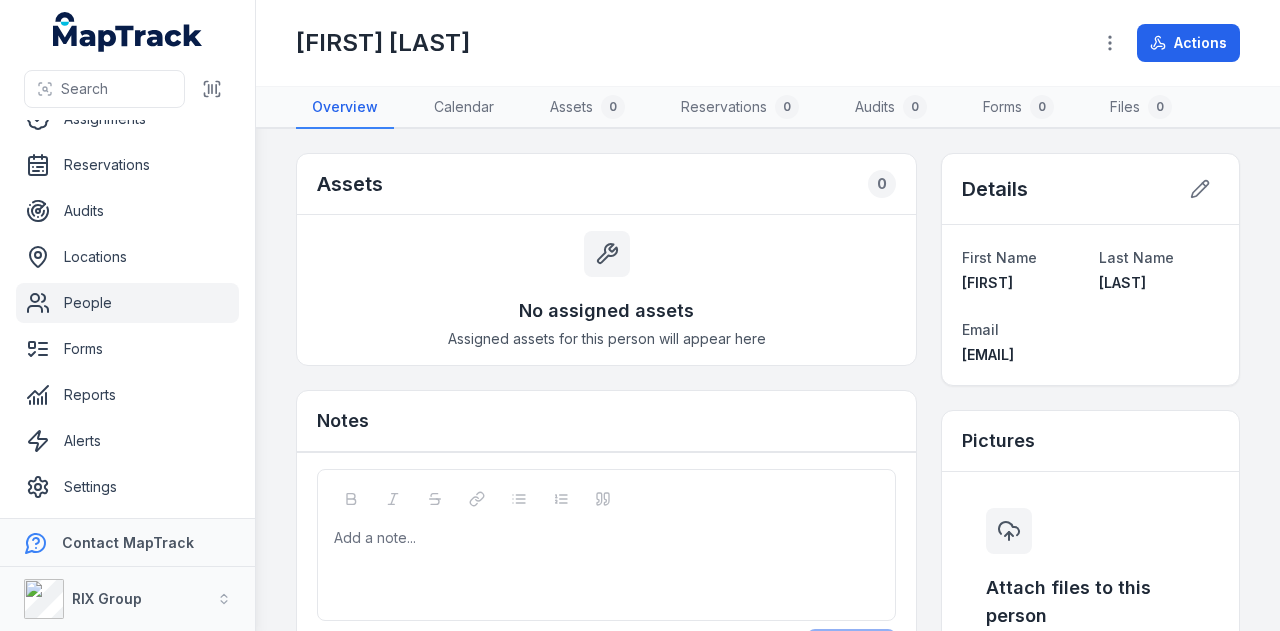 click on "People" at bounding box center [127, 303] 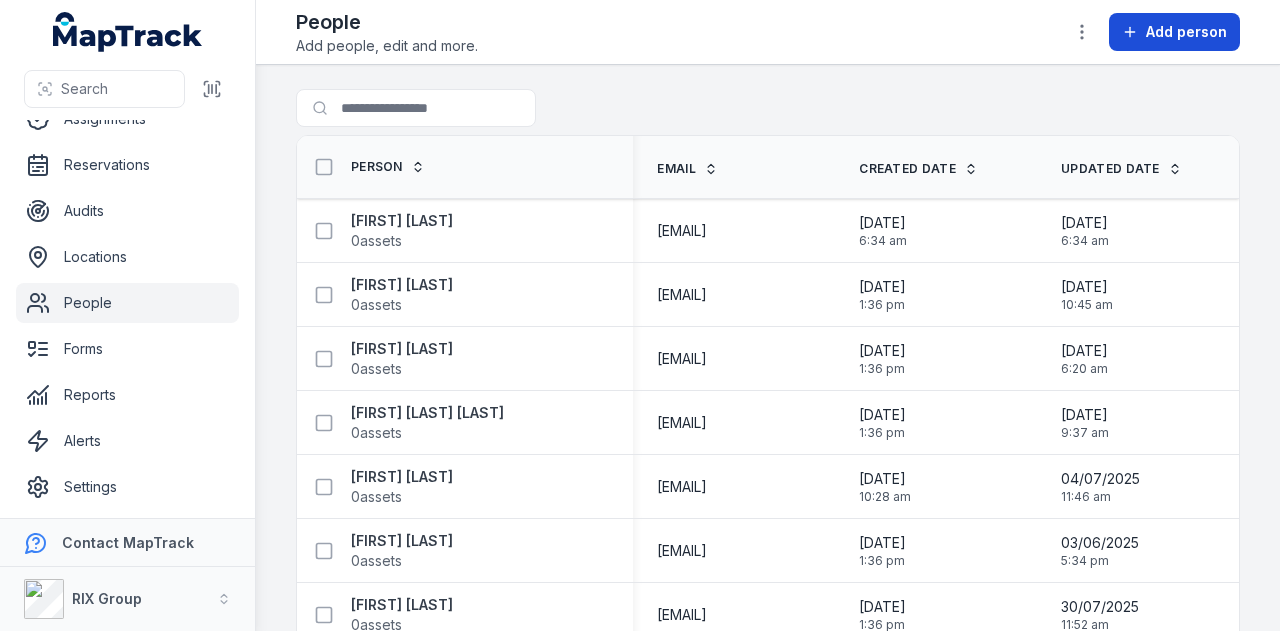 click on "Add person" at bounding box center (1186, 32) 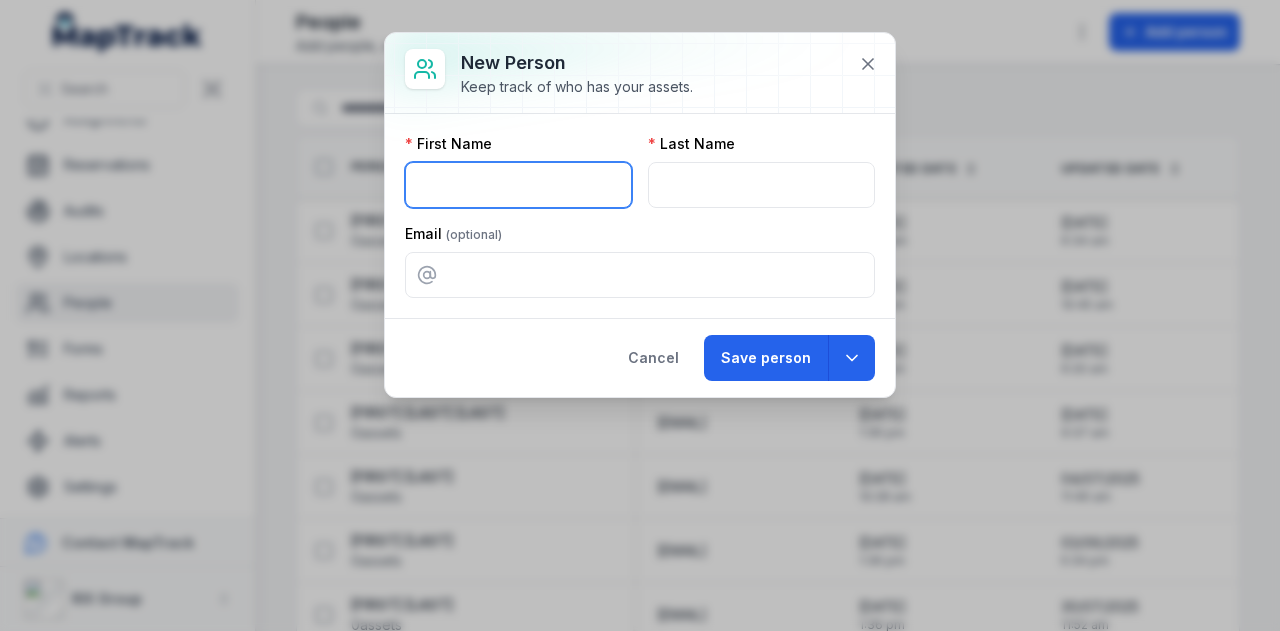 click at bounding box center (518, 185) 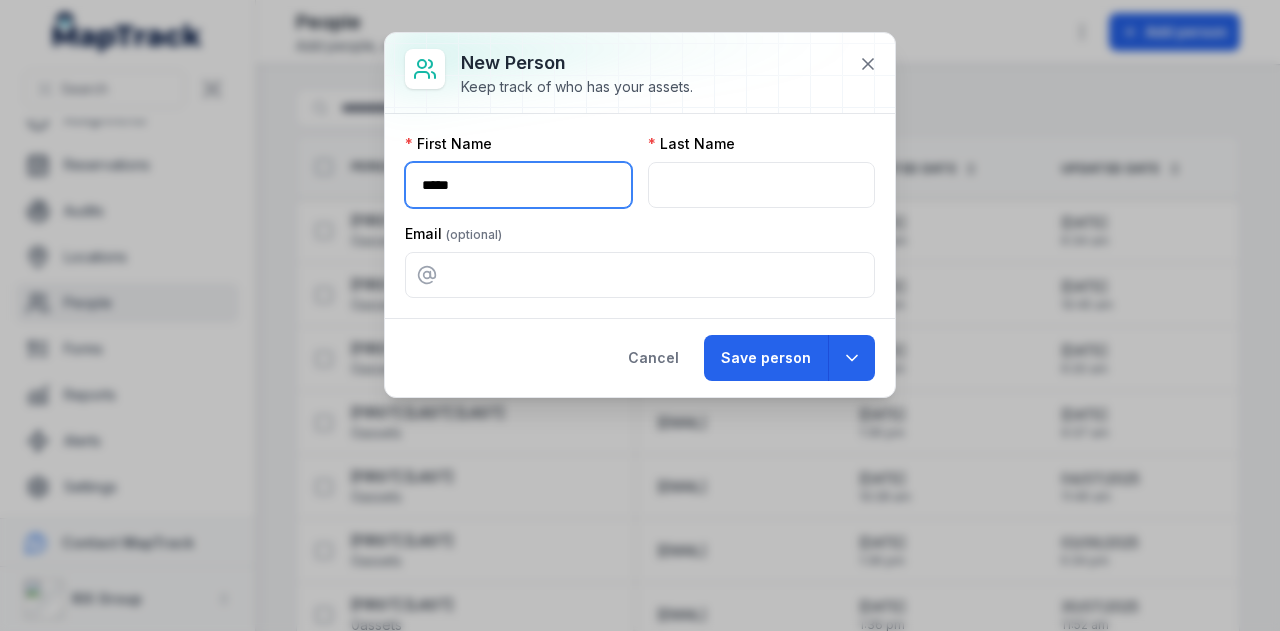 type on "*****" 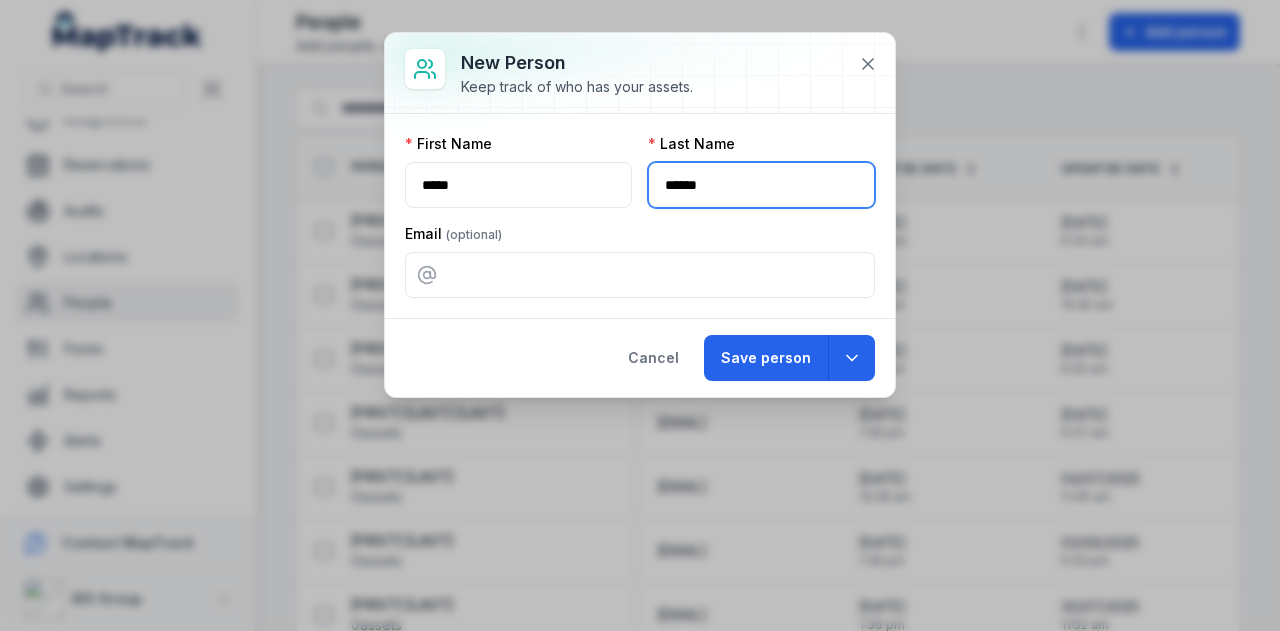 click on "******" at bounding box center [761, 185] 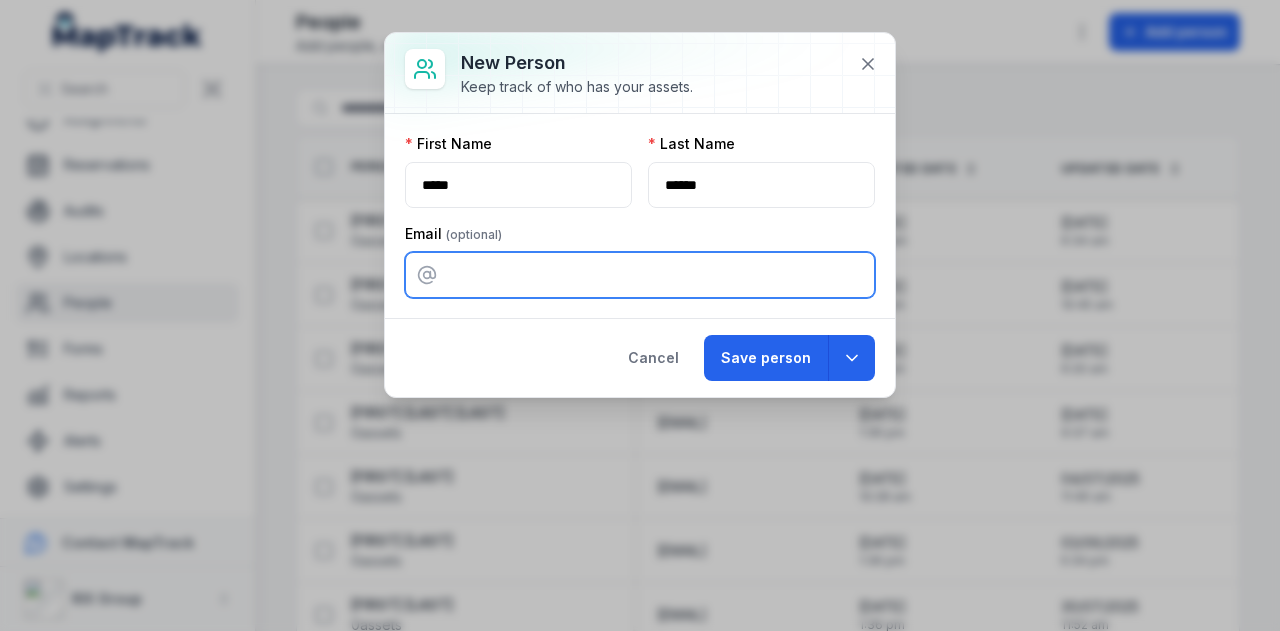 click at bounding box center (640, 275) 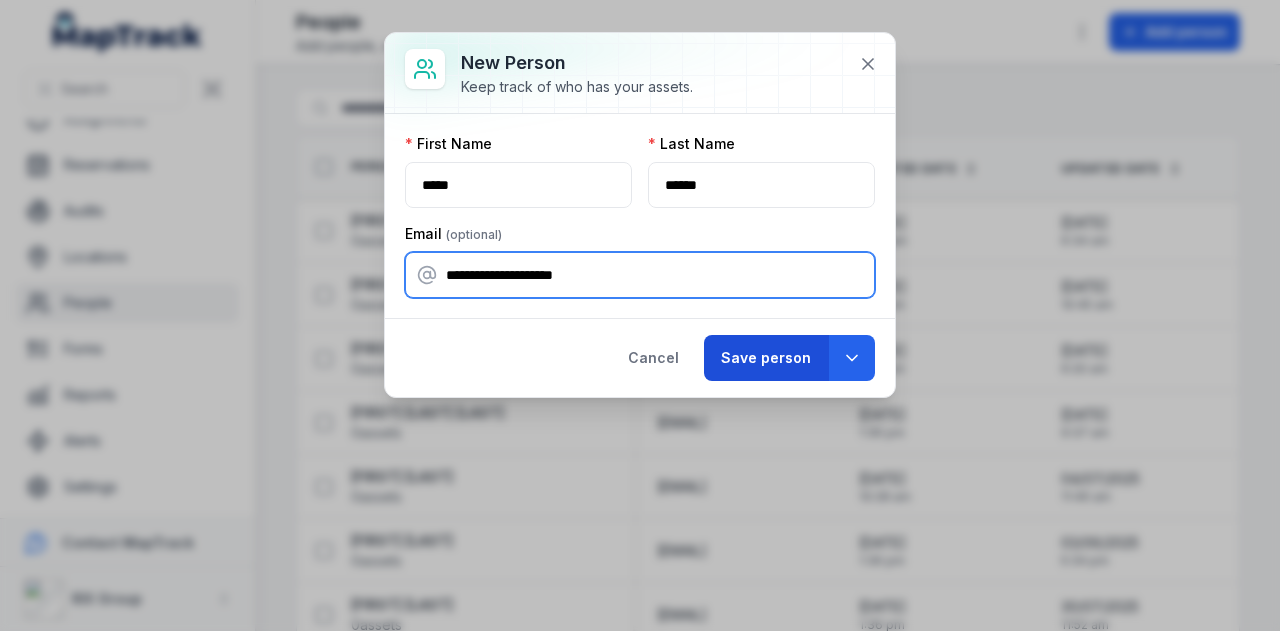type on "**********" 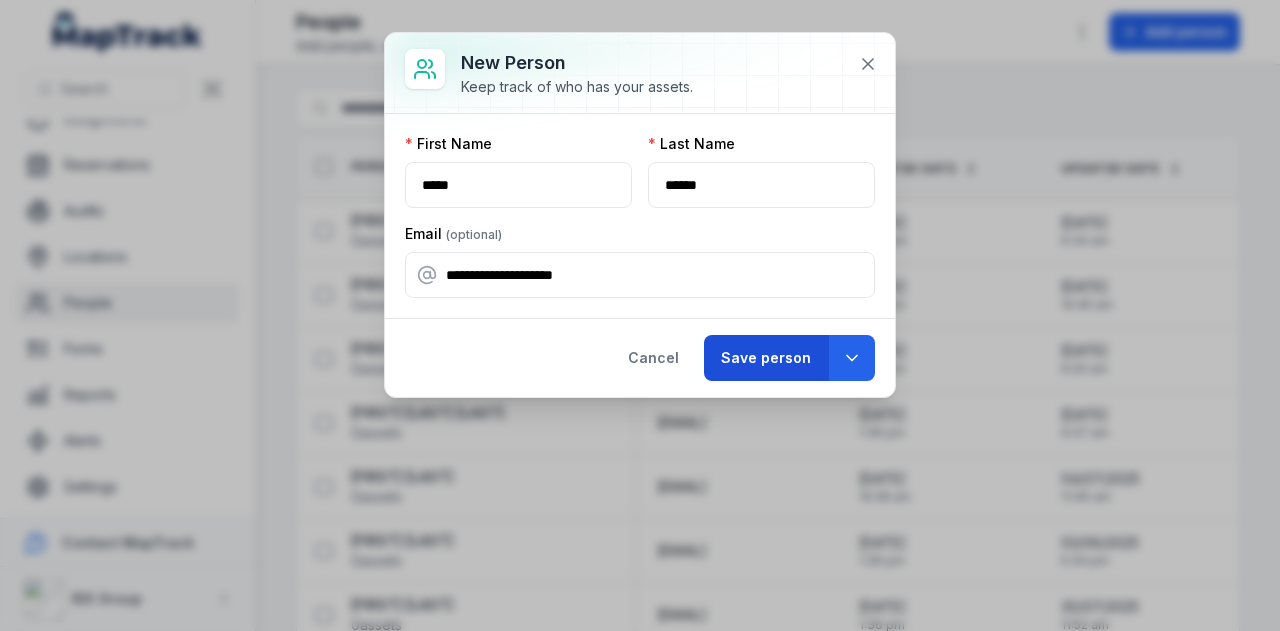 click on "Save person" at bounding box center [766, 358] 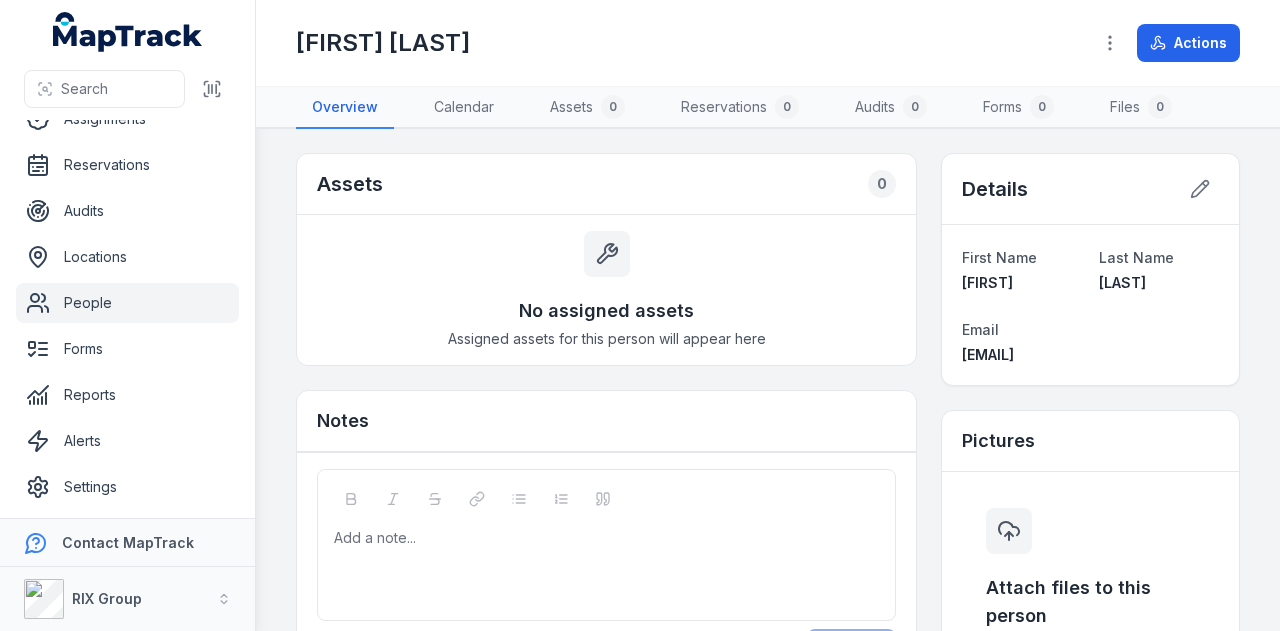 click on "People" at bounding box center [127, 303] 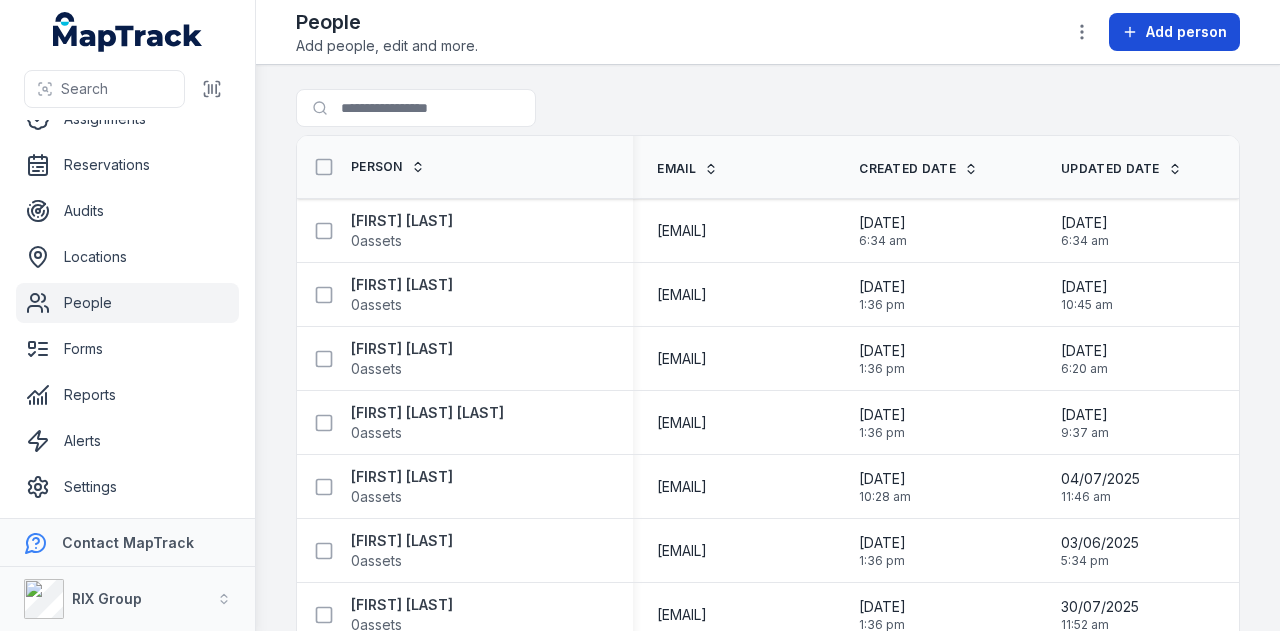 click on "Add person" at bounding box center [1186, 32] 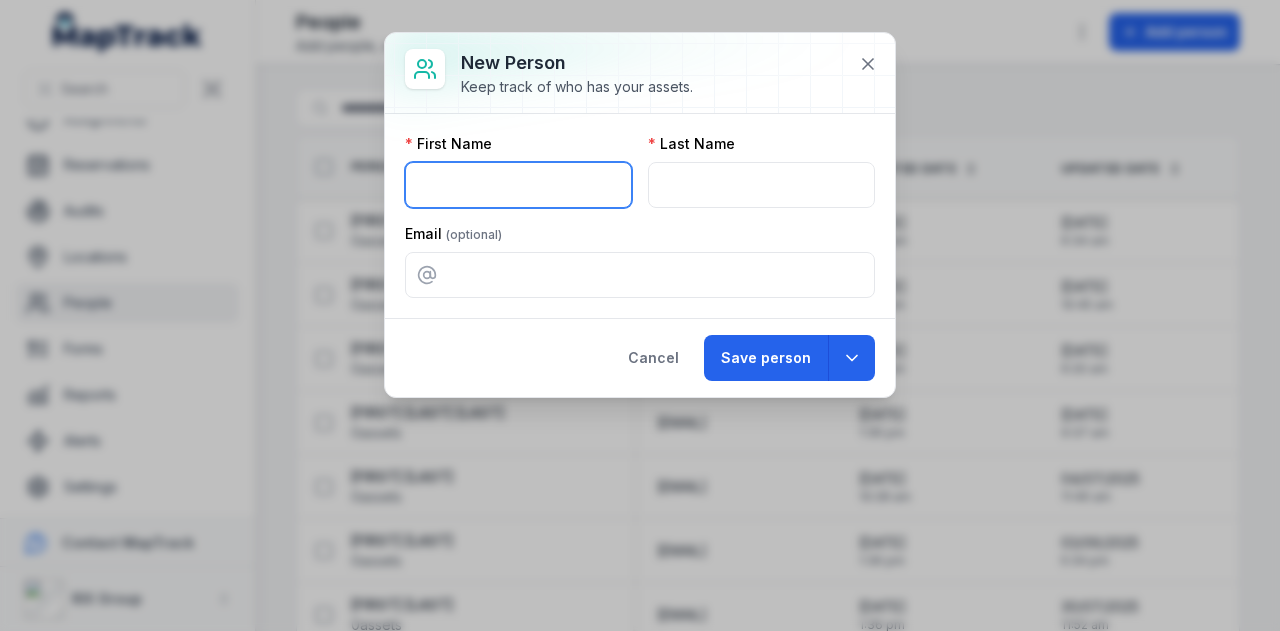 click at bounding box center (518, 185) 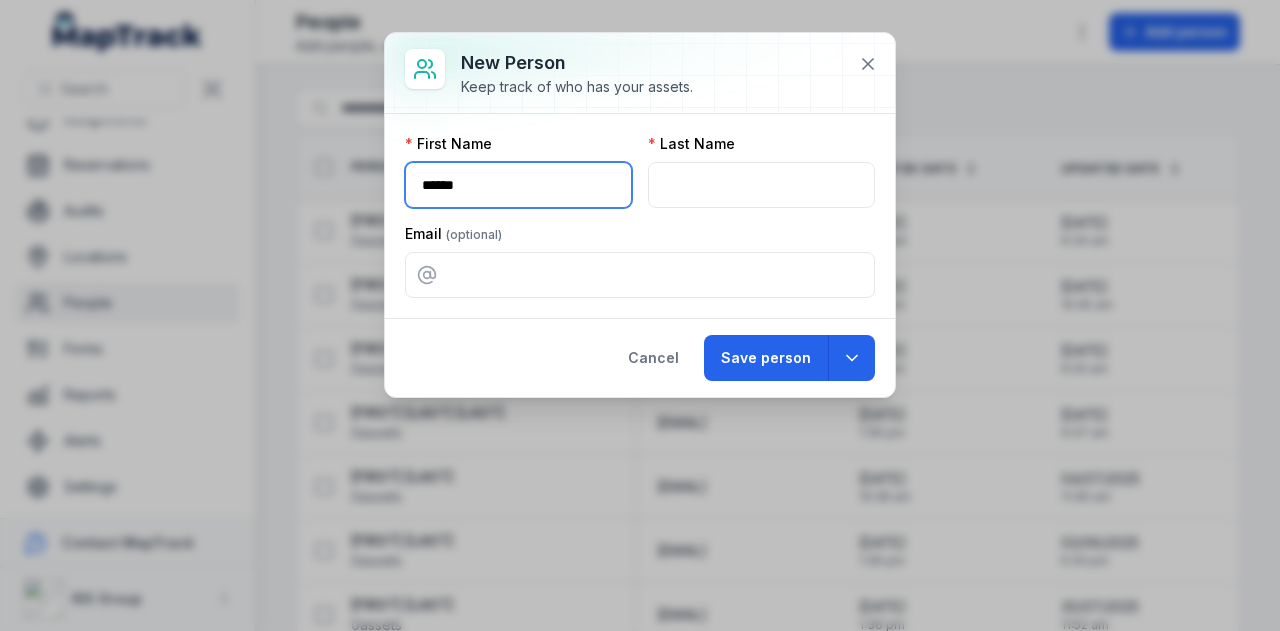 type on "*****" 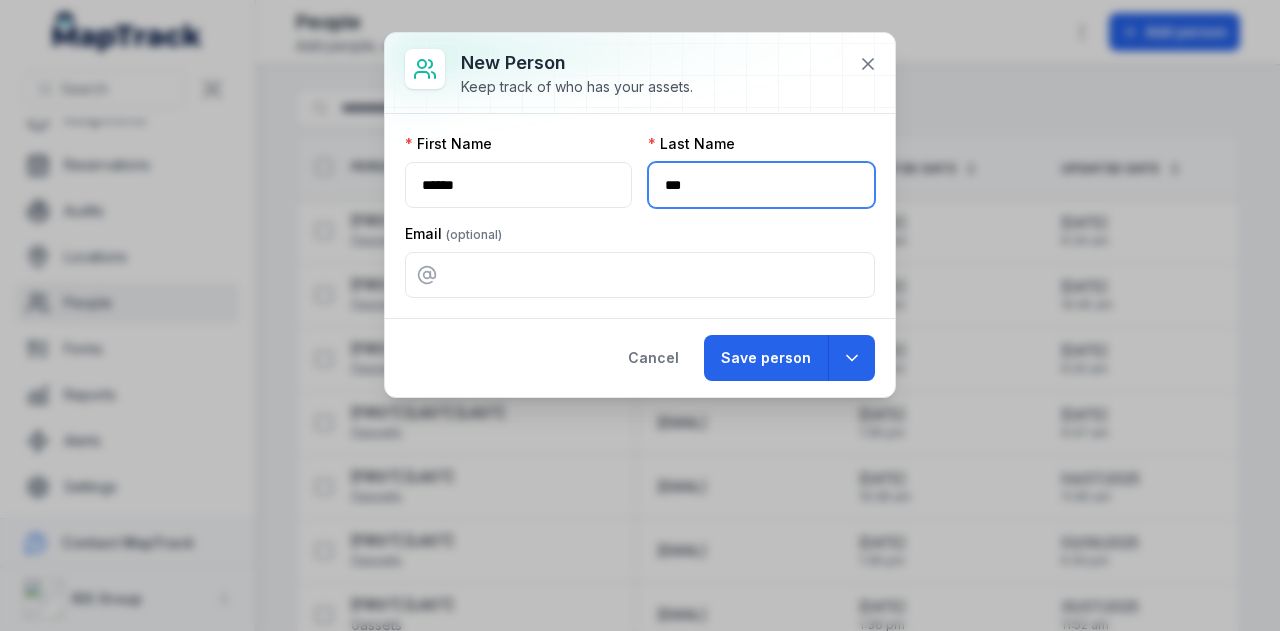 type on "***" 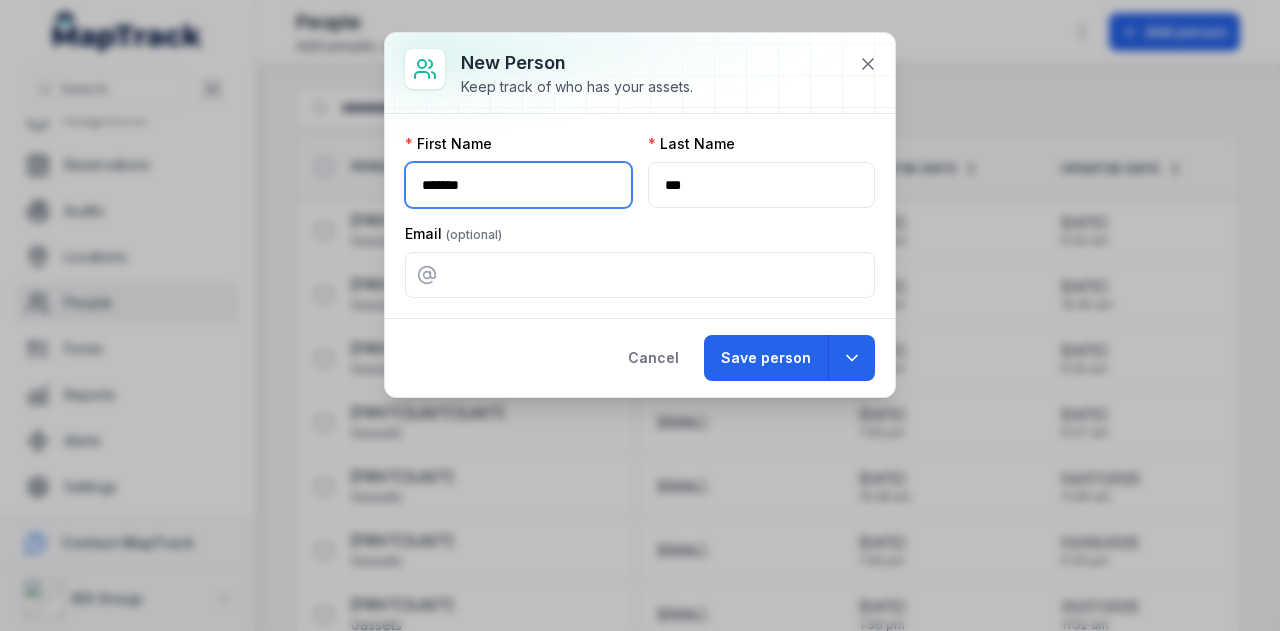 click on "*******" at bounding box center (518, 185) 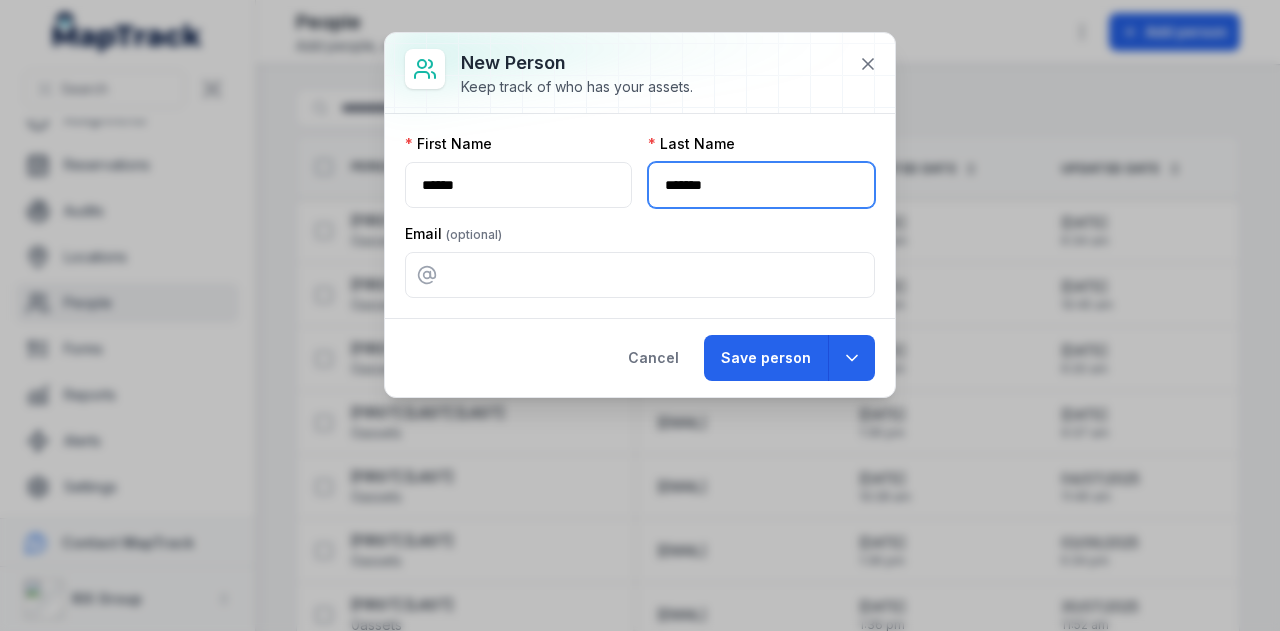 type on "******" 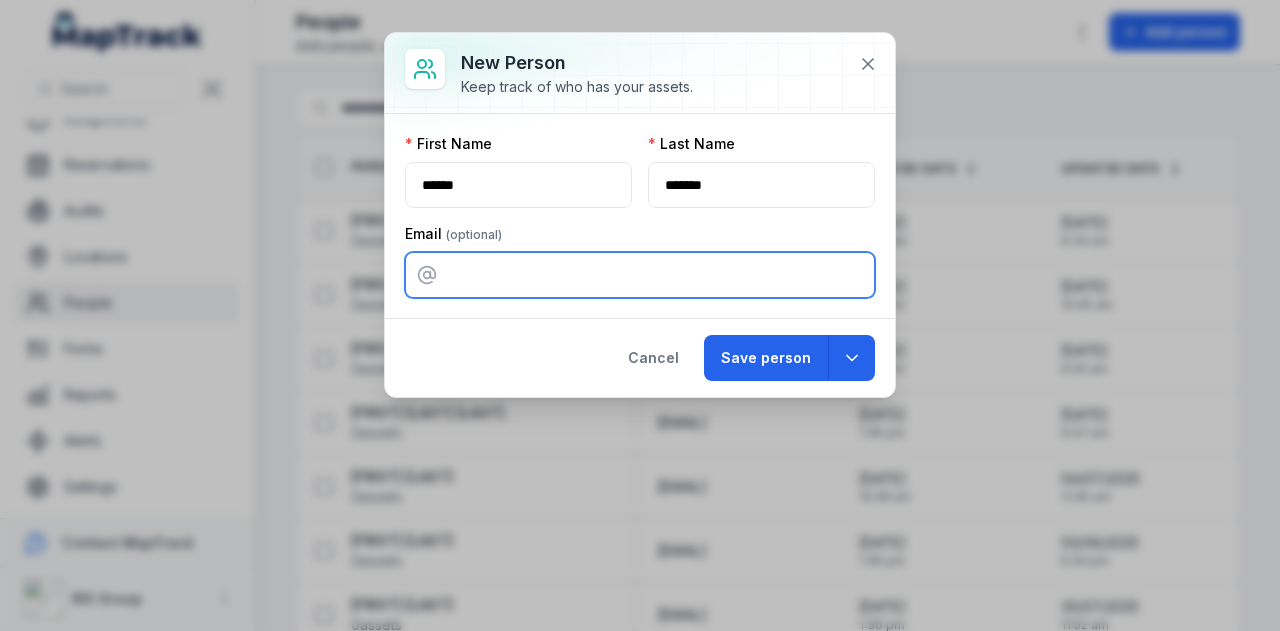 paste on "**********" 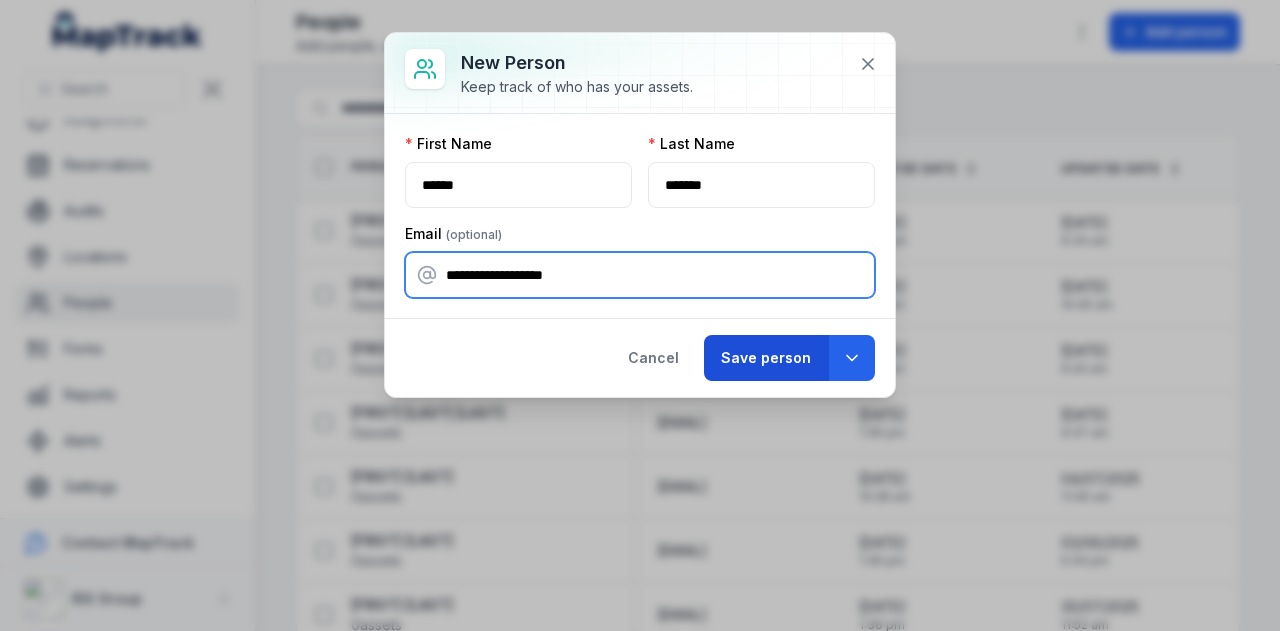 type on "**********" 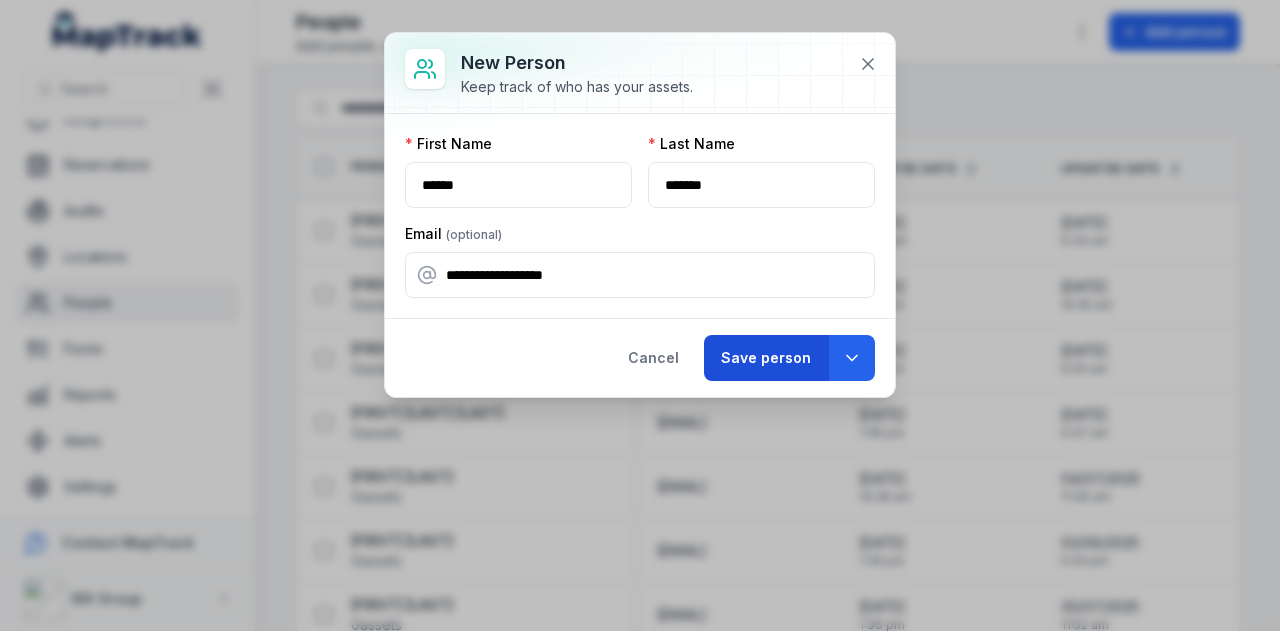 click on "Save person" at bounding box center (766, 358) 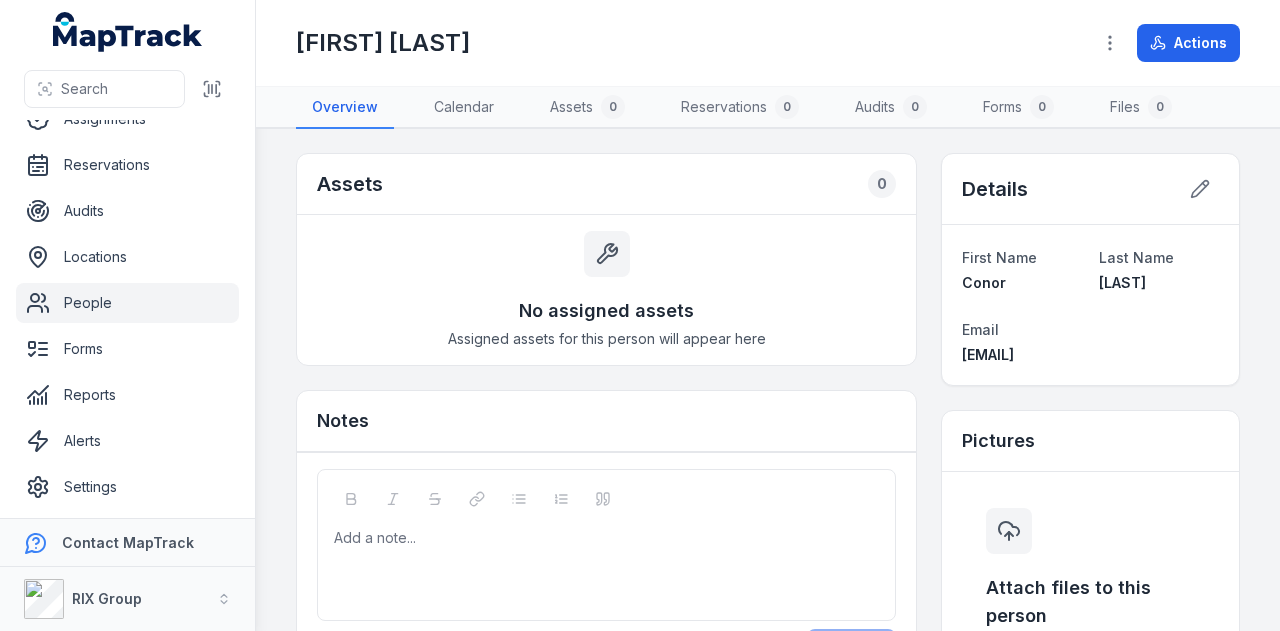 click on "People" at bounding box center (127, 303) 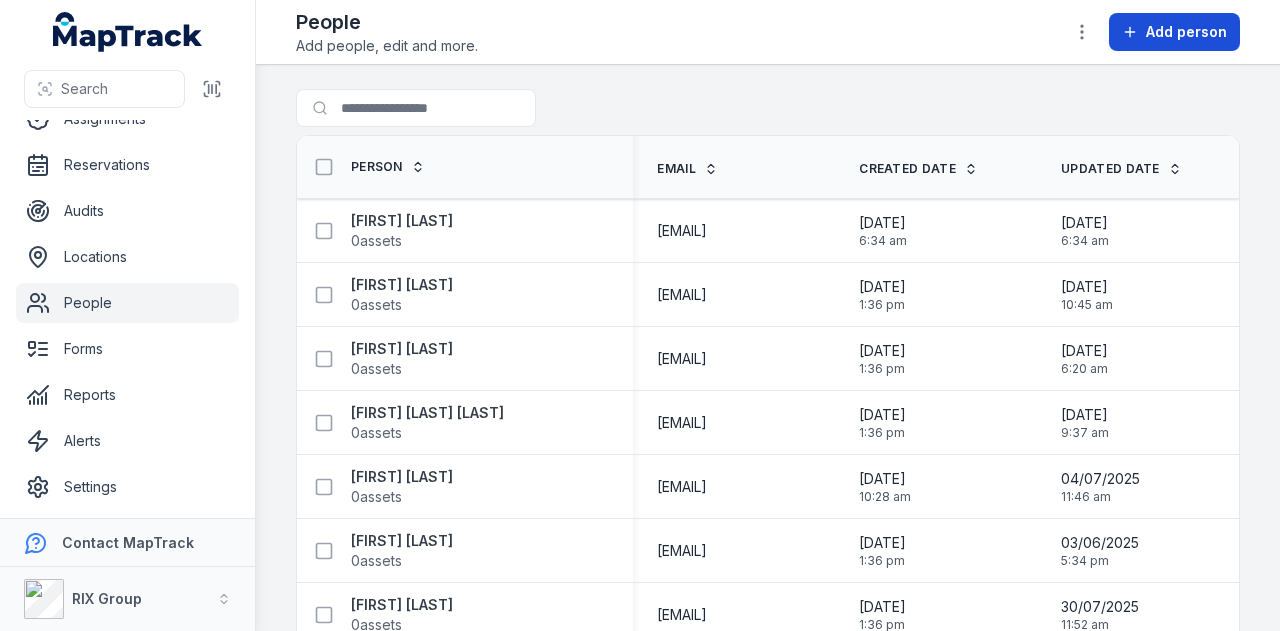click on "Add person" at bounding box center (1186, 32) 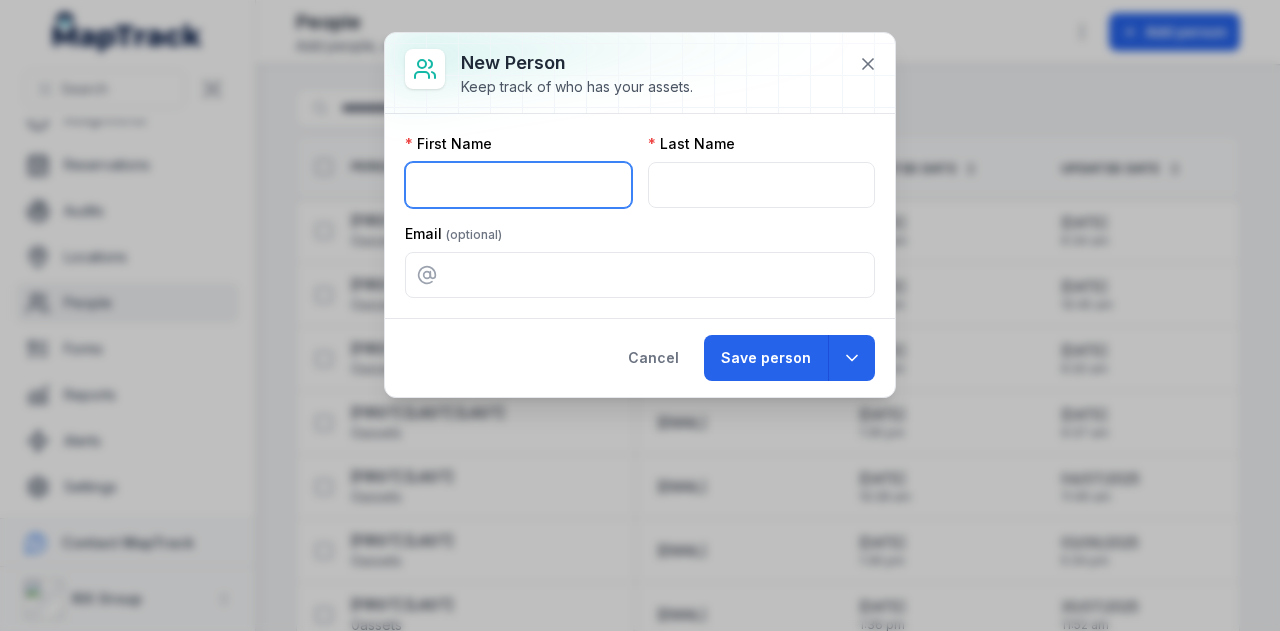 click at bounding box center [518, 185] 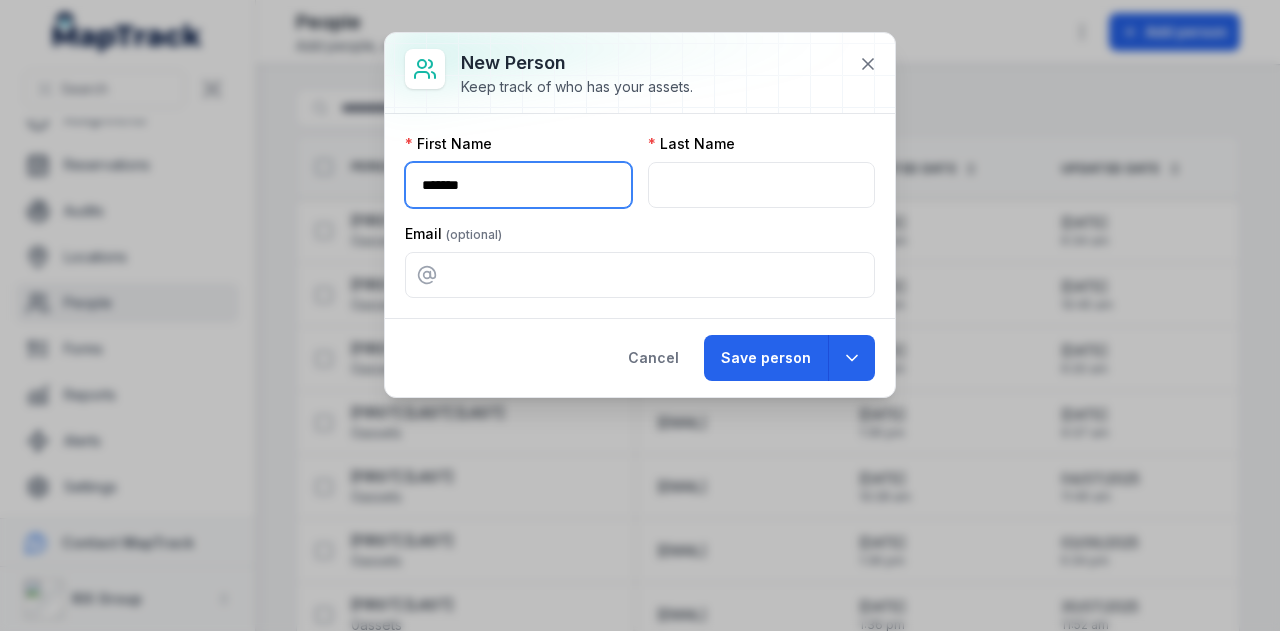 type on "******" 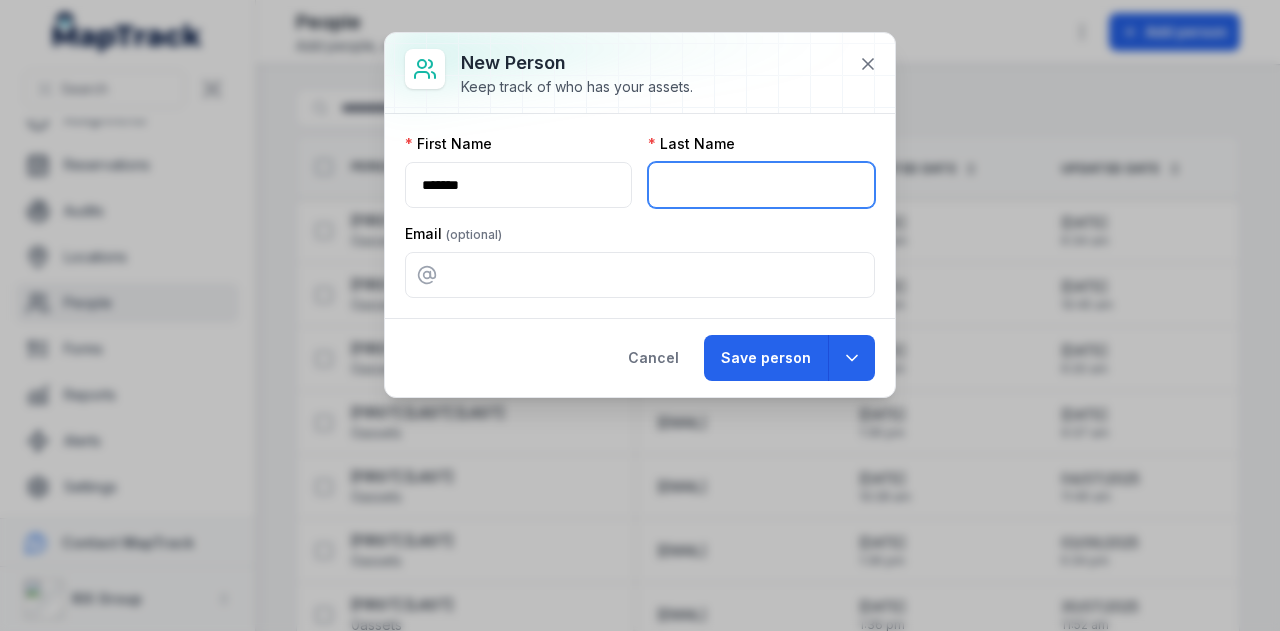 paste on "*********" 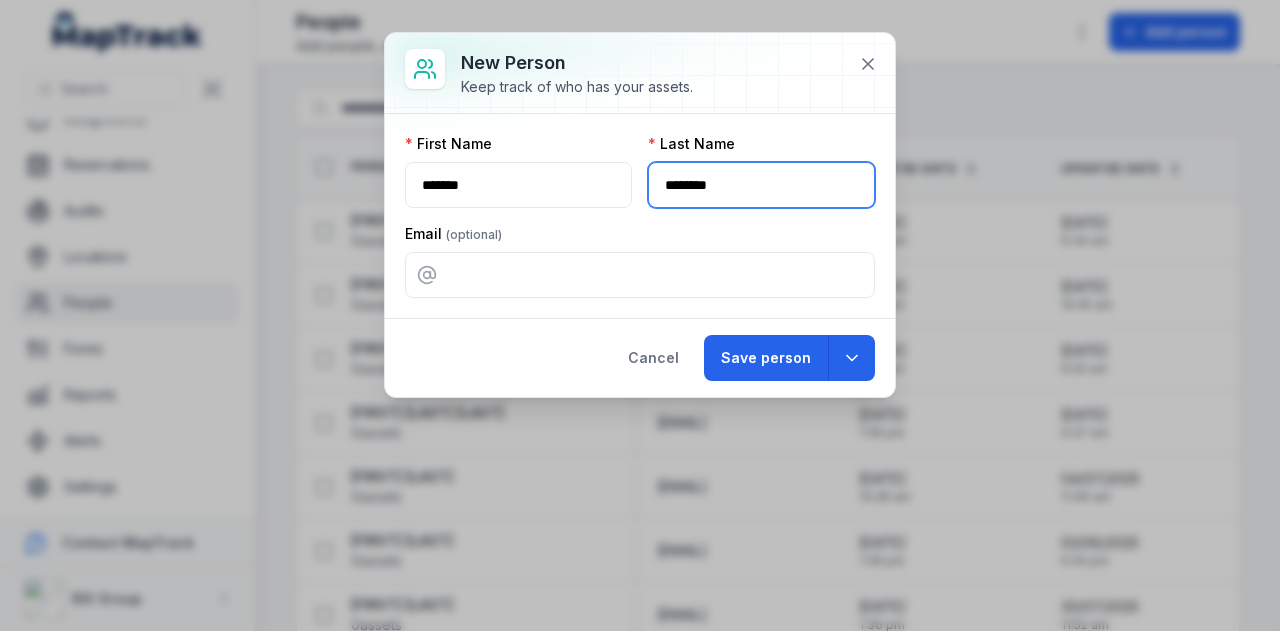 type on "********" 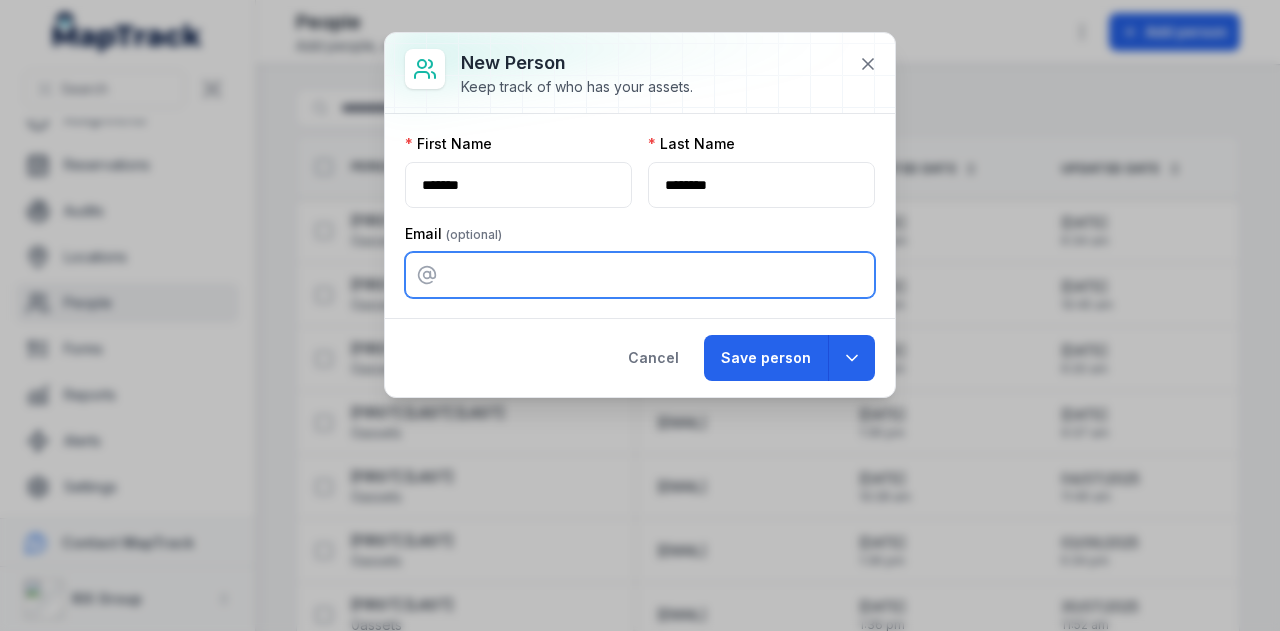 paste on "**********" 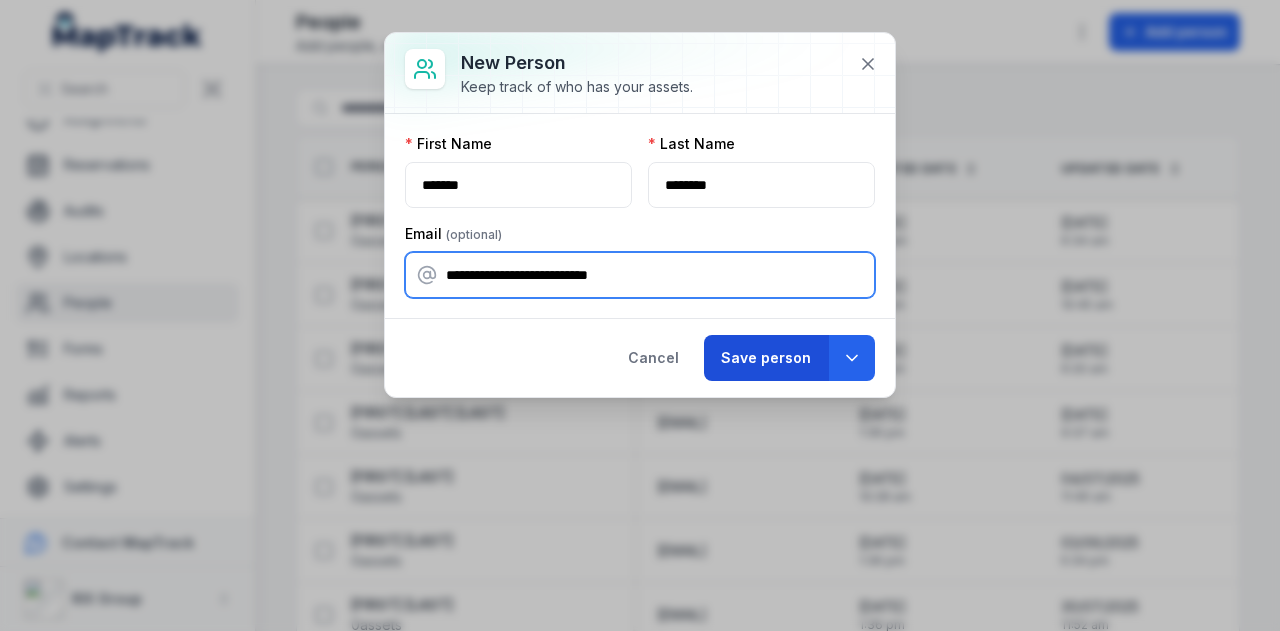 type on "**********" 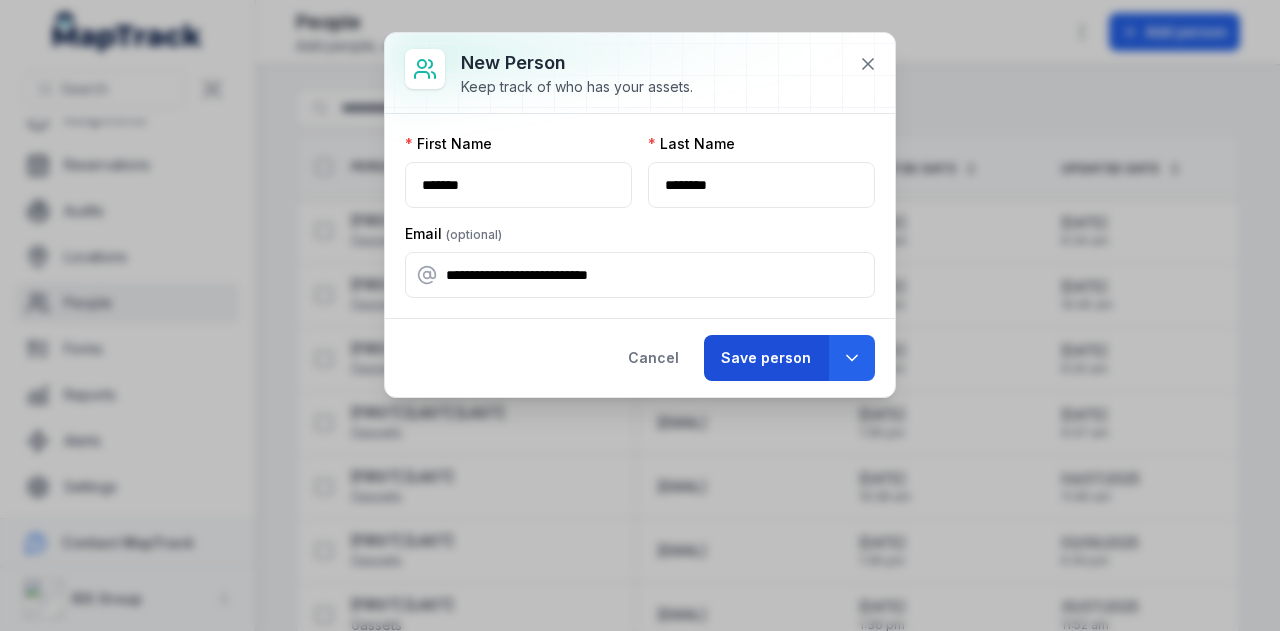 click on "Save person" at bounding box center (766, 358) 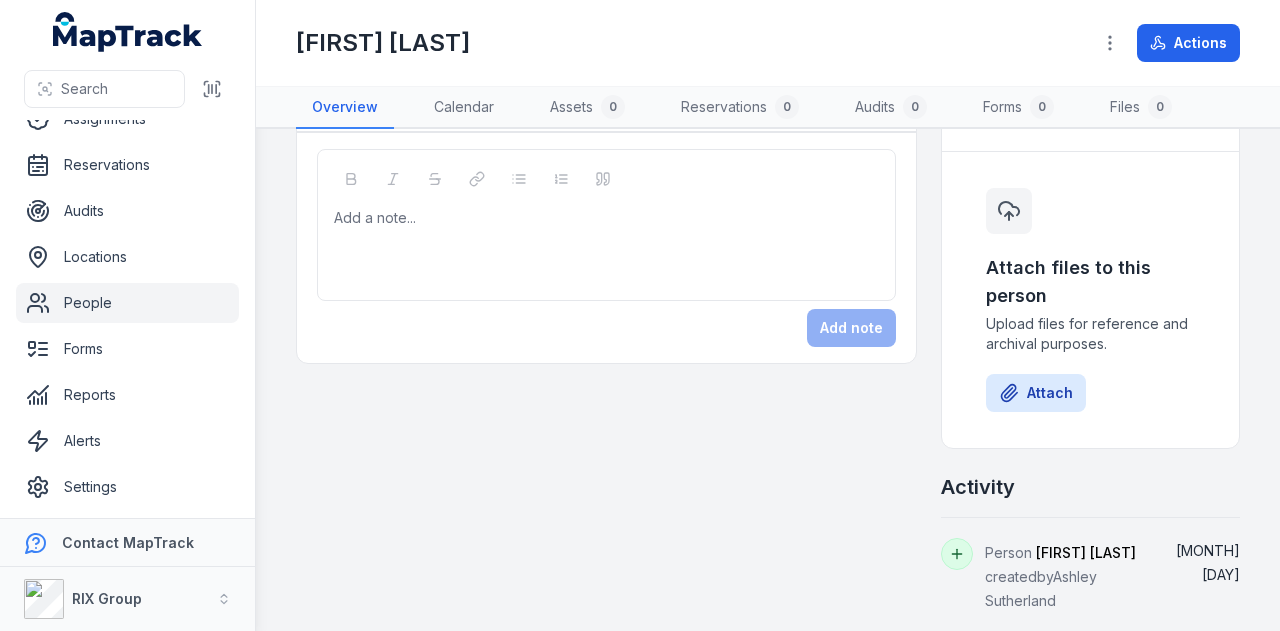 scroll, scrollTop: 0, scrollLeft: 0, axis: both 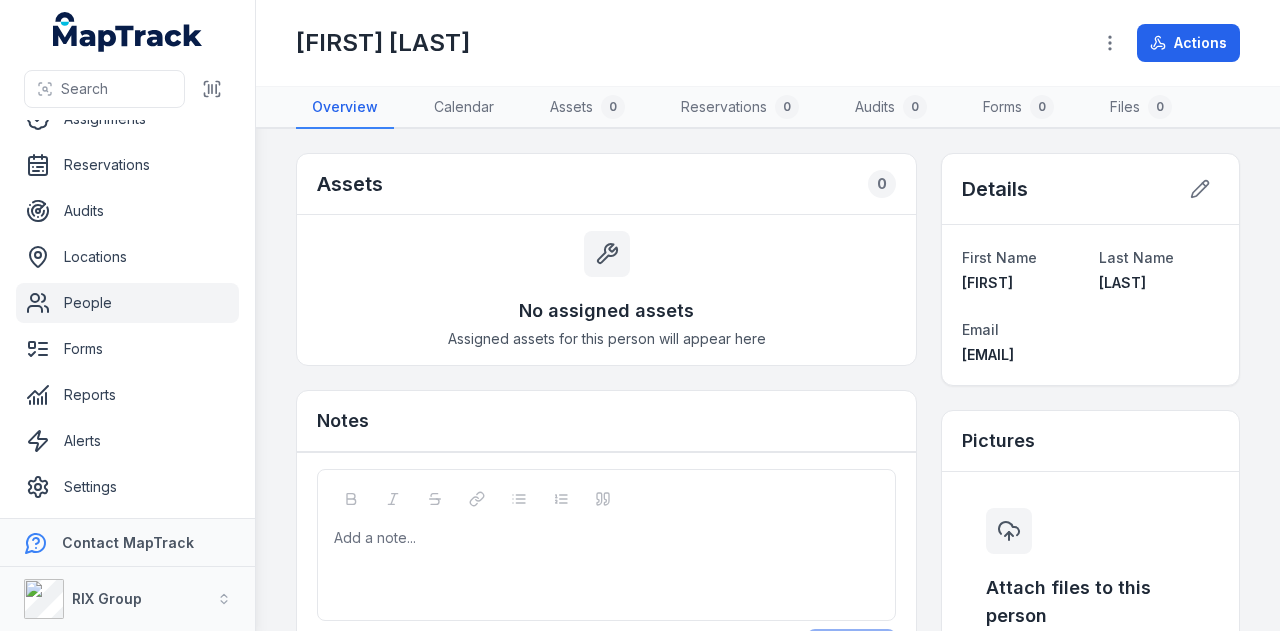click on "People" at bounding box center (127, 303) 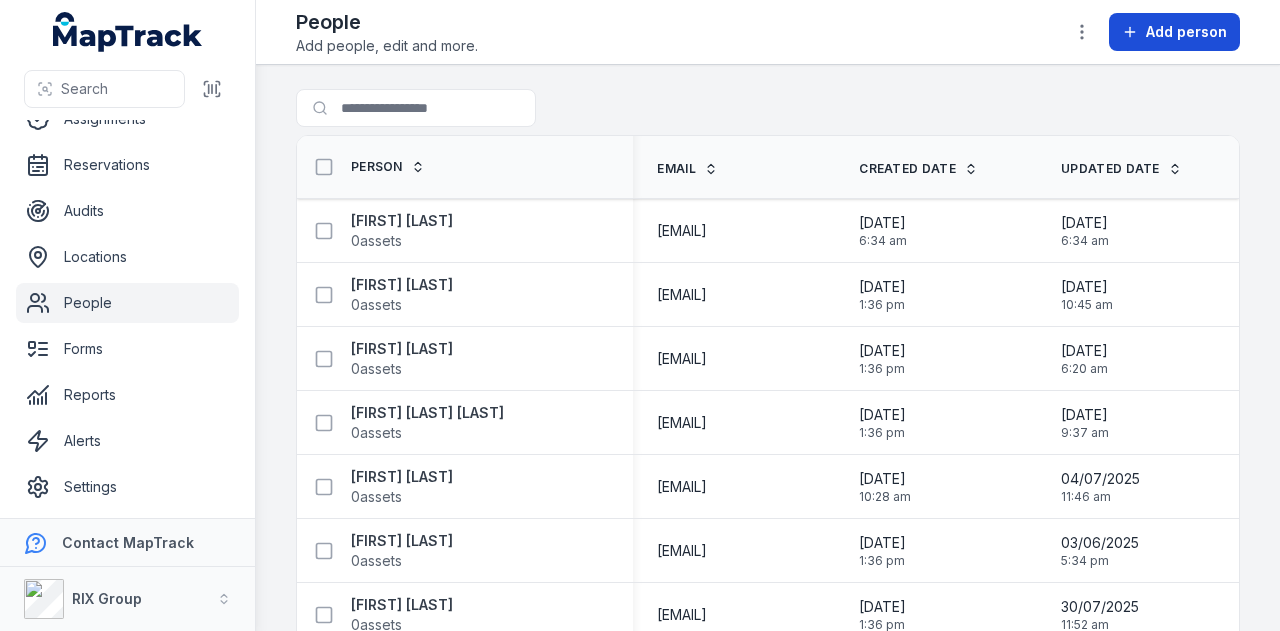 click on "Add person" at bounding box center [1174, 32] 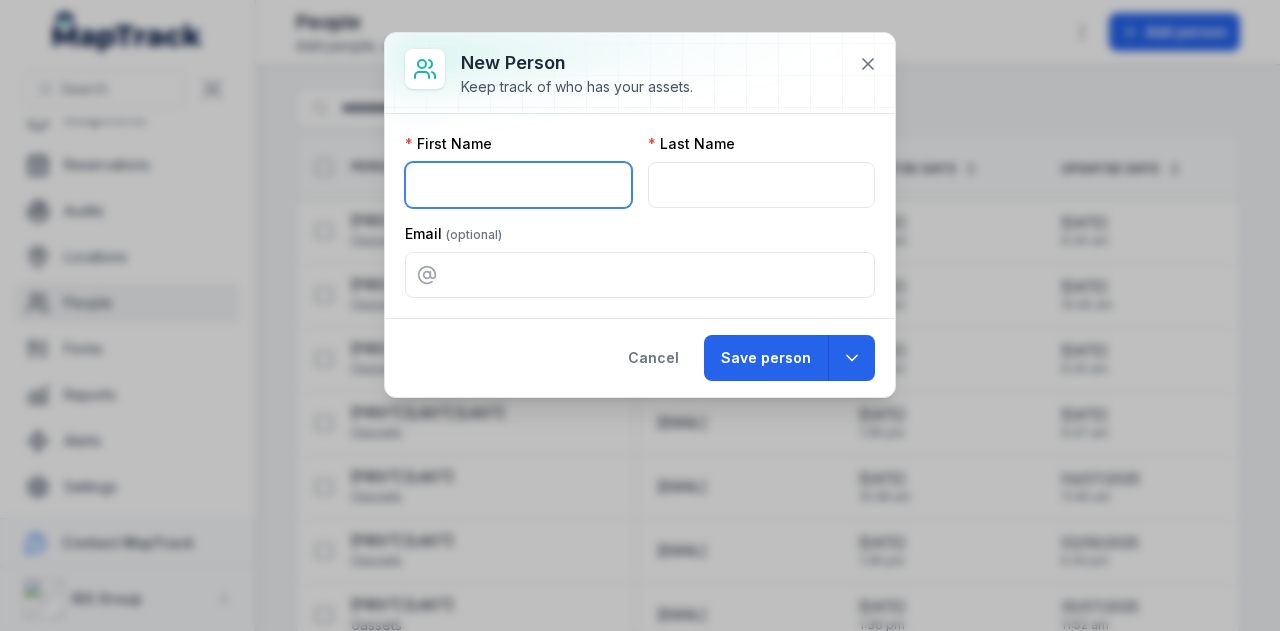 click at bounding box center (518, 185) 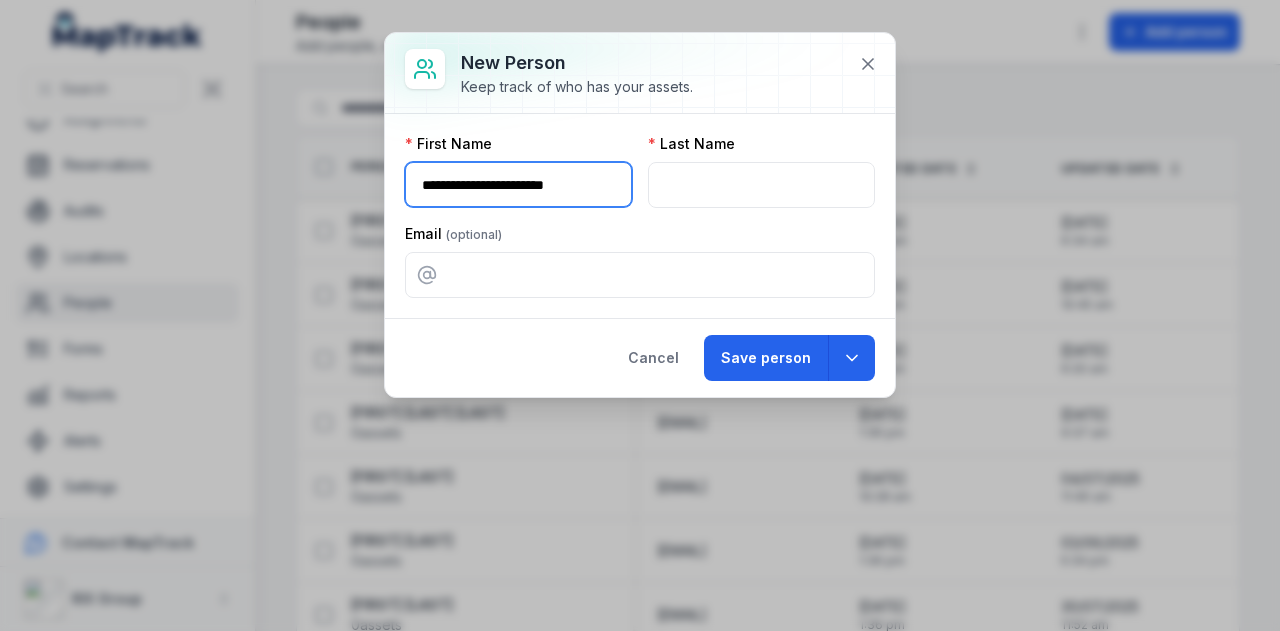 scroll, scrollTop: 0, scrollLeft: 0, axis: both 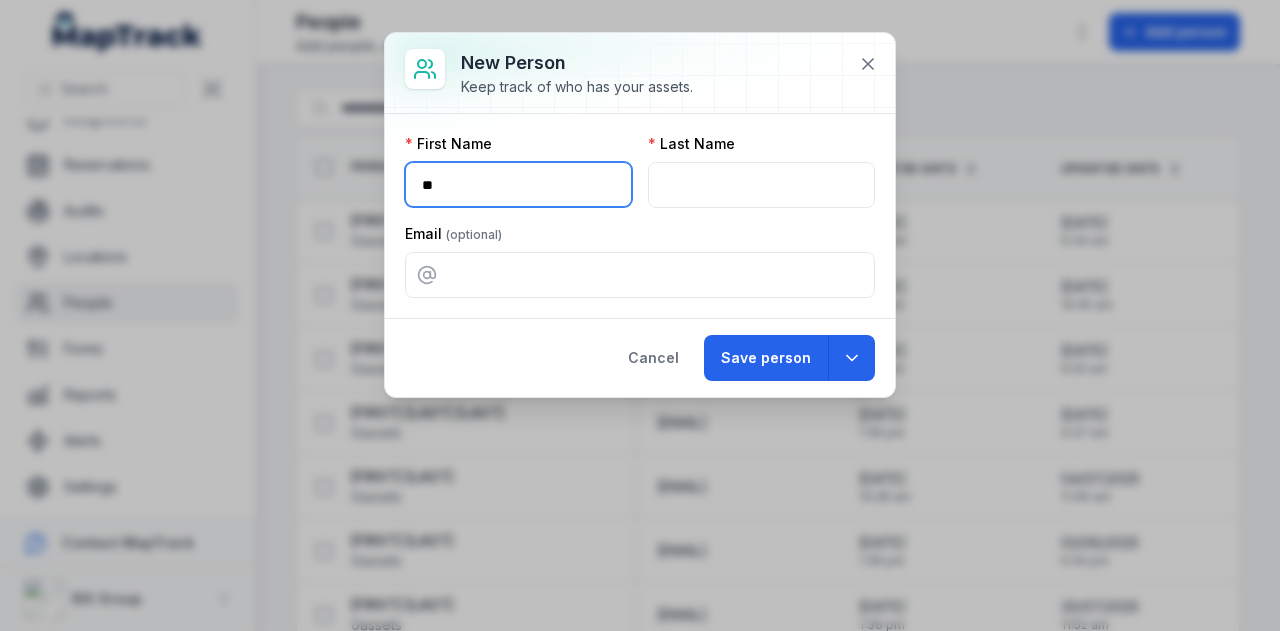 type on "*" 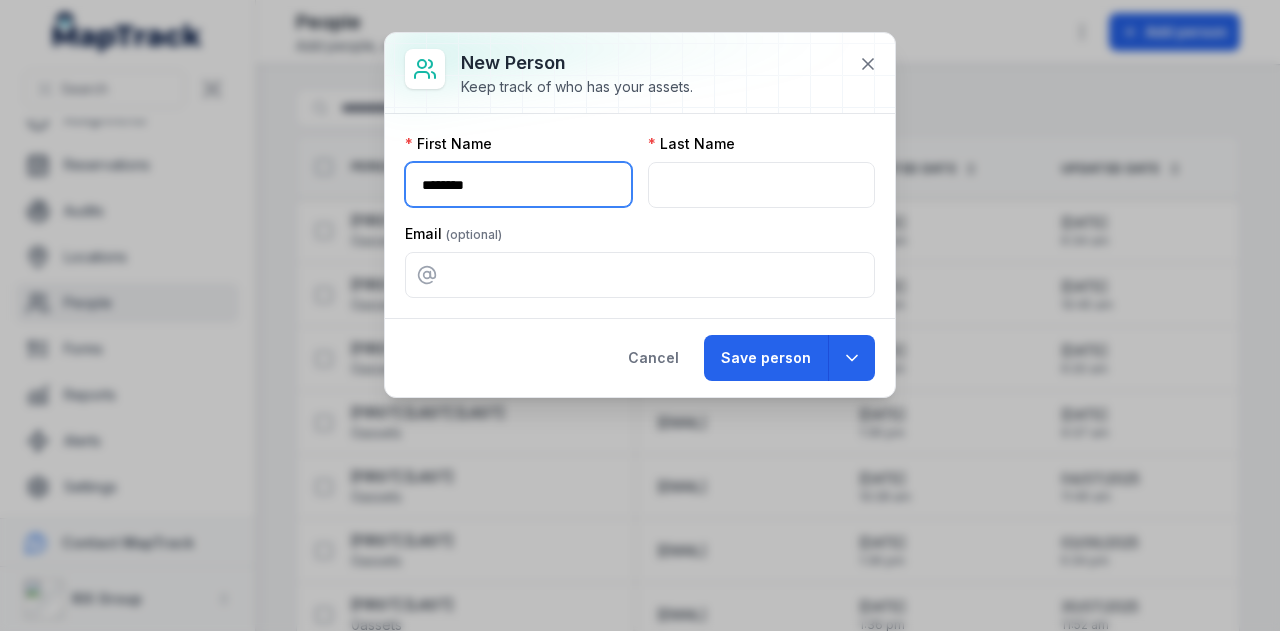 type on "*******" 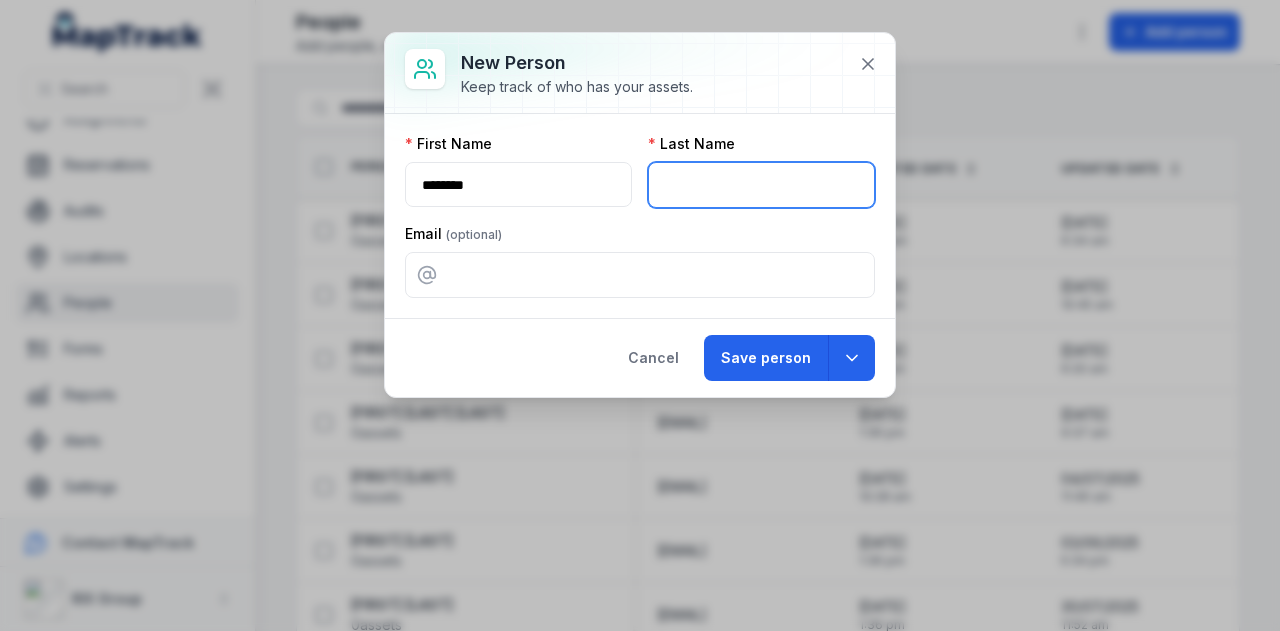 paste on "********" 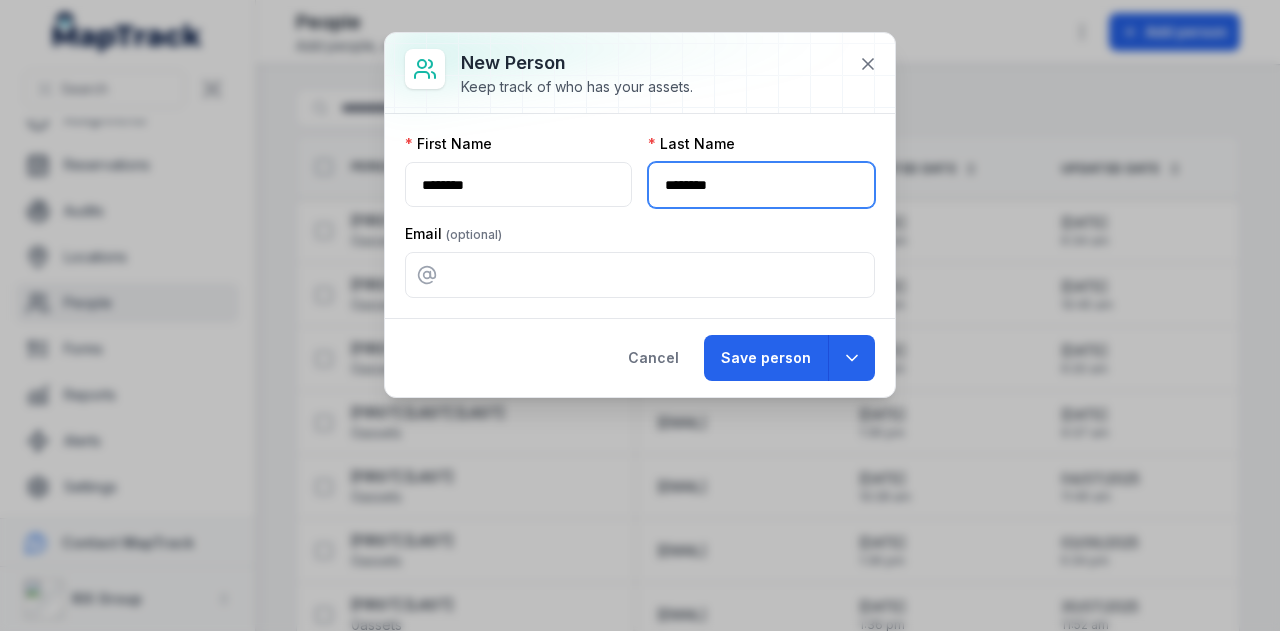type on "********" 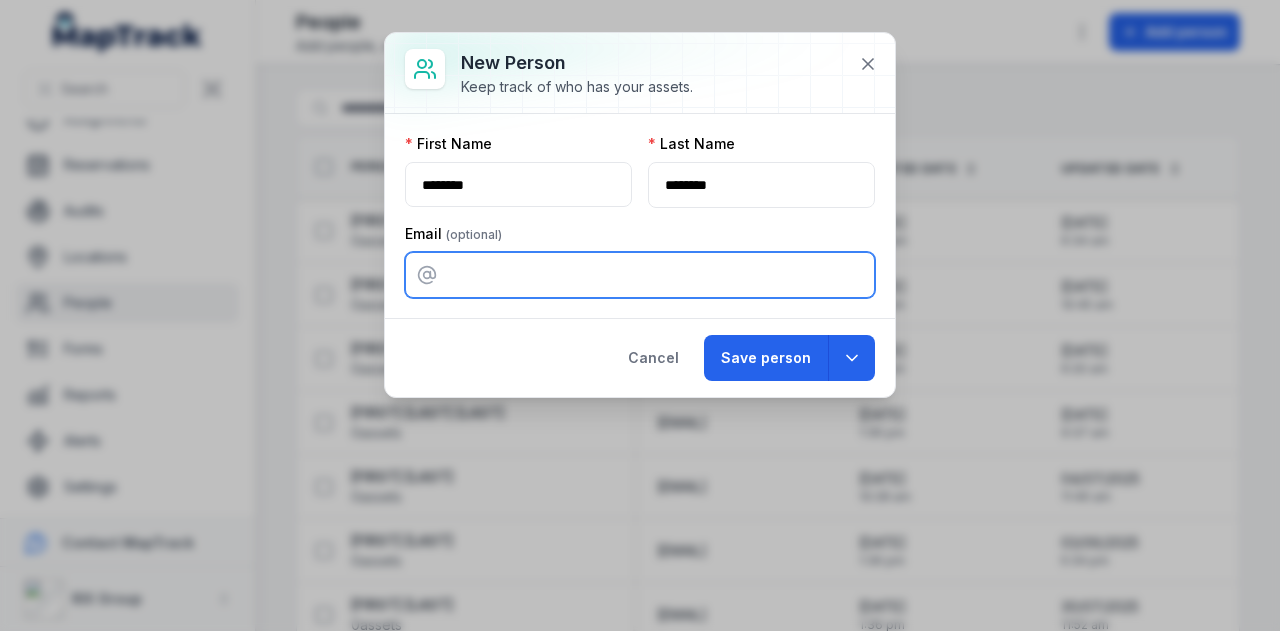 paste on "**********" 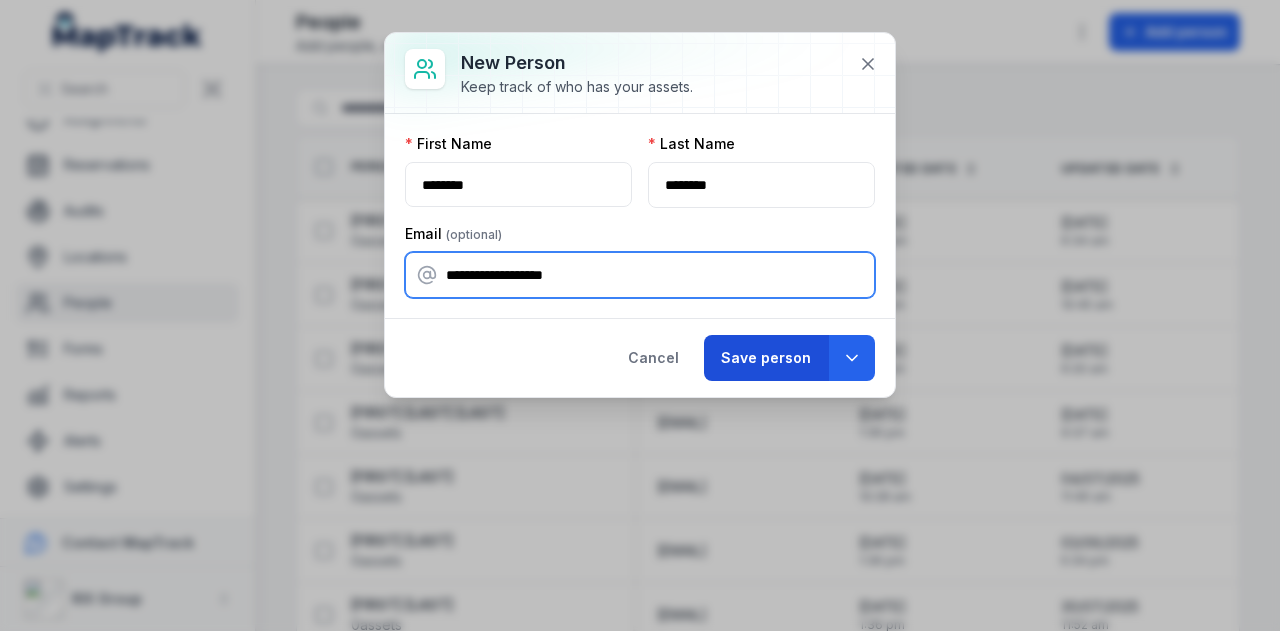 type on "**********" 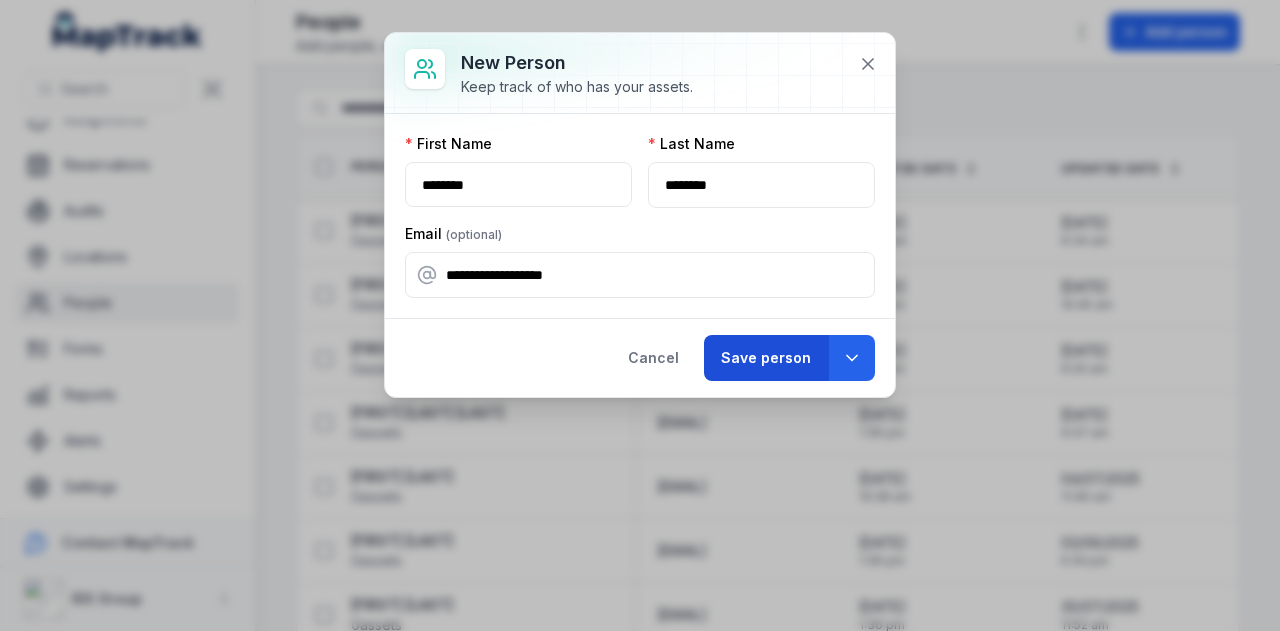 click on "Save person" at bounding box center (766, 358) 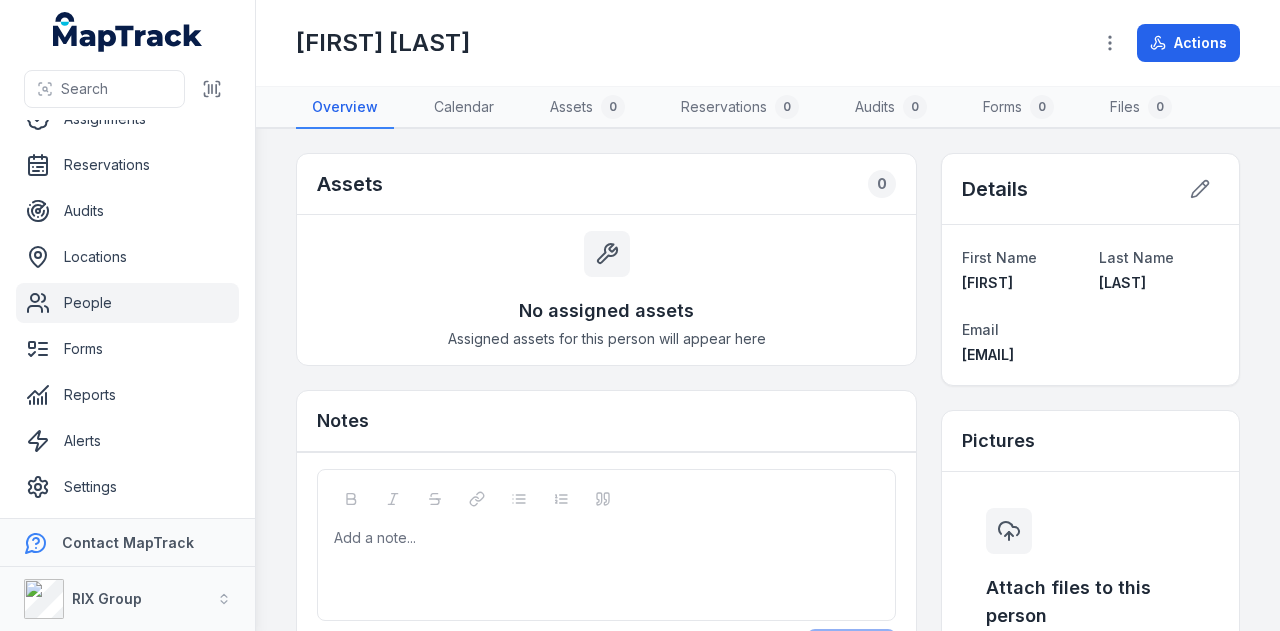 click on "People" at bounding box center [127, 303] 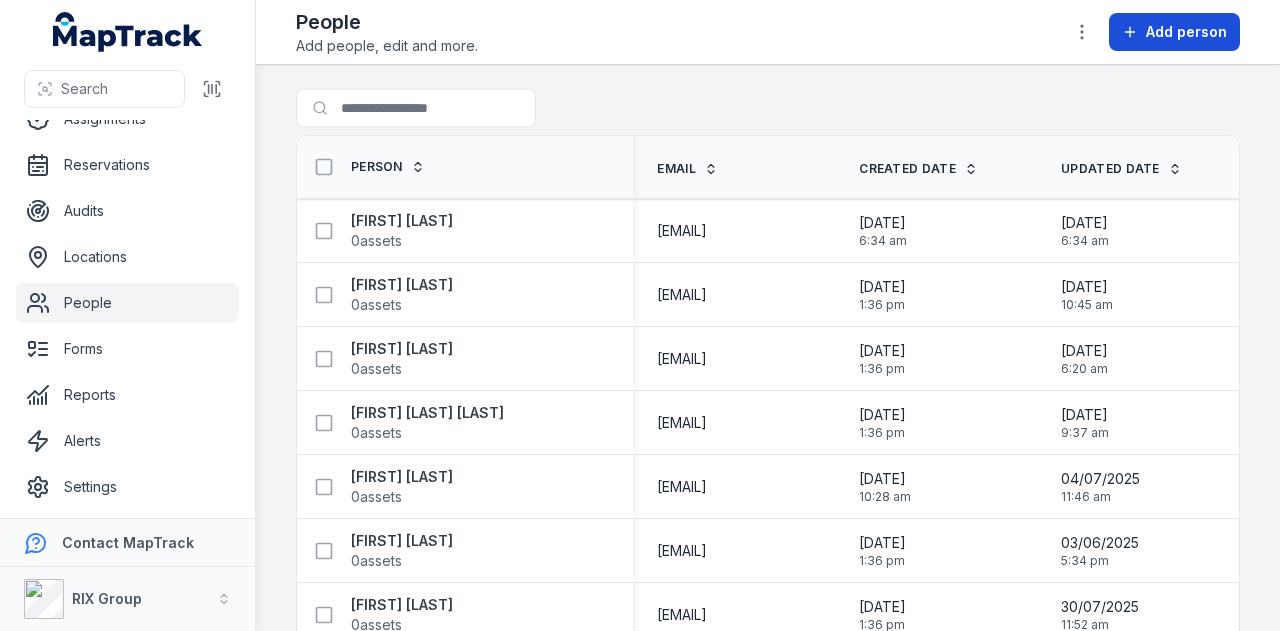 click on "Add person" at bounding box center (1174, 32) 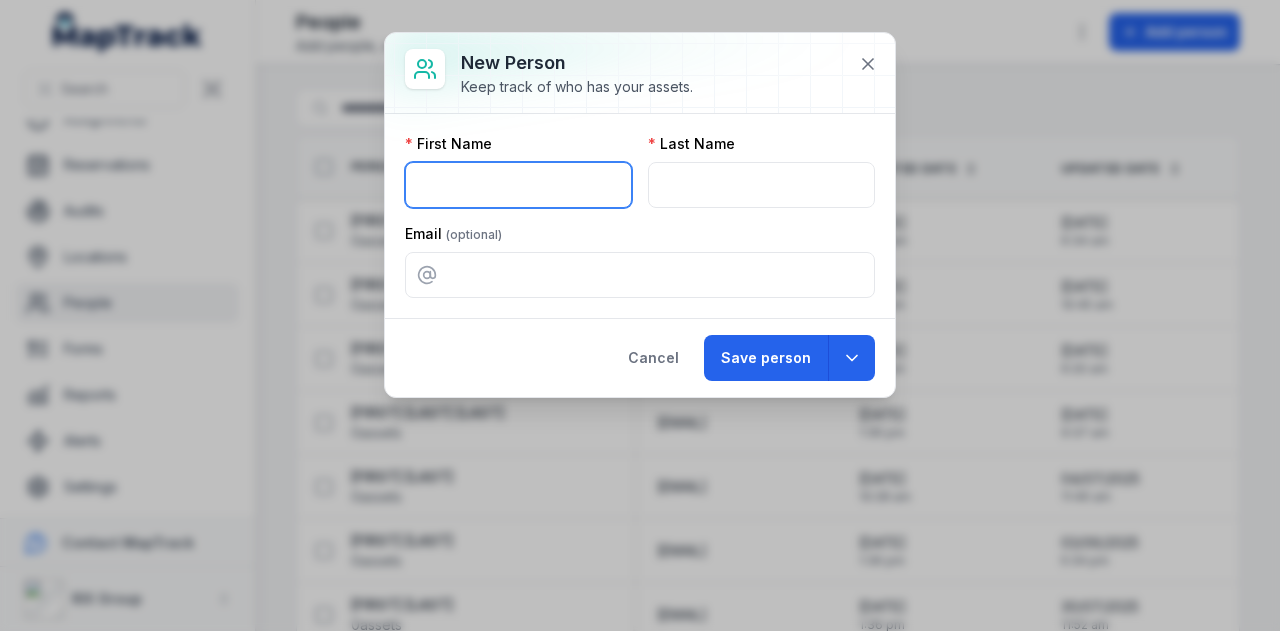 click at bounding box center (518, 185) 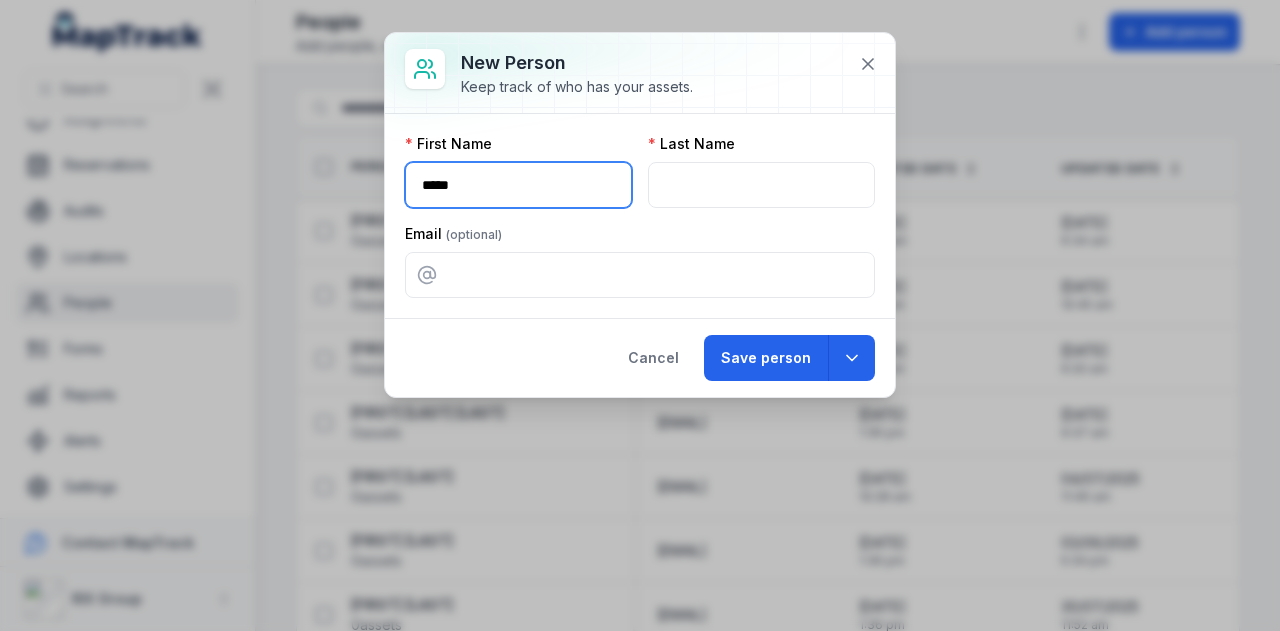 type on "****" 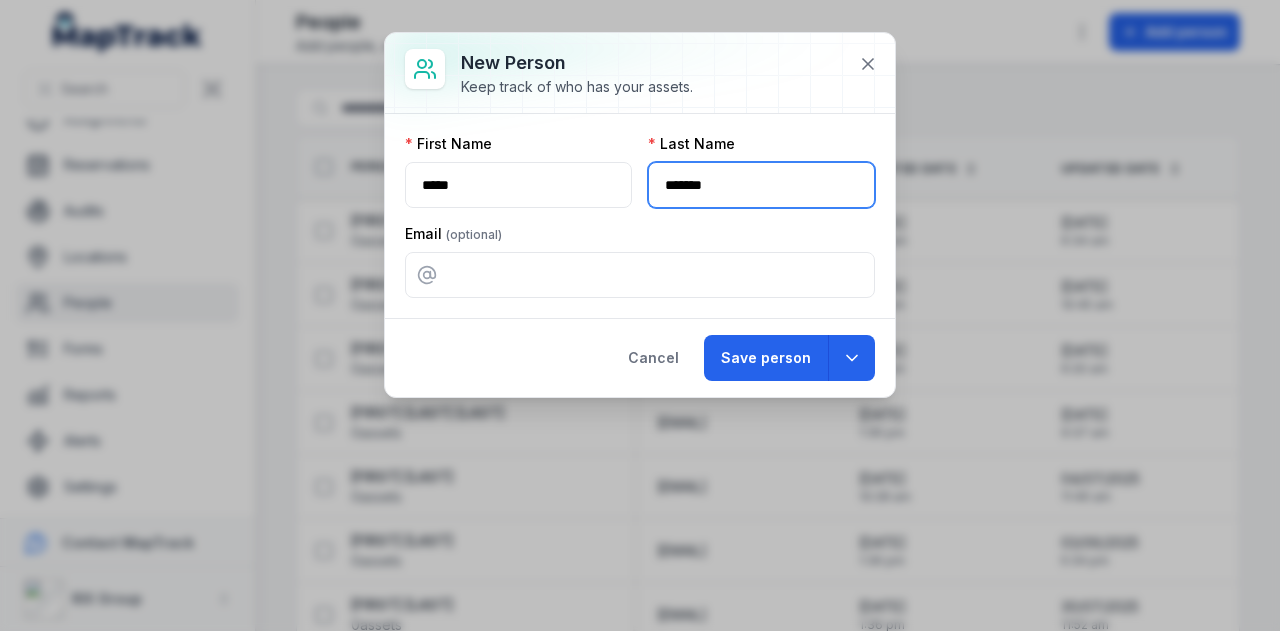 type on "******" 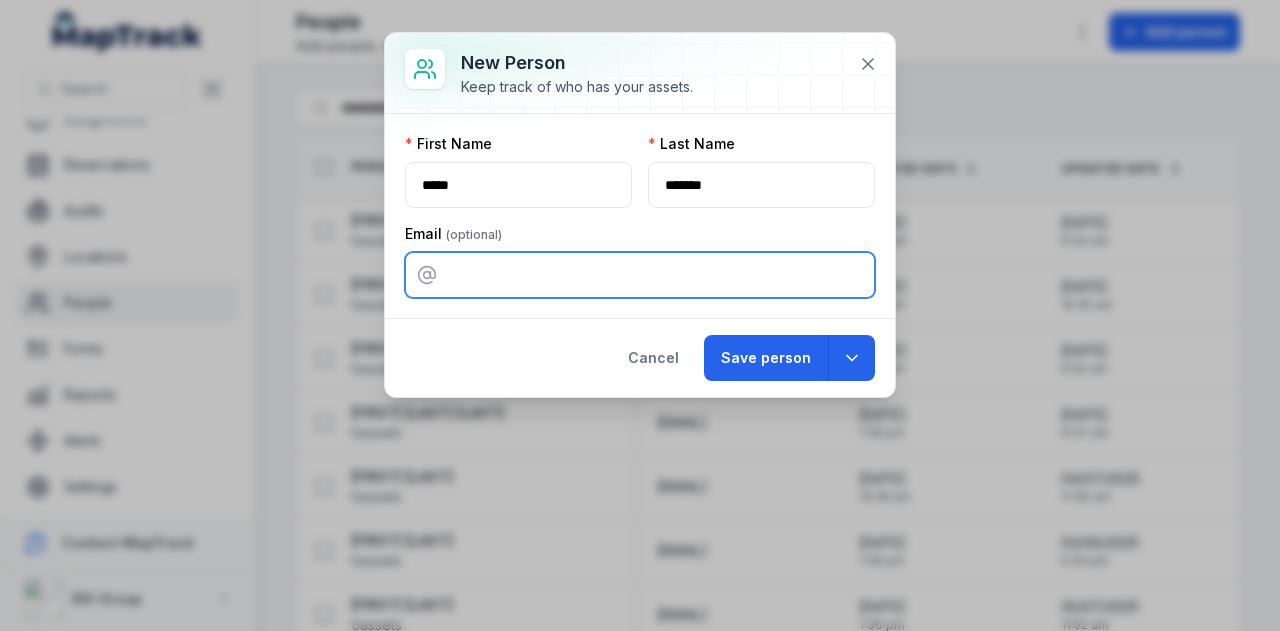 paste on "**********" 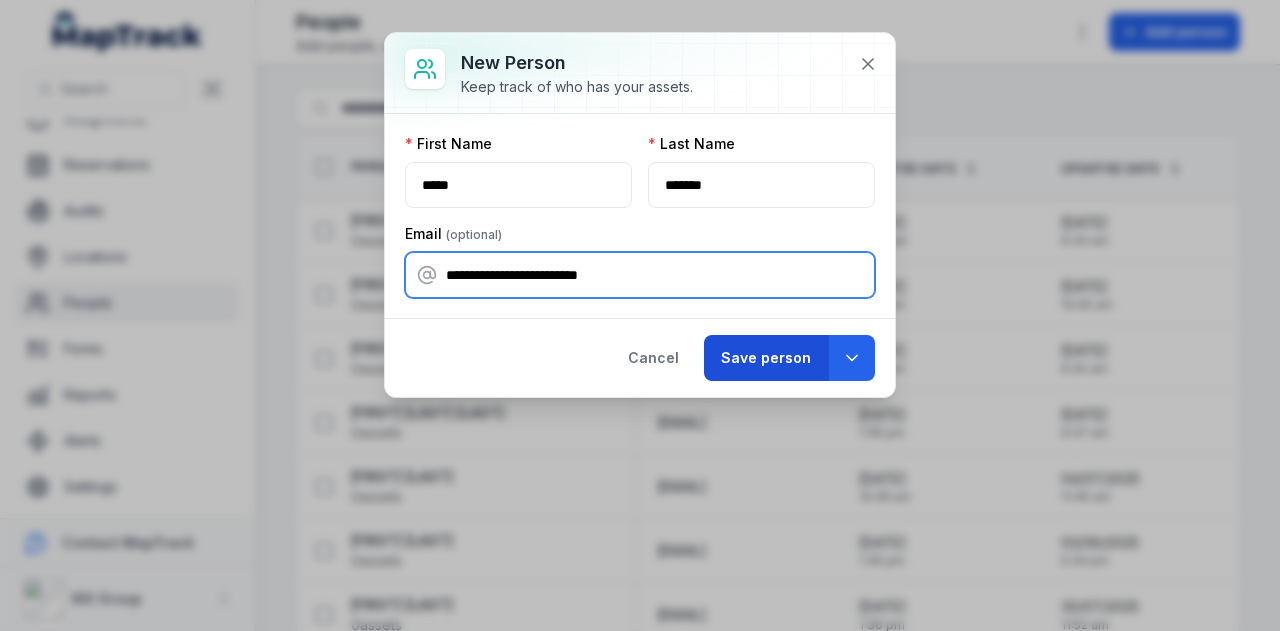 type on "**********" 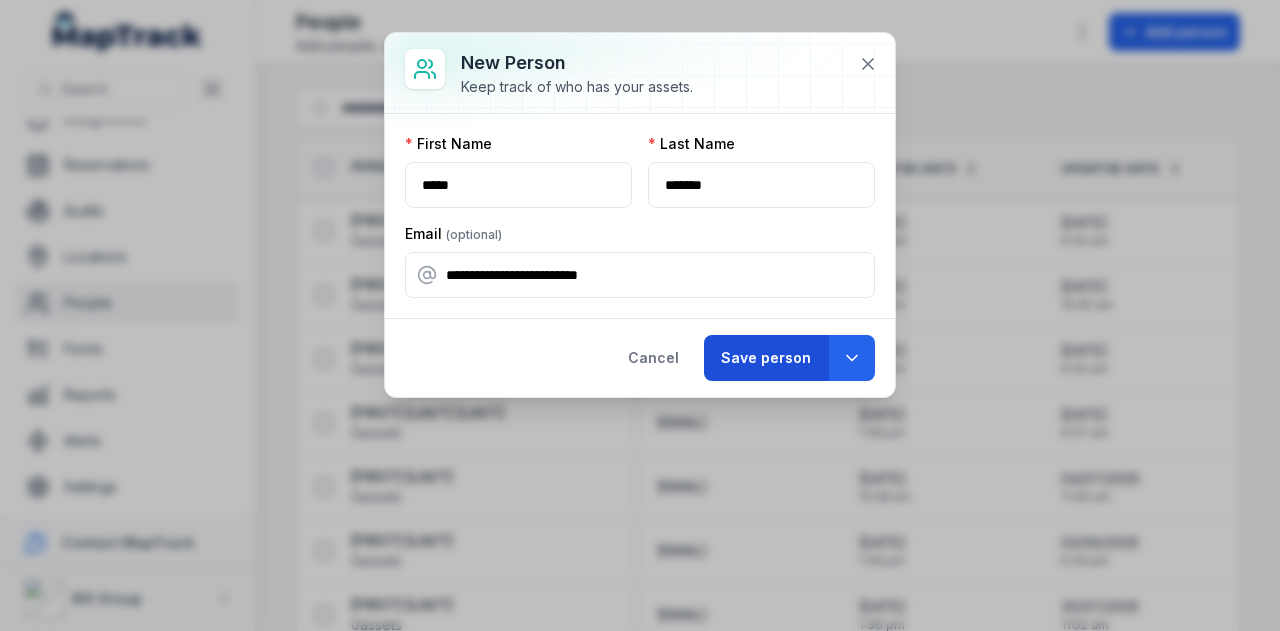 click on "Save person" at bounding box center (766, 358) 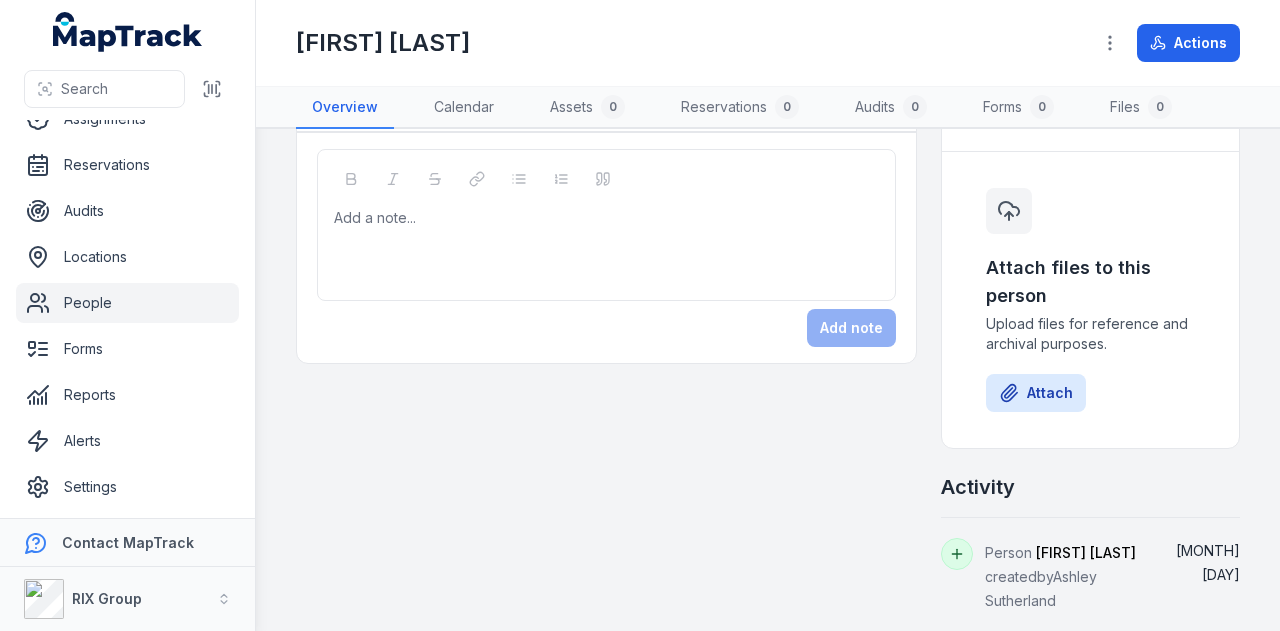 scroll, scrollTop: 0, scrollLeft: 0, axis: both 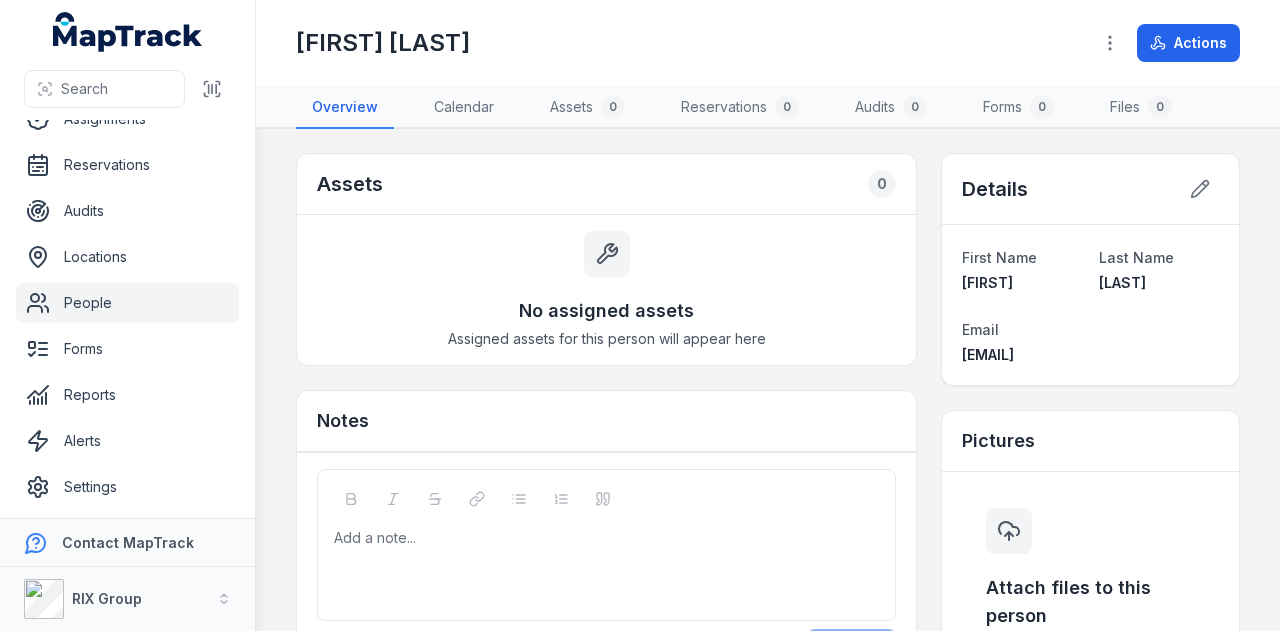 click on "People" at bounding box center (127, 303) 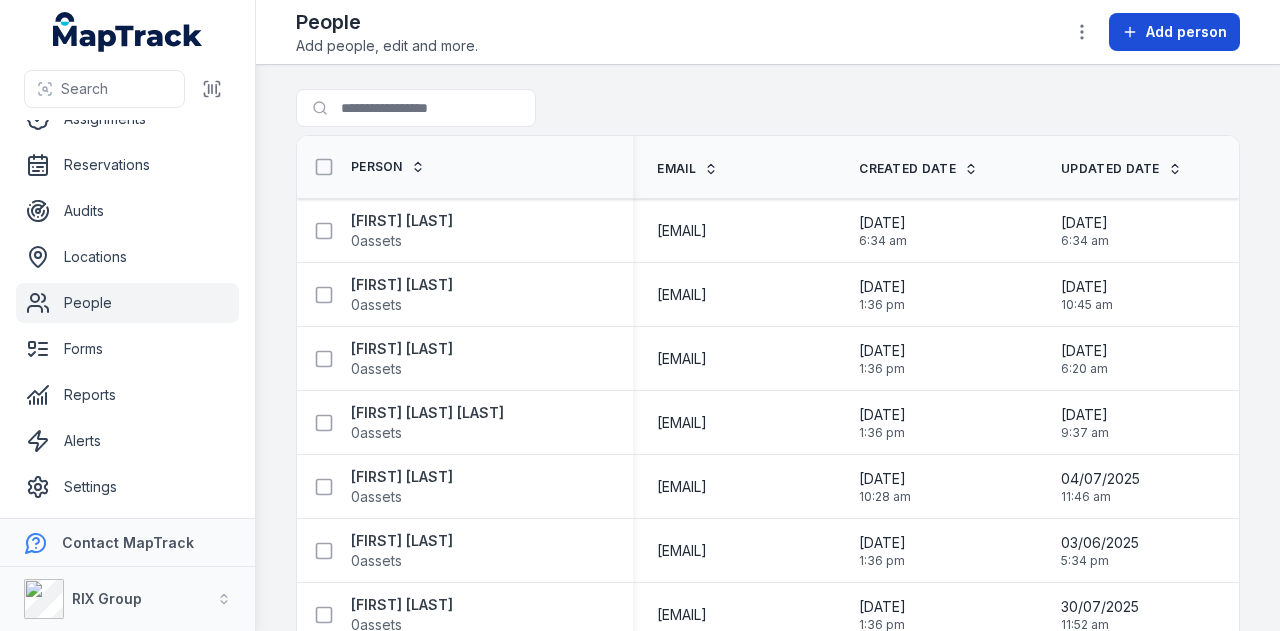 click on "Add person" at bounding box center [1186, 32] 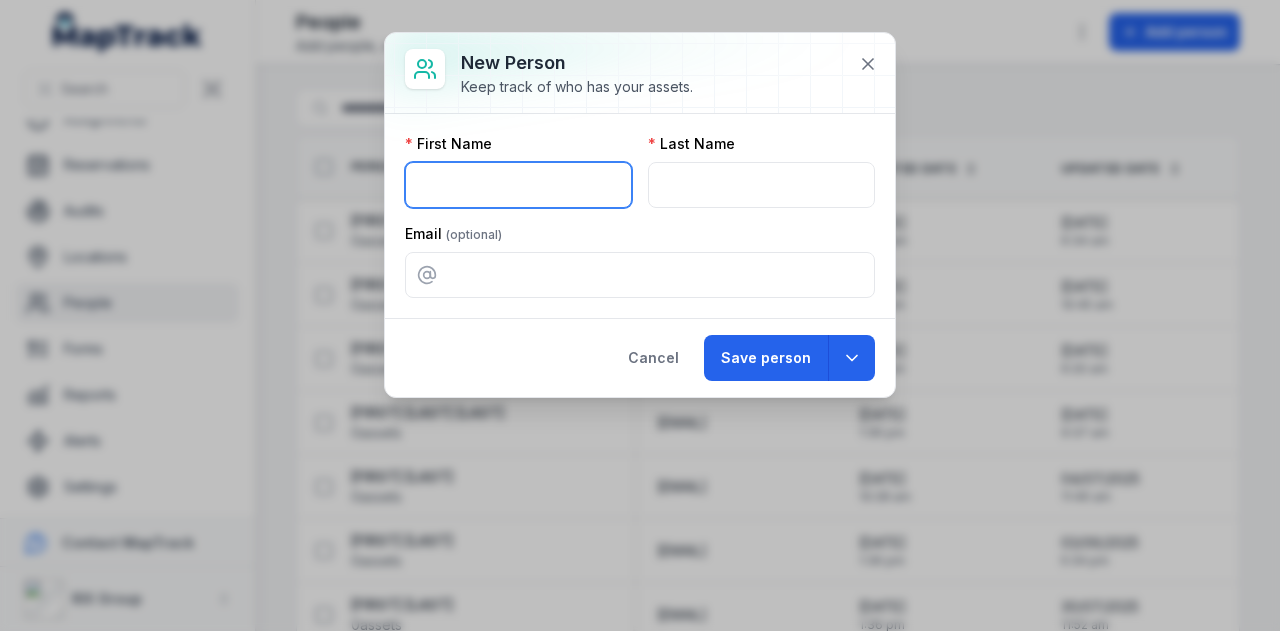click at bounding box center [518, 185] 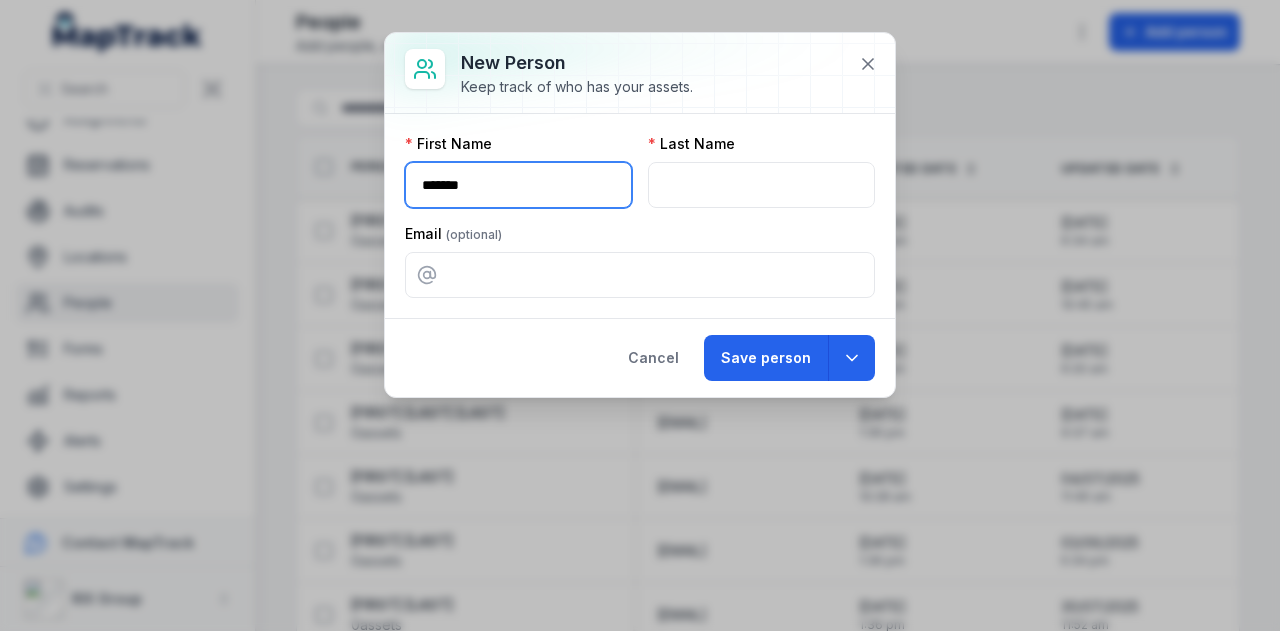 type on "*******" 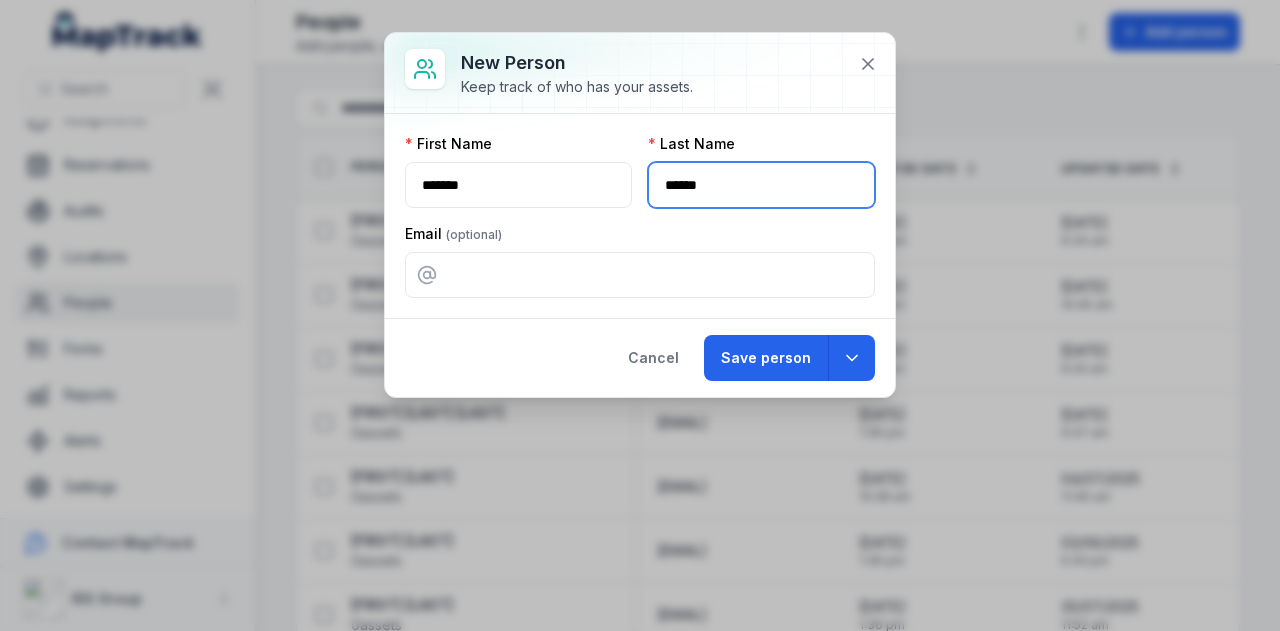 type on "******" 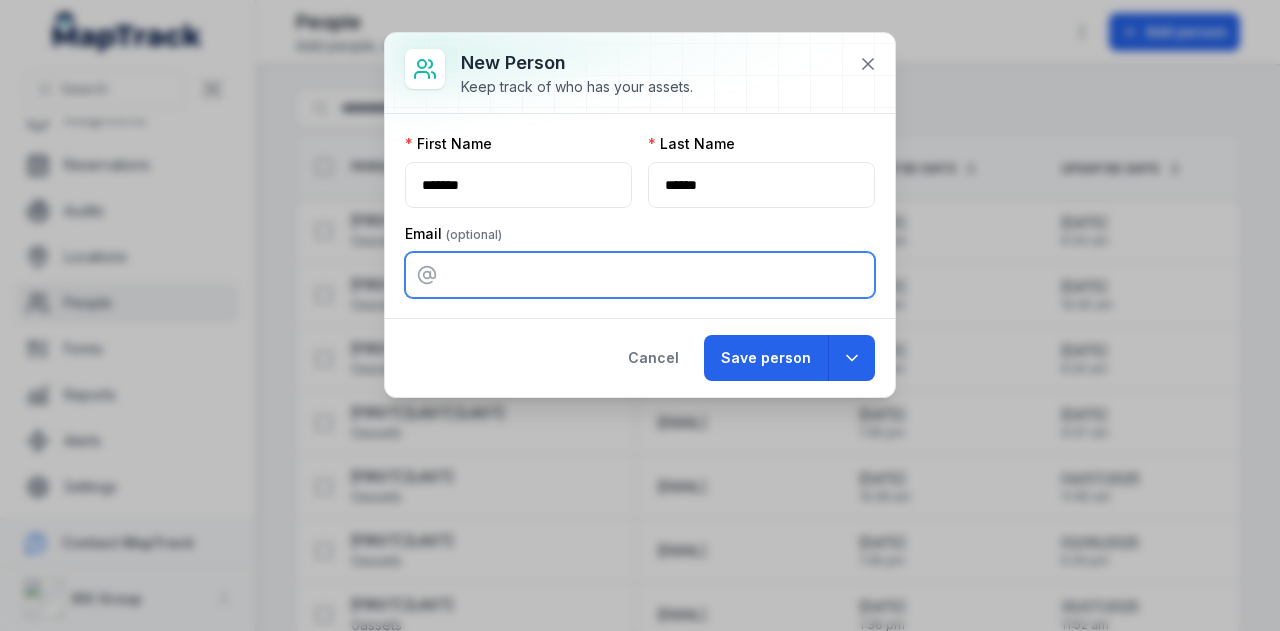 paste on "**********" 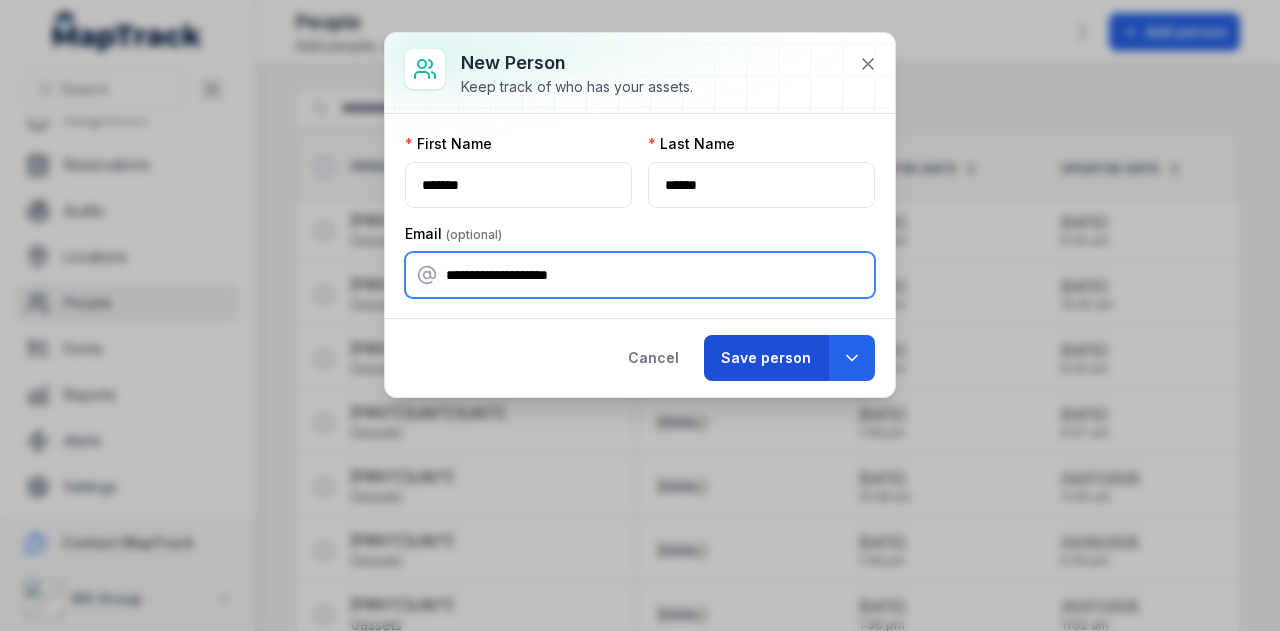 type on "**********" 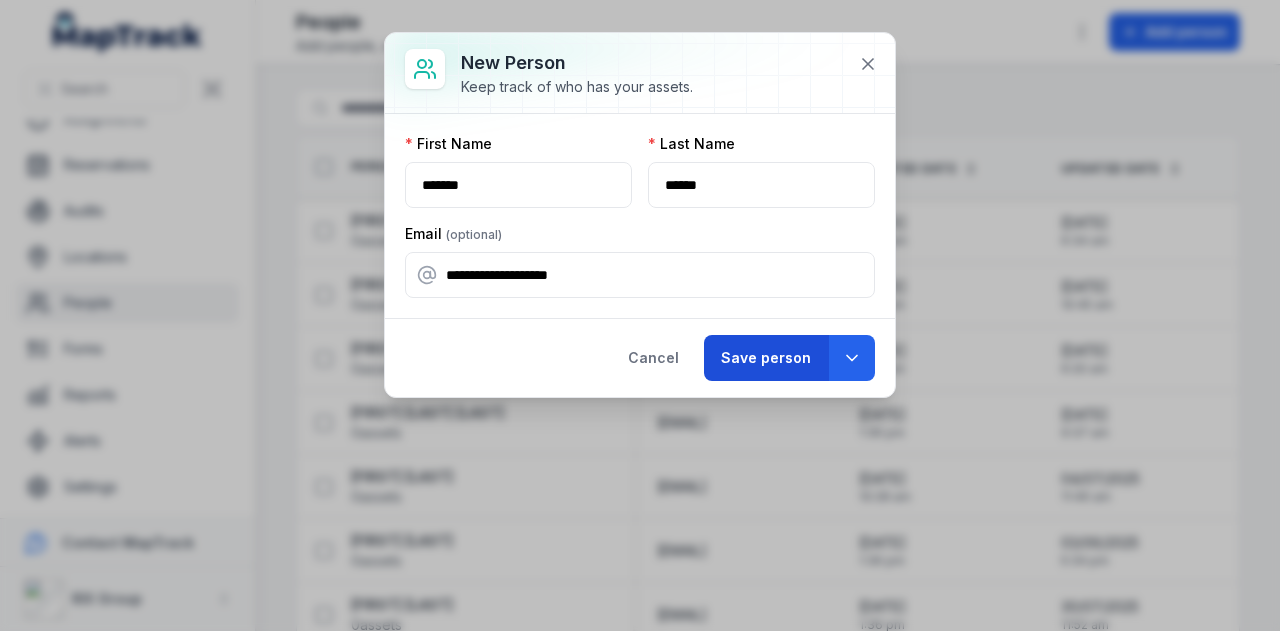 click on "Save person" at bounding box center [766, 358] 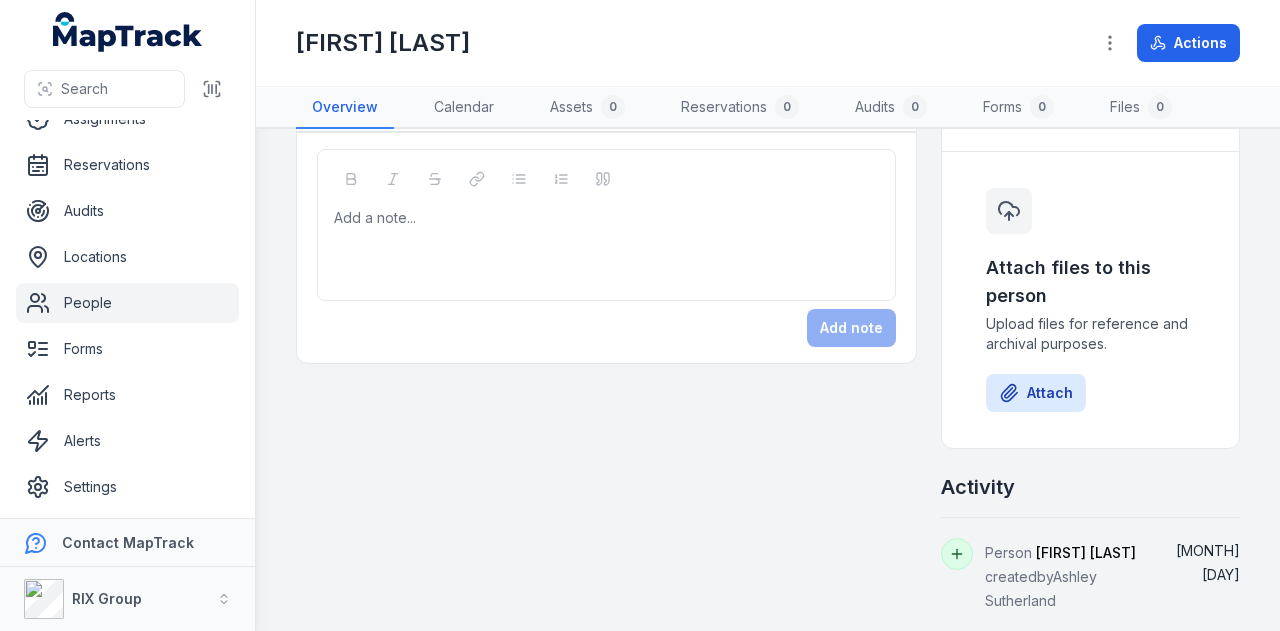 scroll, scrollTop: 0, scrollLeft: 0, axis: both 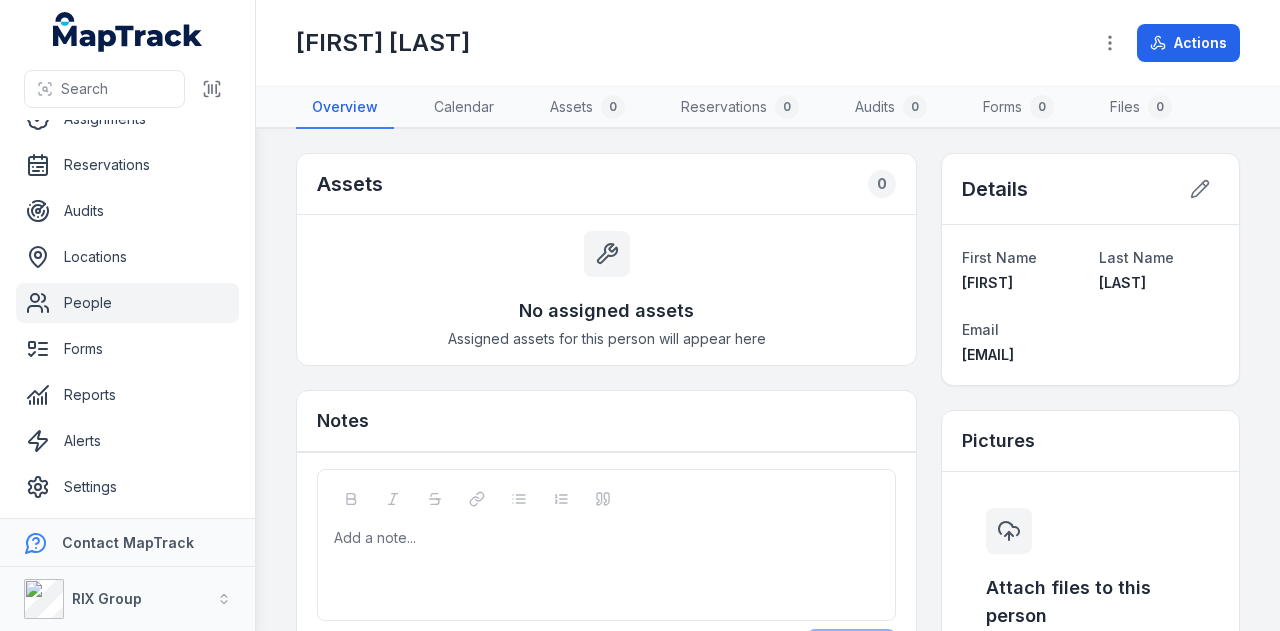 click on "People" at bounding box center (127, 303) 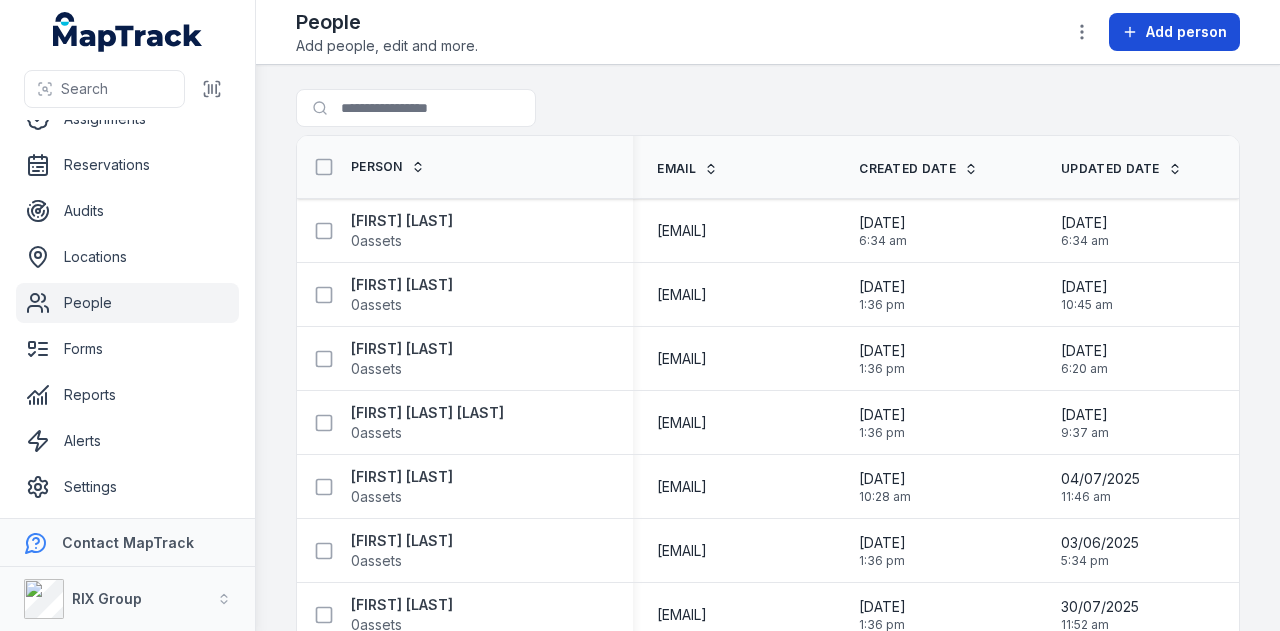 click on "Add person" at bounding box center [1174, 32] 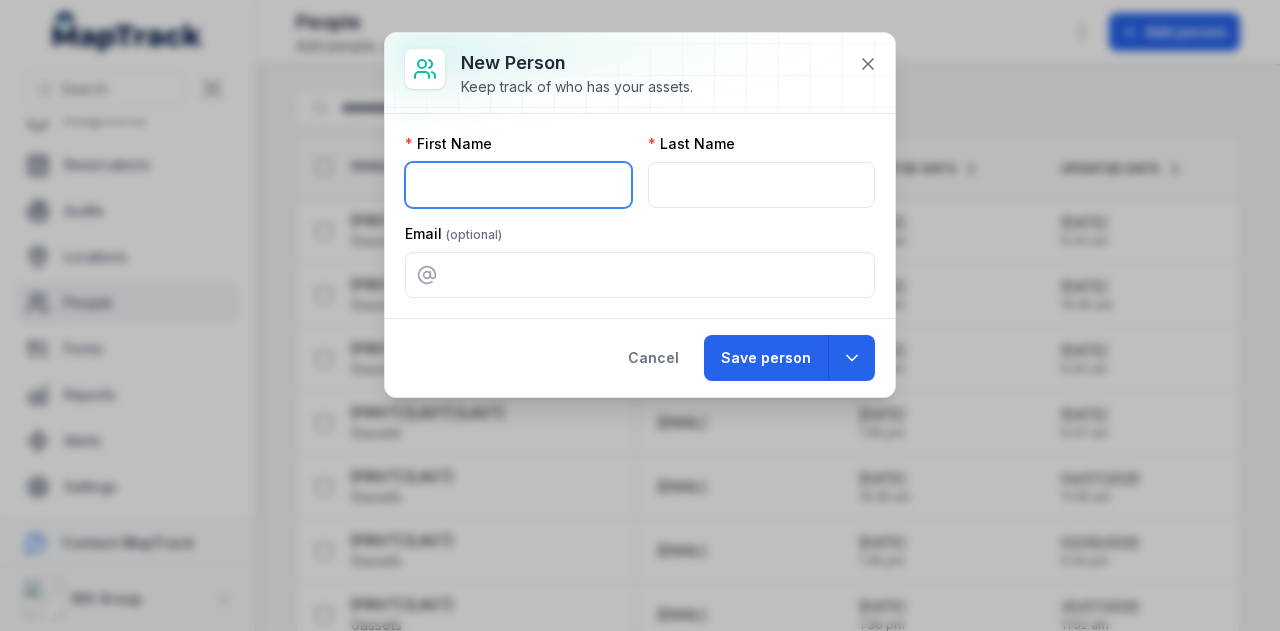 click at bounding box center (518, 185) 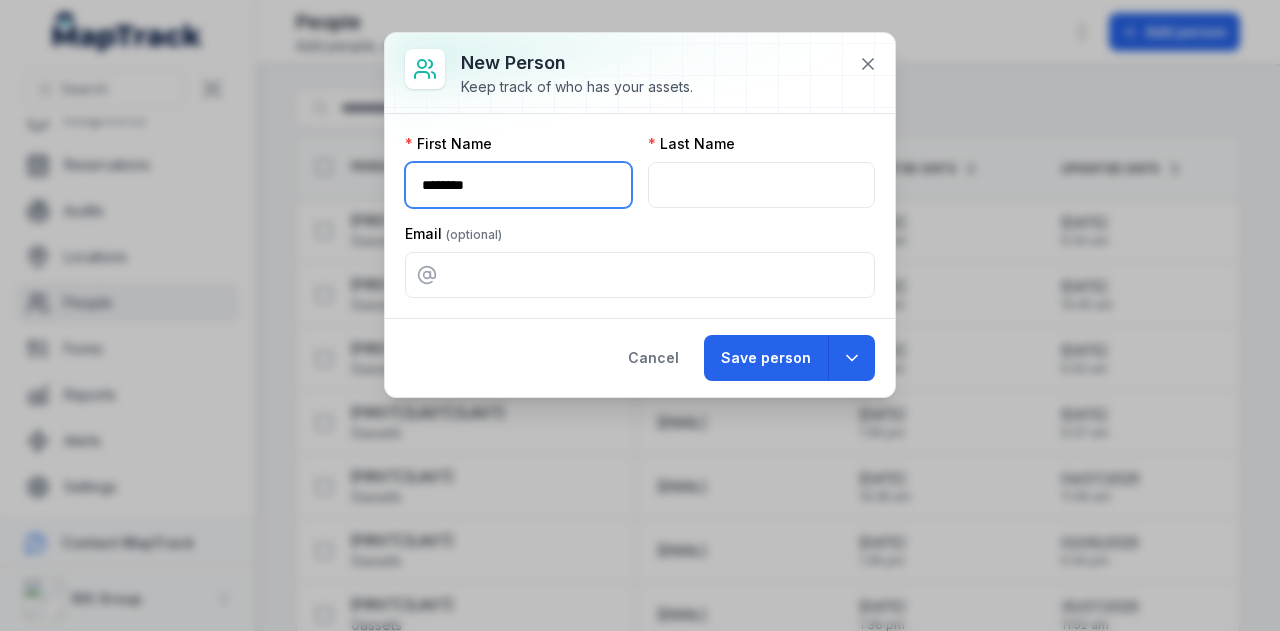 type on "********" 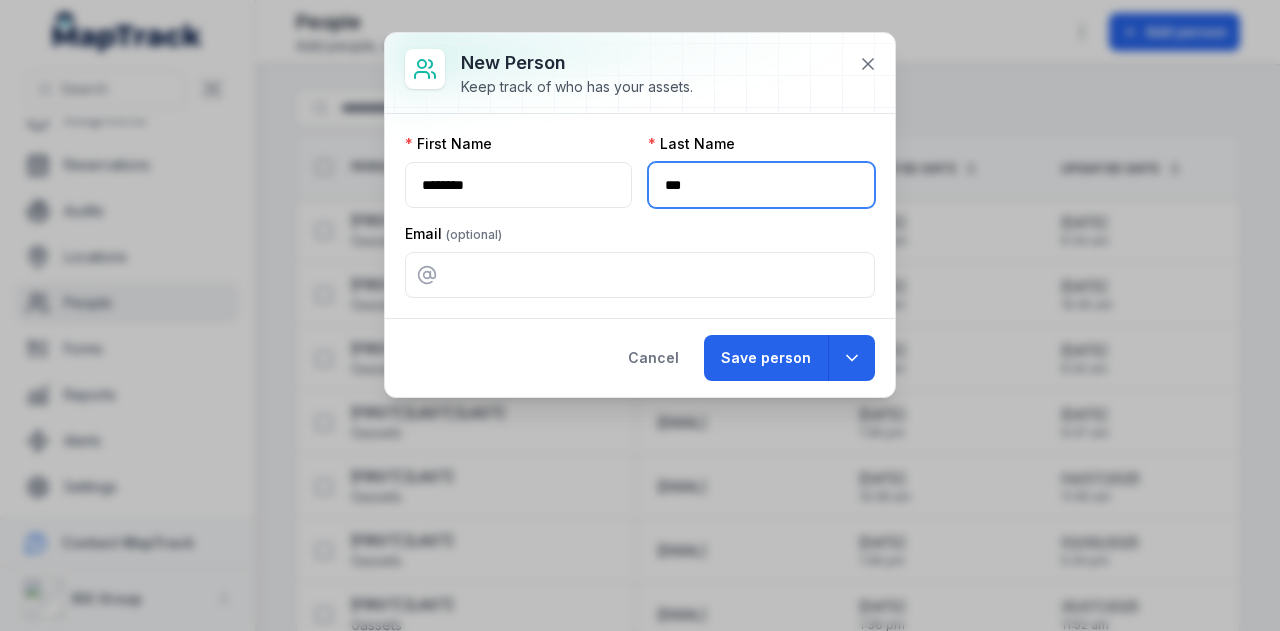 type on "***" 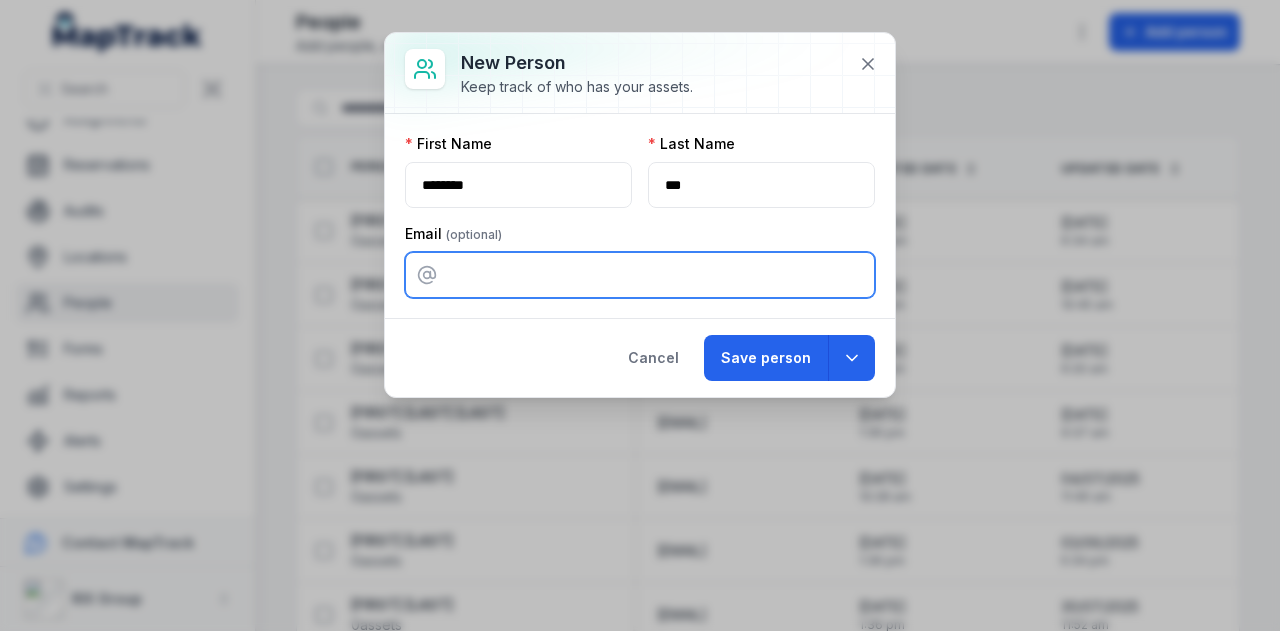 paste on "**********" 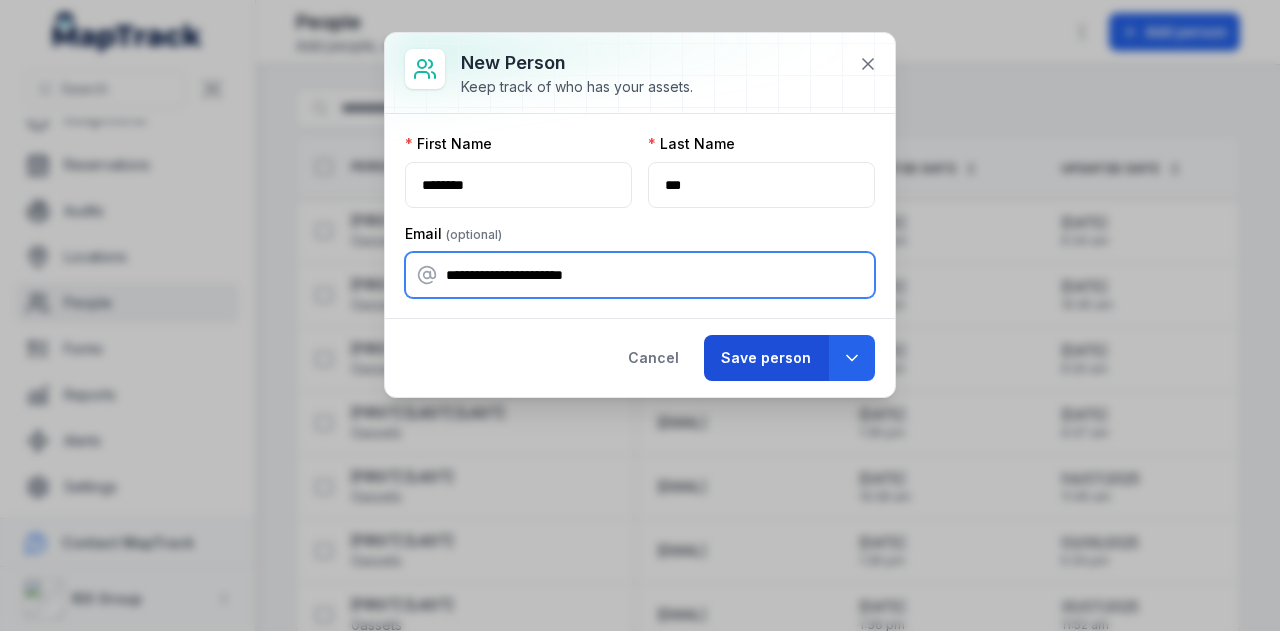 type on "**********" 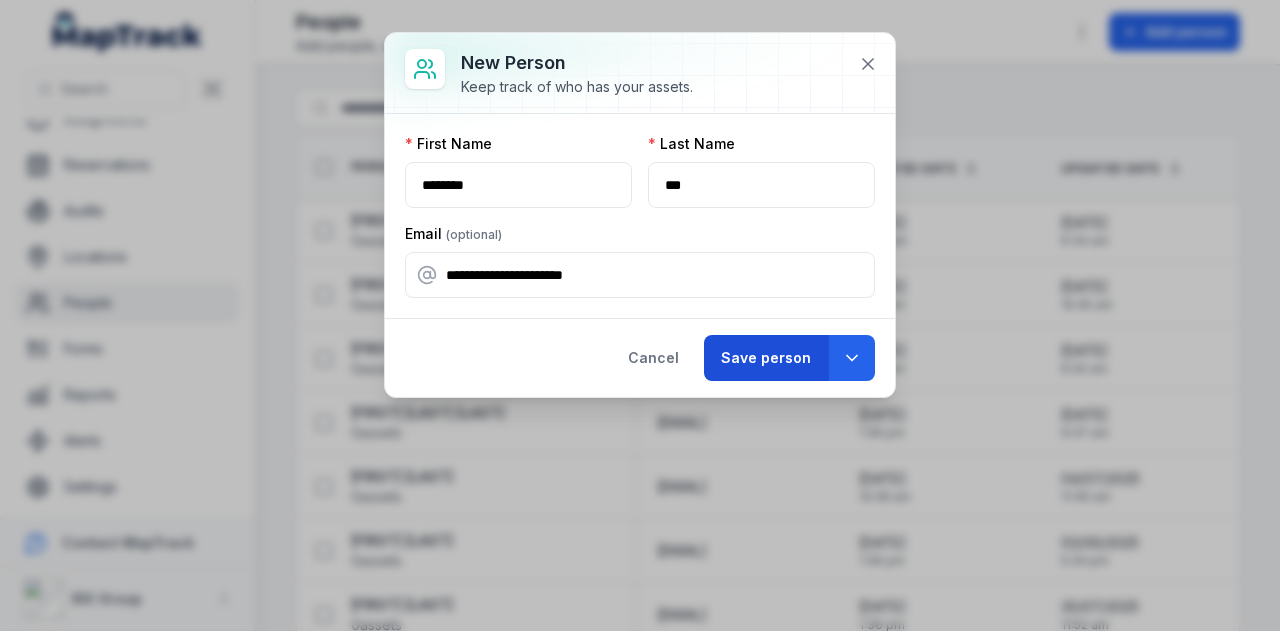 click on "Save person" at bounding box center (766, 358) 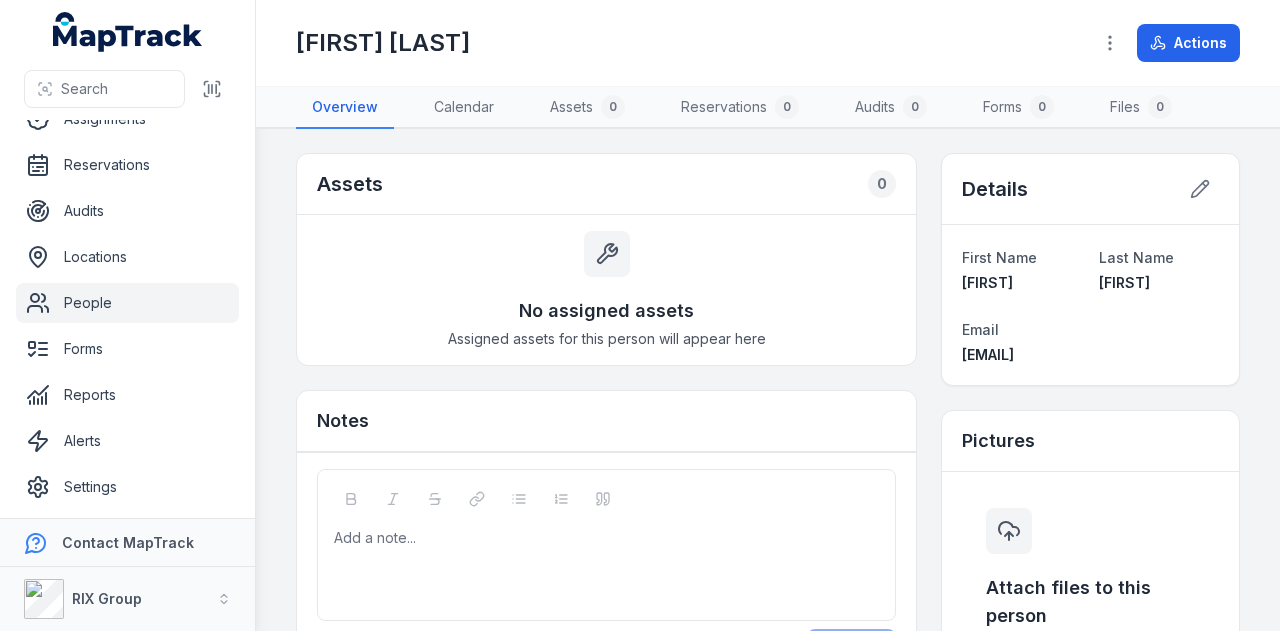 click on "People" at bounding box center [127, 303] 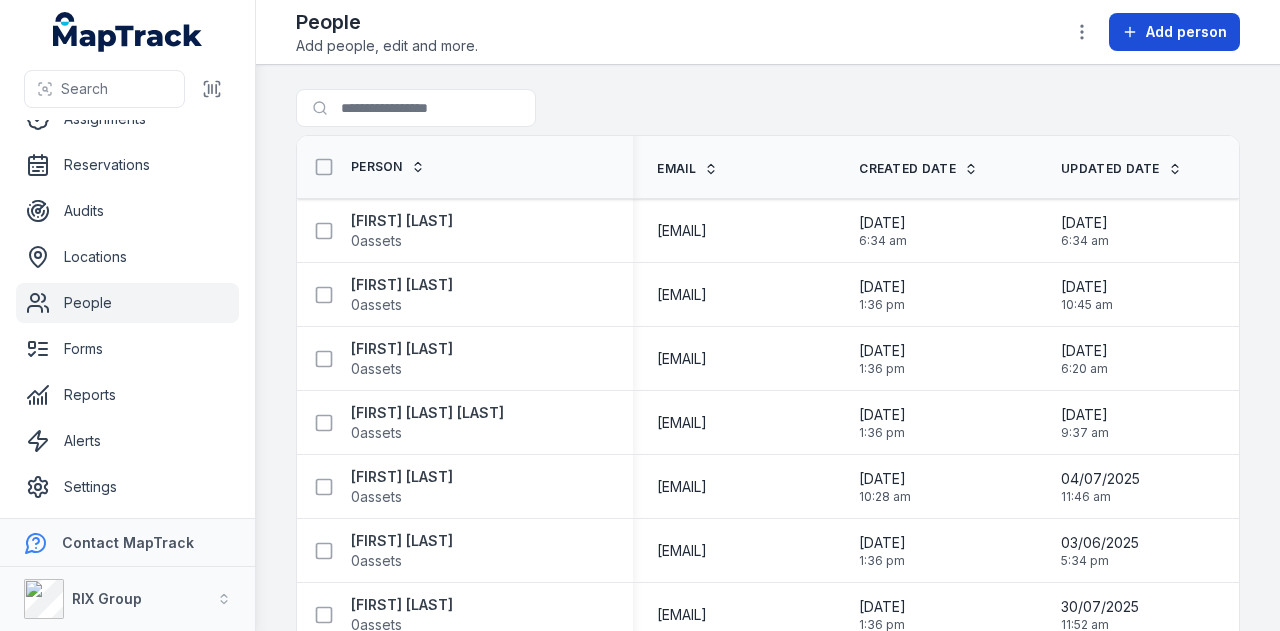 click on "Add person" at bounding box center [1186, 32] 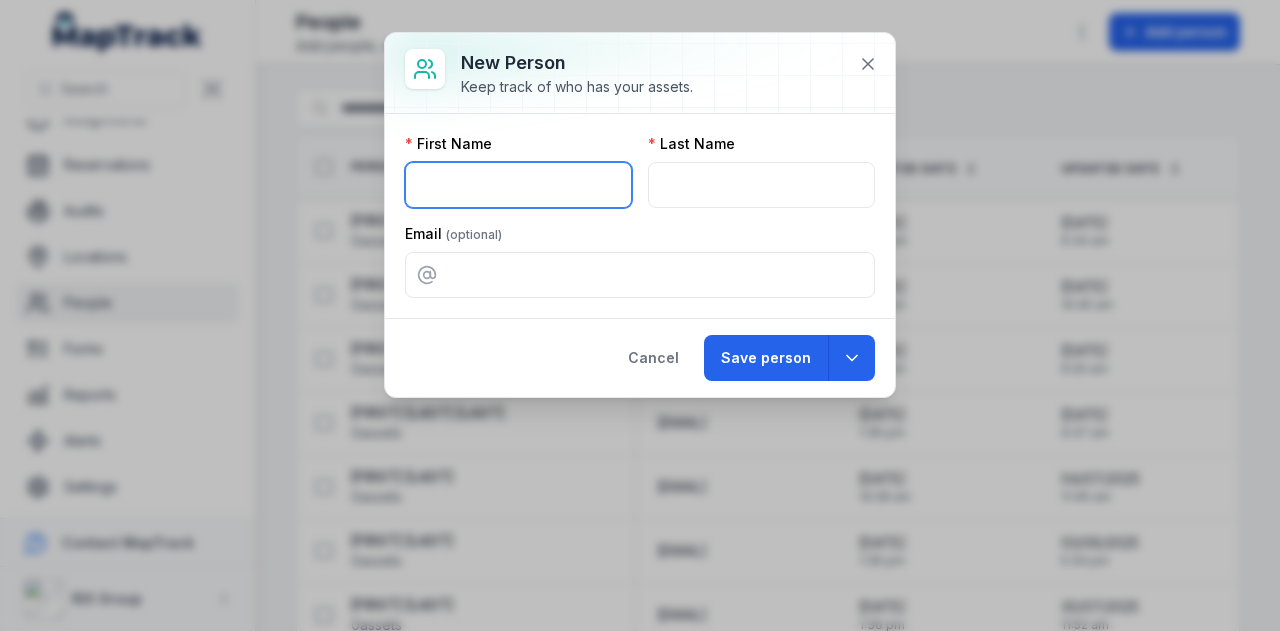 click at bounding box center [518, 185] 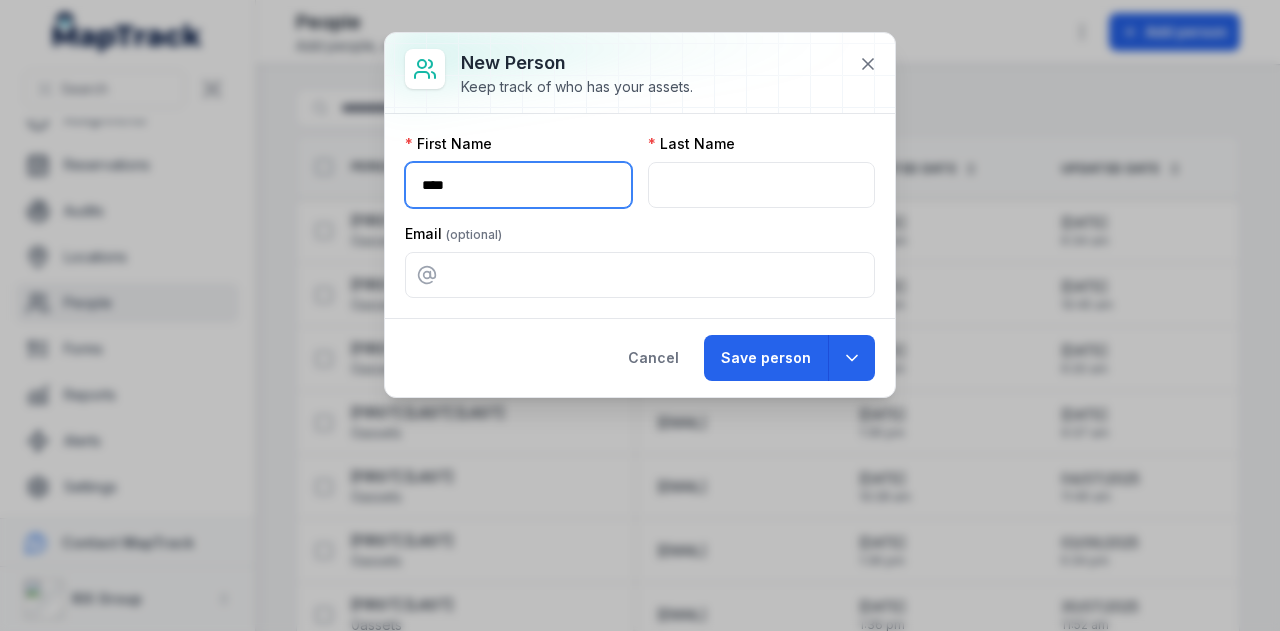type on "****" 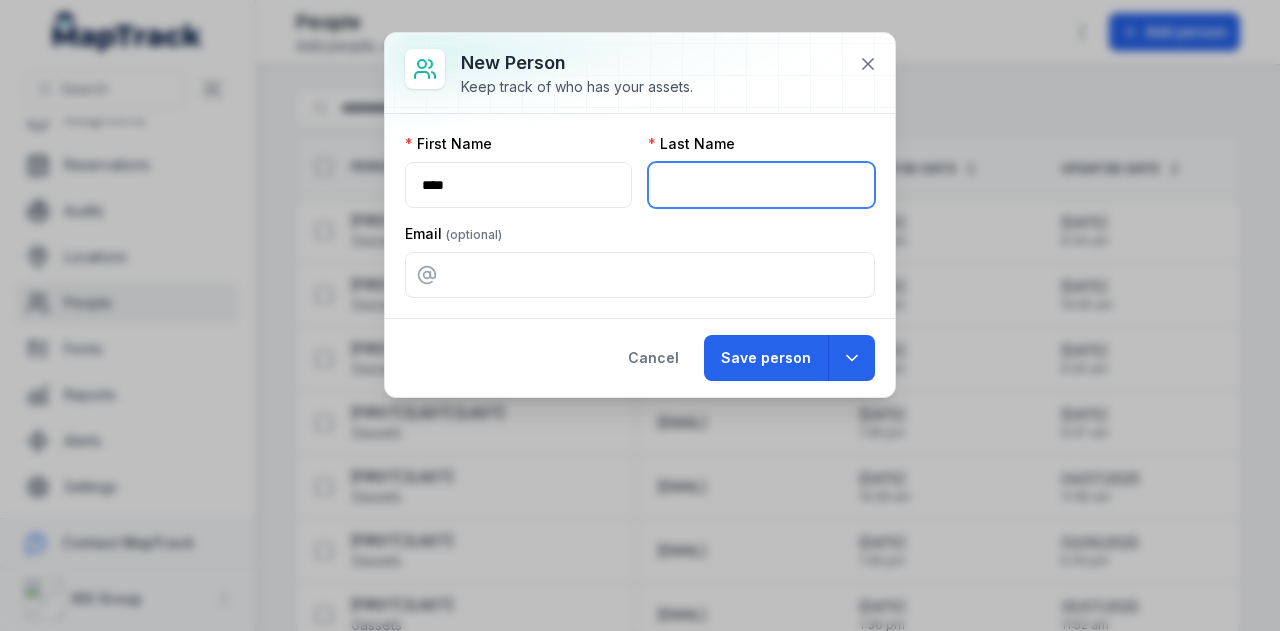 paste on "*****" 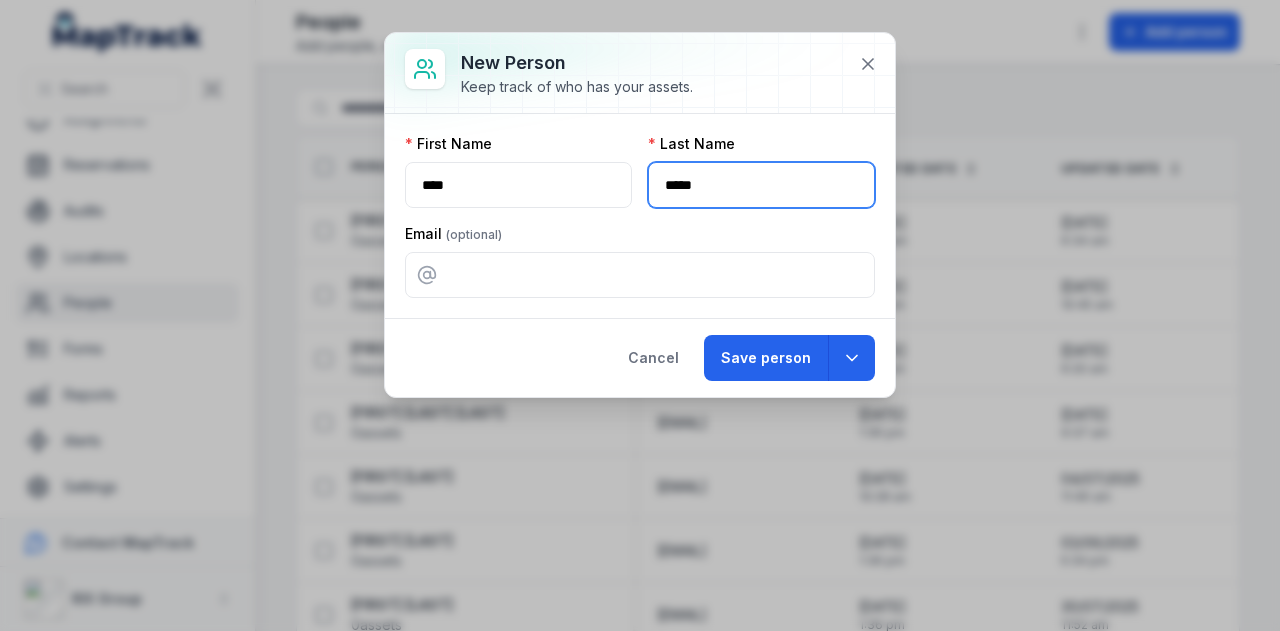 type on "*****" 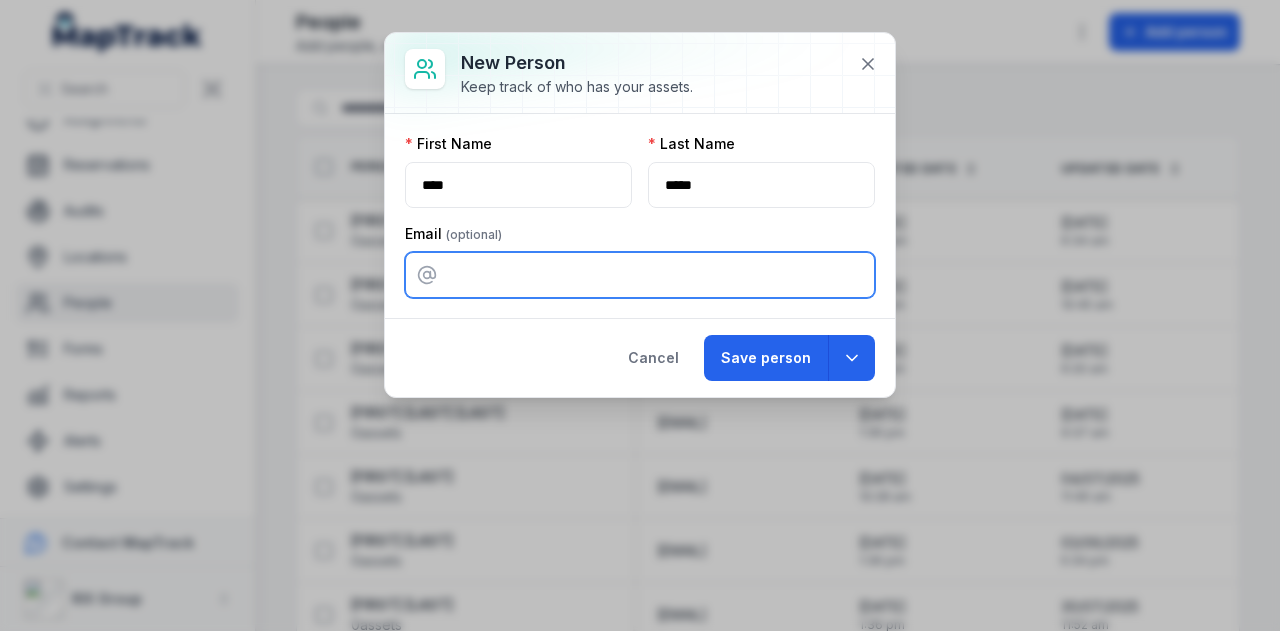 paste on "**********" 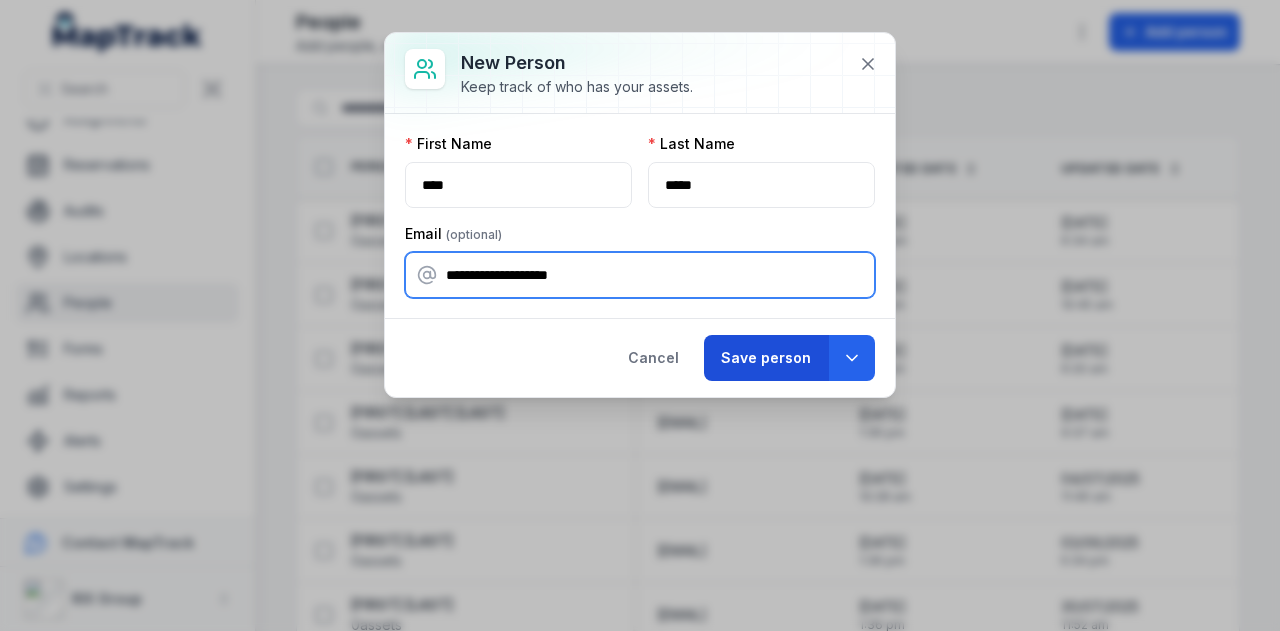 type on "**********" 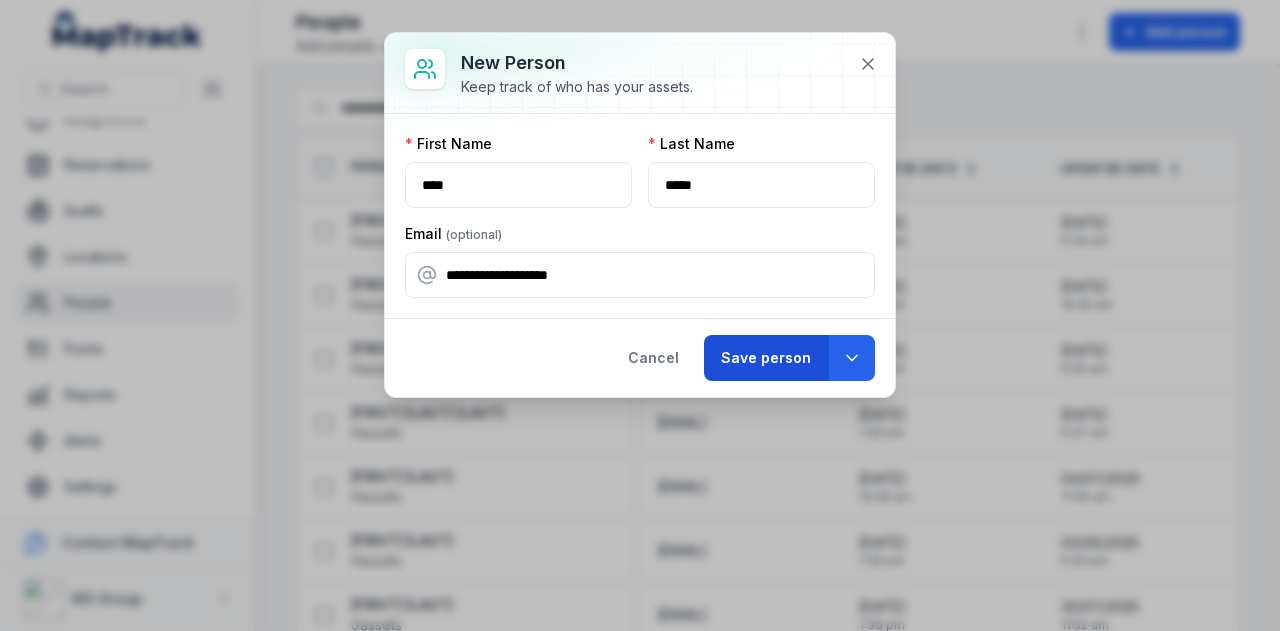 click on "Save person" at bounding box center [766, 358] 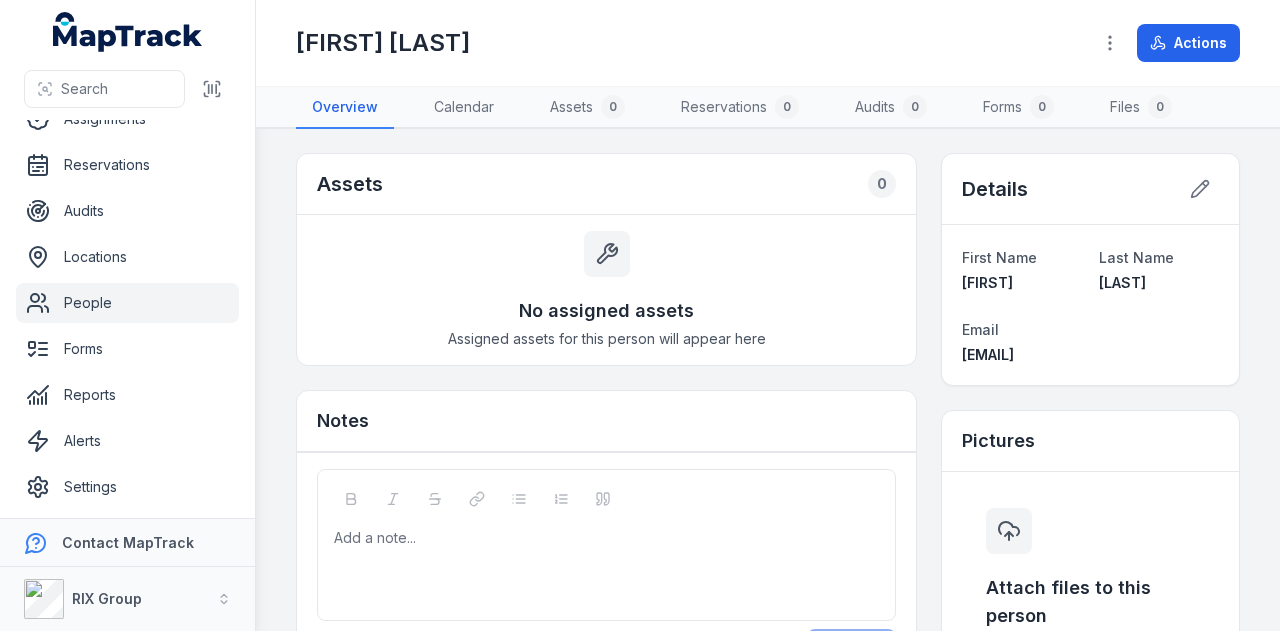 click on "People" at bounding box center (127, 303) 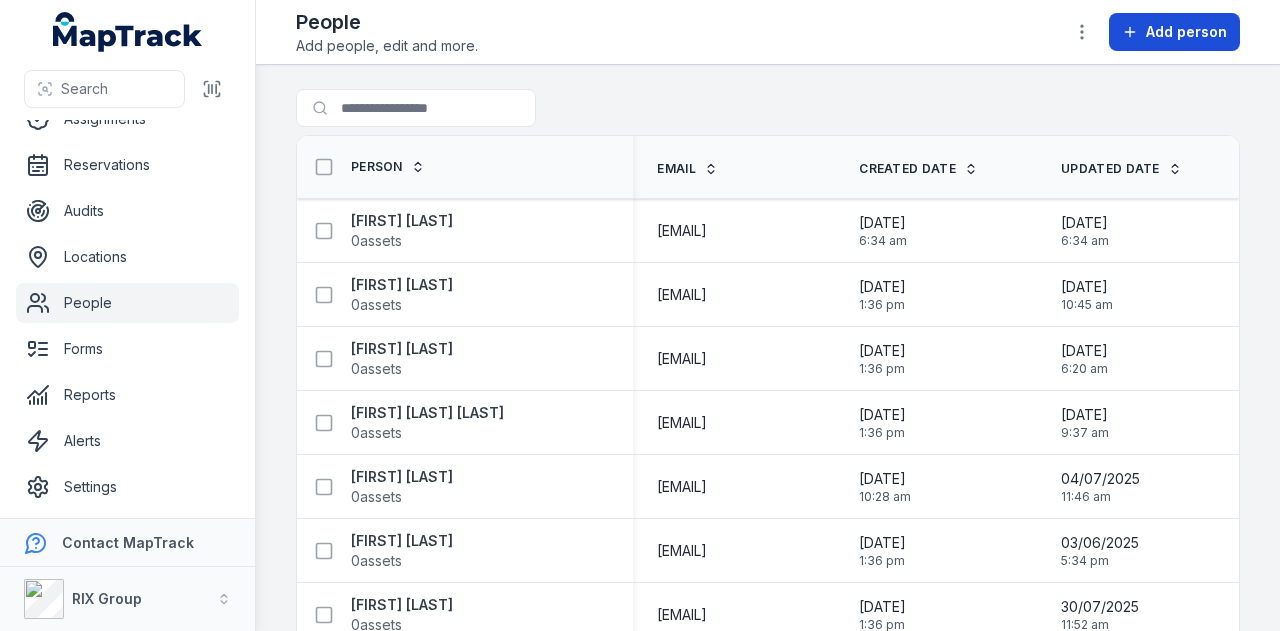 click on "Add person" at bounding box center (1174, 32) 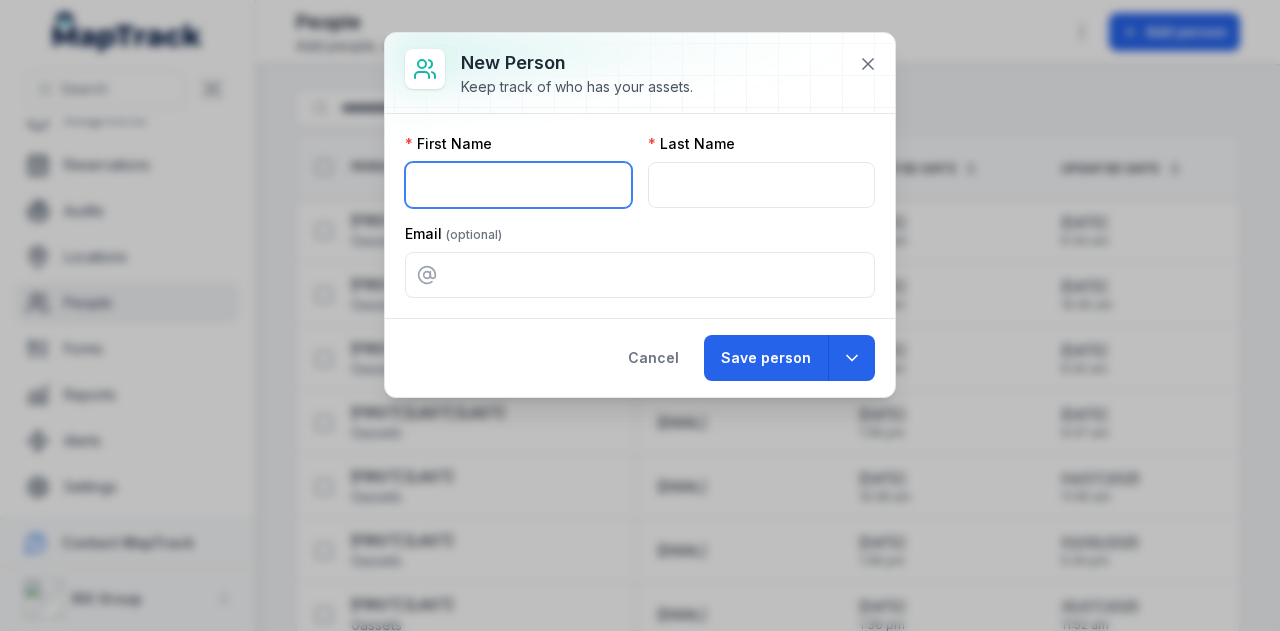 click at bounding box center [518, 185] 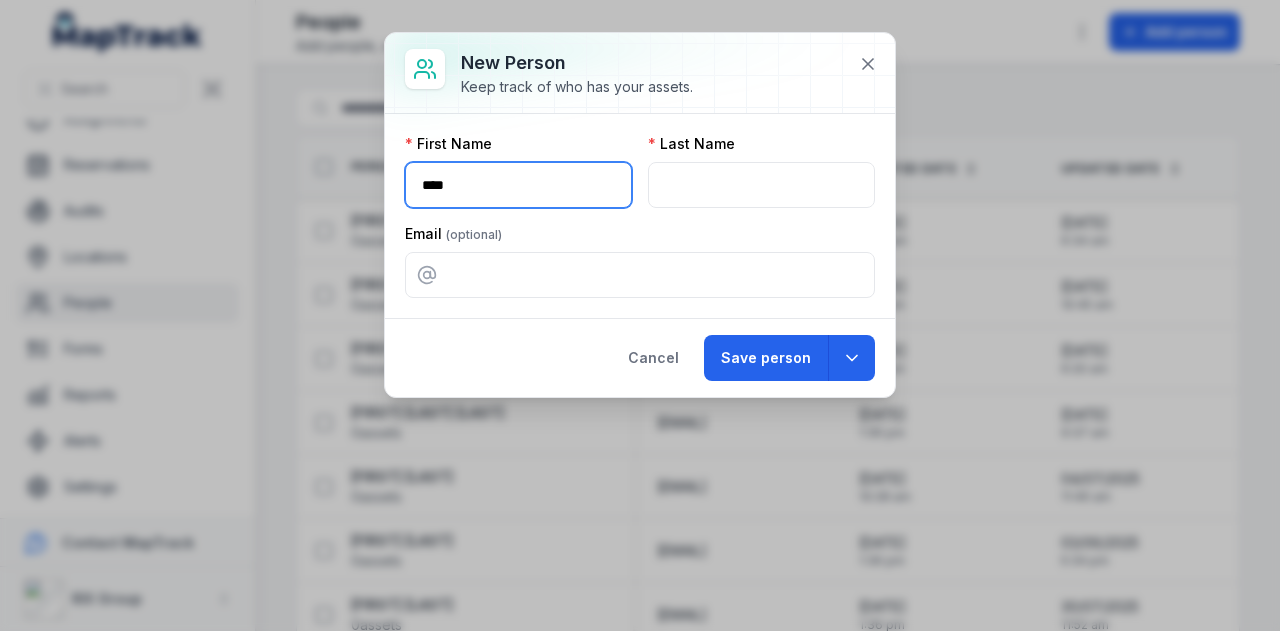 type on "****" 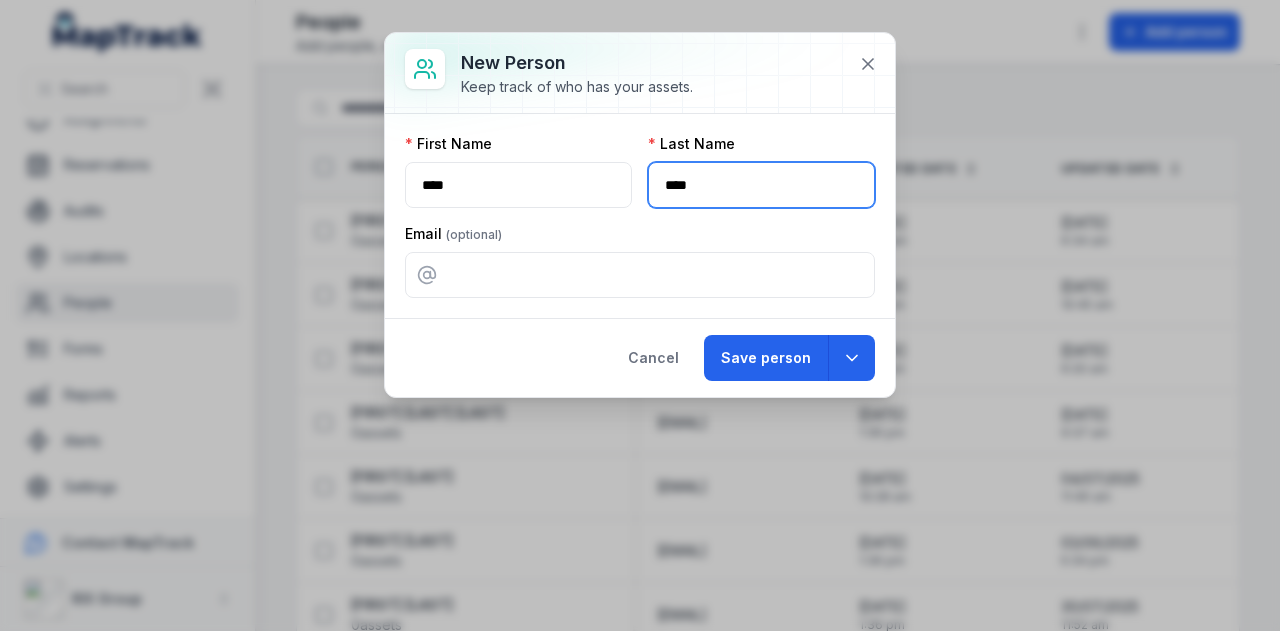 type on "****" 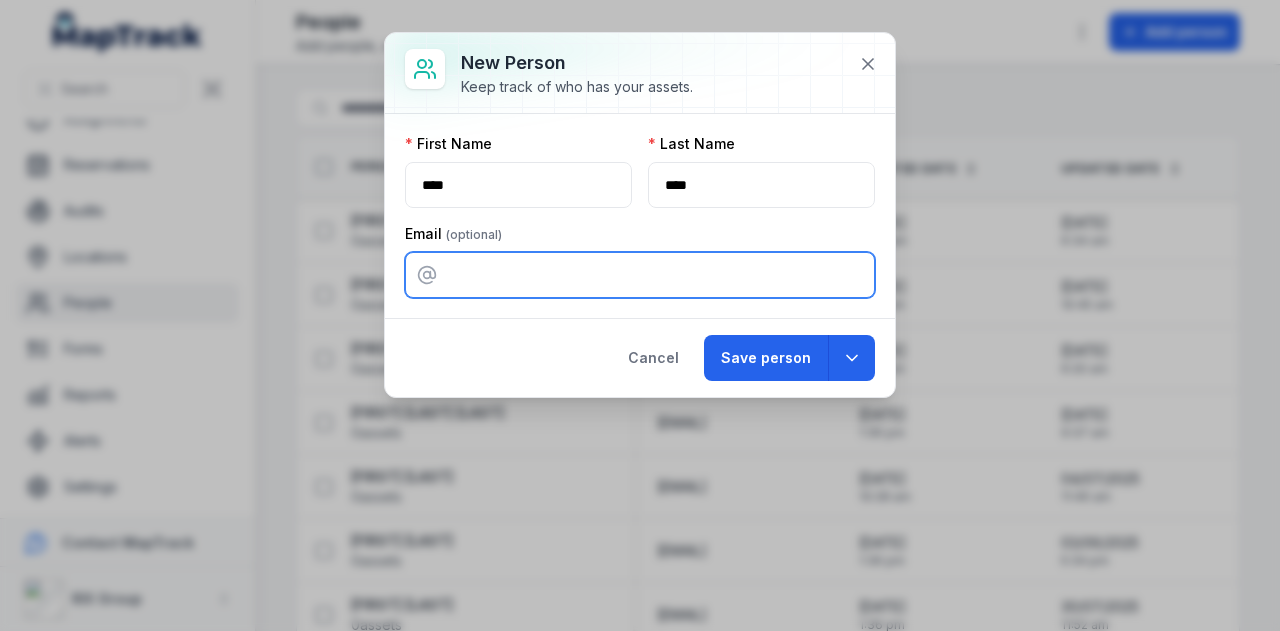 paste on "**********" 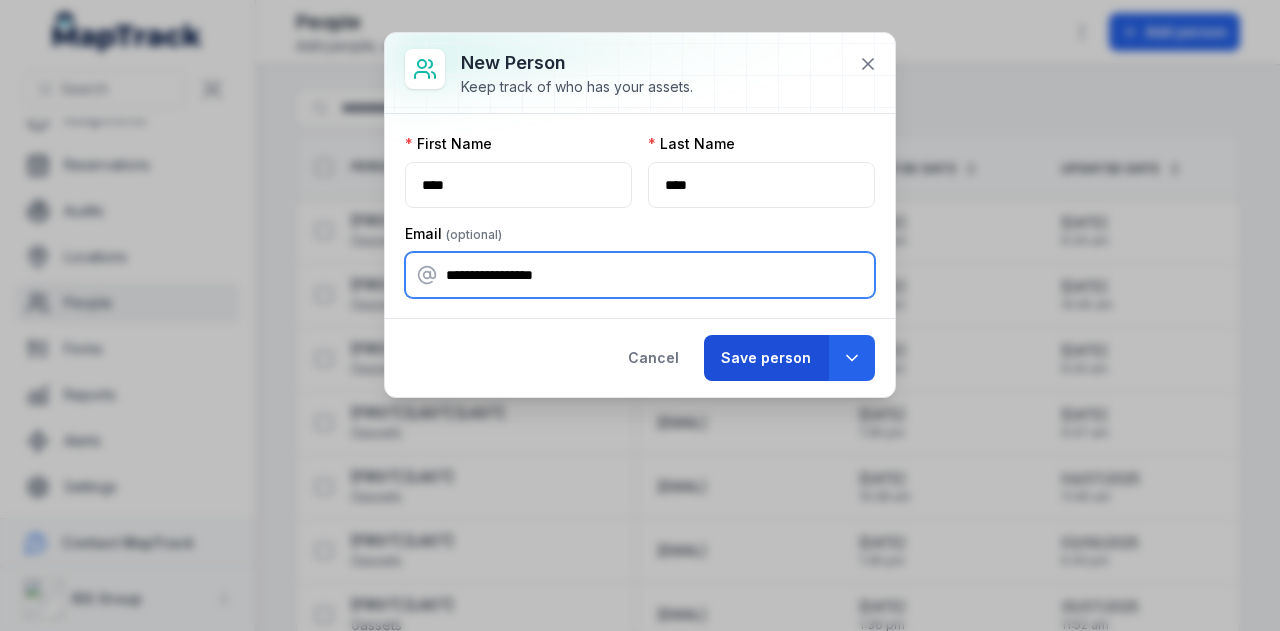 type on "**********" 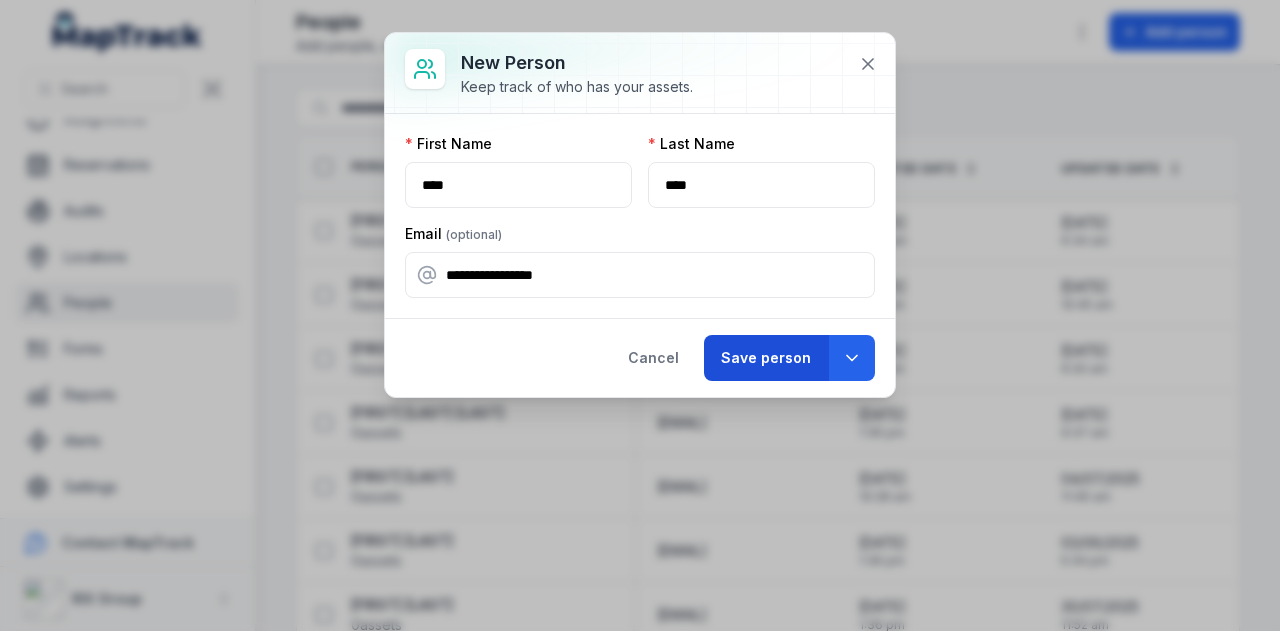 click on "Save person" at bounding box center [766, 358] 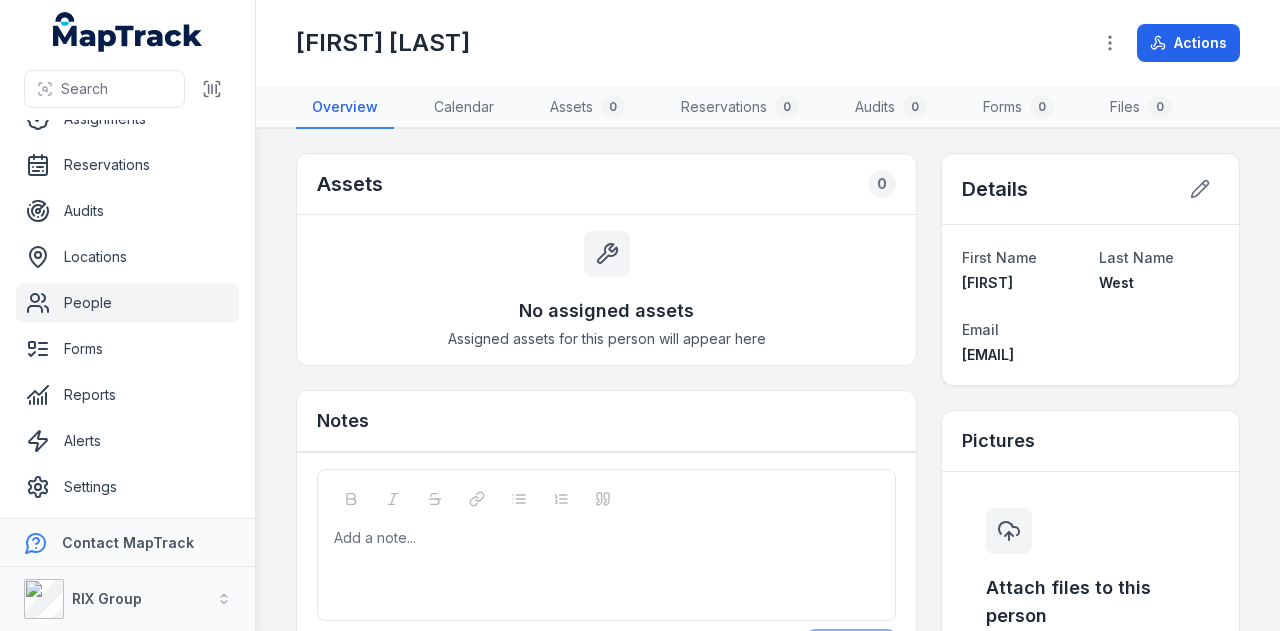 click on "People" at bounding box center (127, 303) 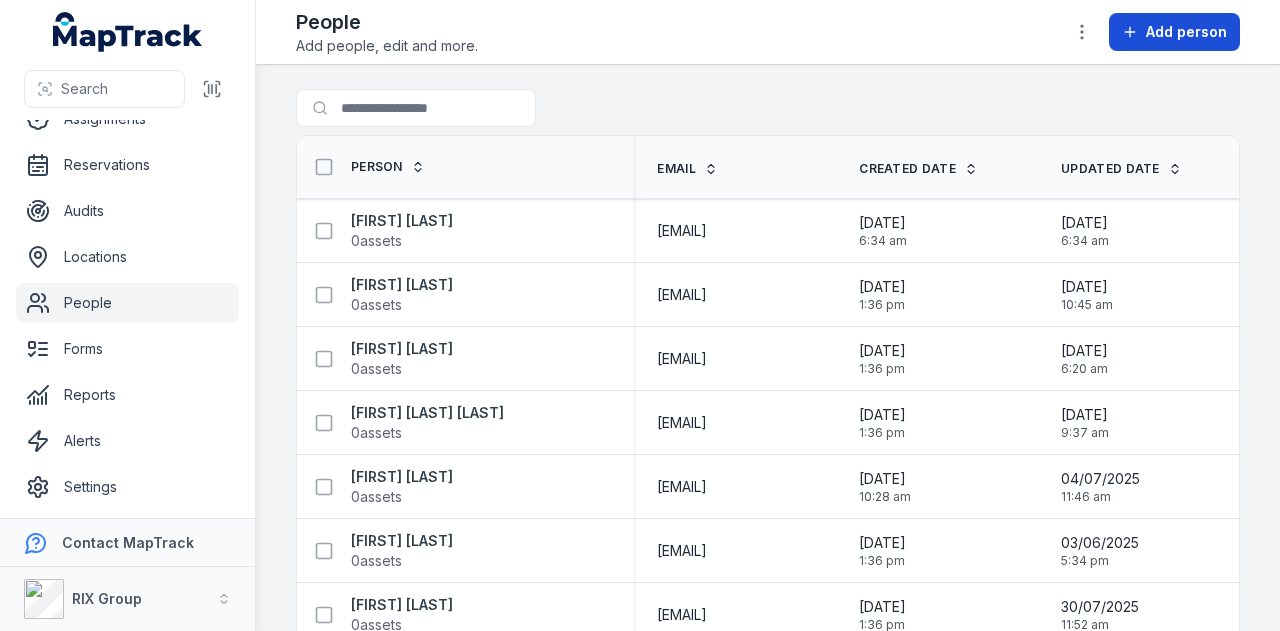 click on "Add person" at bounding box center [1174, 32] 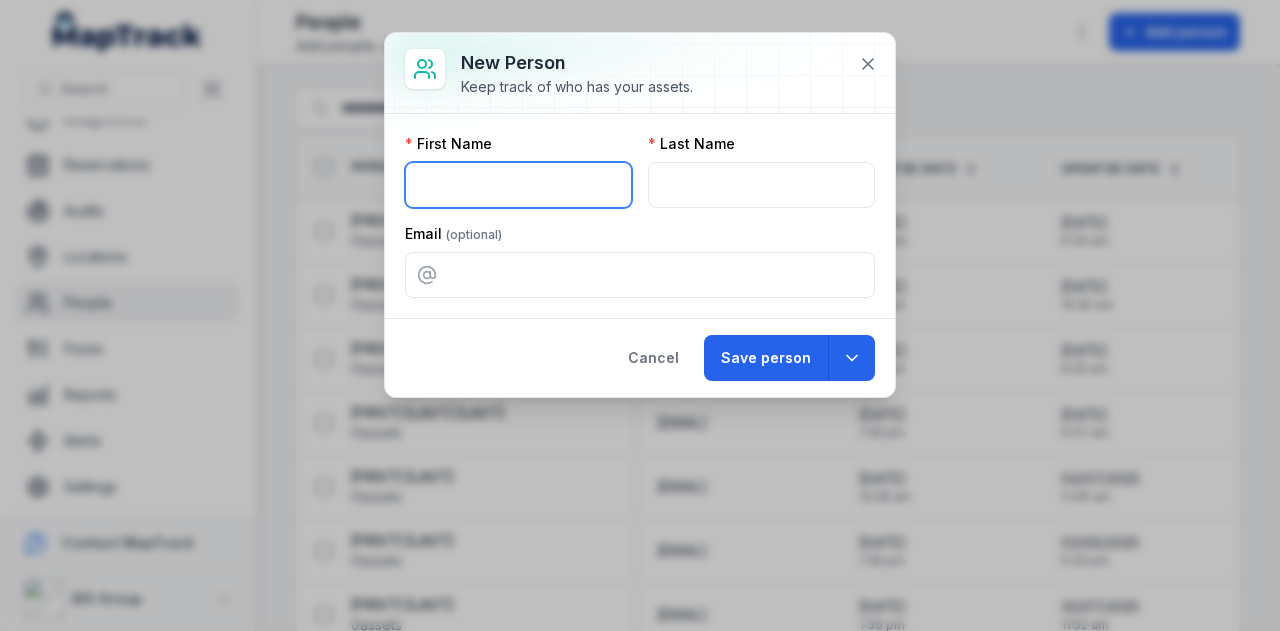 click at bounding box center (518, 185) 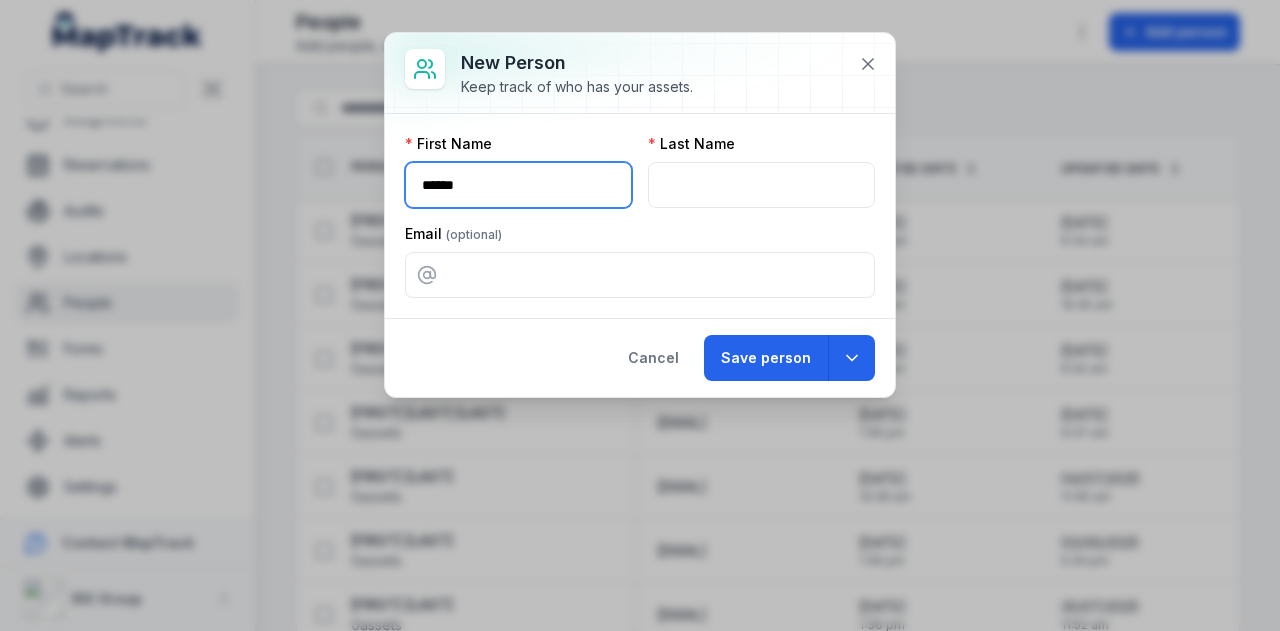 type on "******" 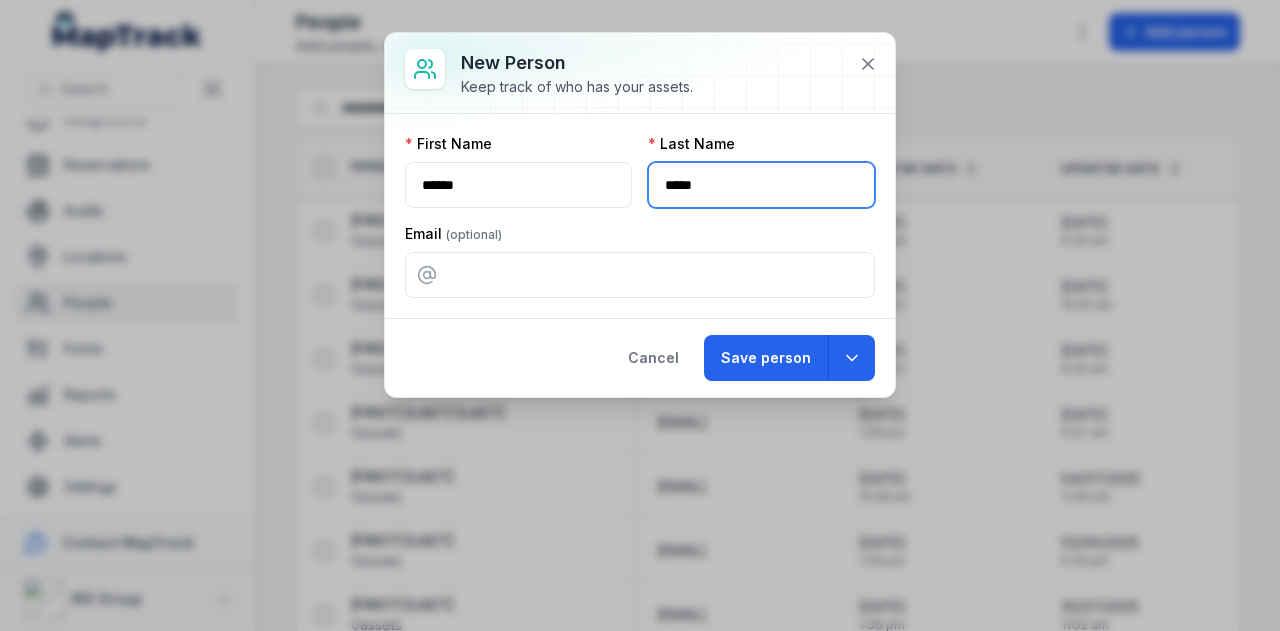 type on "*****" 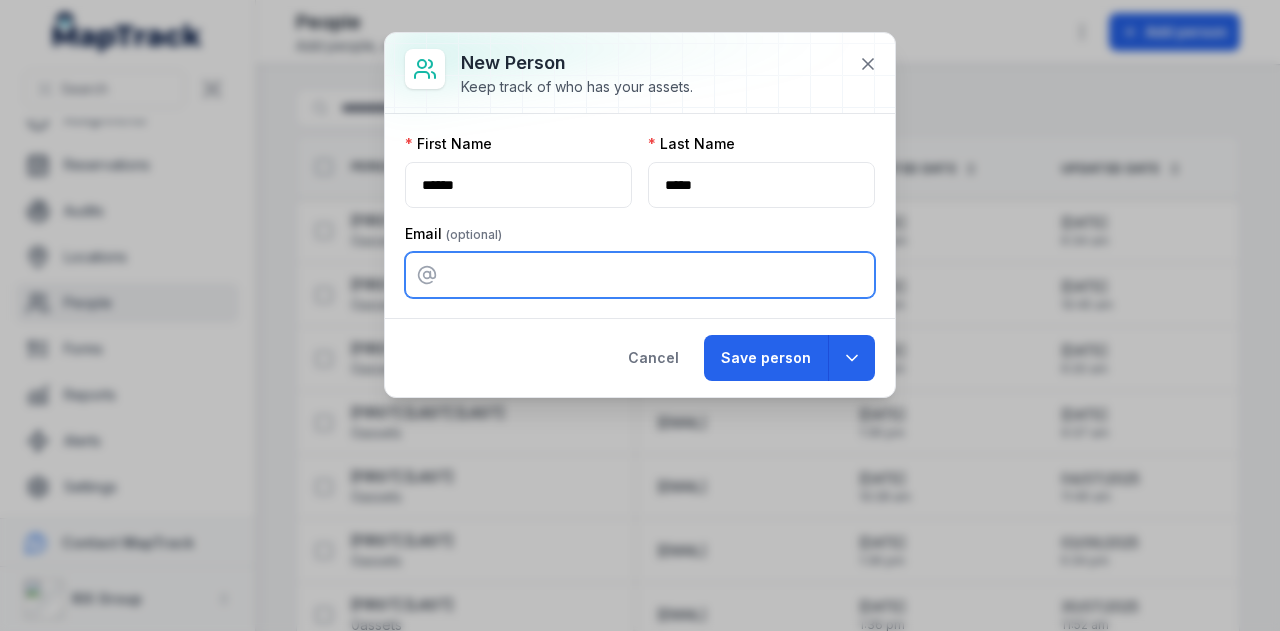 paste on "**********" 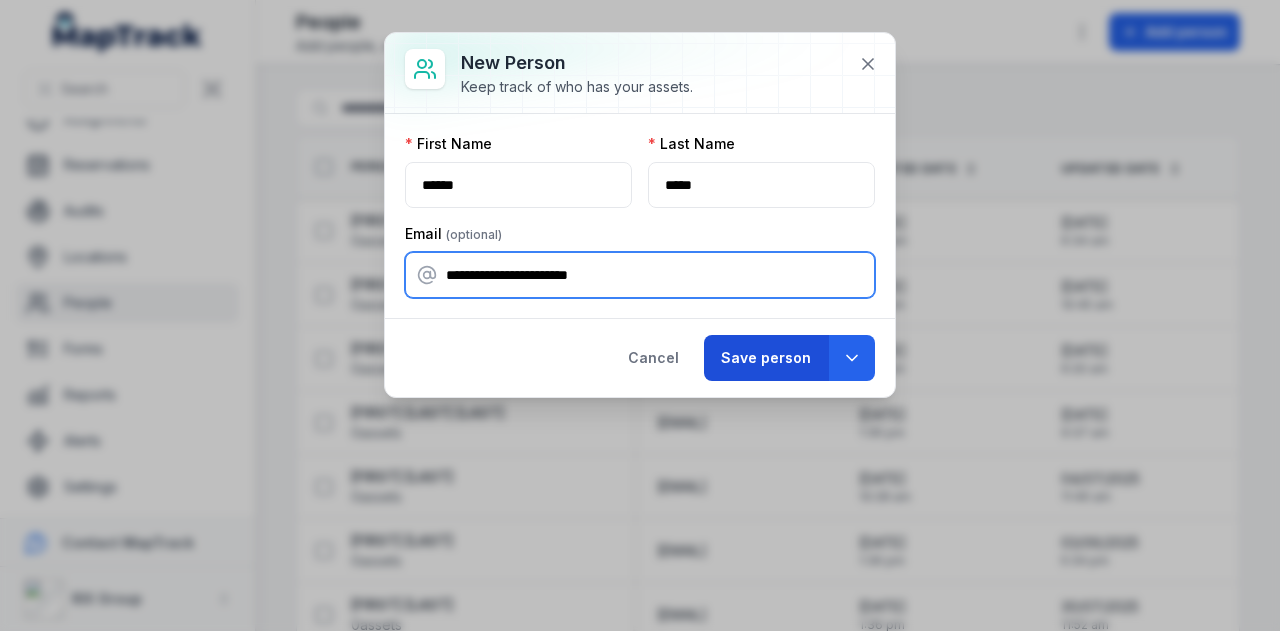 type on "**********" 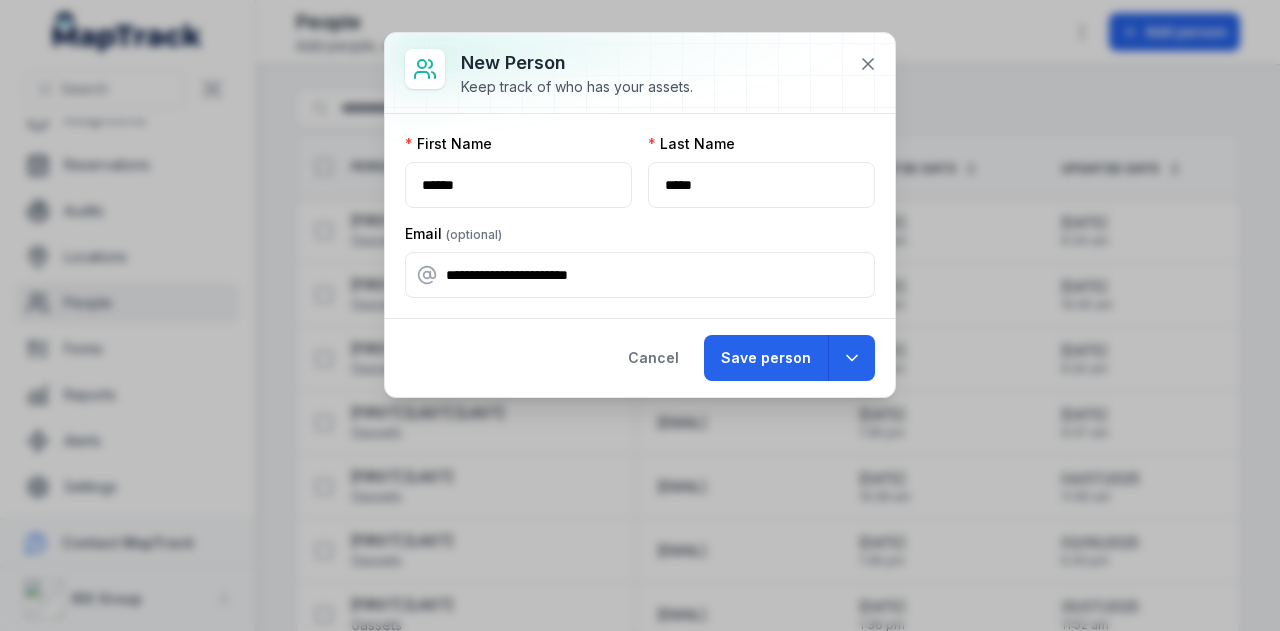 click on "Save person" at bounding box center [766, 358] 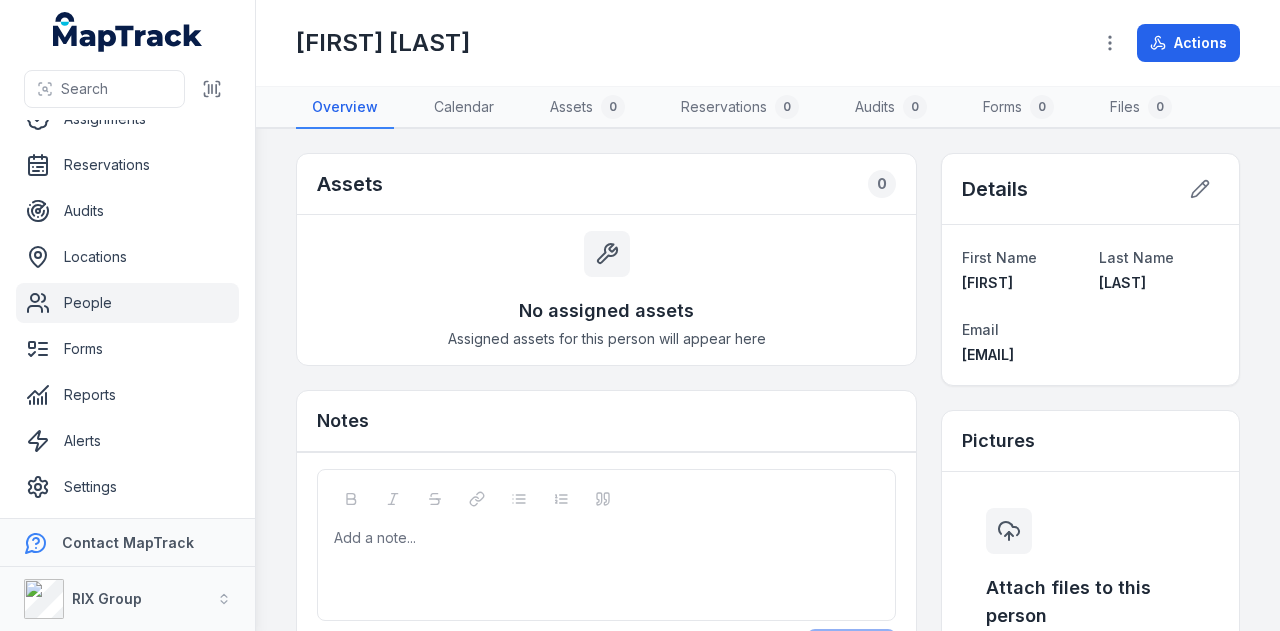 click on "People" at bounding box center (127, 303) 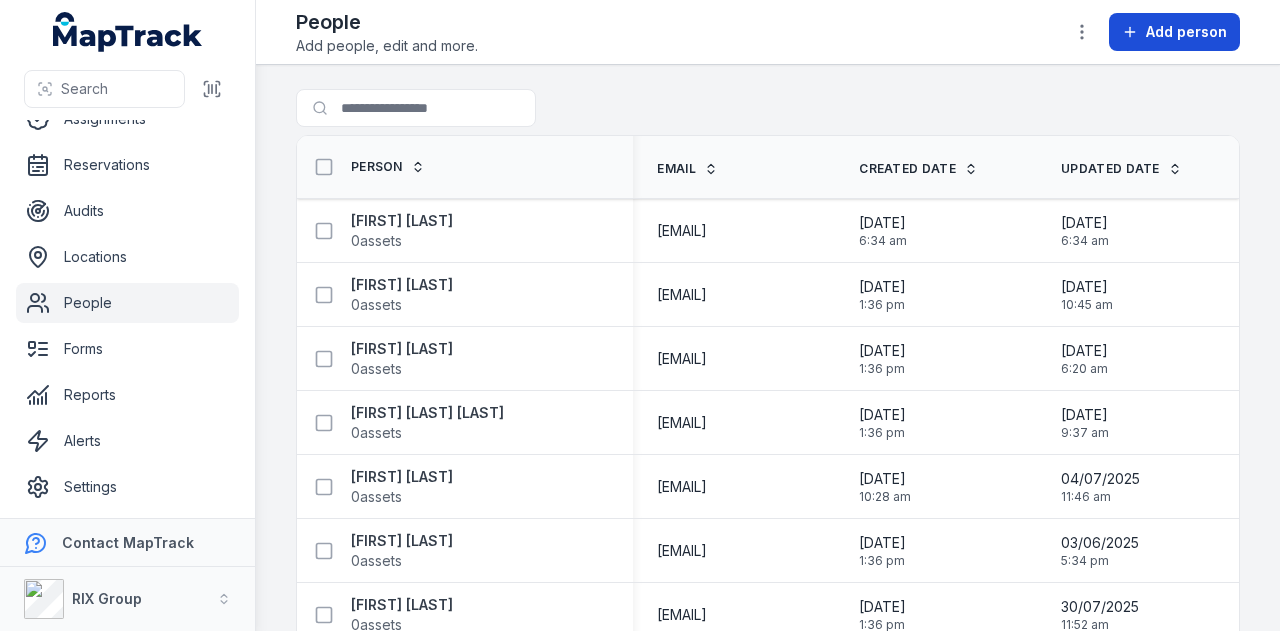 click on "Add person" at bounding box center [1186, 32] 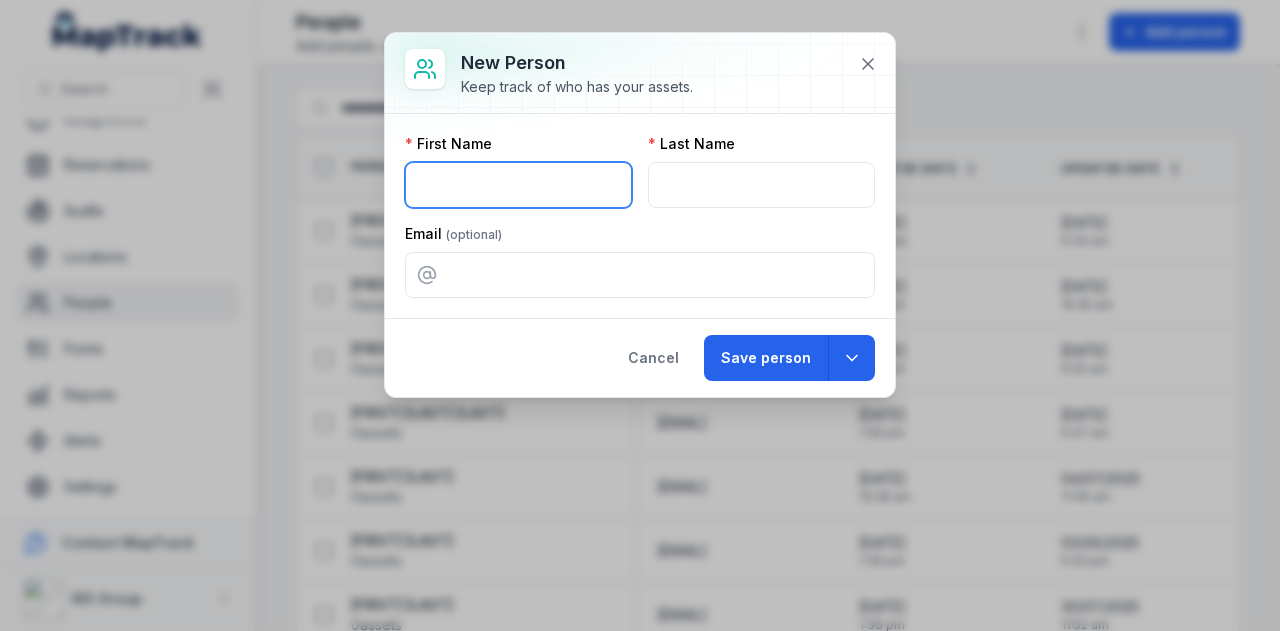 click at bounding box center (518, 185) 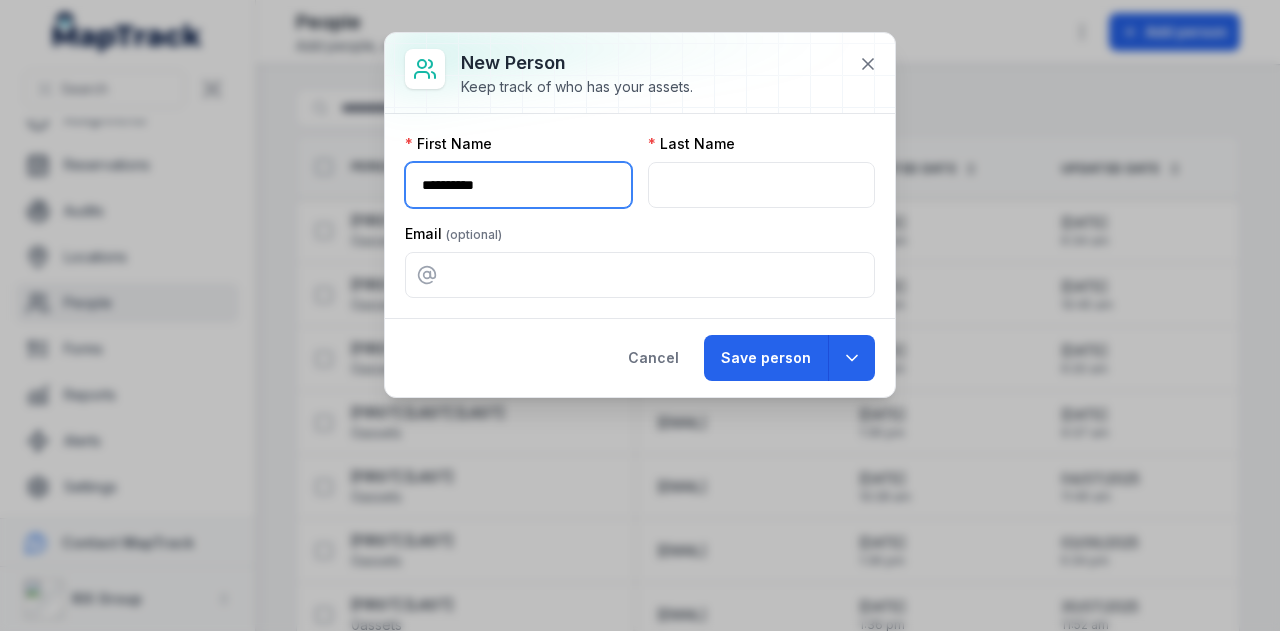 type on "**********" 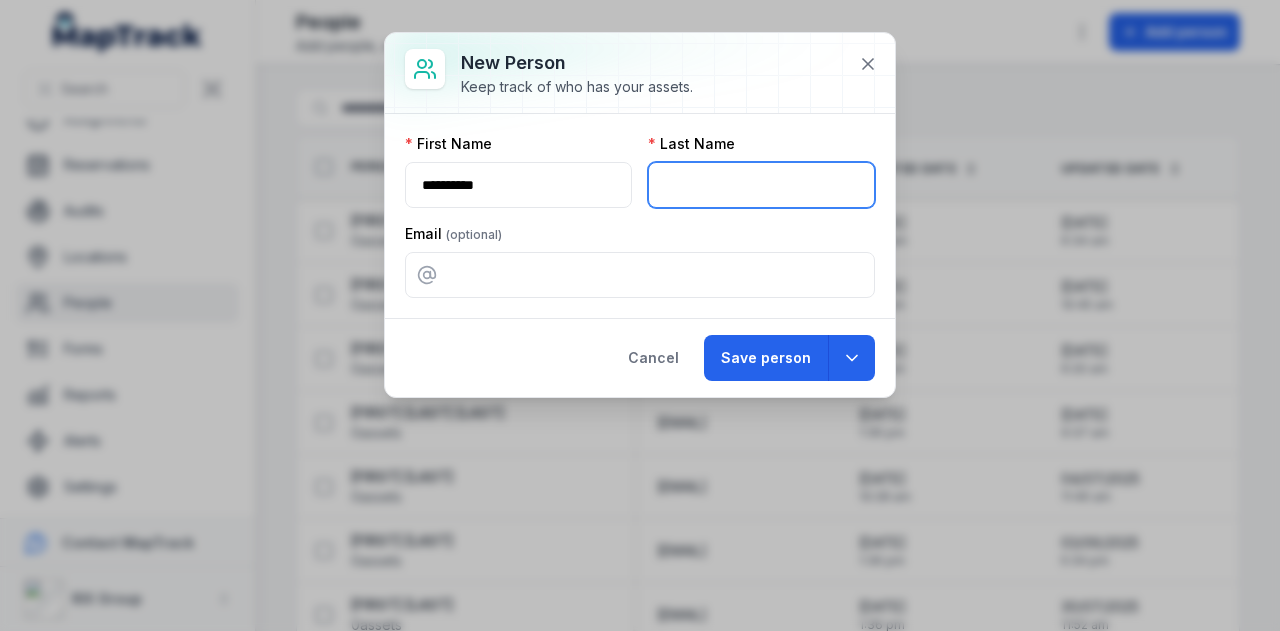 click at bounding box center (761, 185) 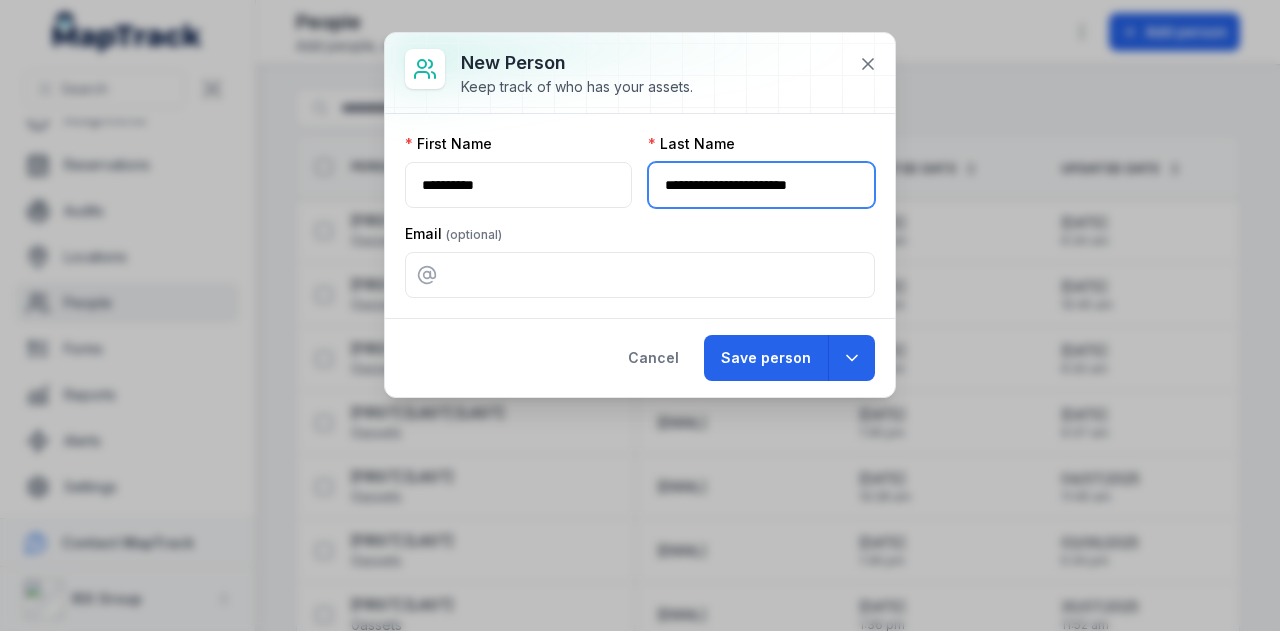 type on "**********" 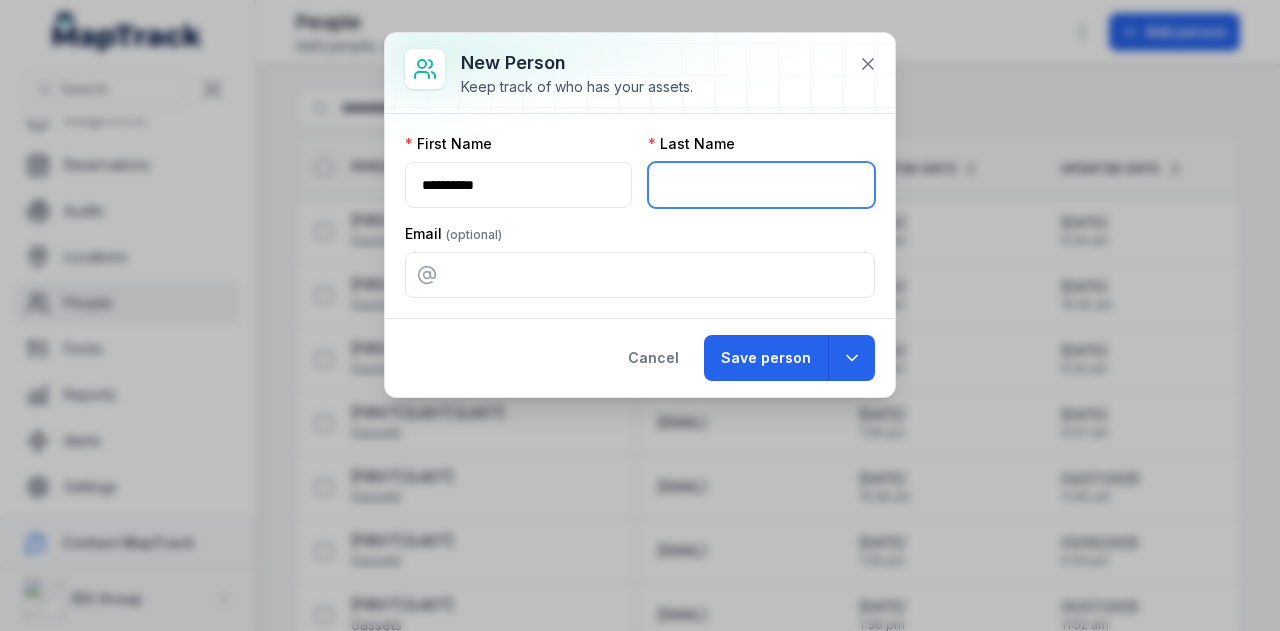 paste on "*********" 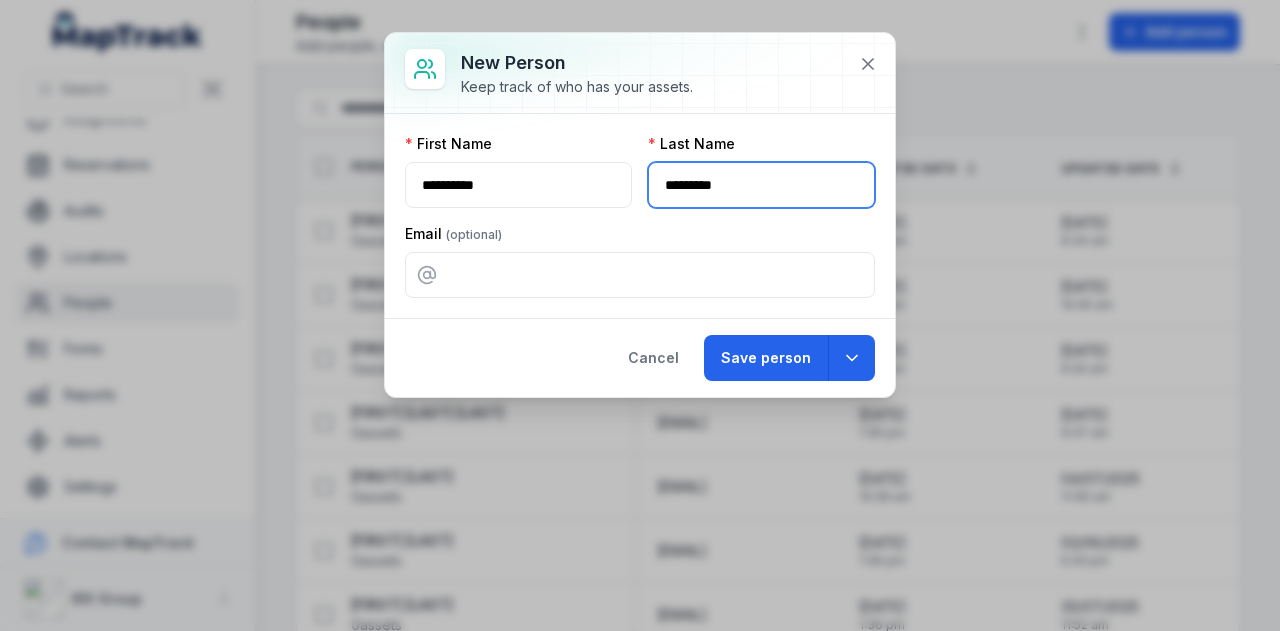 type on "*********" 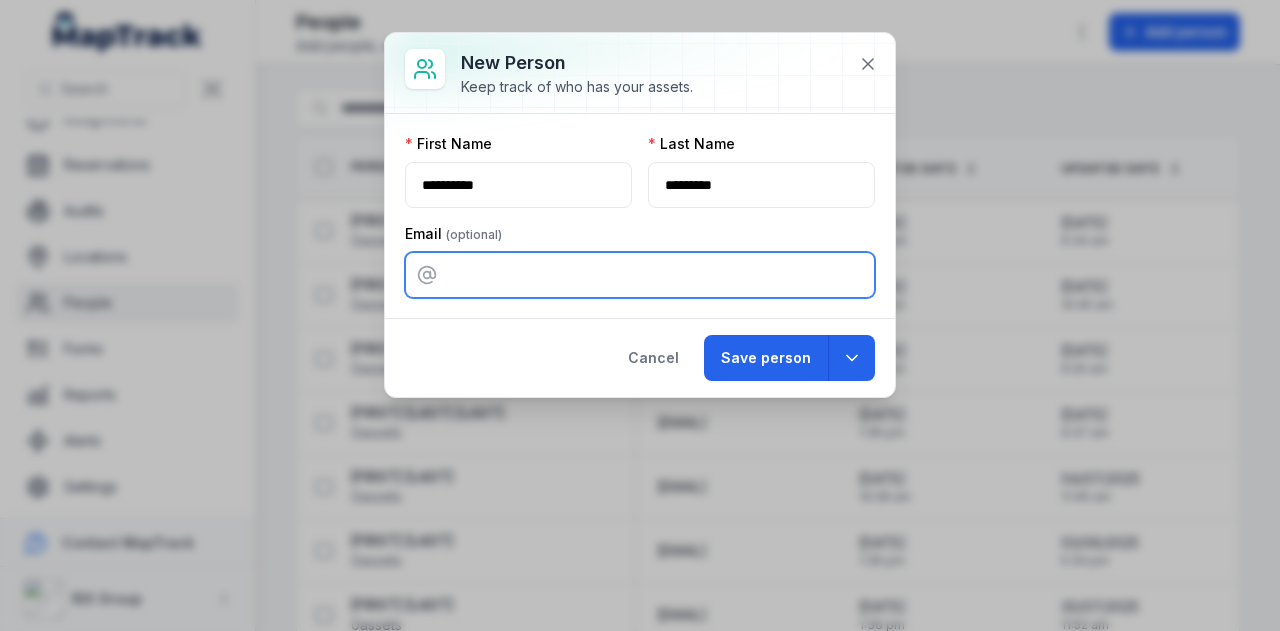 click at bounding box center (640, 275) 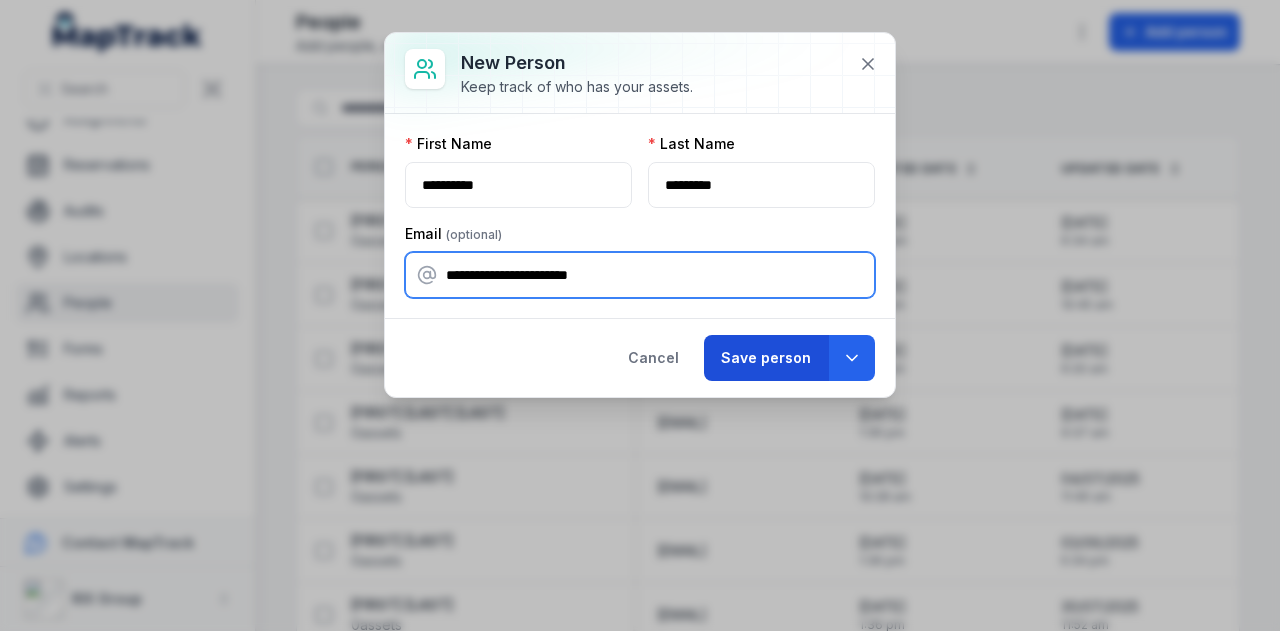 type on "**********" 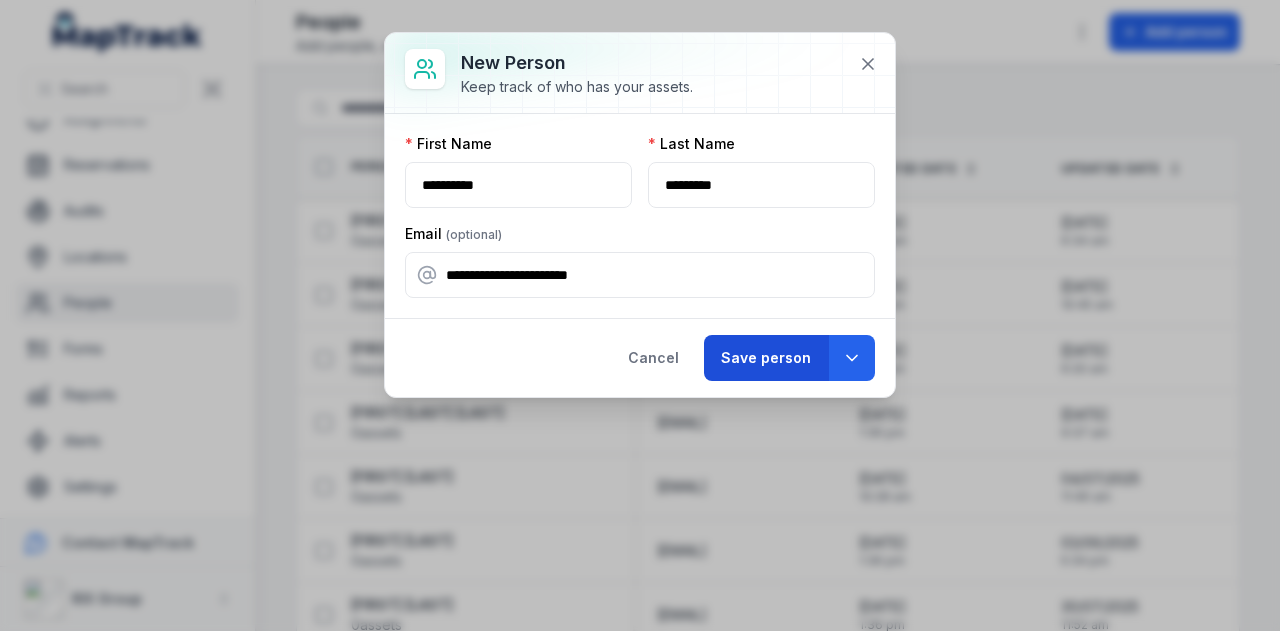 click on "Save person" at bounding box center [766, 358] 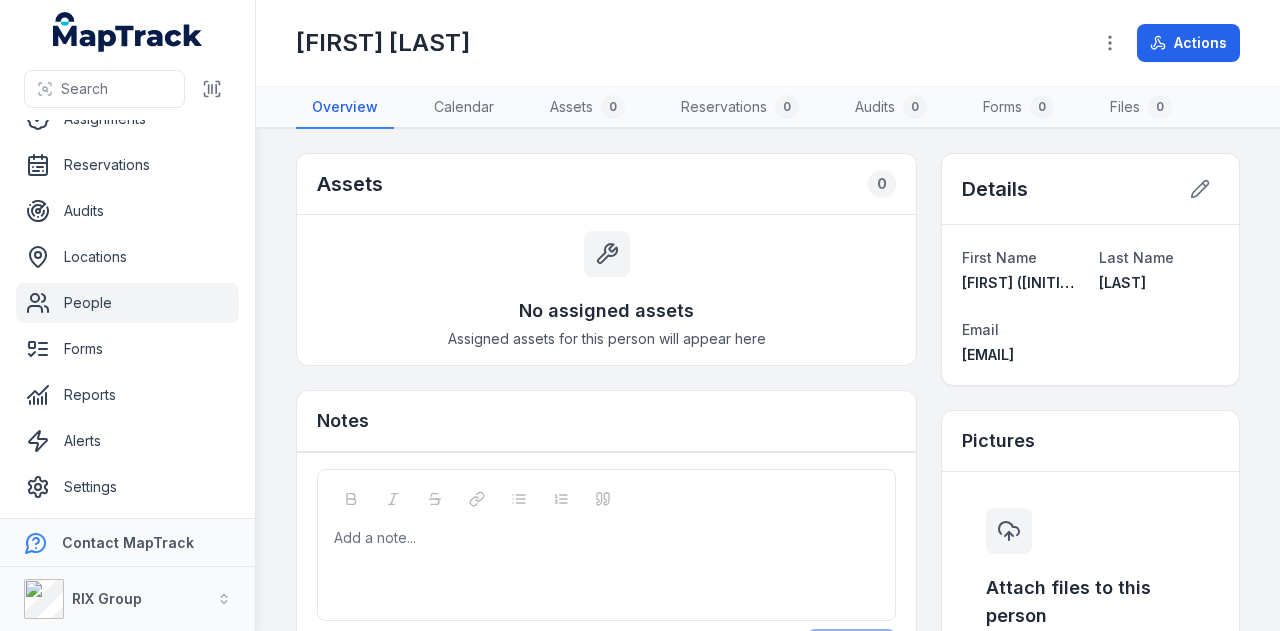 click on "People" at bounding box center (127, 303) 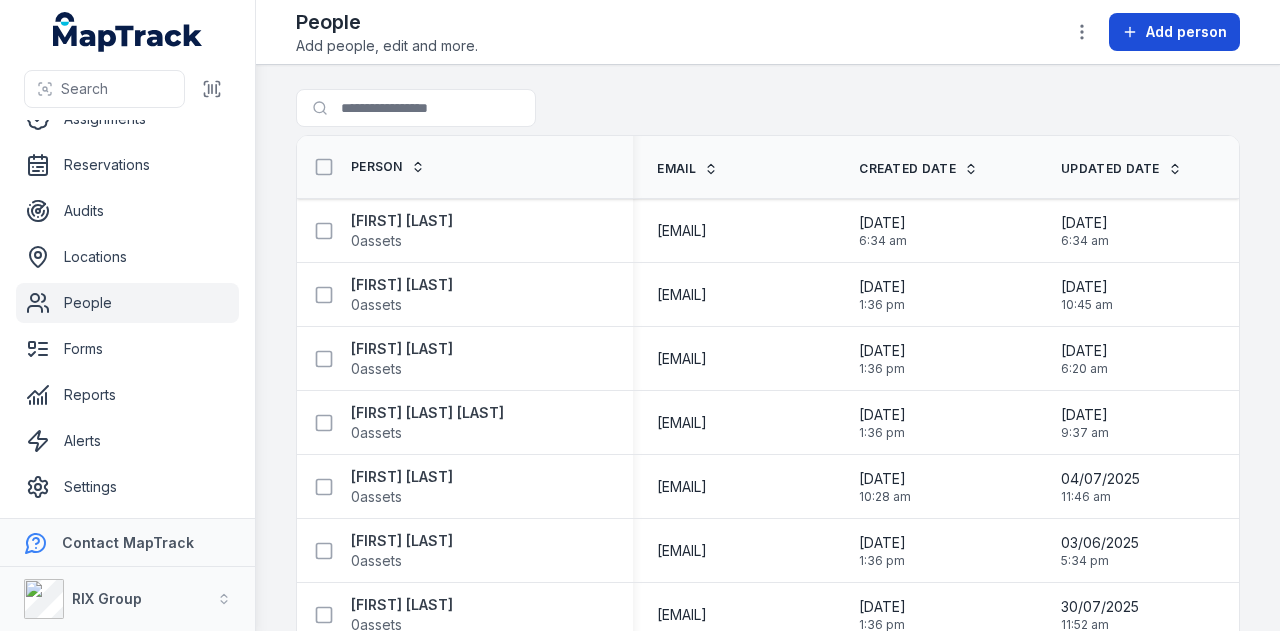click on "Add person" at bounding box center (1174, 32) 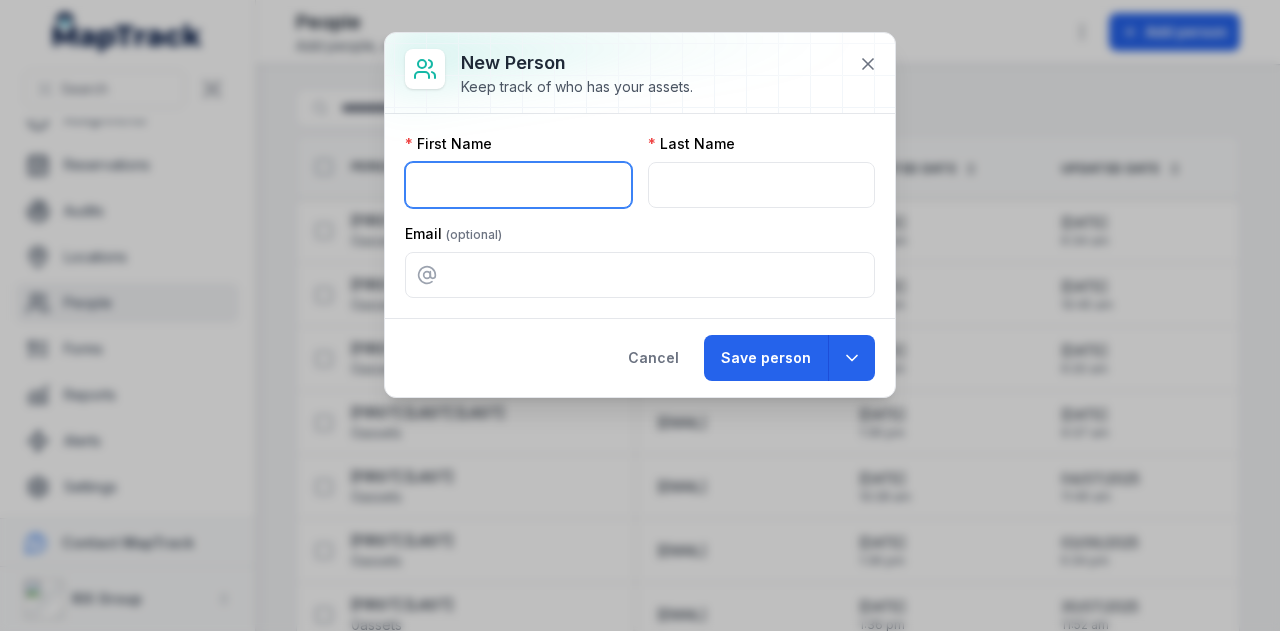 click at bounding box center [518, 185] 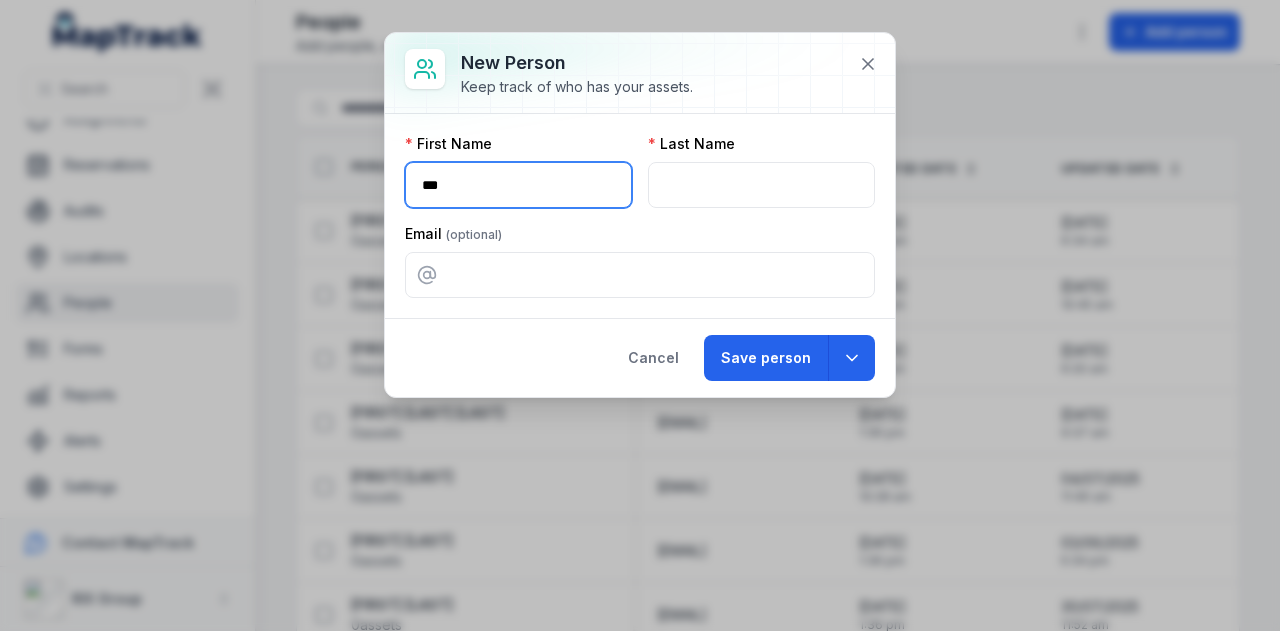 type on "***" 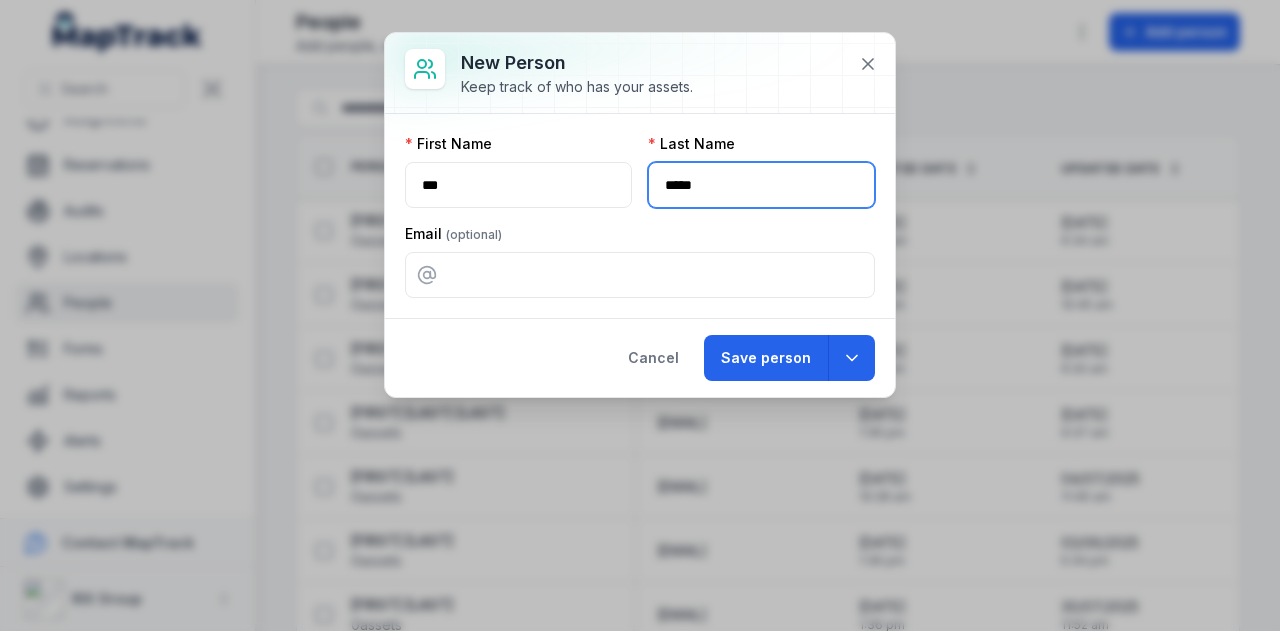 type on "*****" 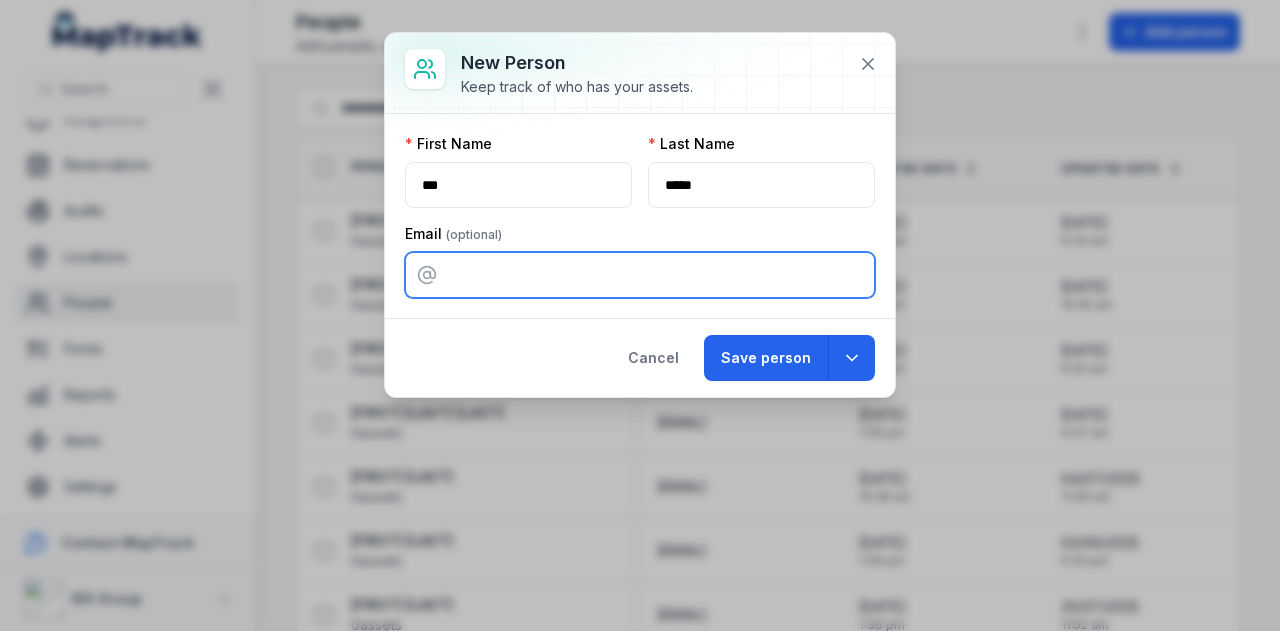 paste on "**********" 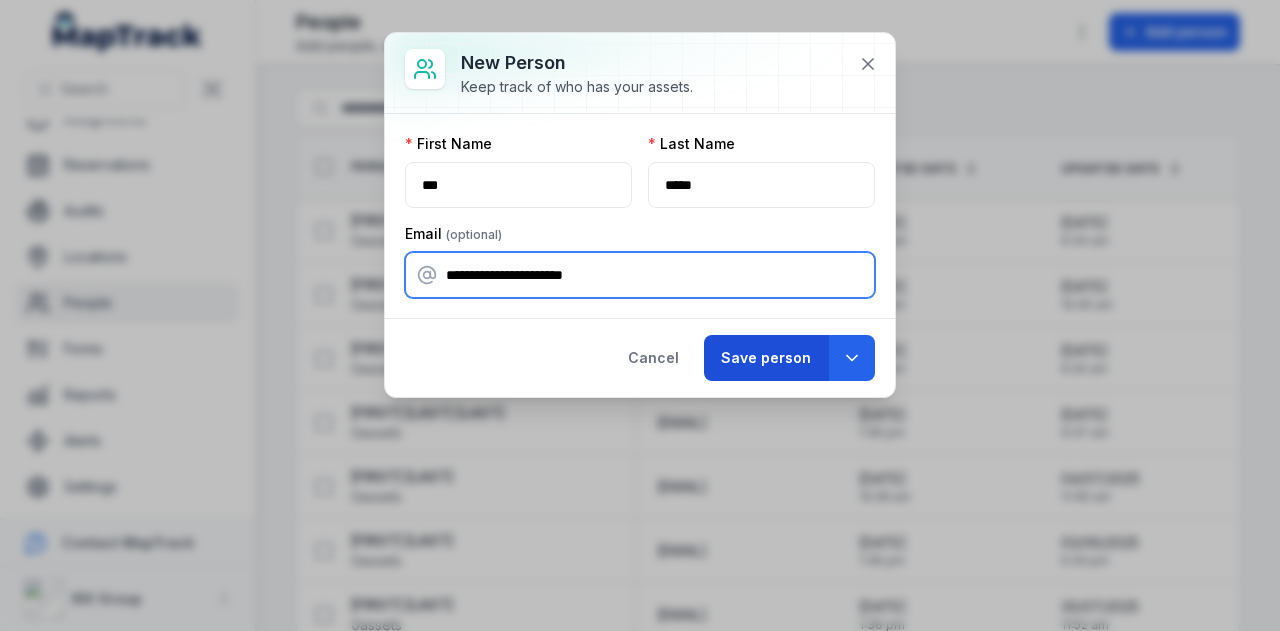 type on "**********" 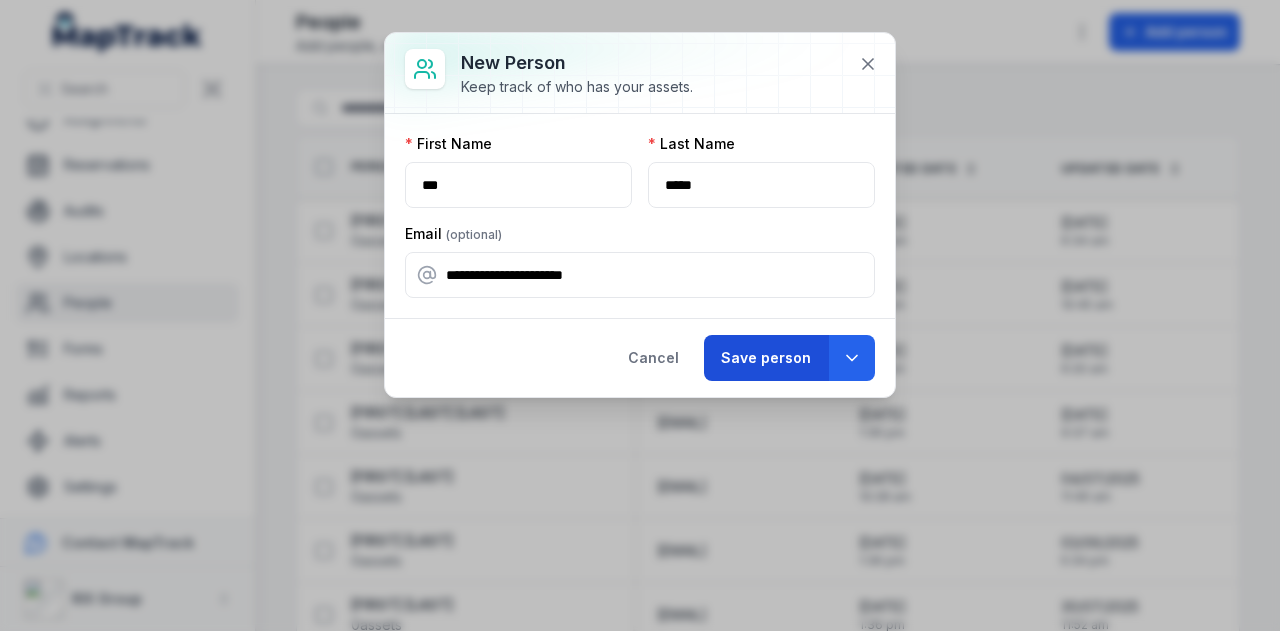 click on "Save person" at bounding box center [766, 358] 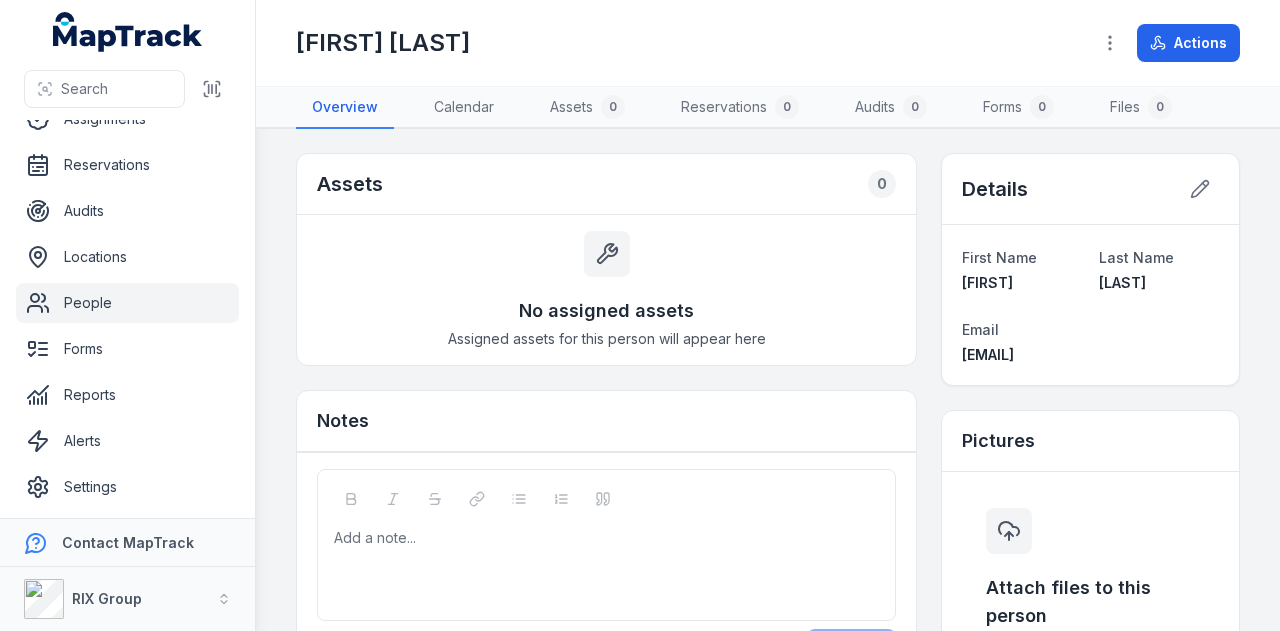 click on "People" at bounding box center (127, 303) 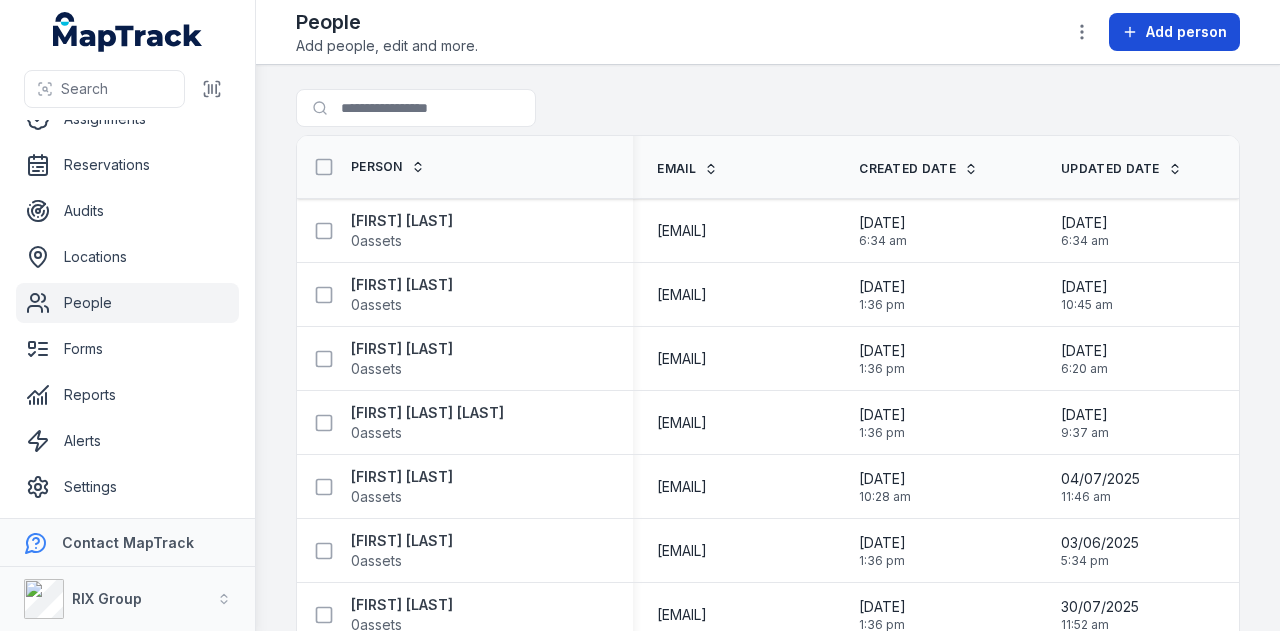 click on "Add person" at bounding box center (1186, 32) 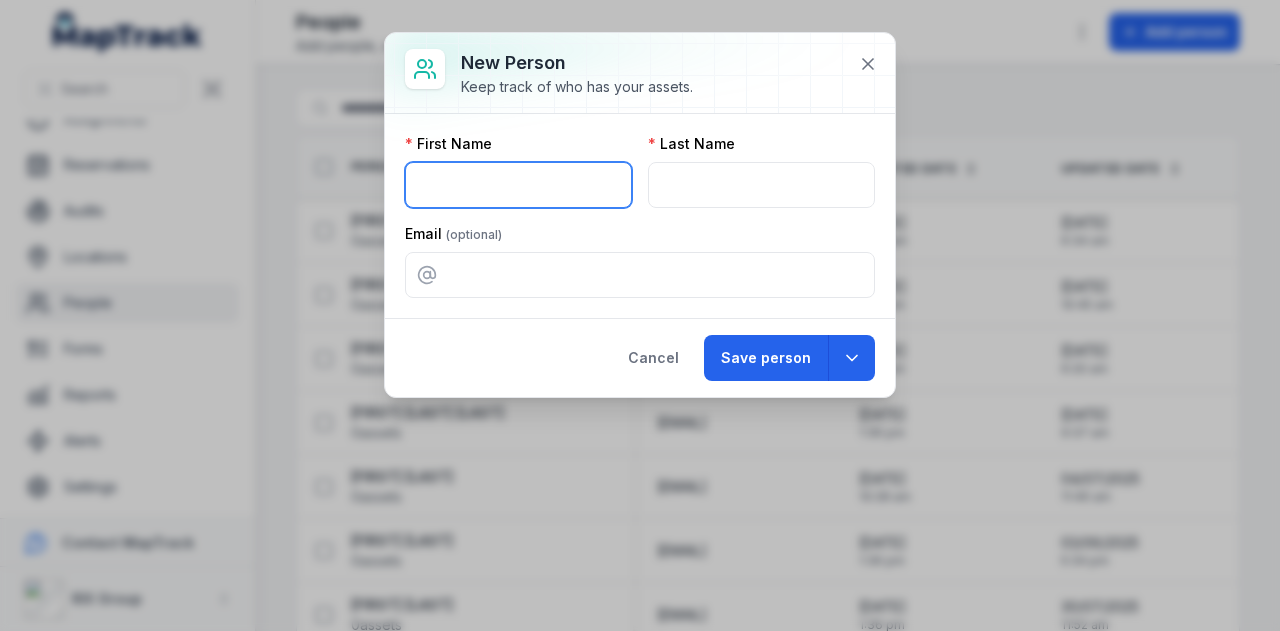 click at bounding box center [518, 185] 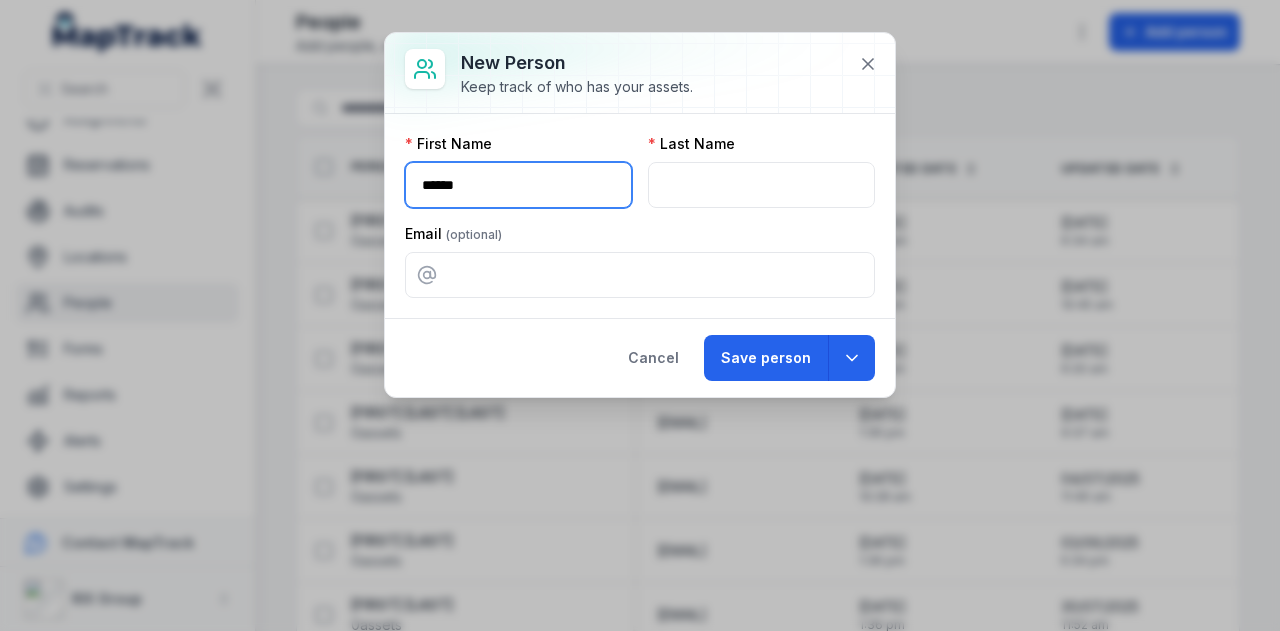 type on "******" 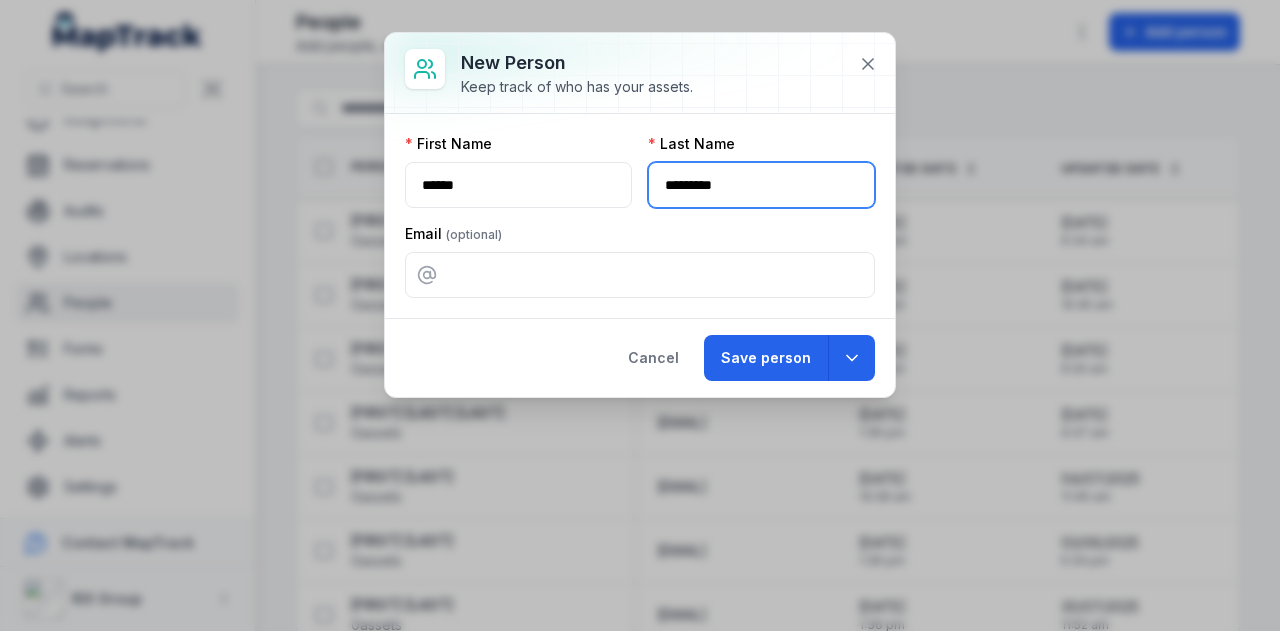 type on "********" 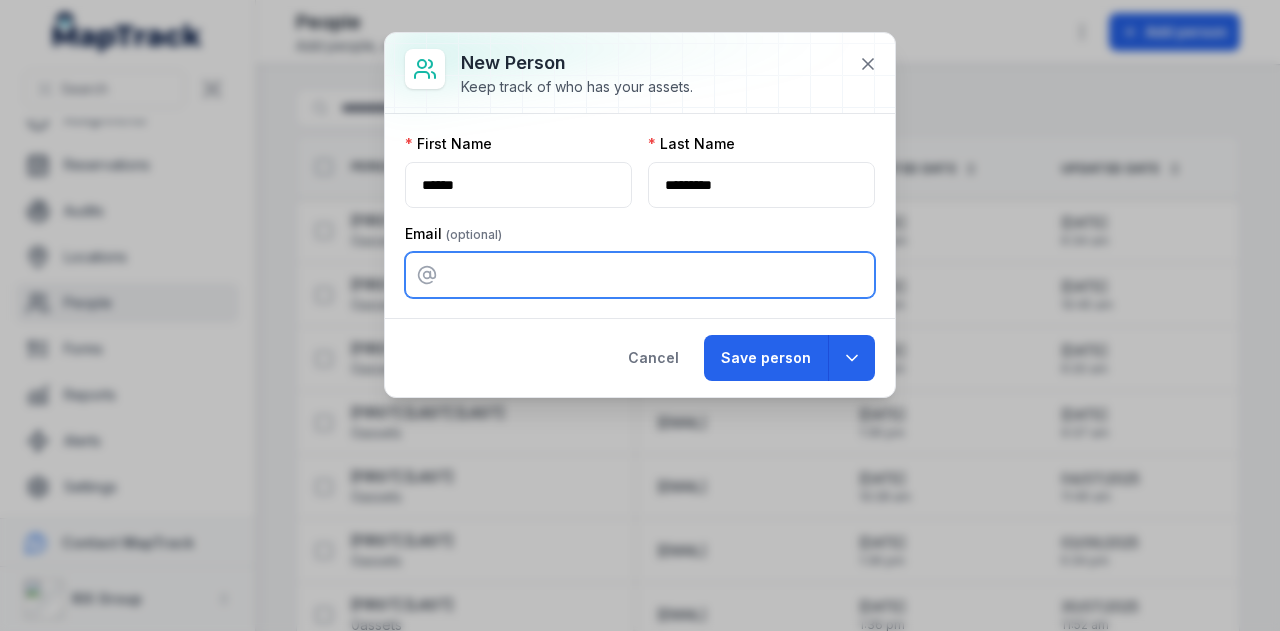 paste on "**********" 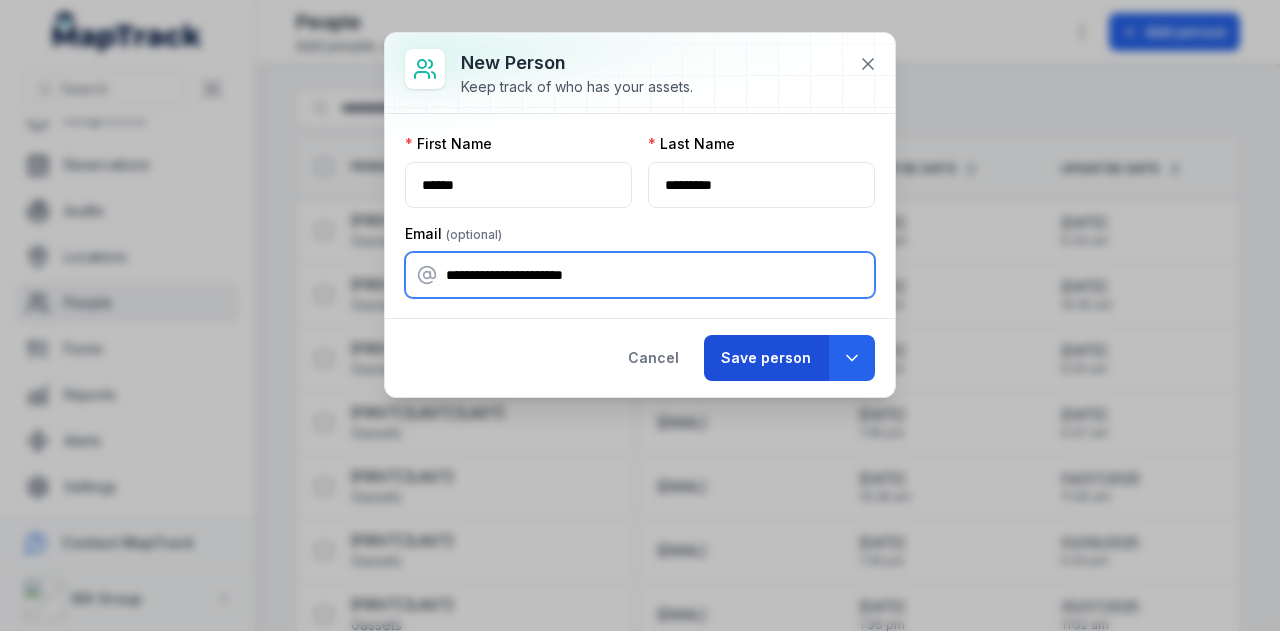 type on "**********" 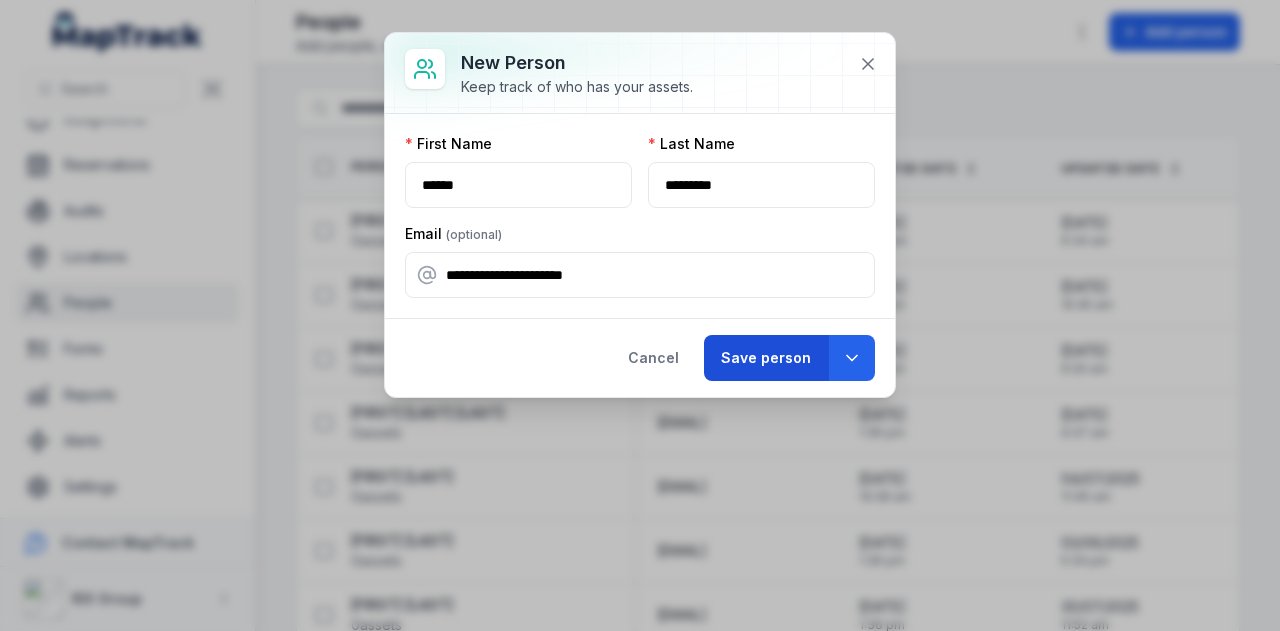 click on "Save person" at bounding box center (766, 358) 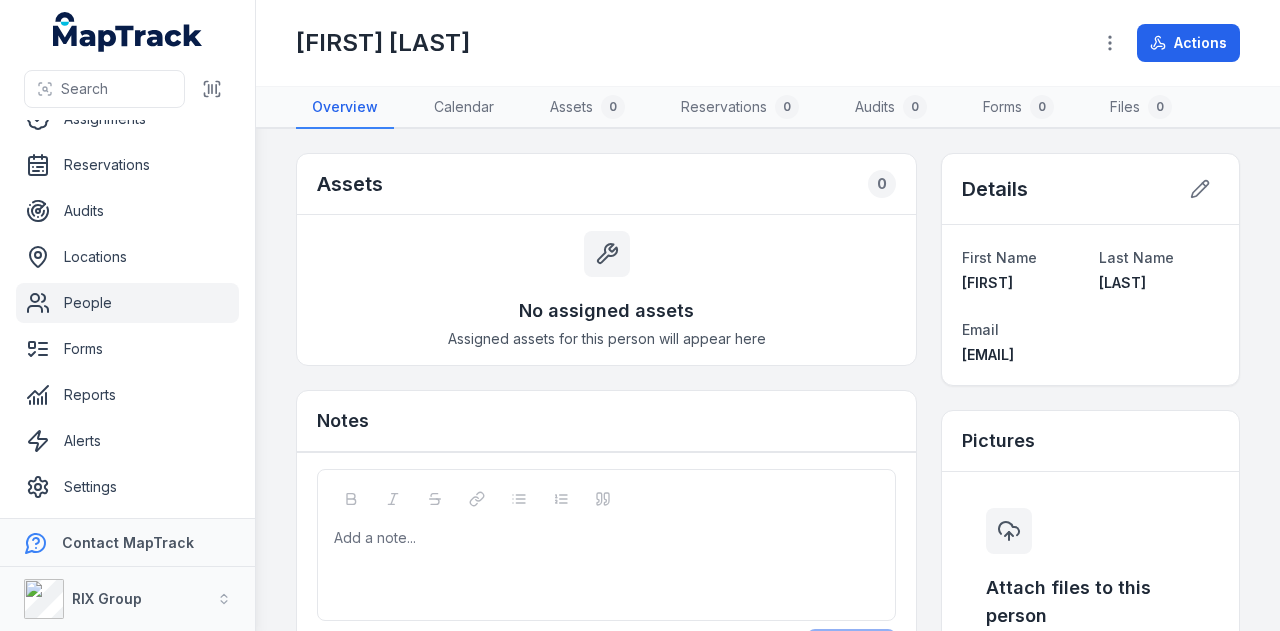 click on "People" at bounding box center [127, 303] 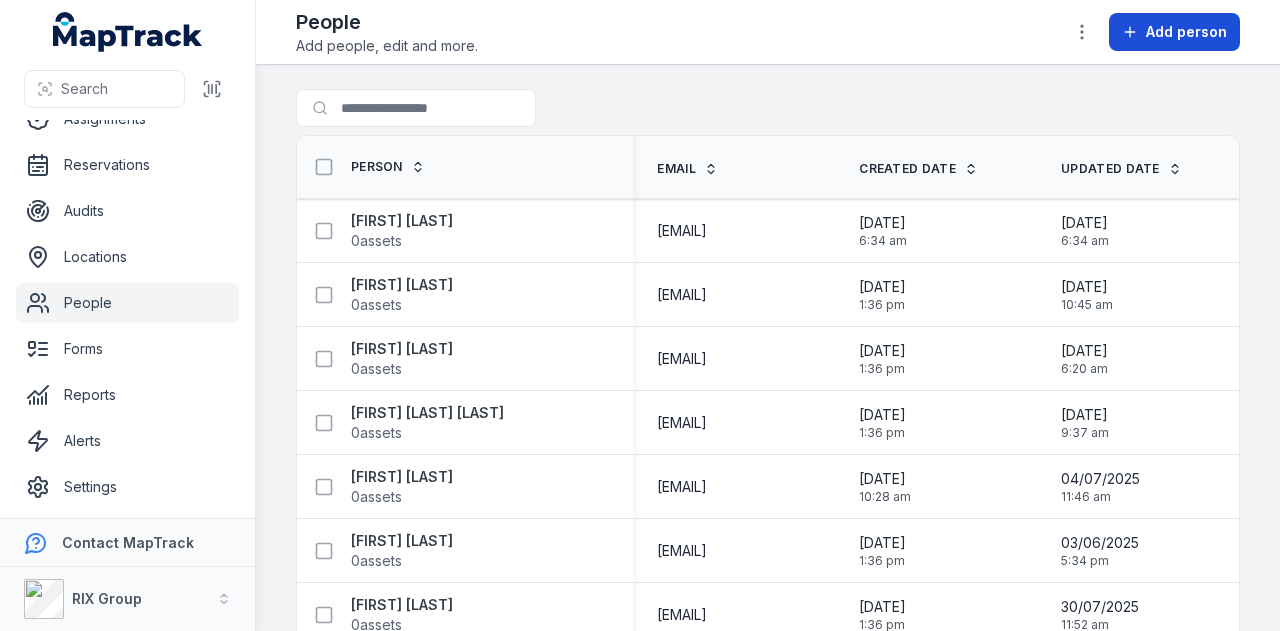 click on "Add person" at bounding box center (1174, 32) 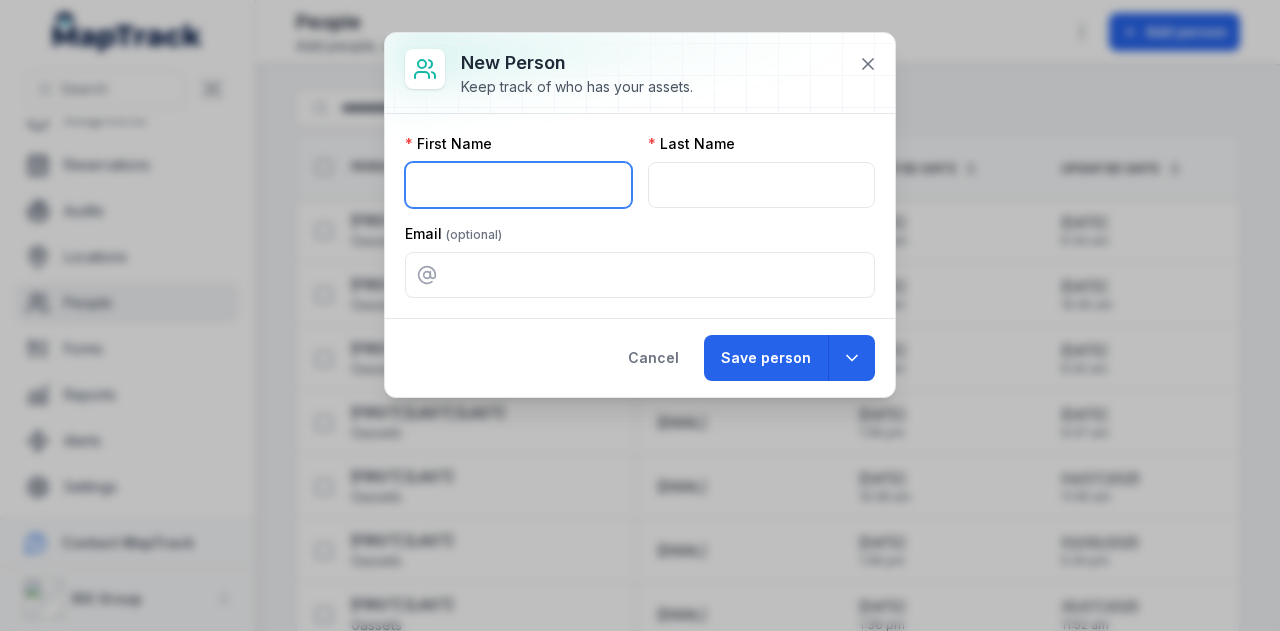 click at bounding box center (518, 185) 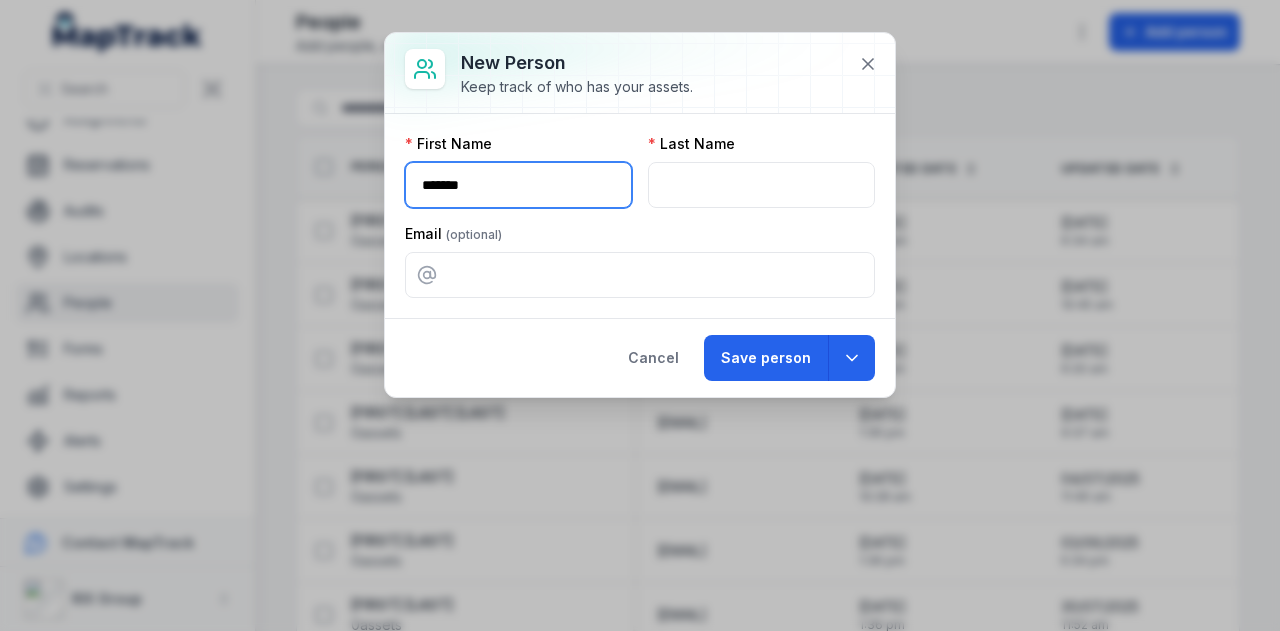 type on "*******" 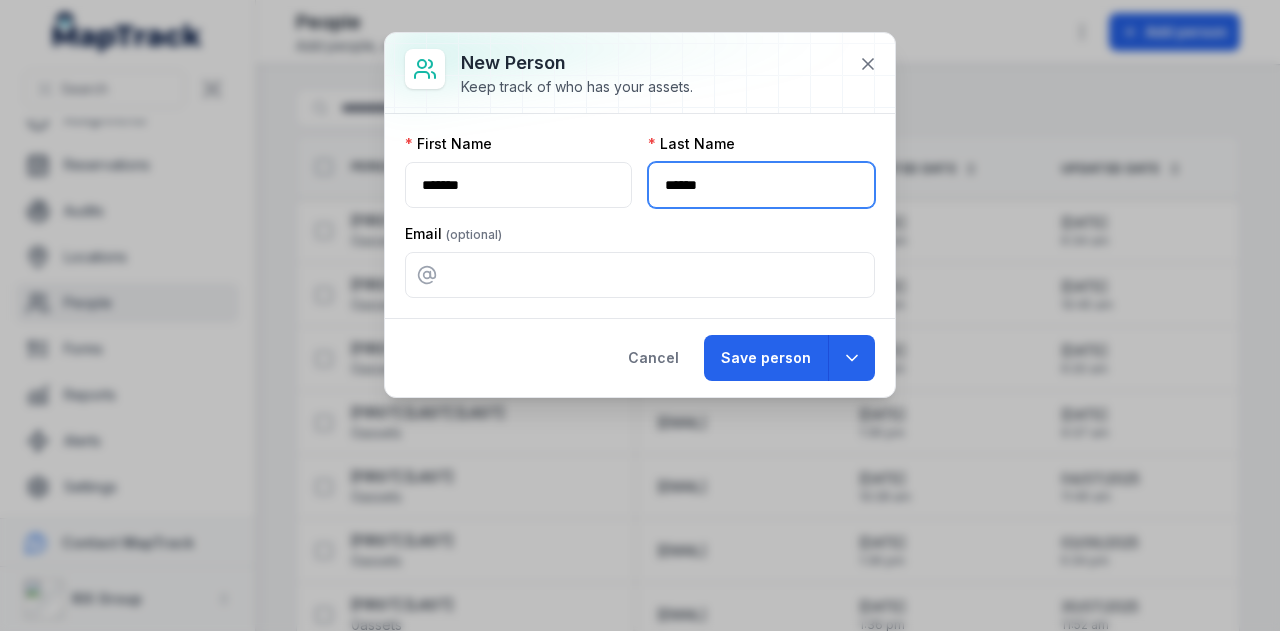 type on "*****" 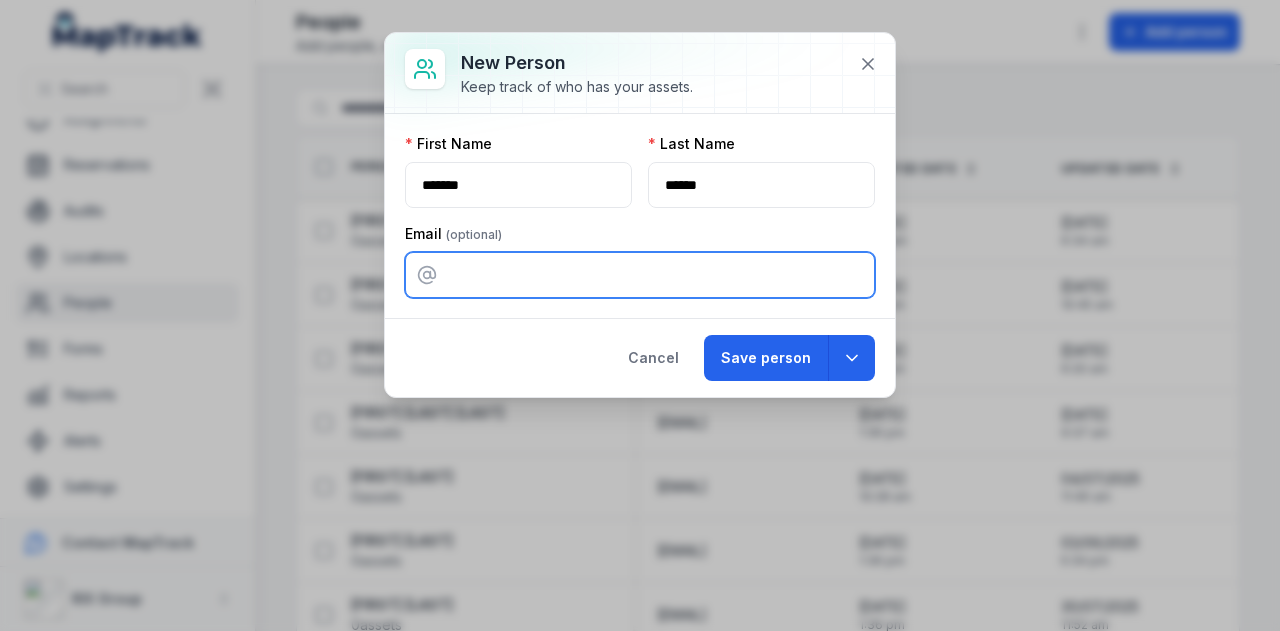 paste on "**********" 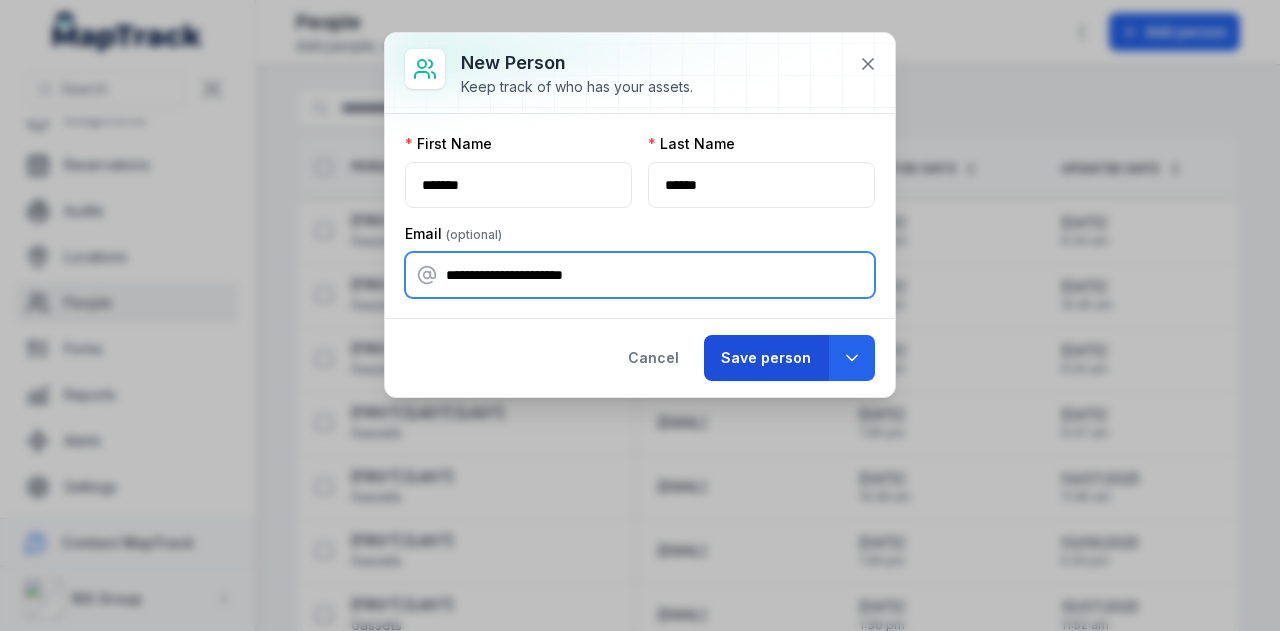 type on "**********" 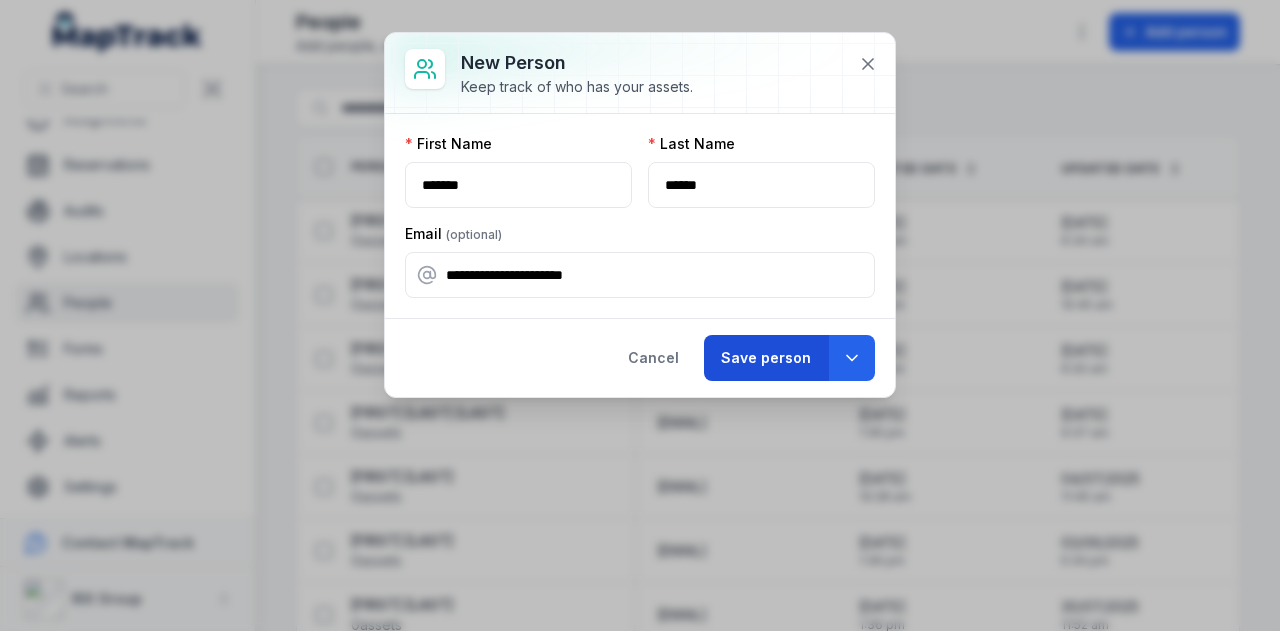 click on "Save person" at bounding box center [766, 358] 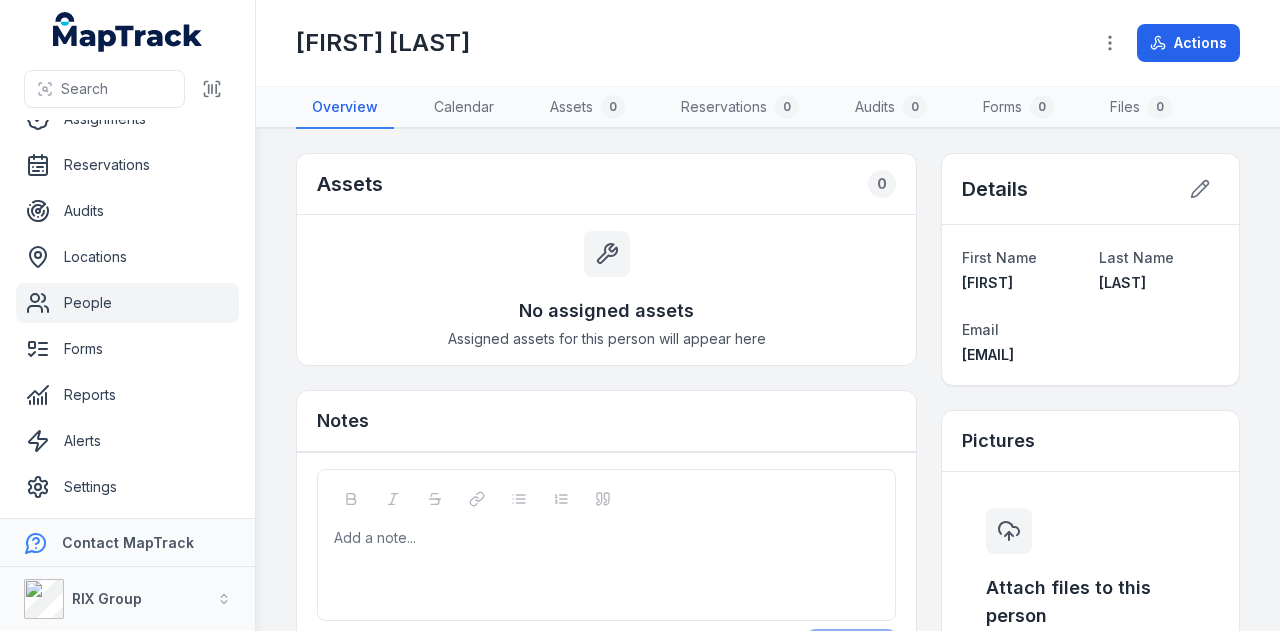 click on "People" at bounding box center (127, 303) 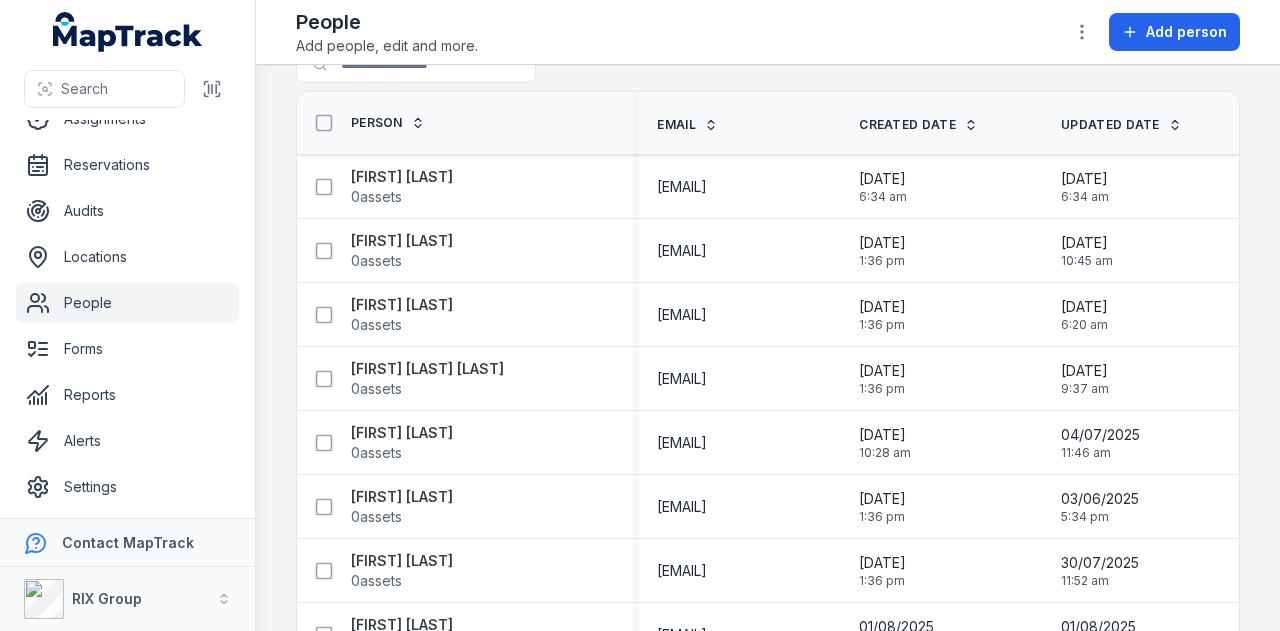 scroll, scrollTop: 0, scrollLeft: 0, axis: both 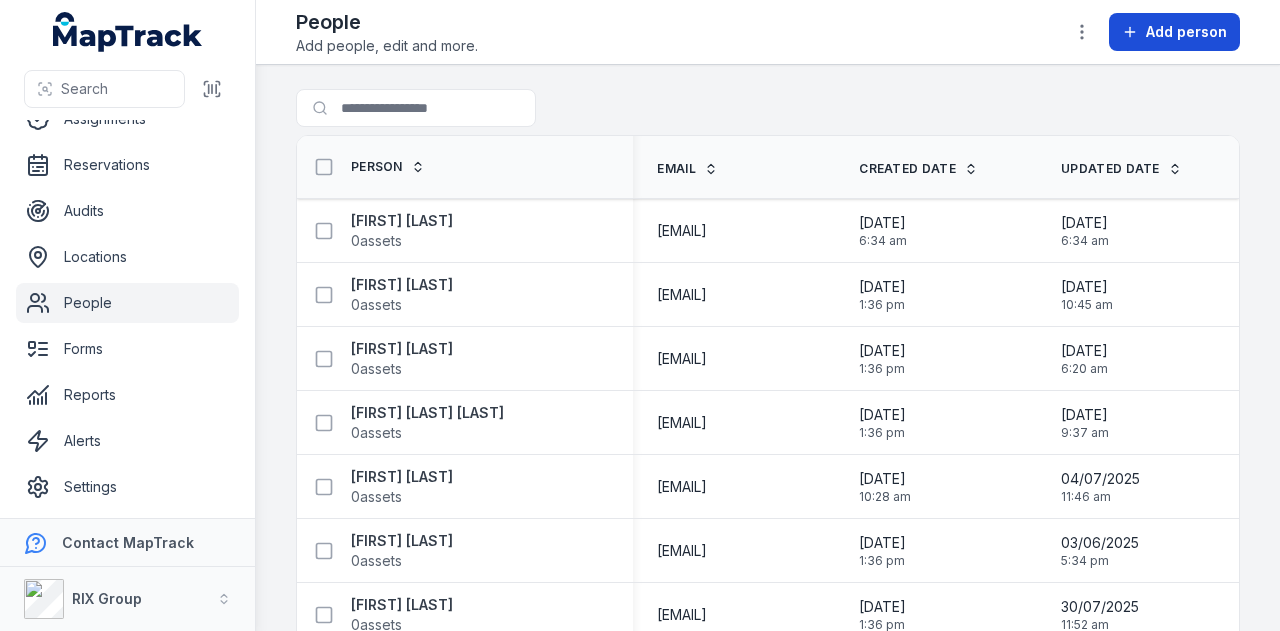 click on "Add person" at bounding box center [1186, 32] 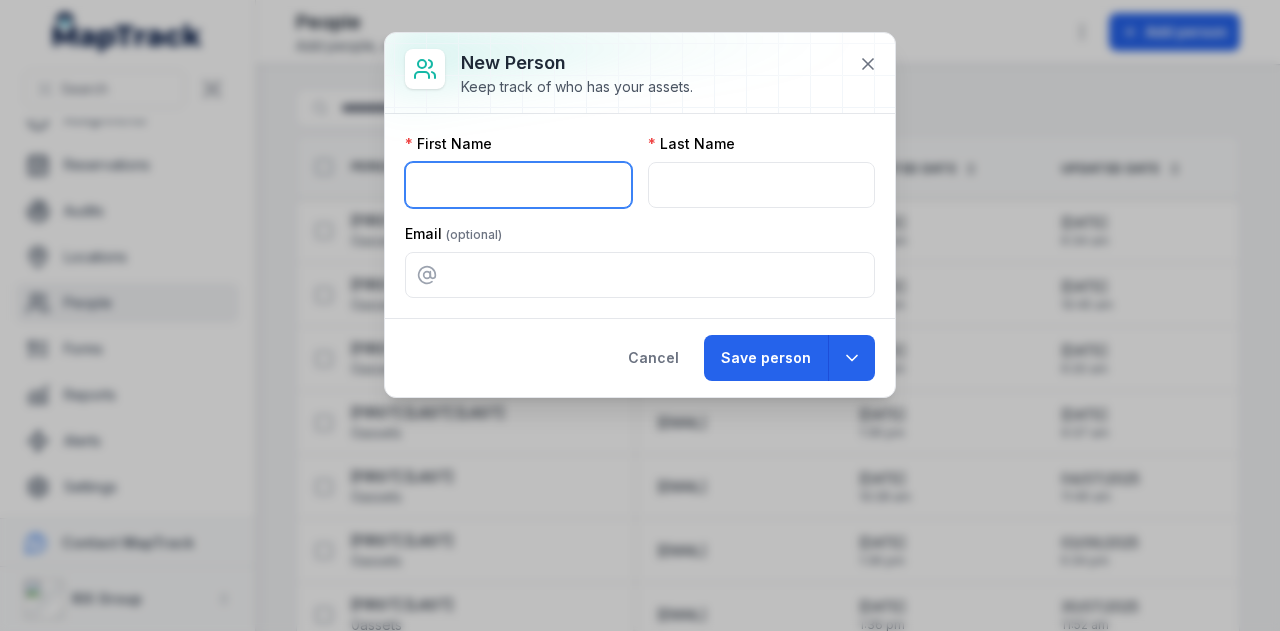 click at bounding box center (518, 185) 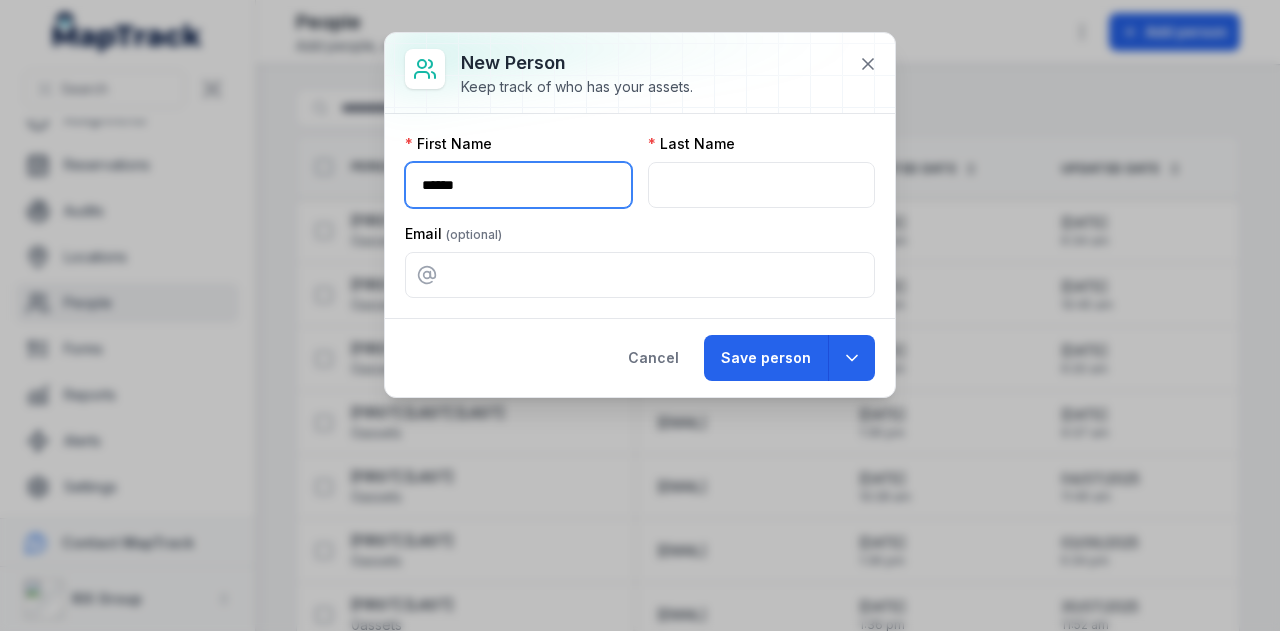 type on "*****" 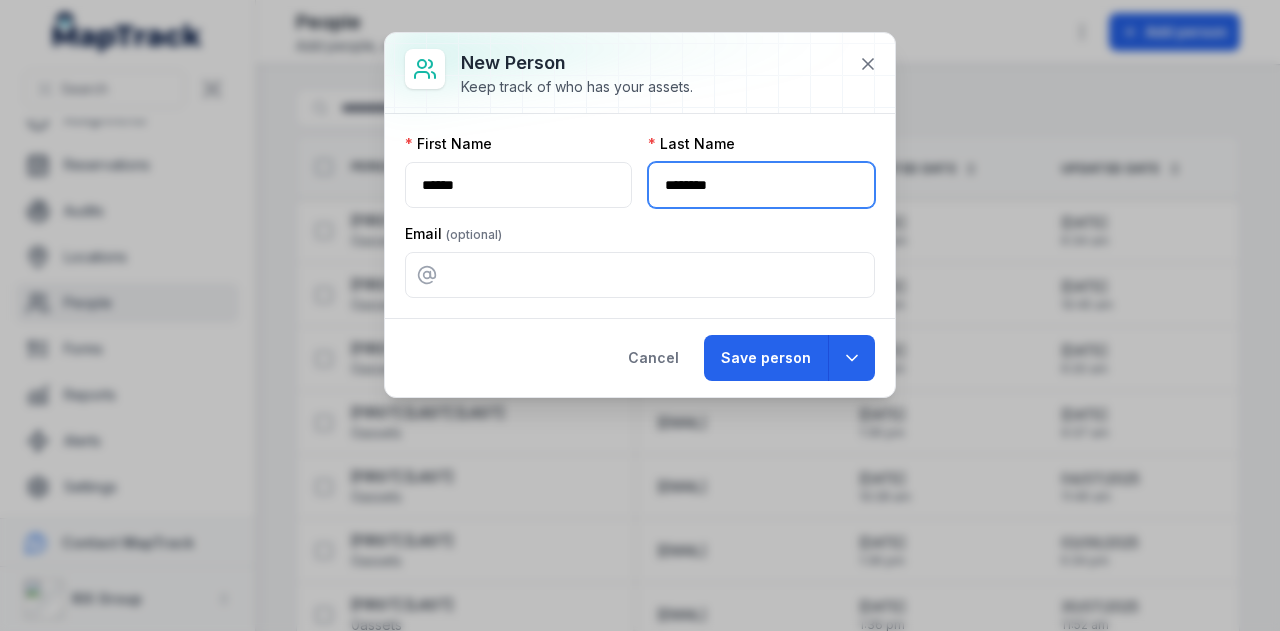 type on "*******" 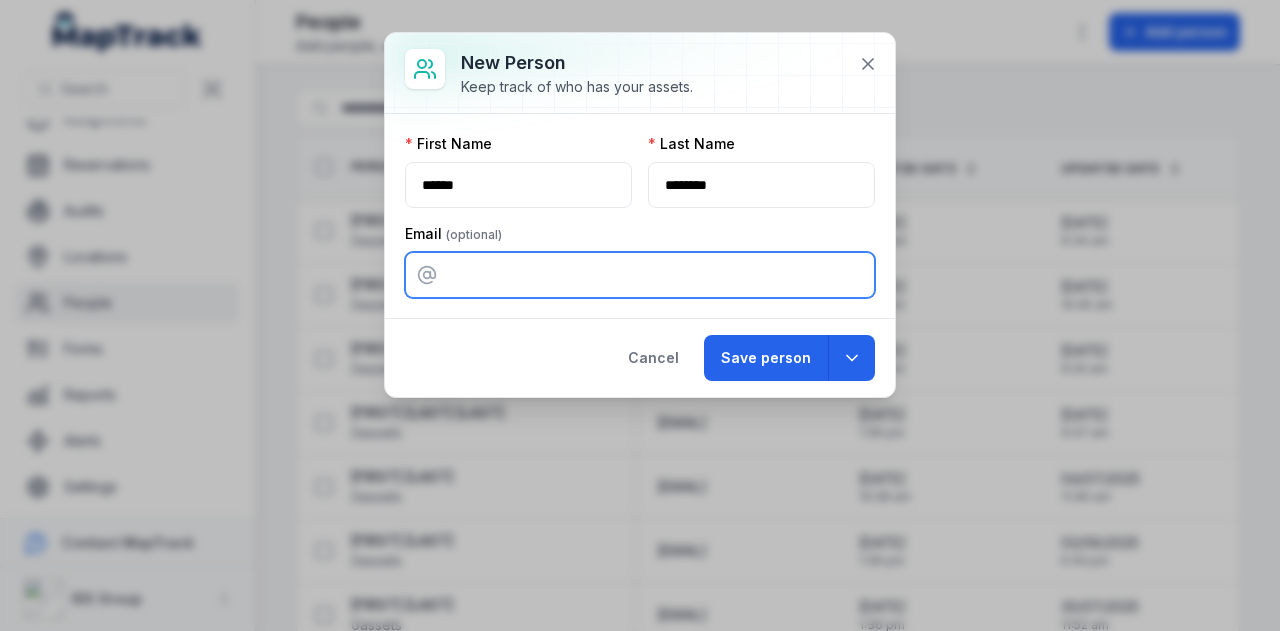paste on "**********" 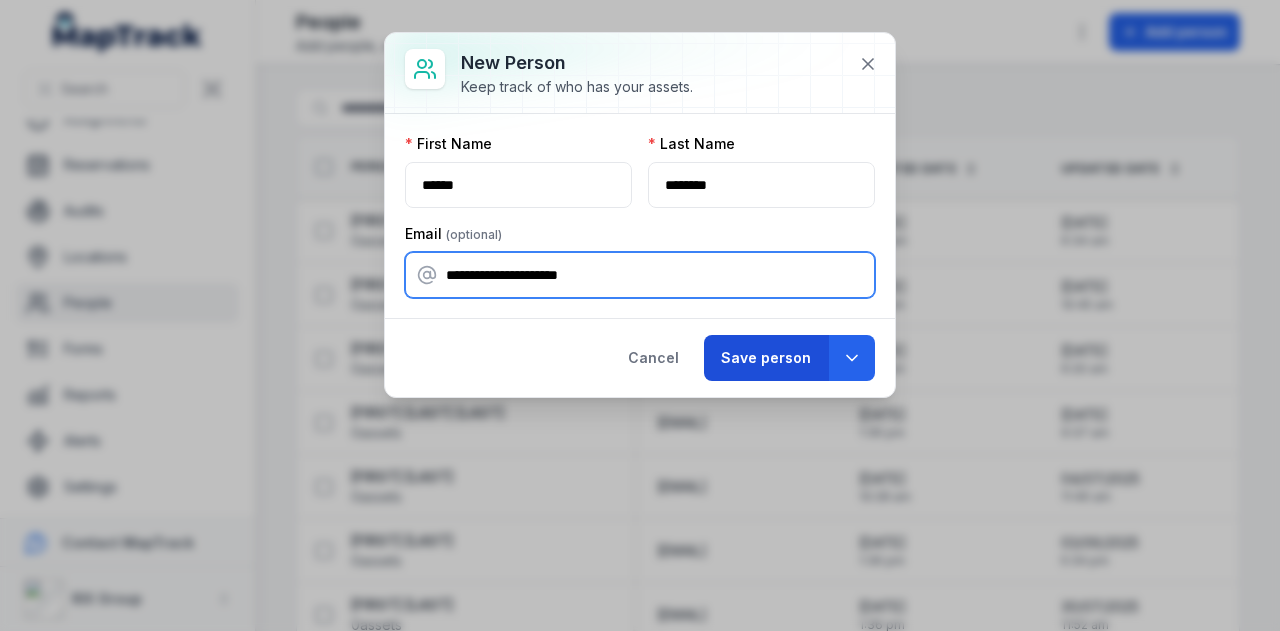 type on "**********" 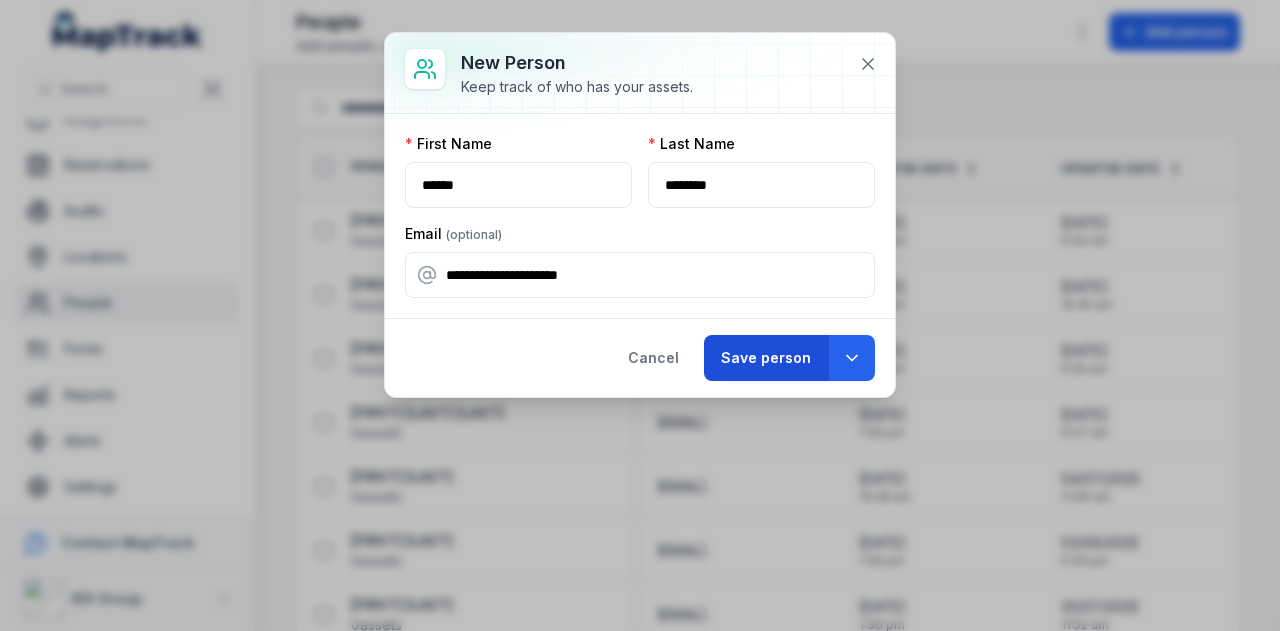 click on "Save person" at bounding box center (766, 358) 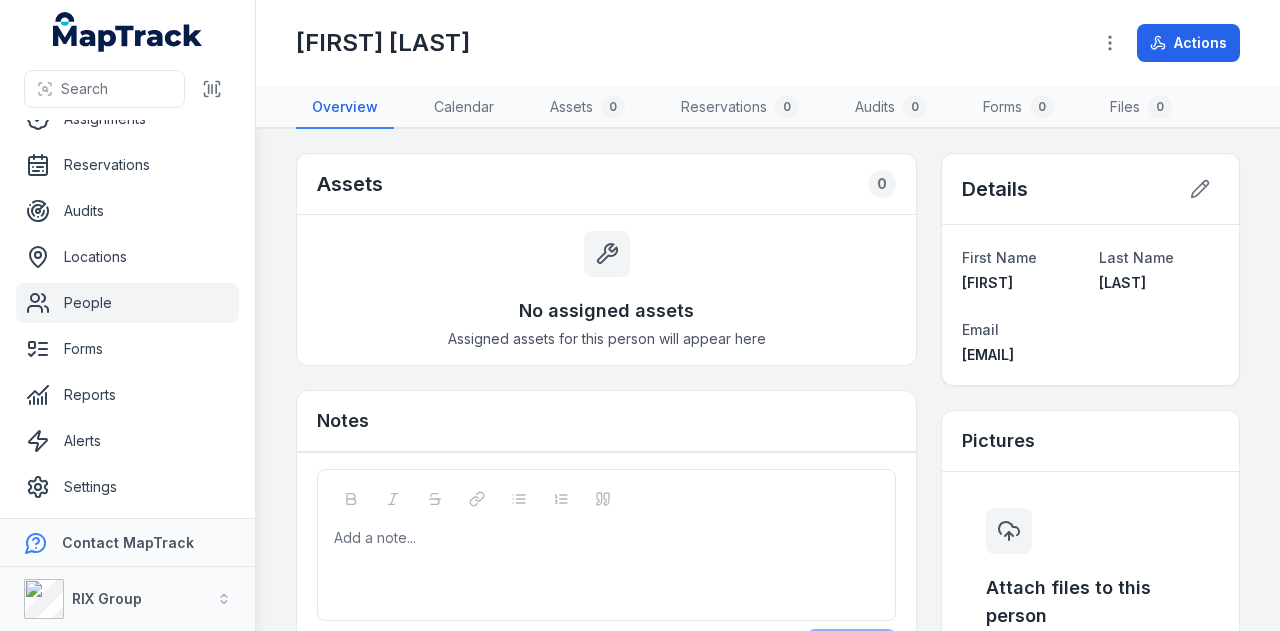 click on "People" at bounding box center [127, 303] 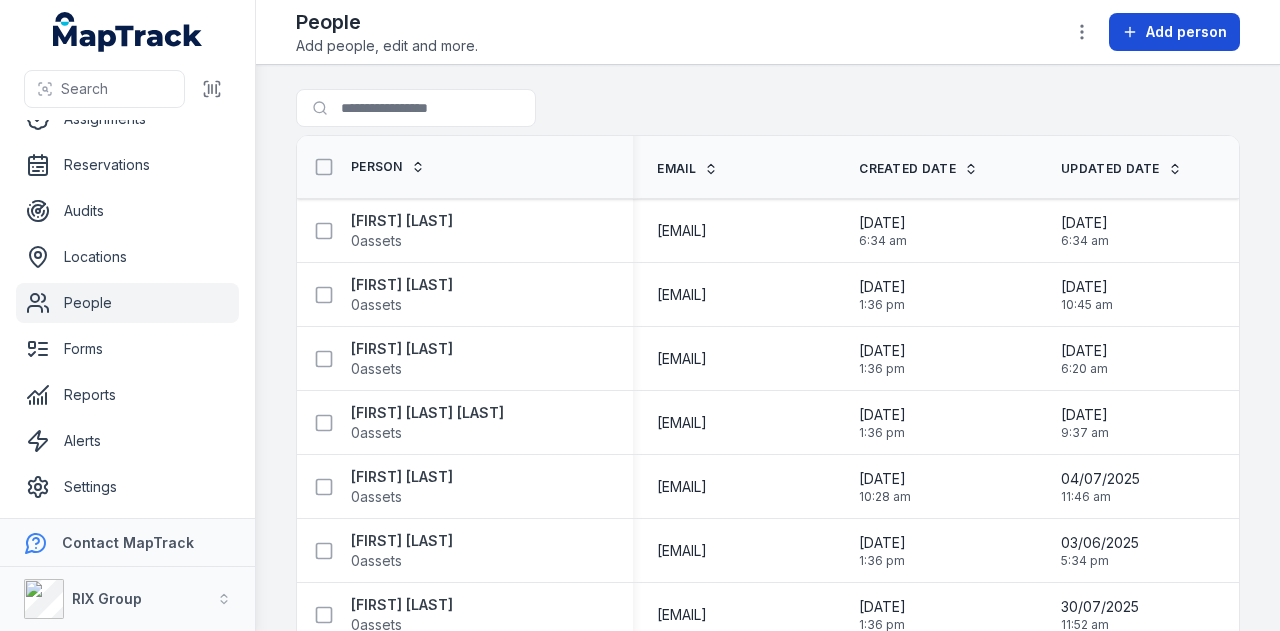 click on "Add person" at bounding box center (1186, 32) 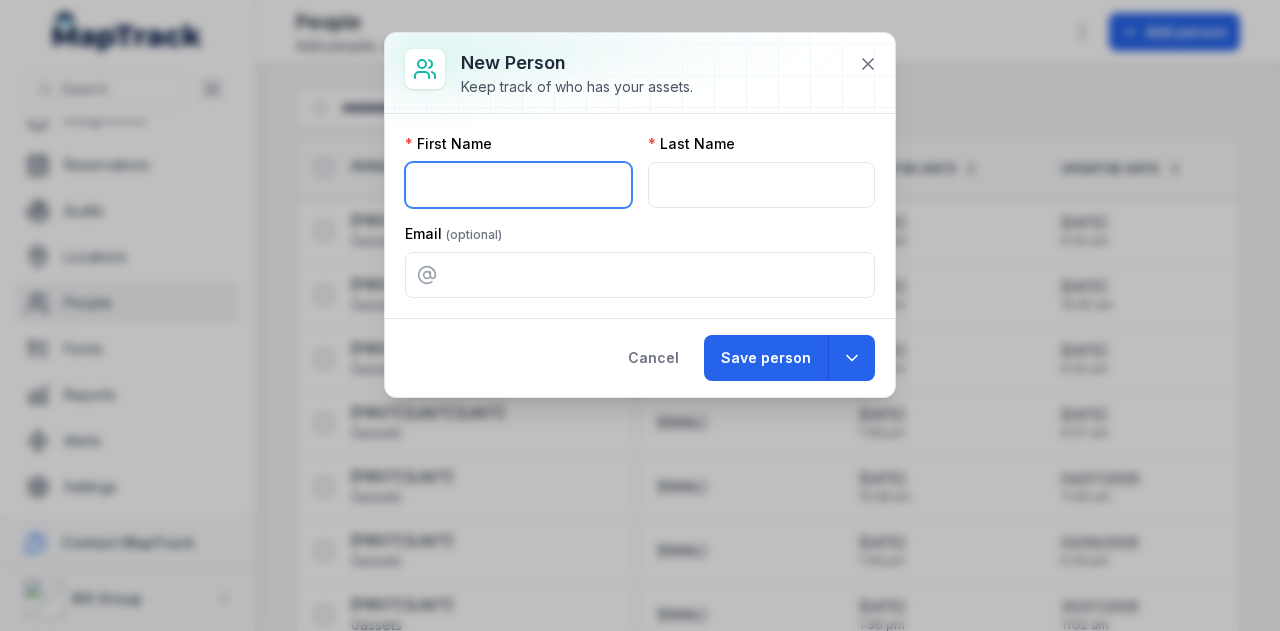 click at bounding box center [518, 185] 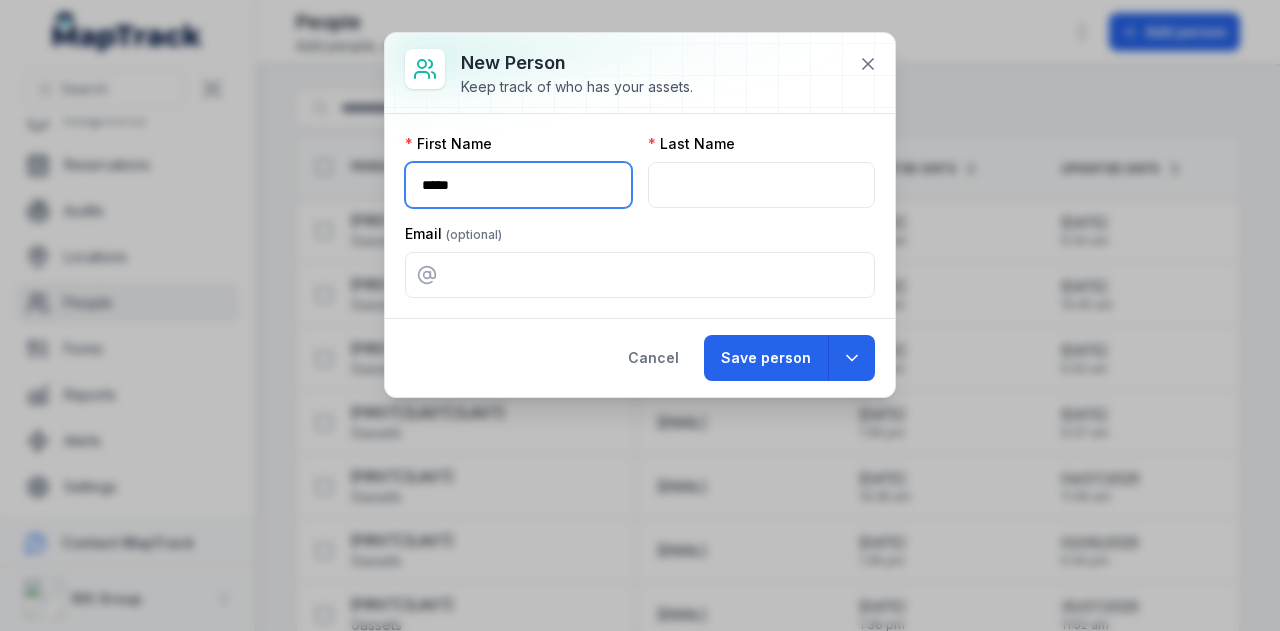 type on "****" 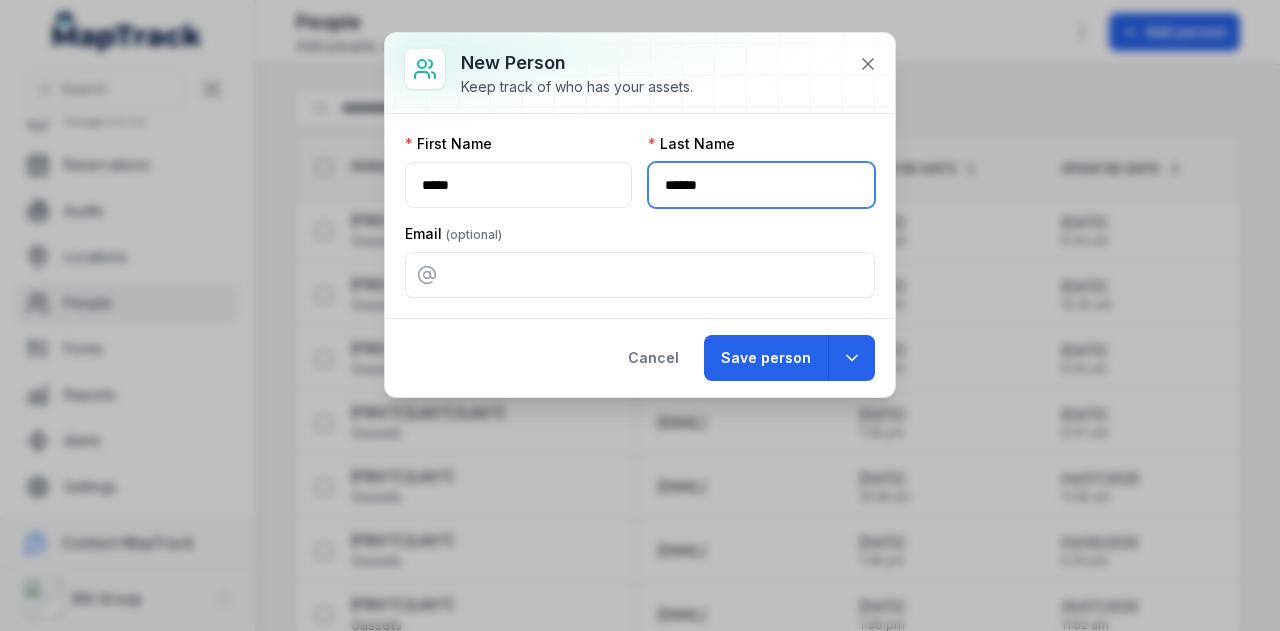 type on "******" 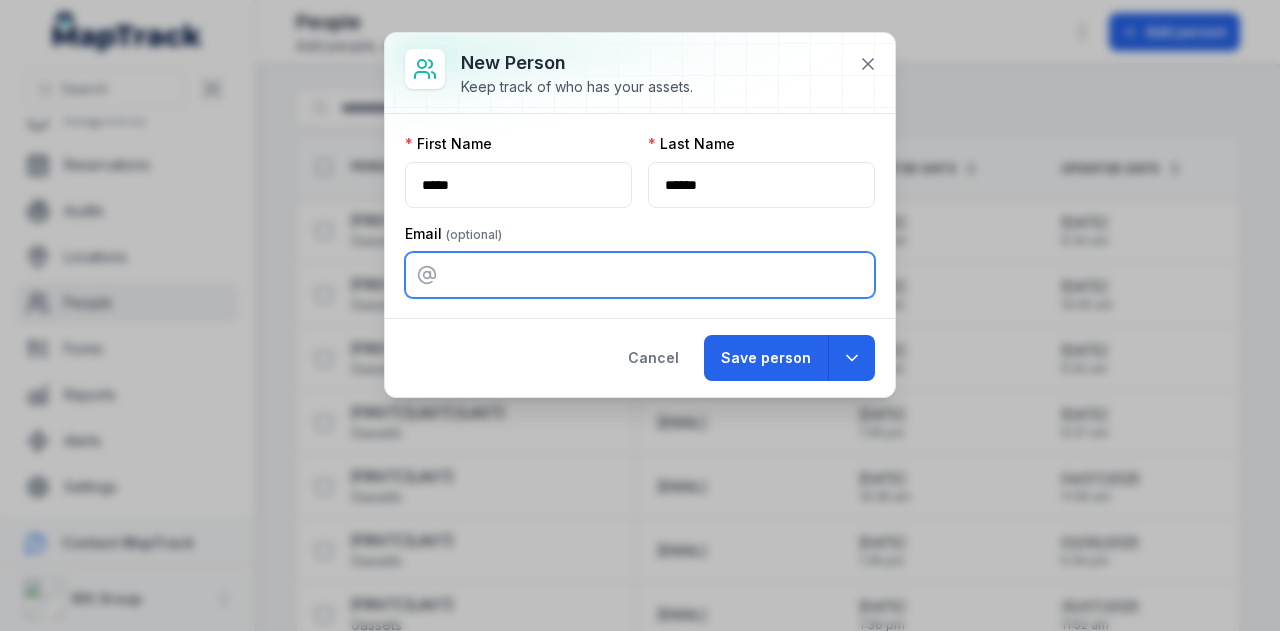 paste on "**********" 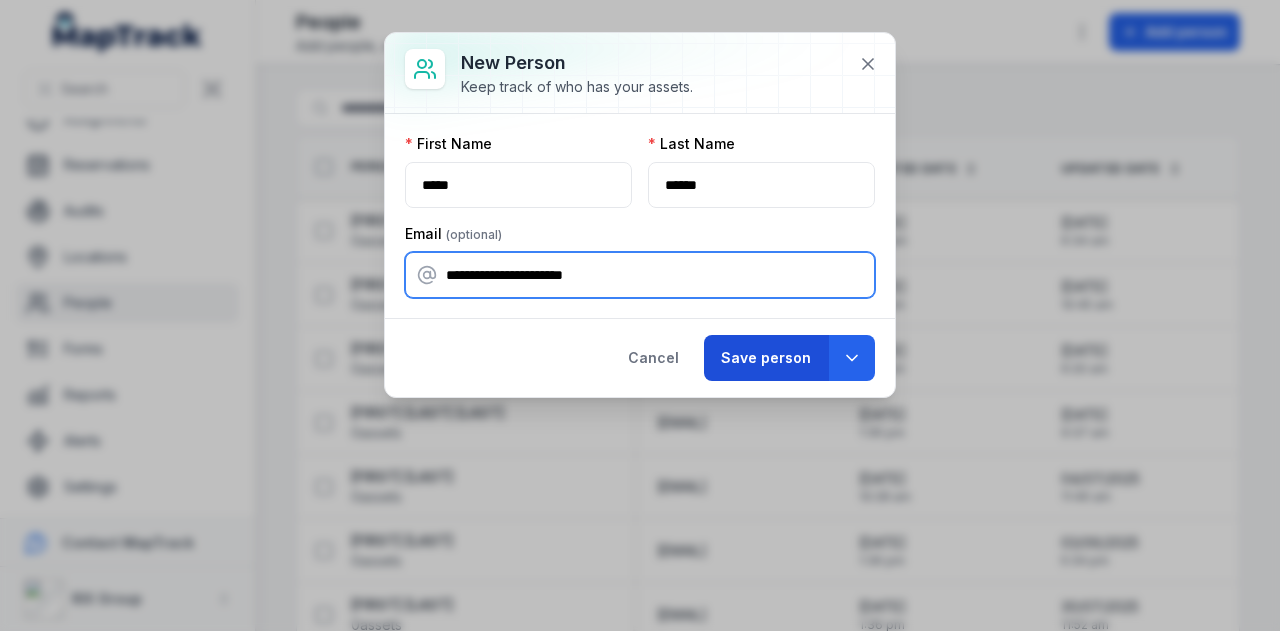 type on "**********" 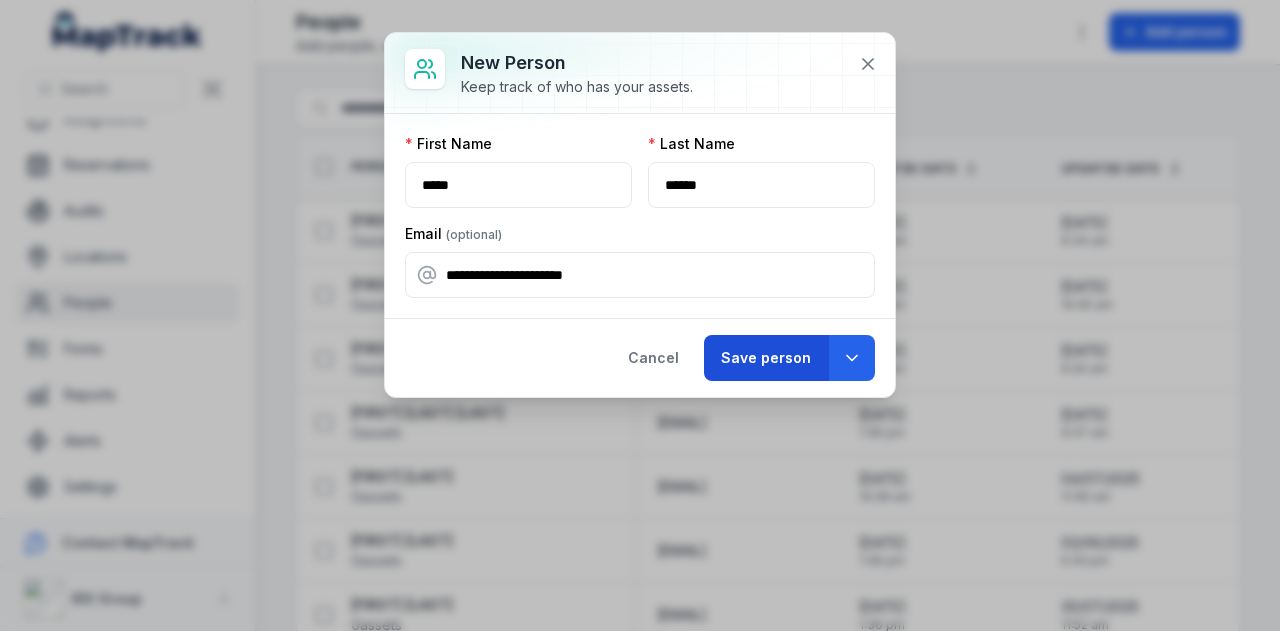 click on "Save person" at bounding box center (766, 358) 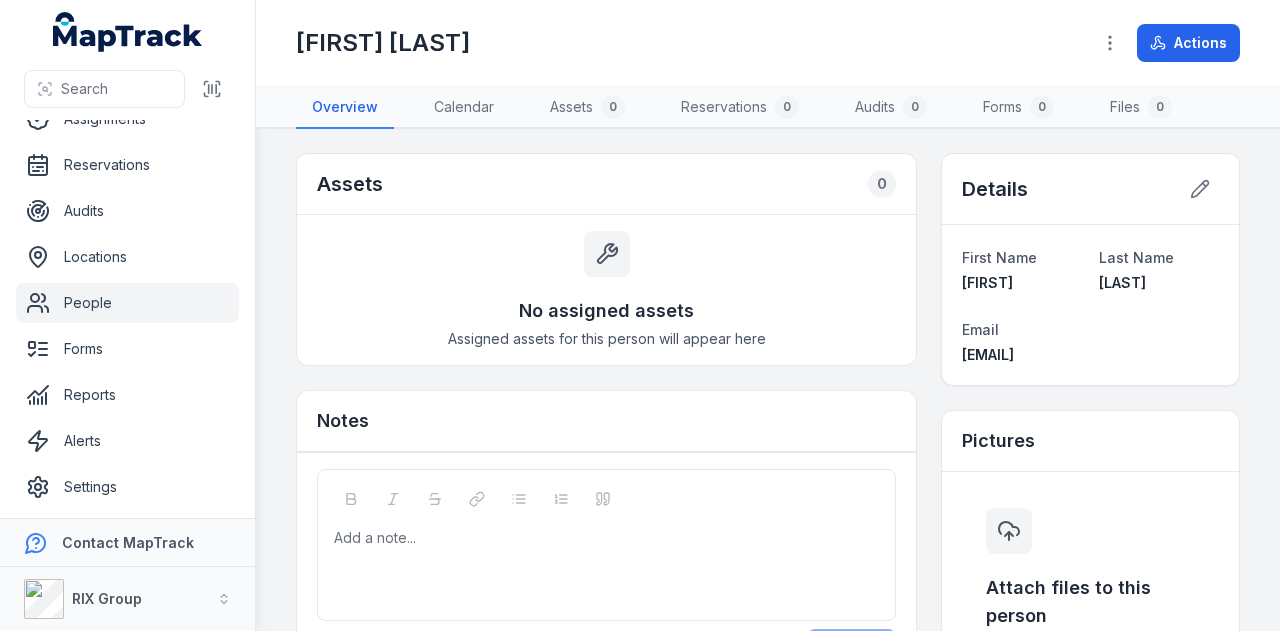 click on "People" at bounding box center [127, 303] 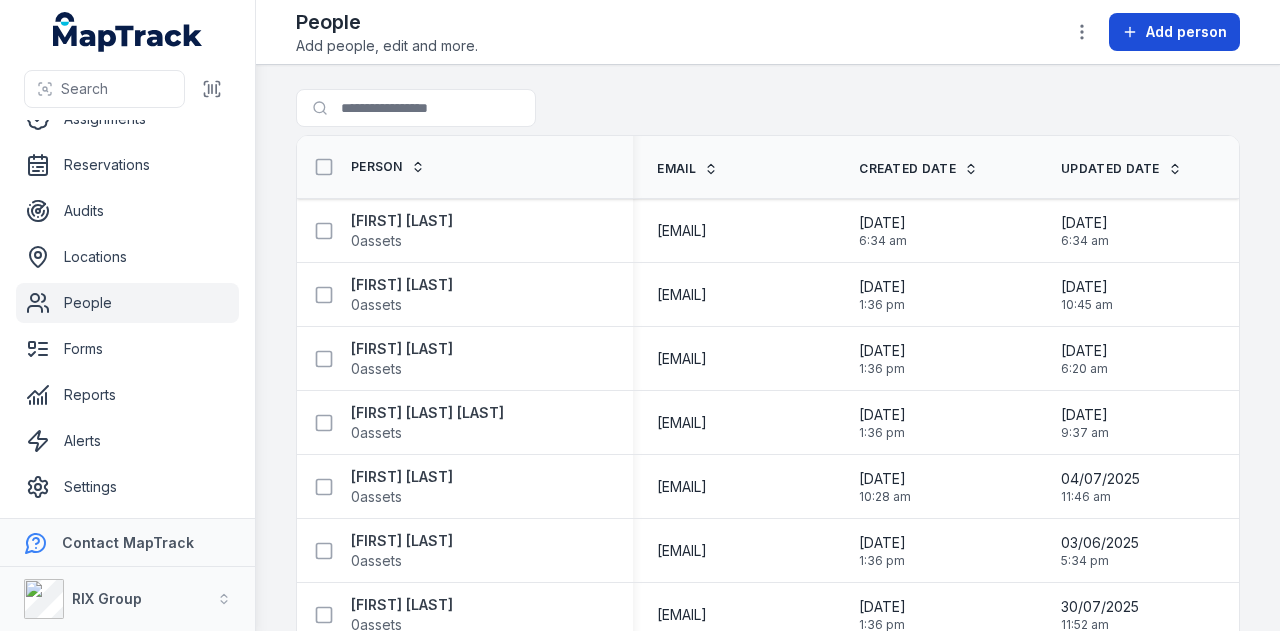 click on "Add person" at bounding box center (1186, 32) 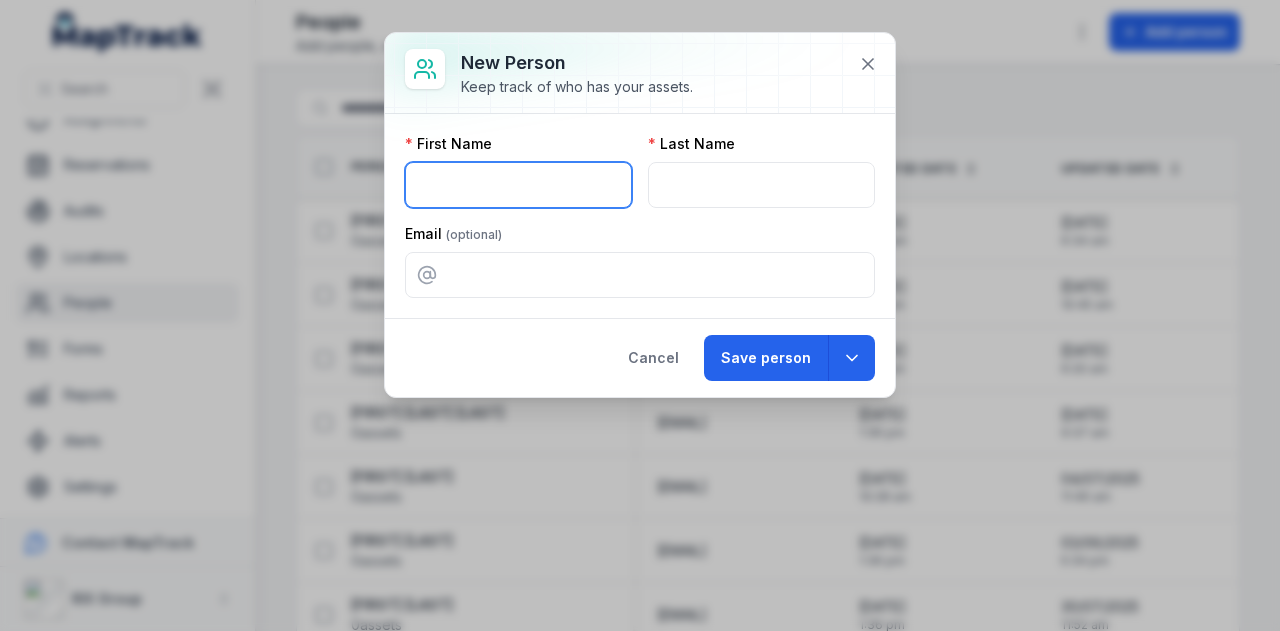 click at bounding box center (518, 185) 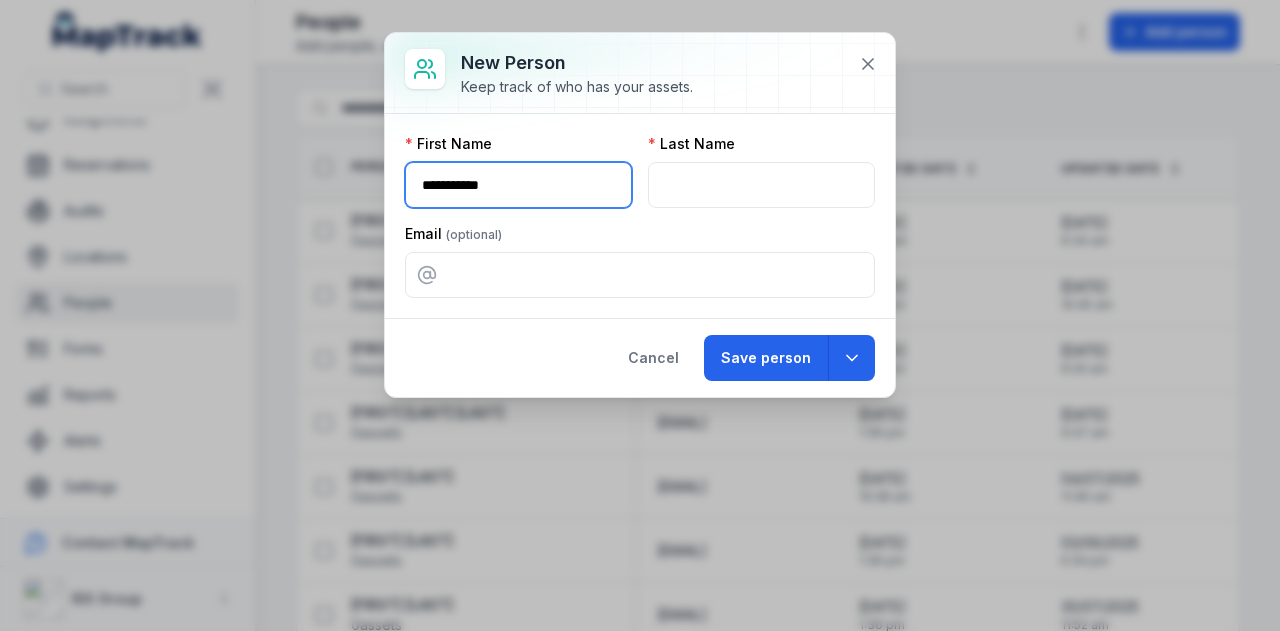 type on "**********" 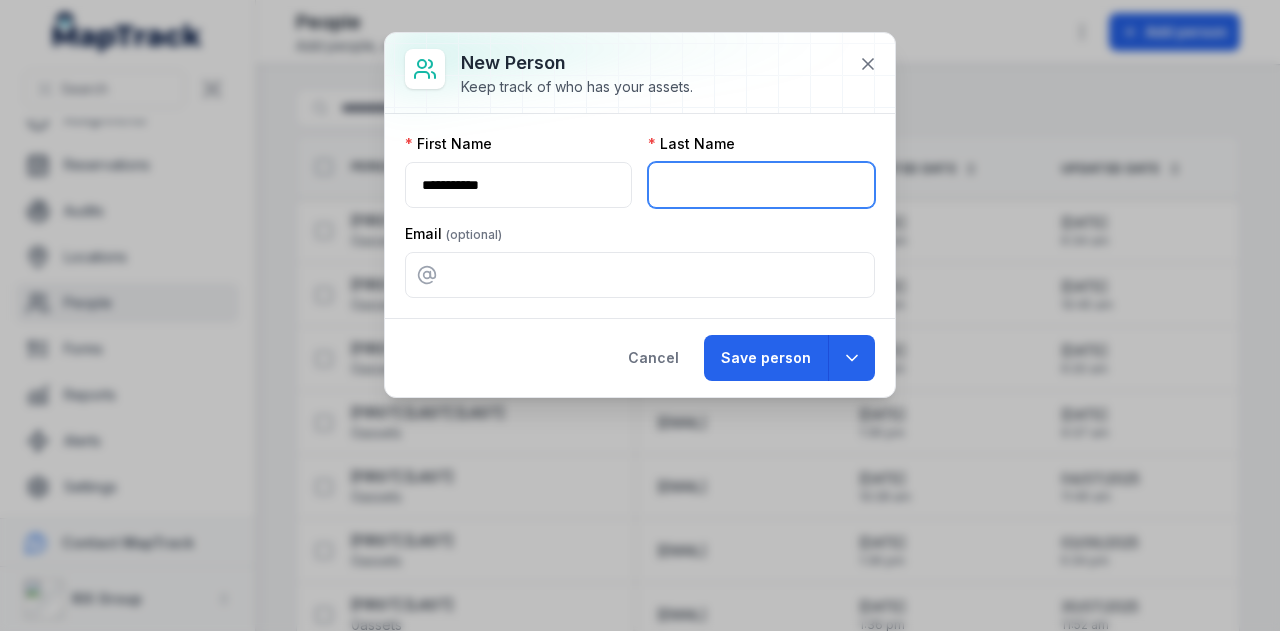 paste on "**********" 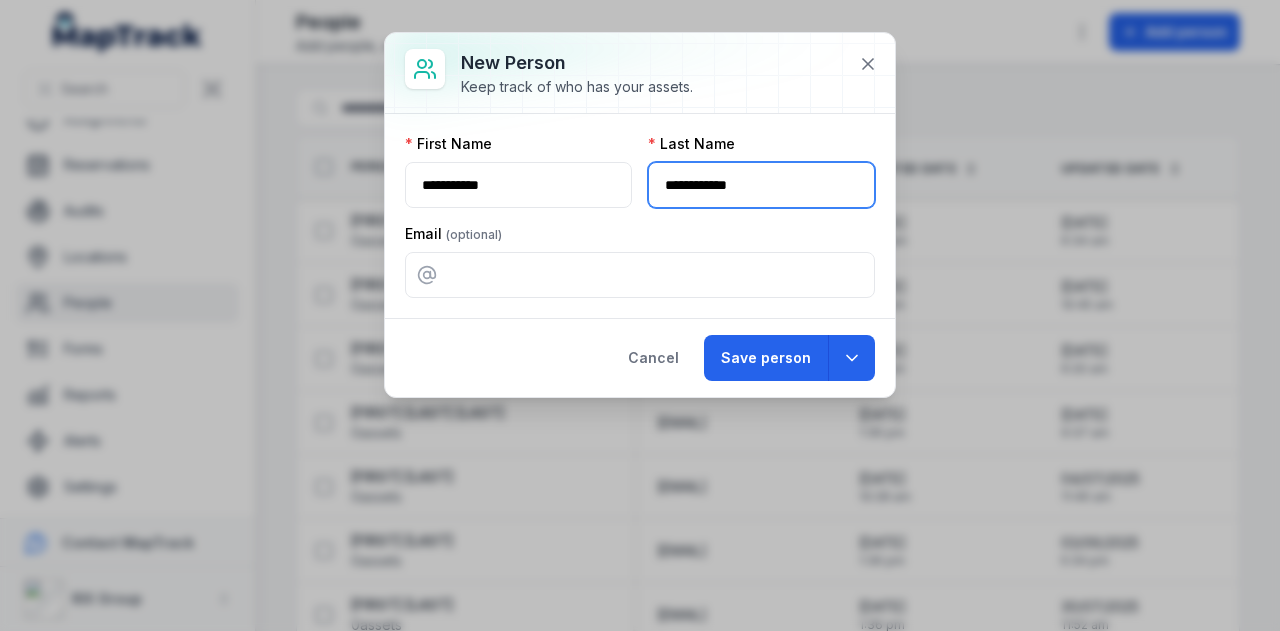 type on "**********" 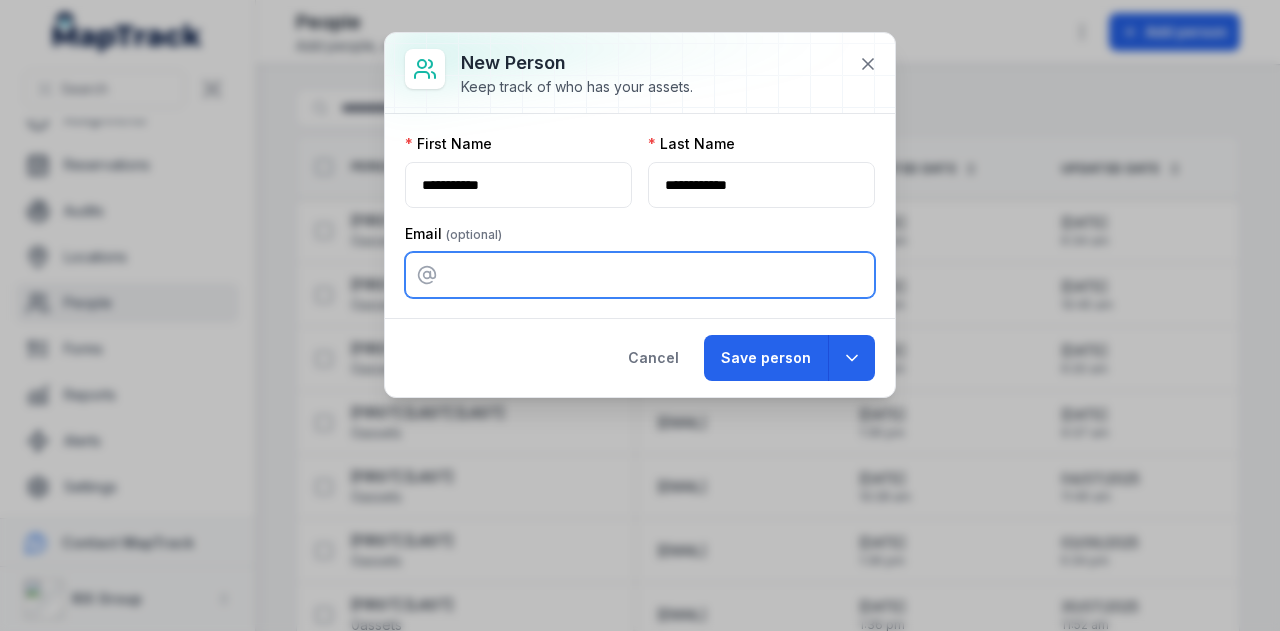paste on "**********" 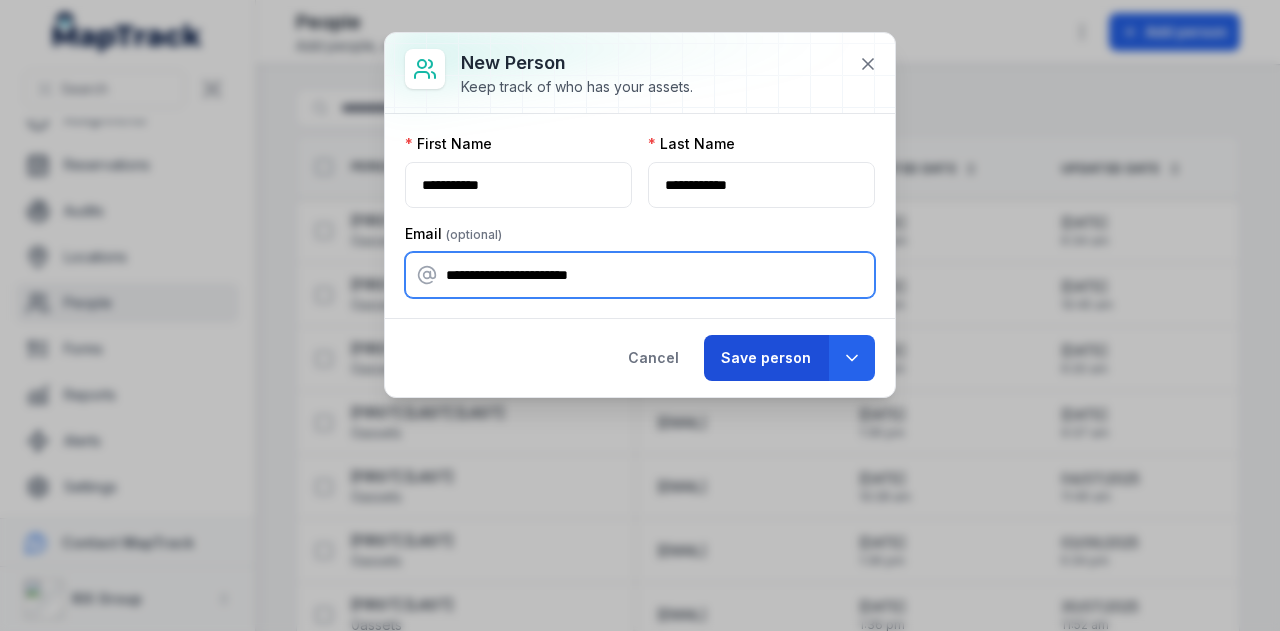 type on "**********" 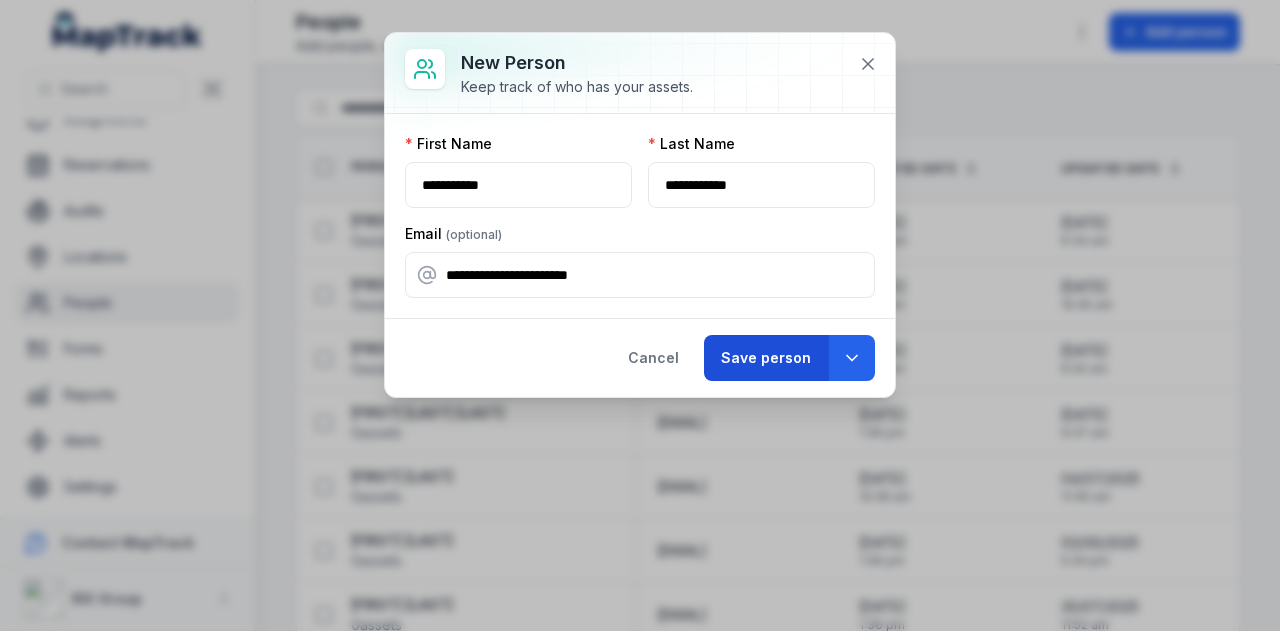 click on "Save person" at bounding box center (766, 358) 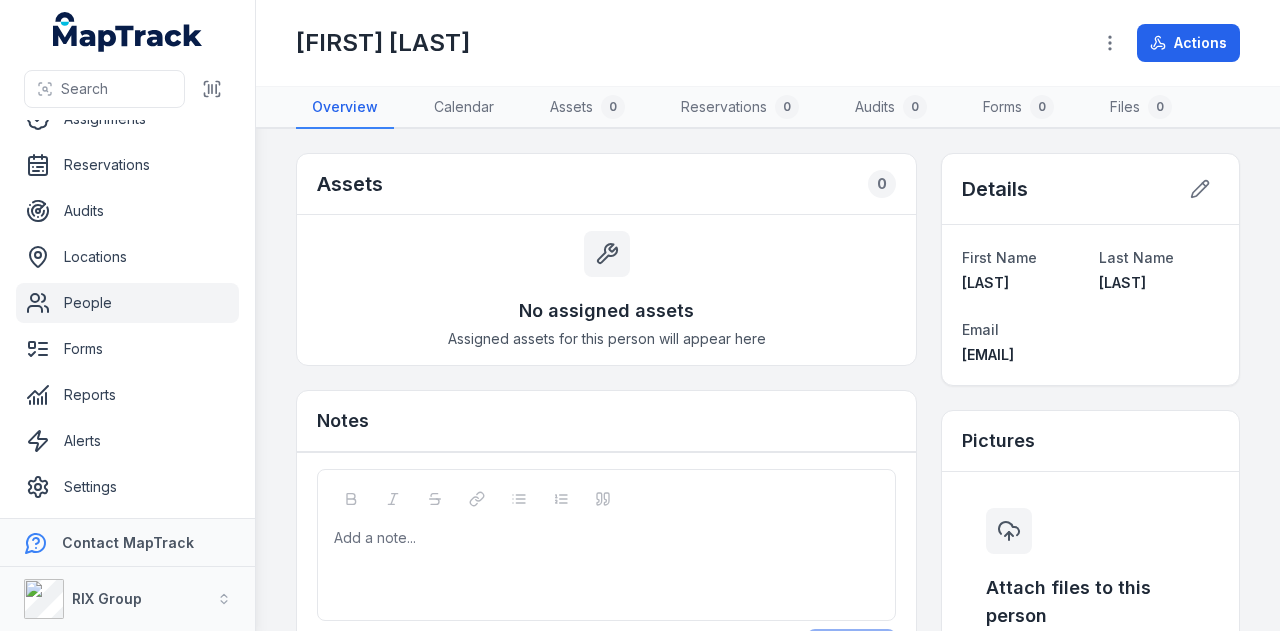 click on "People" at bounding box center [127, 303] 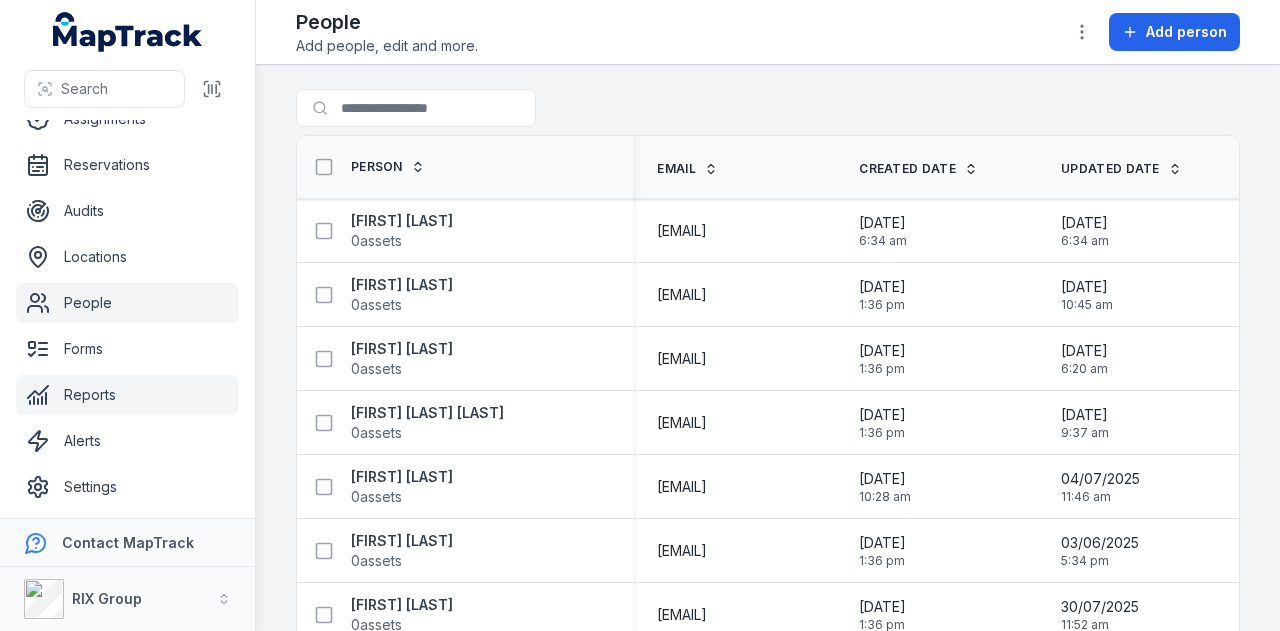 click on "Reports" at bounding box center (127, 395) 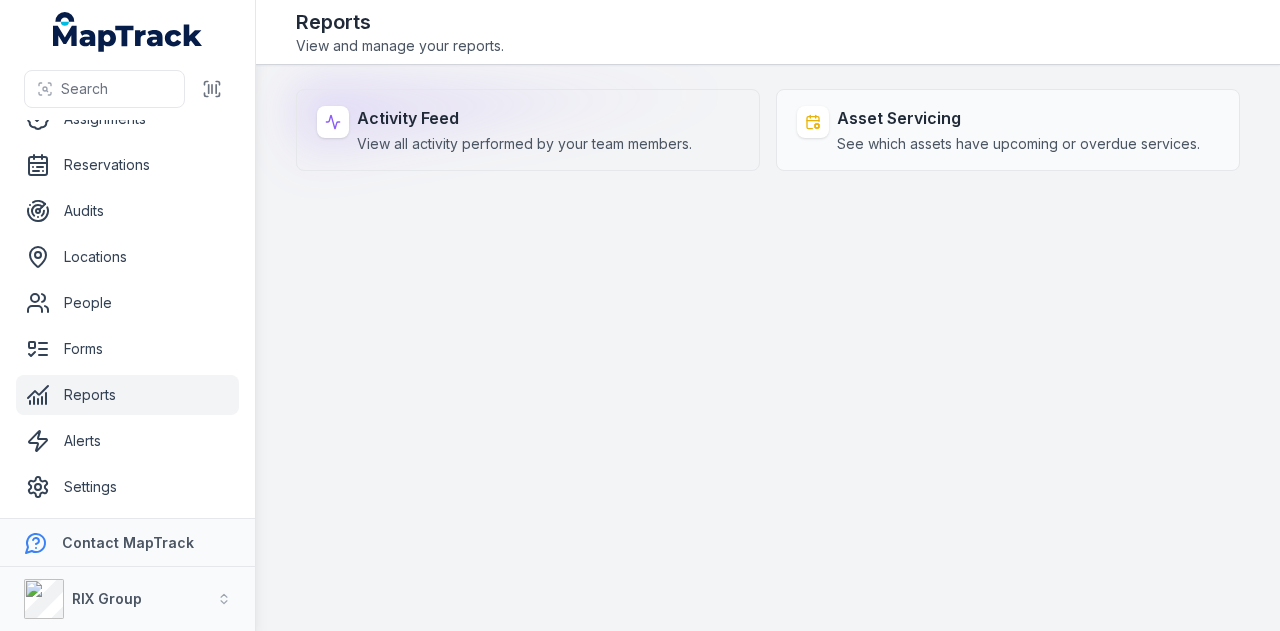 click on "View all activity performed by your team members." at bounding box center (524, 144) 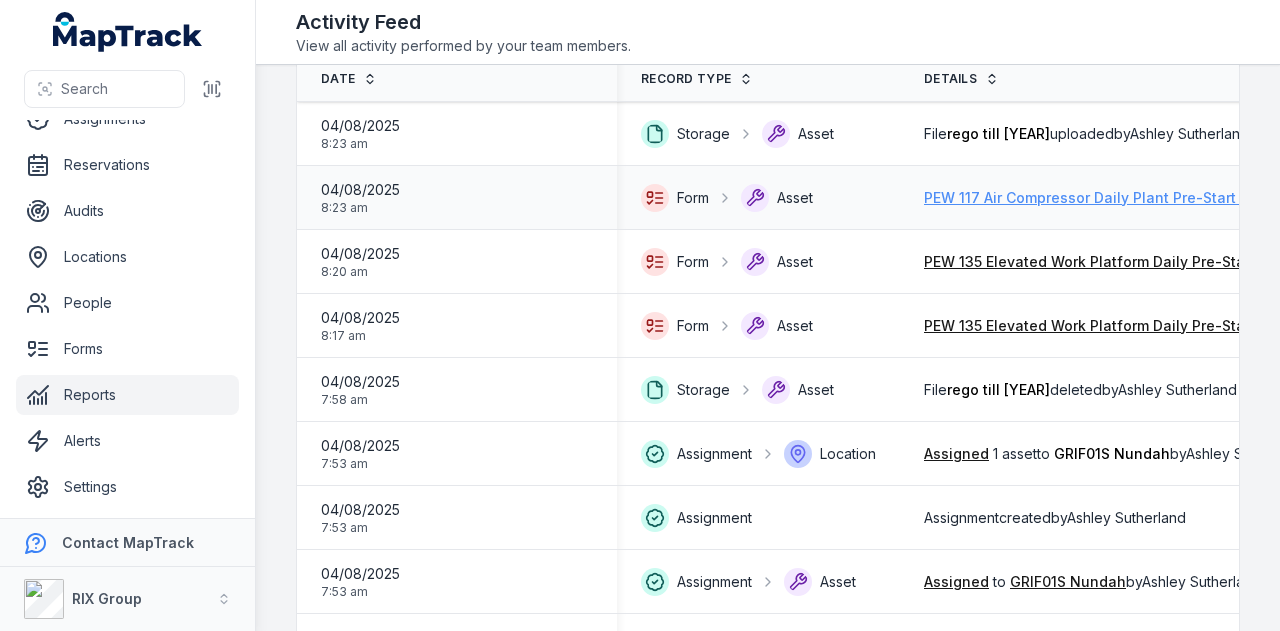 scroll, scrollTop: 0, scrollLeft: 0, axis: both 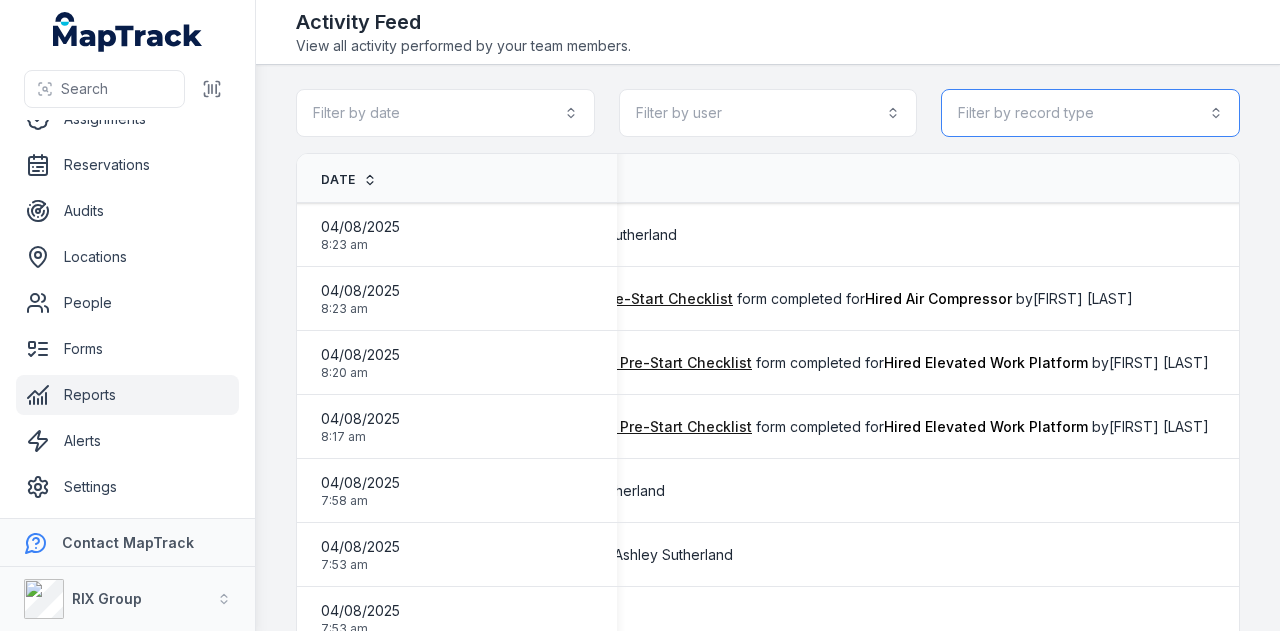 click on "Filter by record type" at bounding box center [1090, 113] 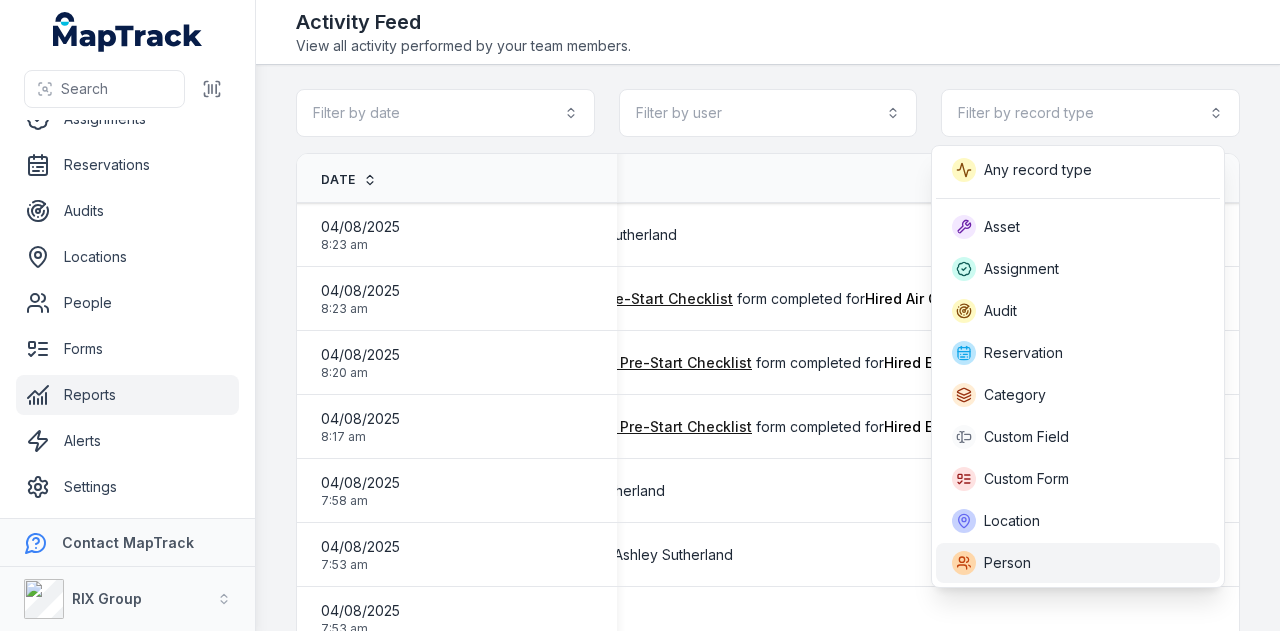 click on "Person" at bounding box center [1078, 563] 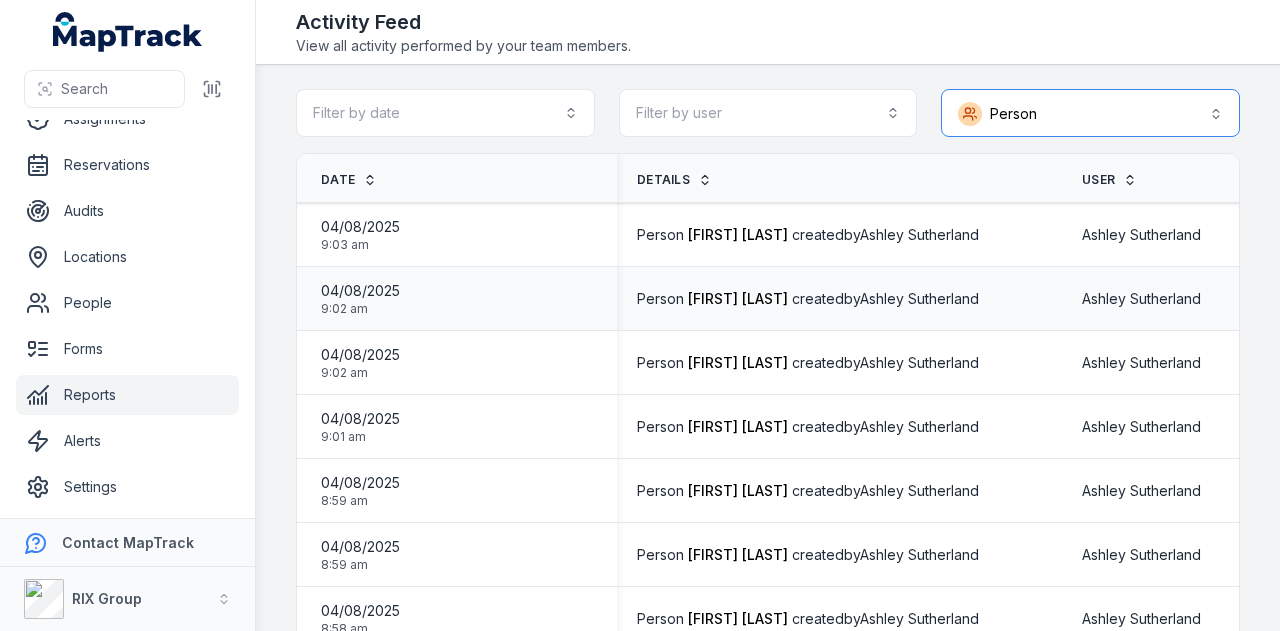scroll, scrollTop: 0, scrollLeft: 196, axis: horizontal 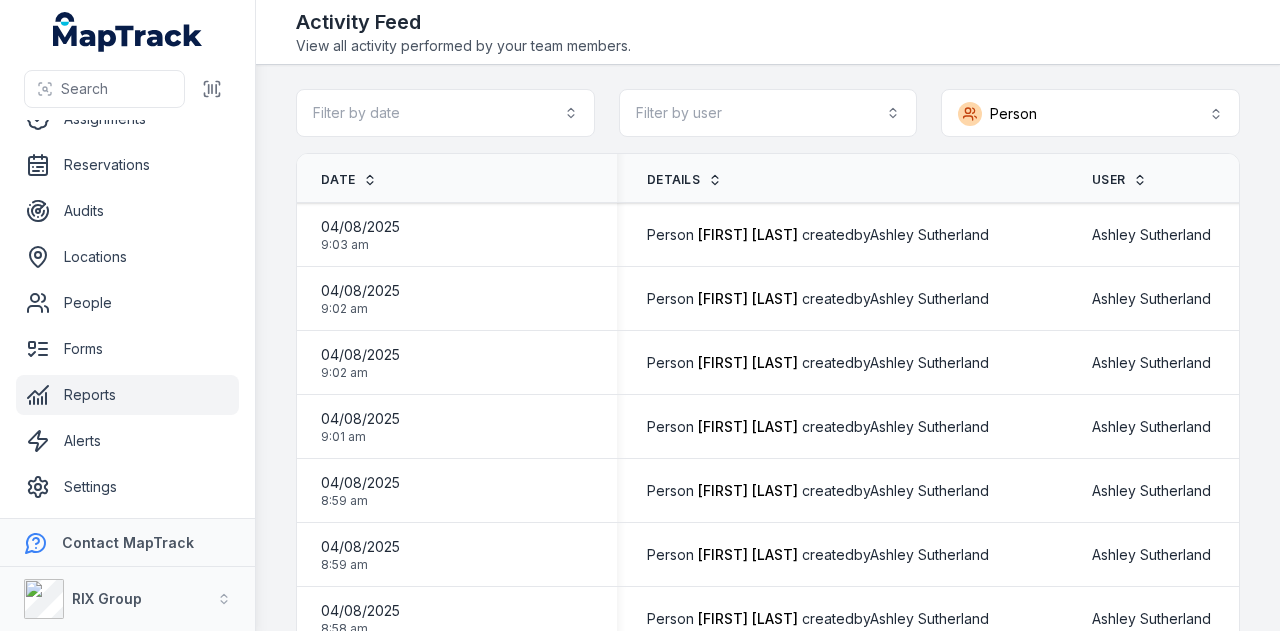 click on "Reports" at bounding box center [127, 395] 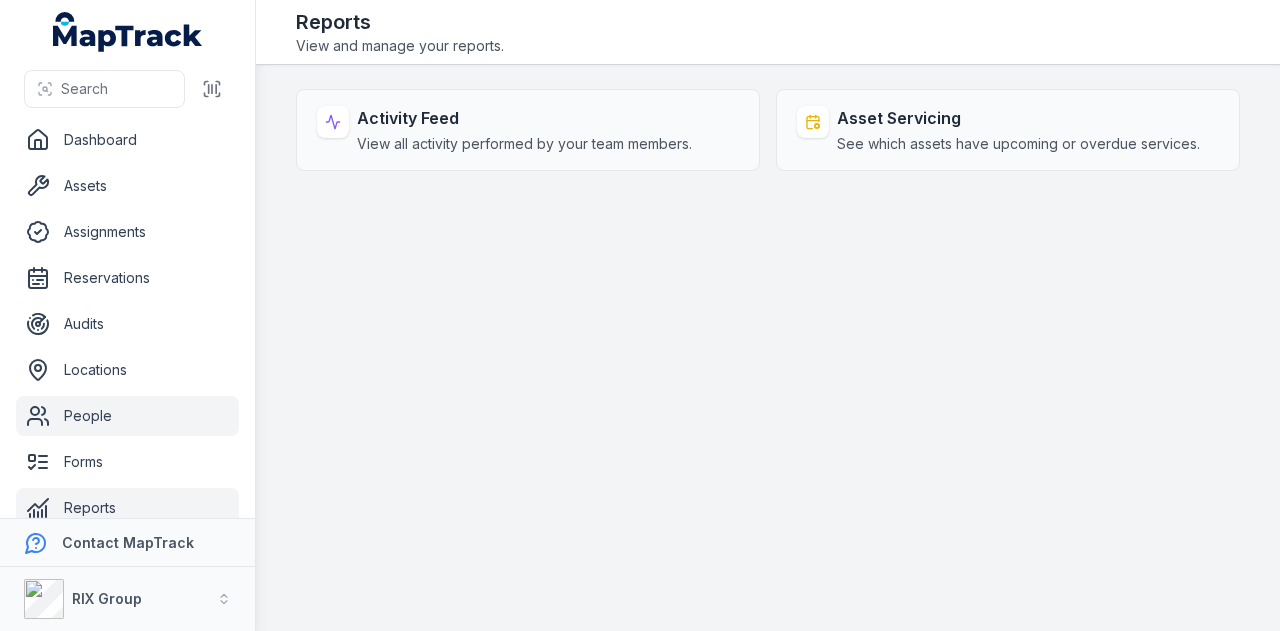 scroll, scrollTop: 113, scrollLeft: 0, axis: vertical 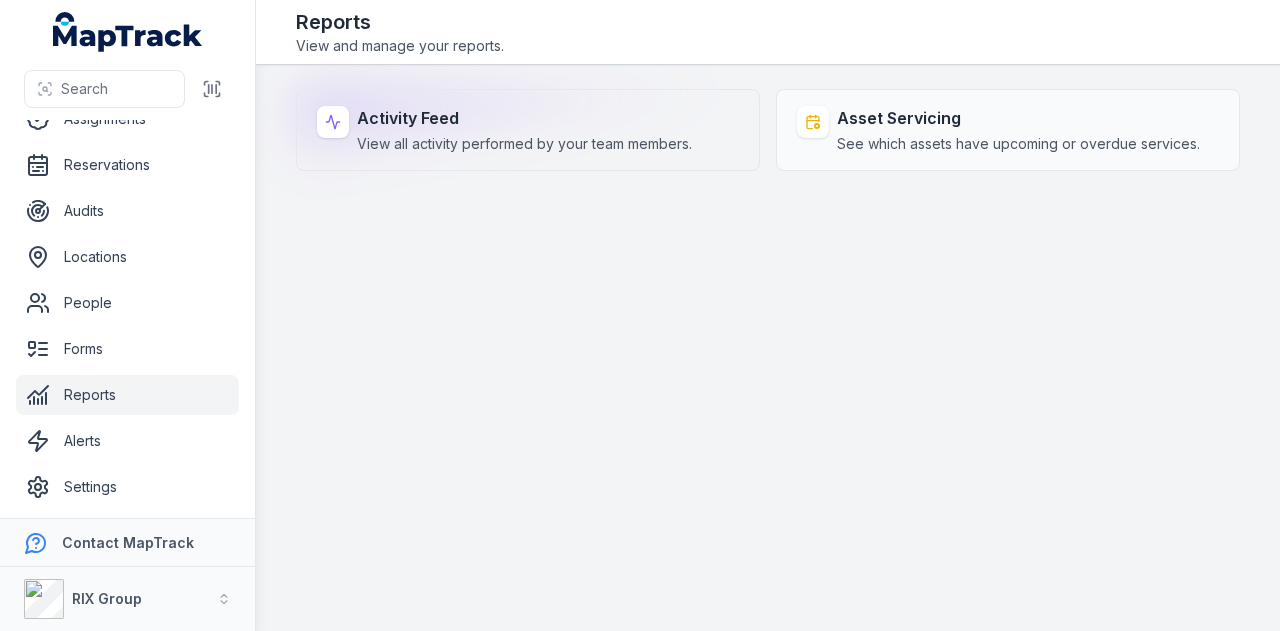 click on "View all activity performed by your team members." at bounding box center [524, 144] 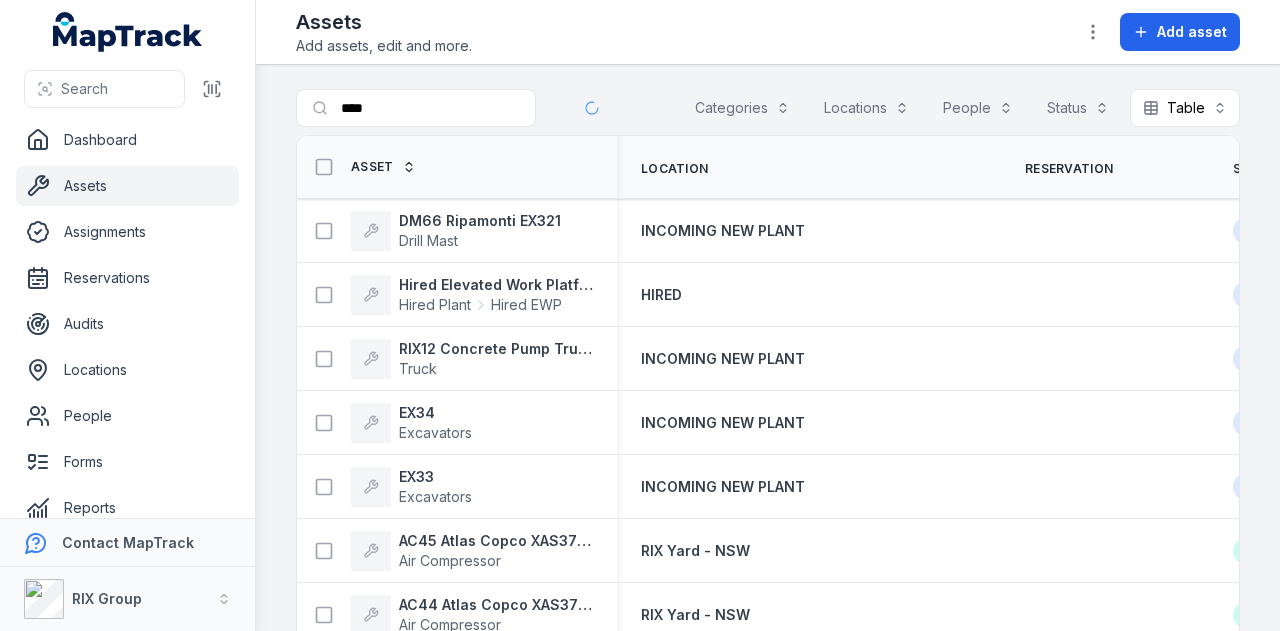 scroll, scrollTop: 0, scrollLeft: 0, axis: both 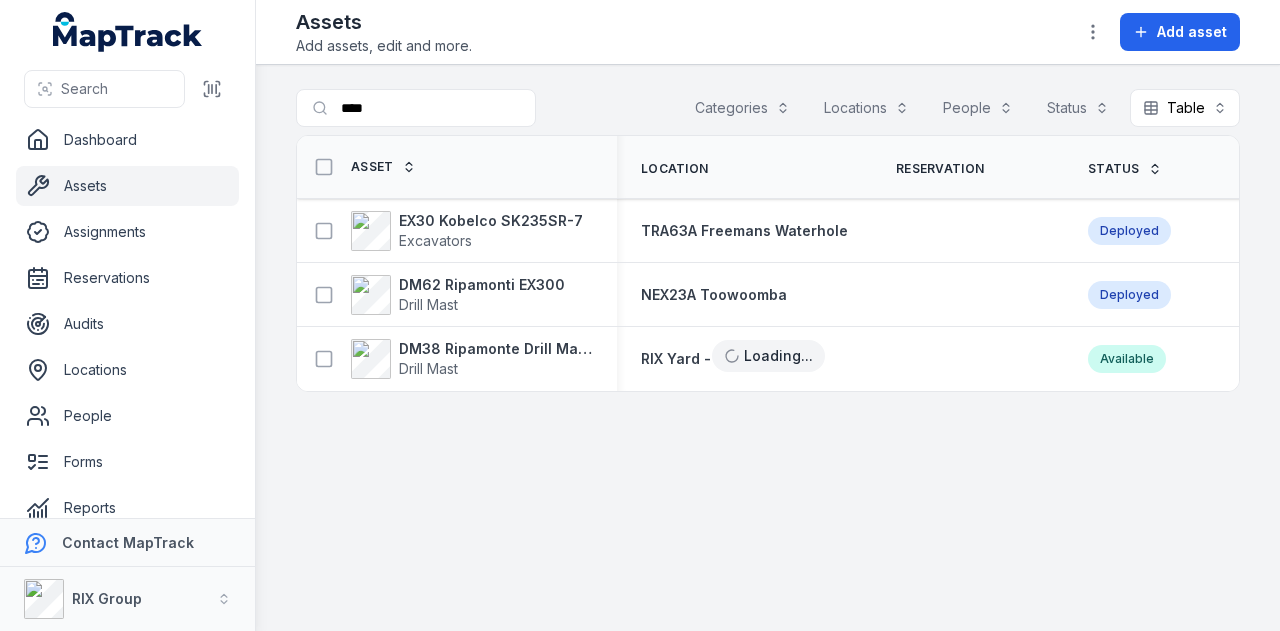 type on "****" 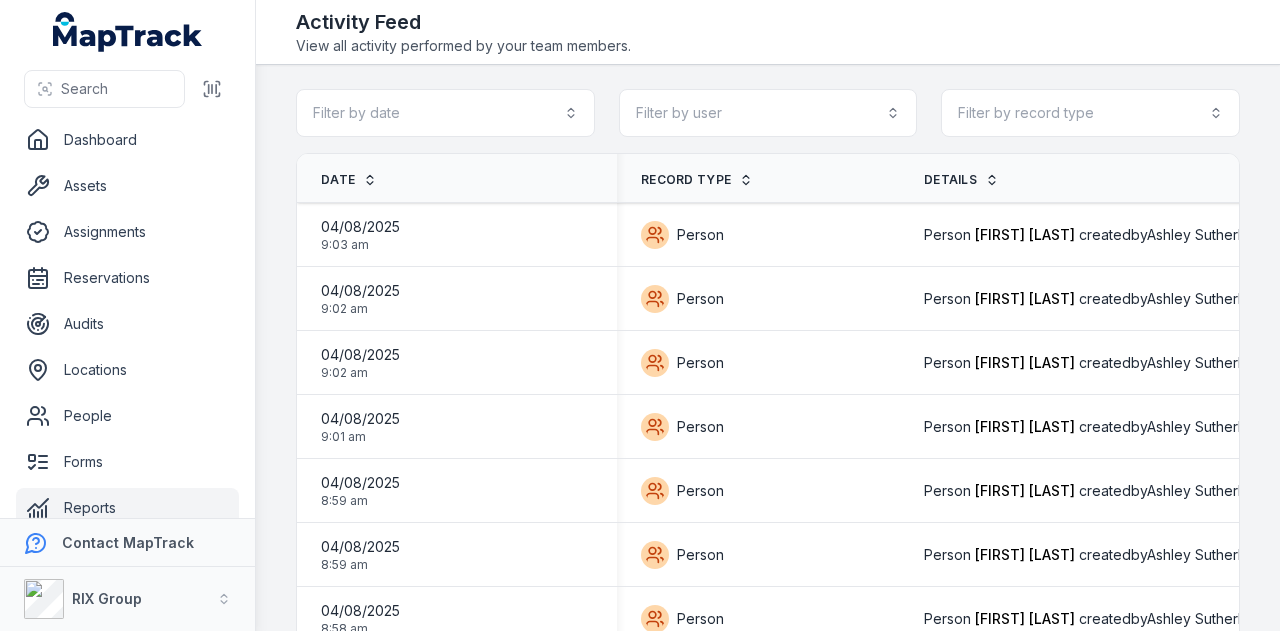 scroll, scrollTop: 0, scrollLeft: 0, axis: both 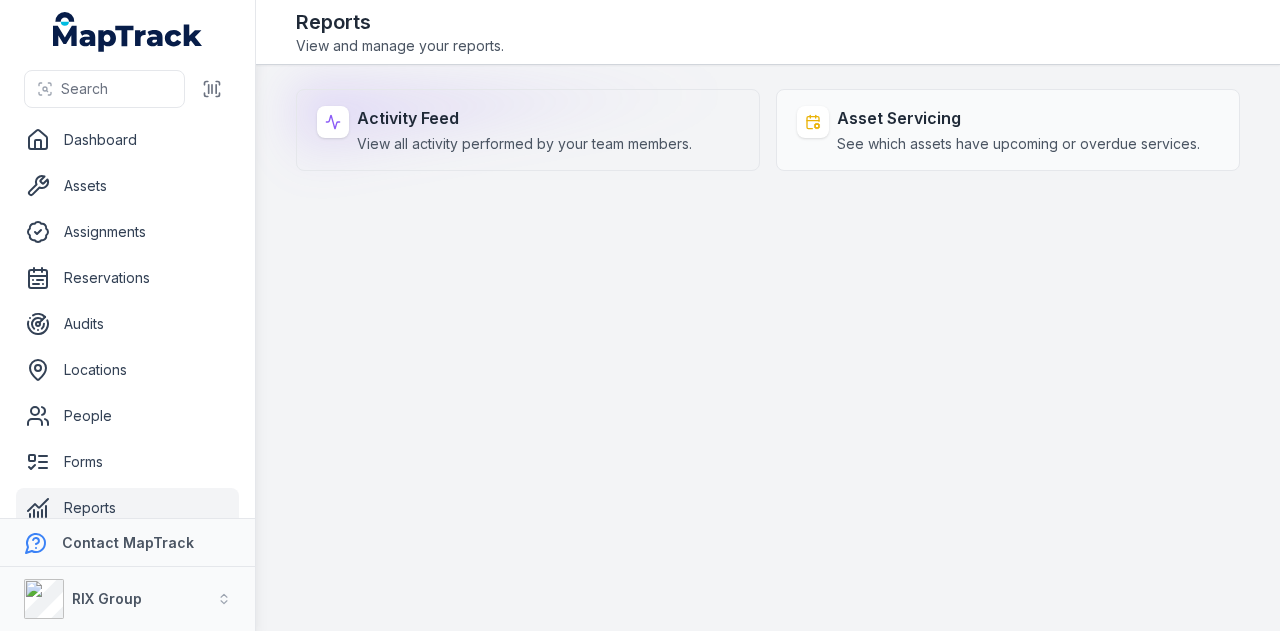 click on "View all activity performed by your team members." at bounding box center (524, 144) 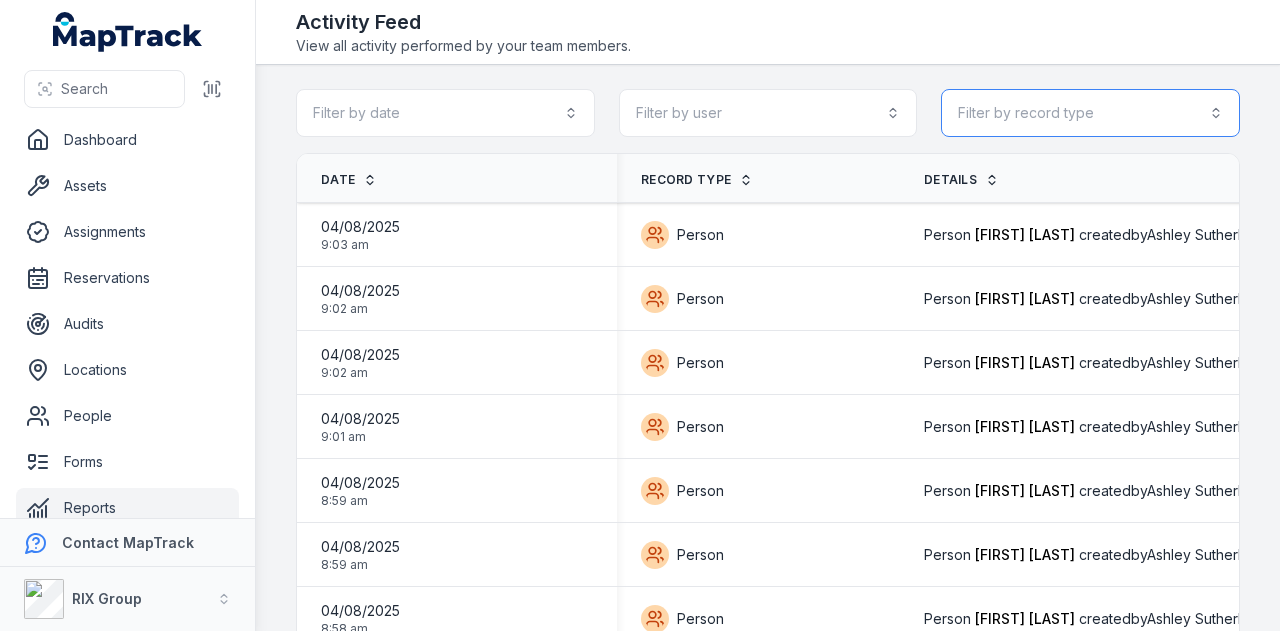 click on "Filter by record type" at bounding box center [1090, 113] 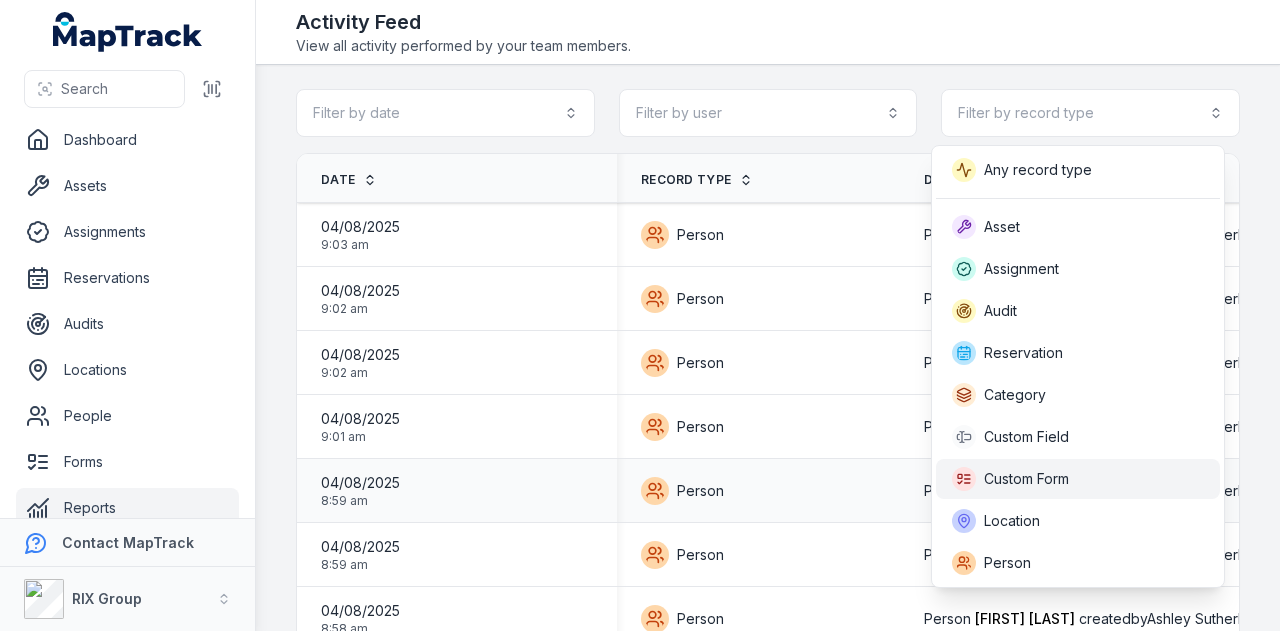 click on "Custom Form" at bounding box center [1026, 479] 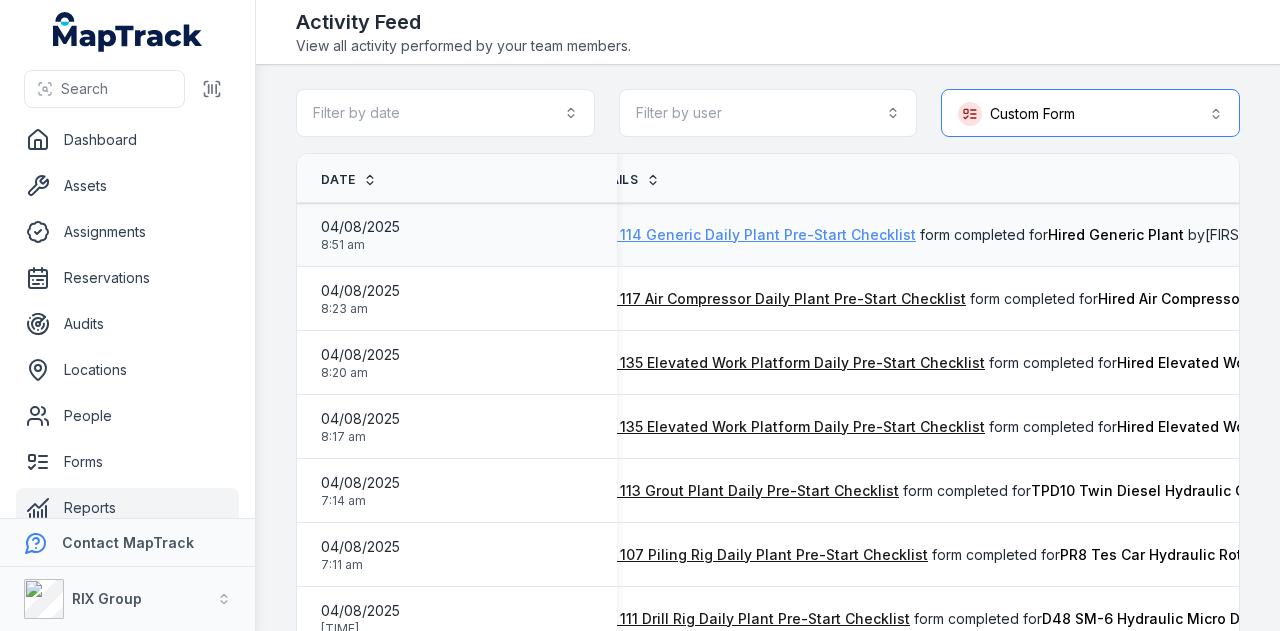 scroll, scrollTop: 0, scrollLeft: 273, axis: horizontal 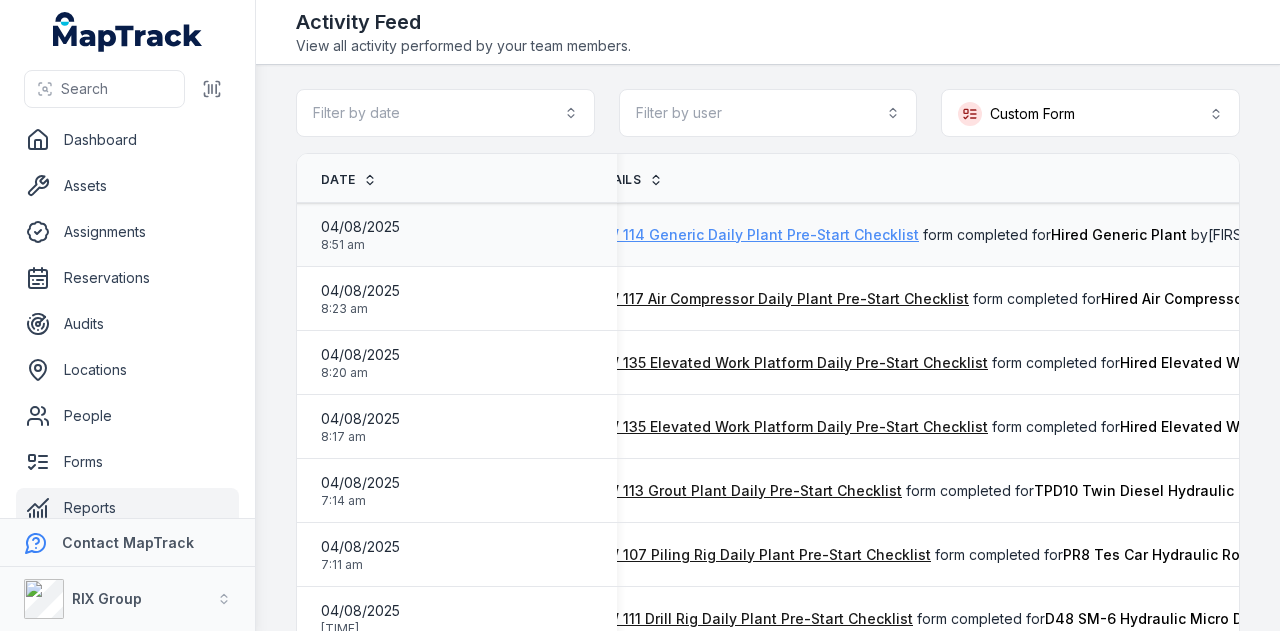 click on "PEW 114 Generic Daily Plant Pre-Start Checklist" at bounding box center (753, 235) 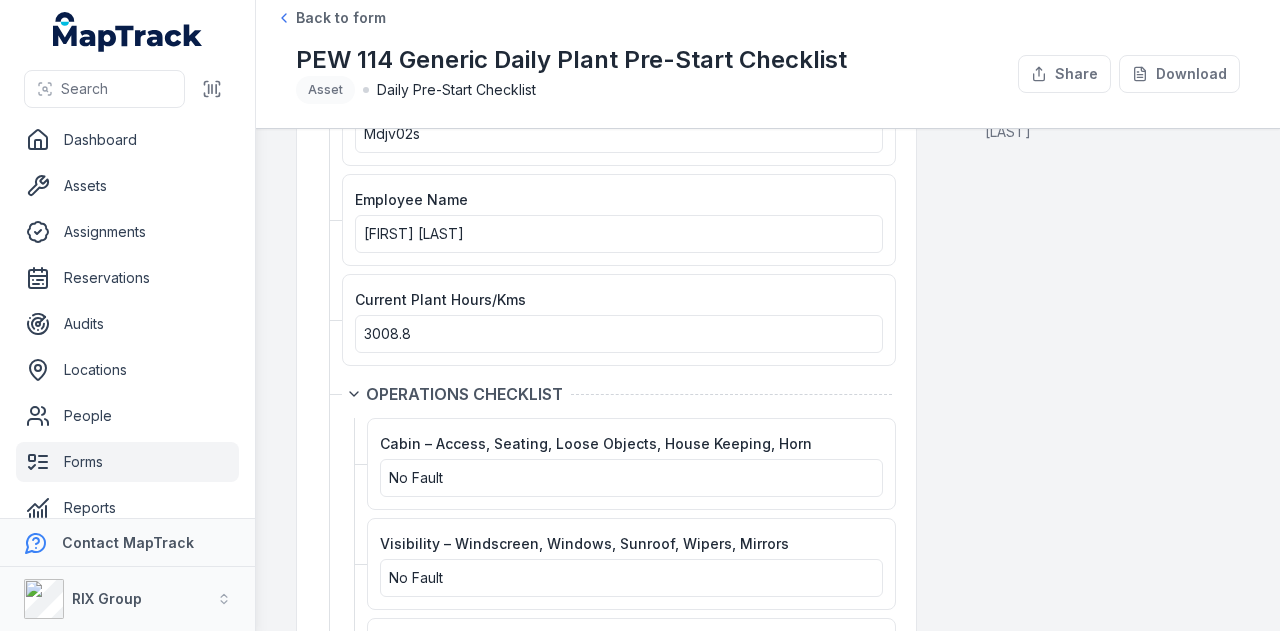 scroll, scrollTop: 0, scrollLeft: 0, axis: both 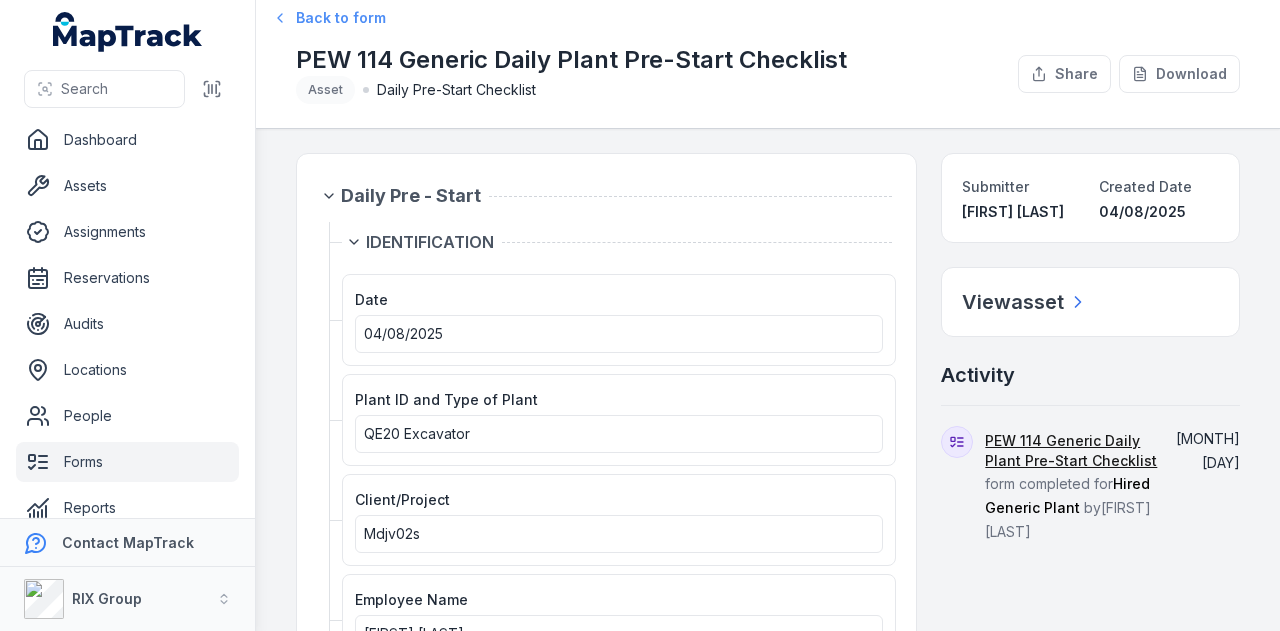 click on "Back to form" at bounding box center (341, 18) 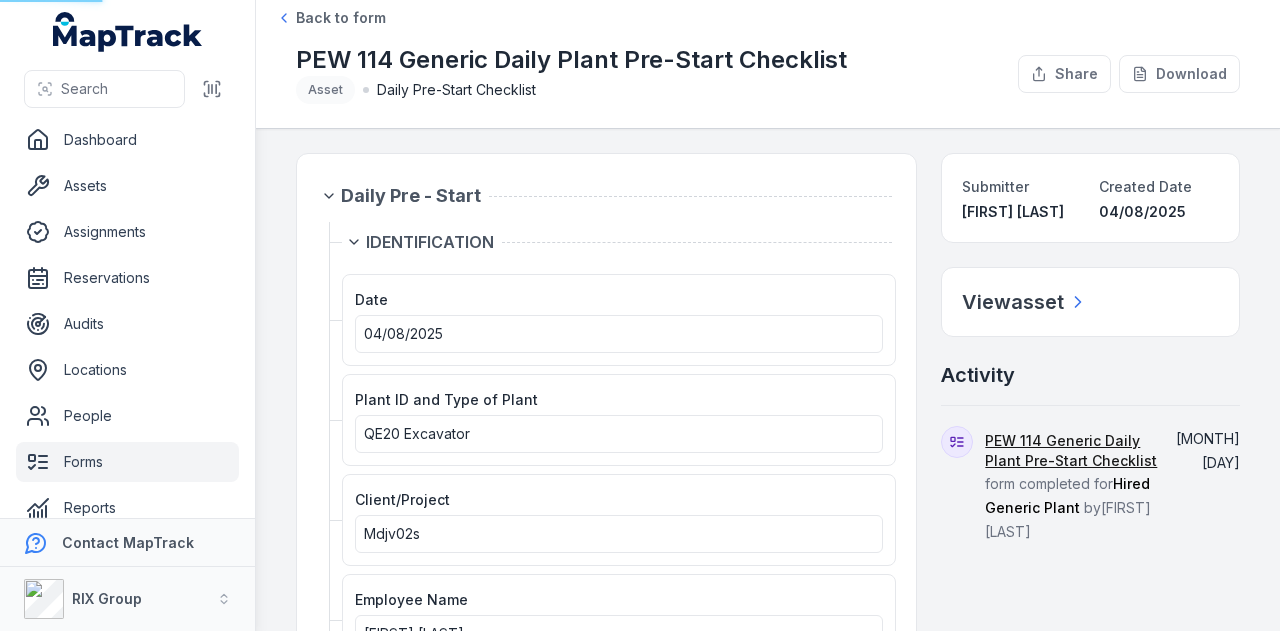 click on "Dashboard Assets Assignments Reservations Audits Locations People Forms Reports Alerts Settings" at bounding box center (127, 370) 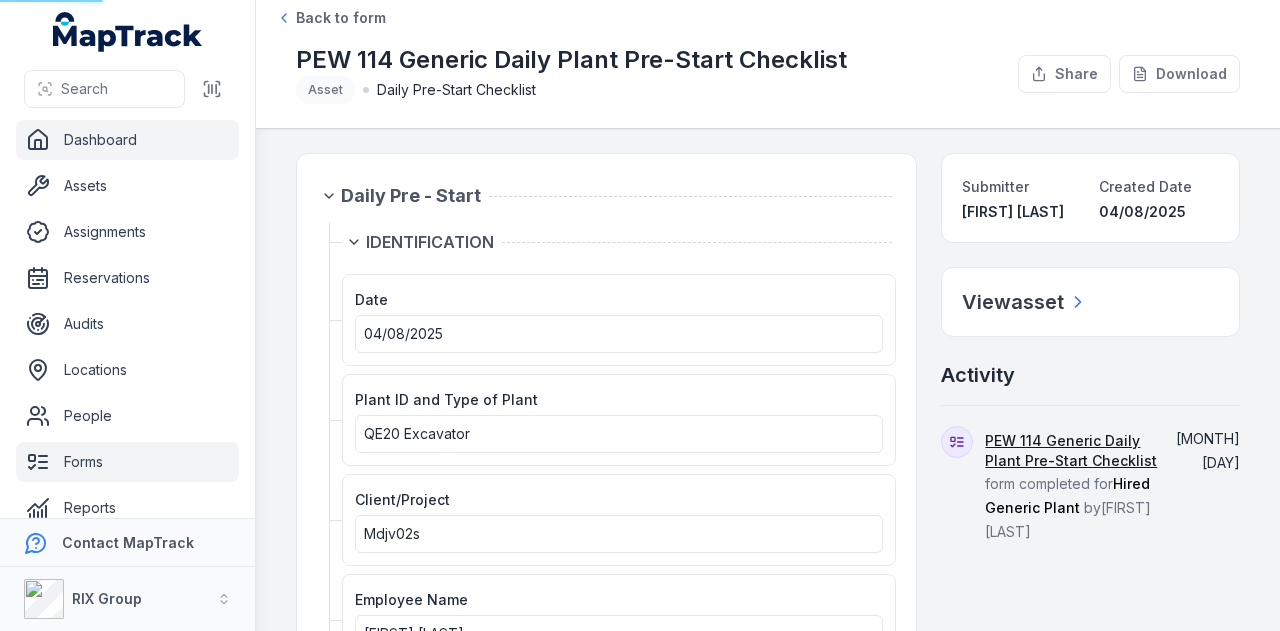 click on "Dashboard" at bounding box center (127, 140) 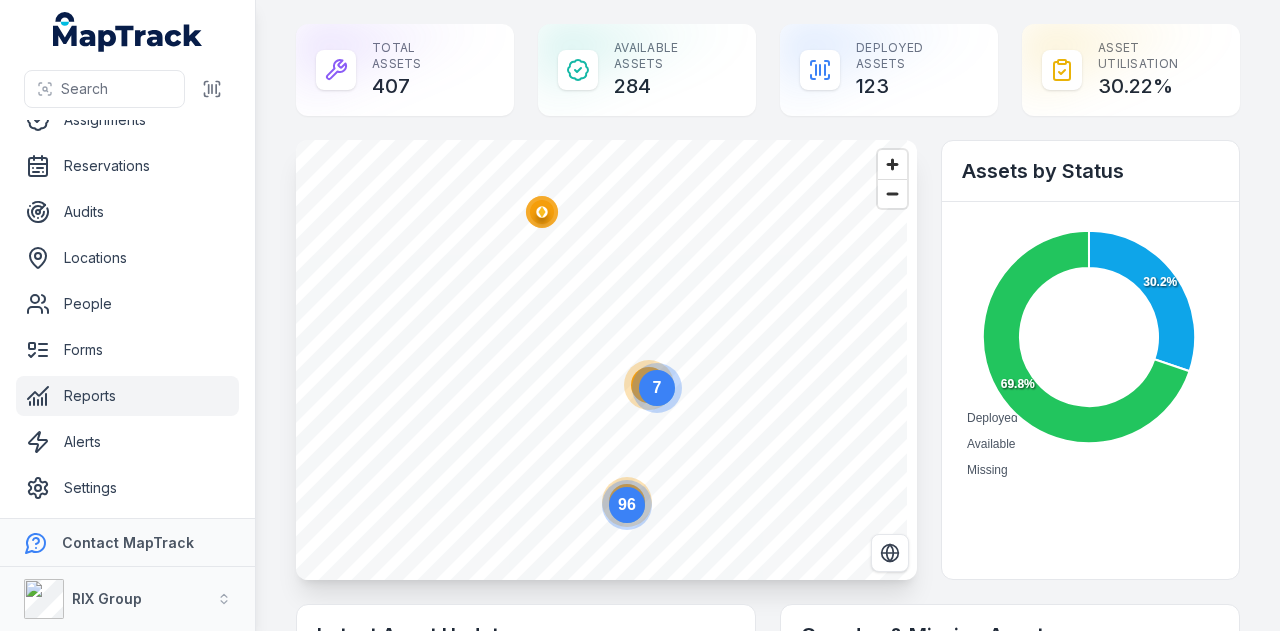 scroll, scrollTop: 113, scrollLeft: 0, axis: vertical 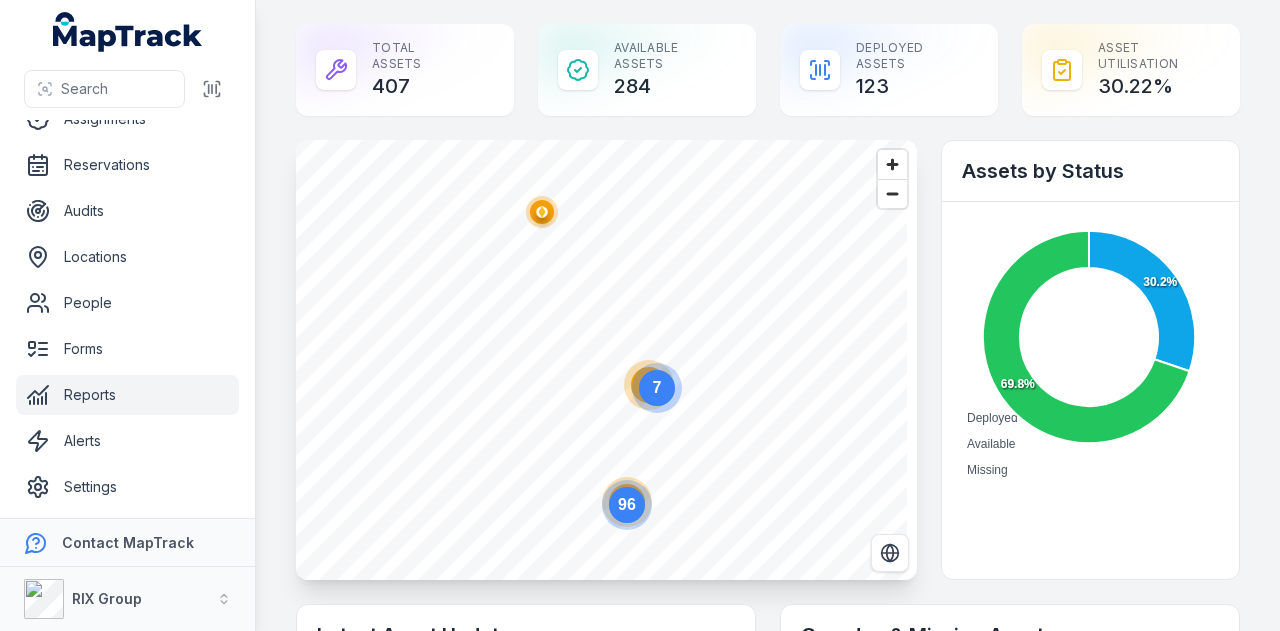 click on "Reports" at bounding box center [127, 395] 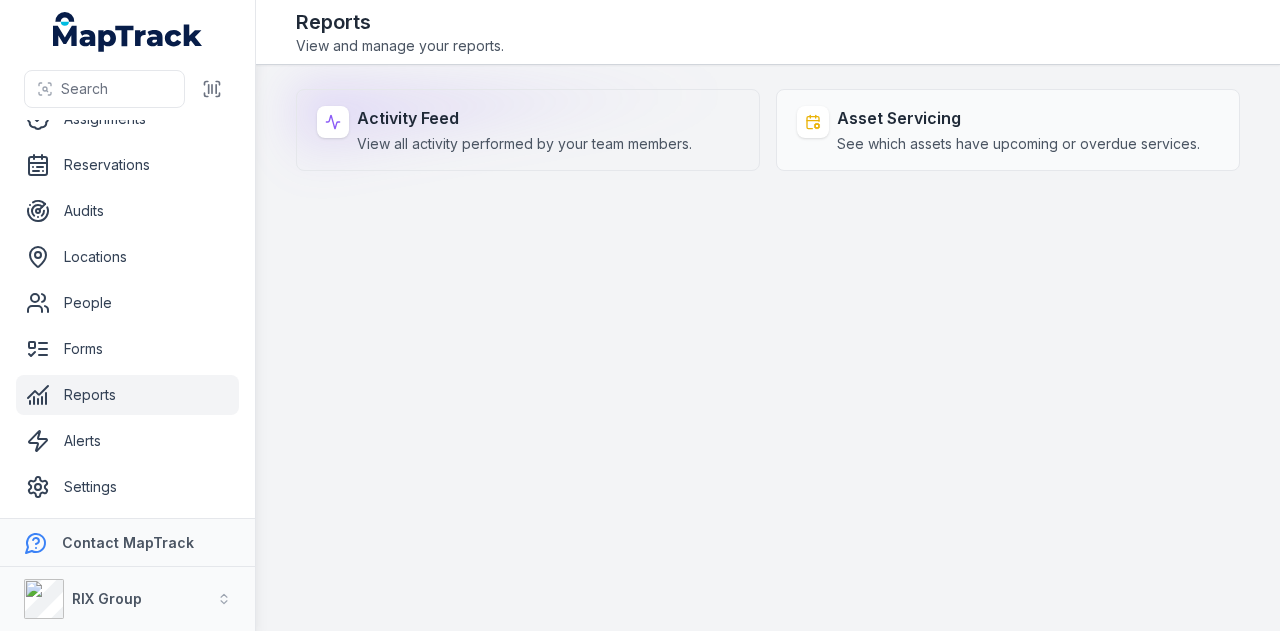 click on "View all activity performed by your team members." at bounding box center (524, 144) 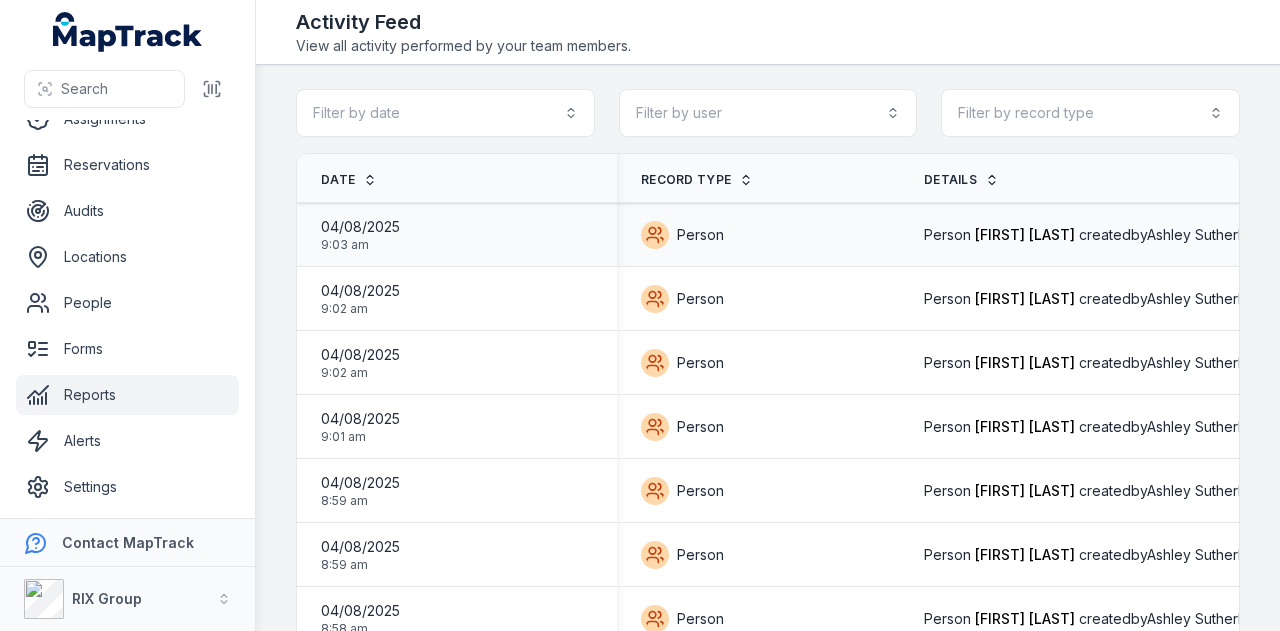 click on "[FIRST] [LAST]" at bounding box center (1025, 234) 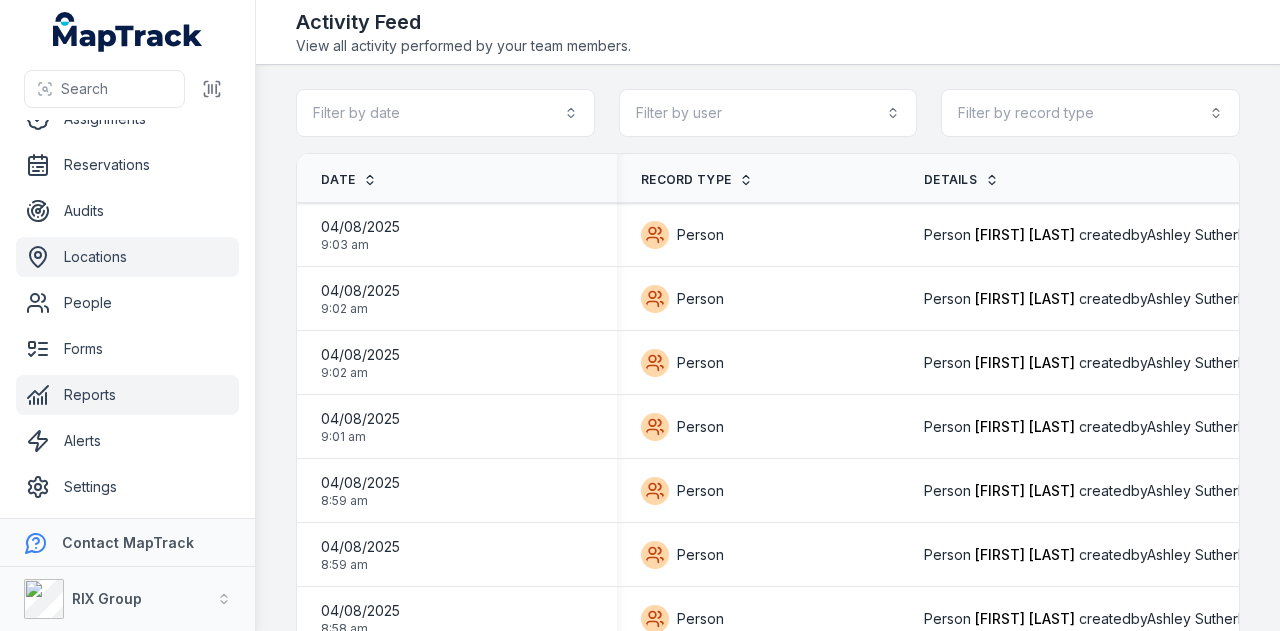 click on "Locations" at bounding box center [127, 257] 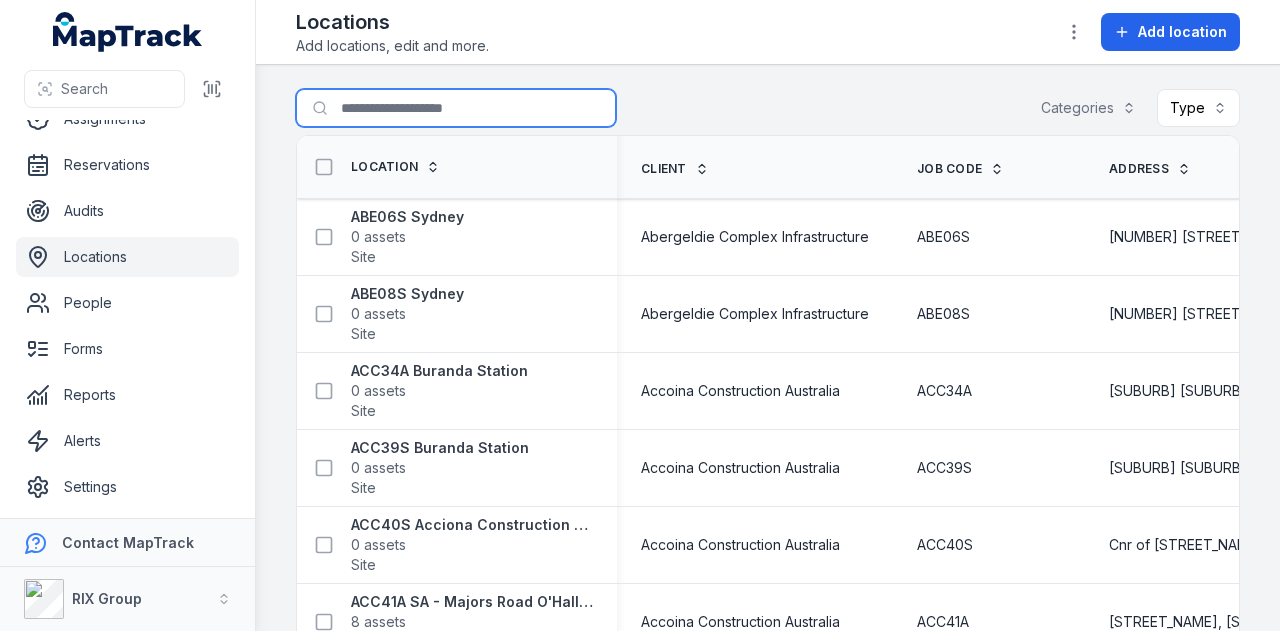 click on "Search for  locations" at bounding box center [456, 108] 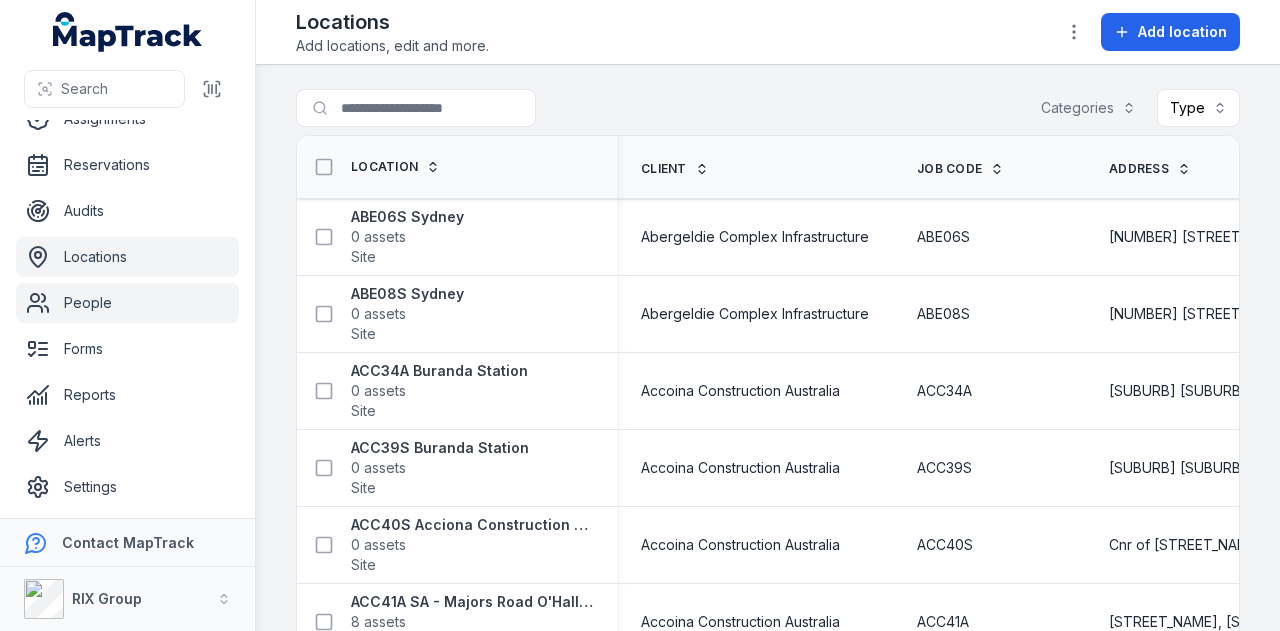 click on "People" at bounding box center [127, 303] 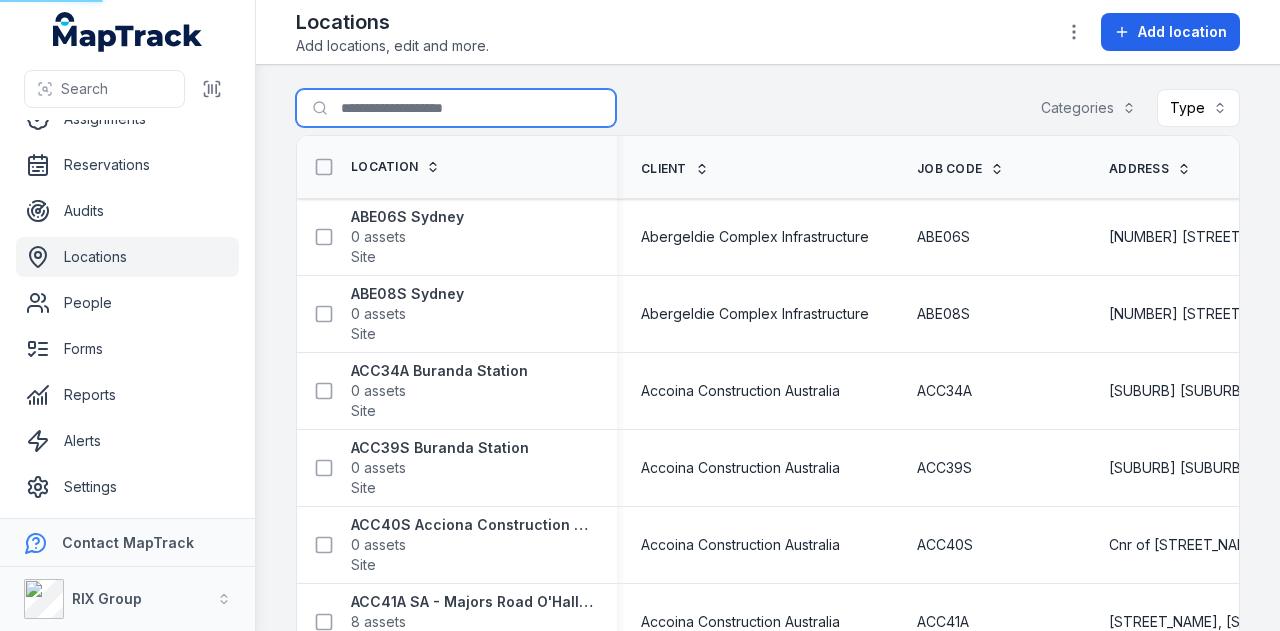 click on "Search for  locations" at bounding box center (456, 108) 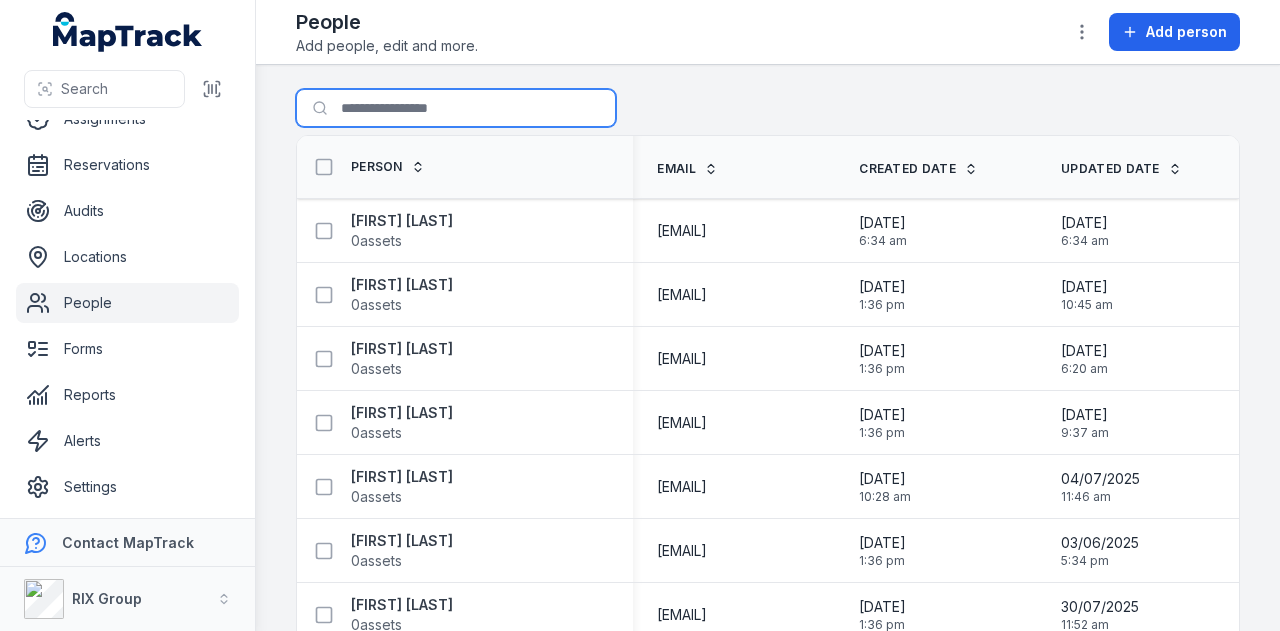 click on "Search for  people" at bounding box center [456, 108] 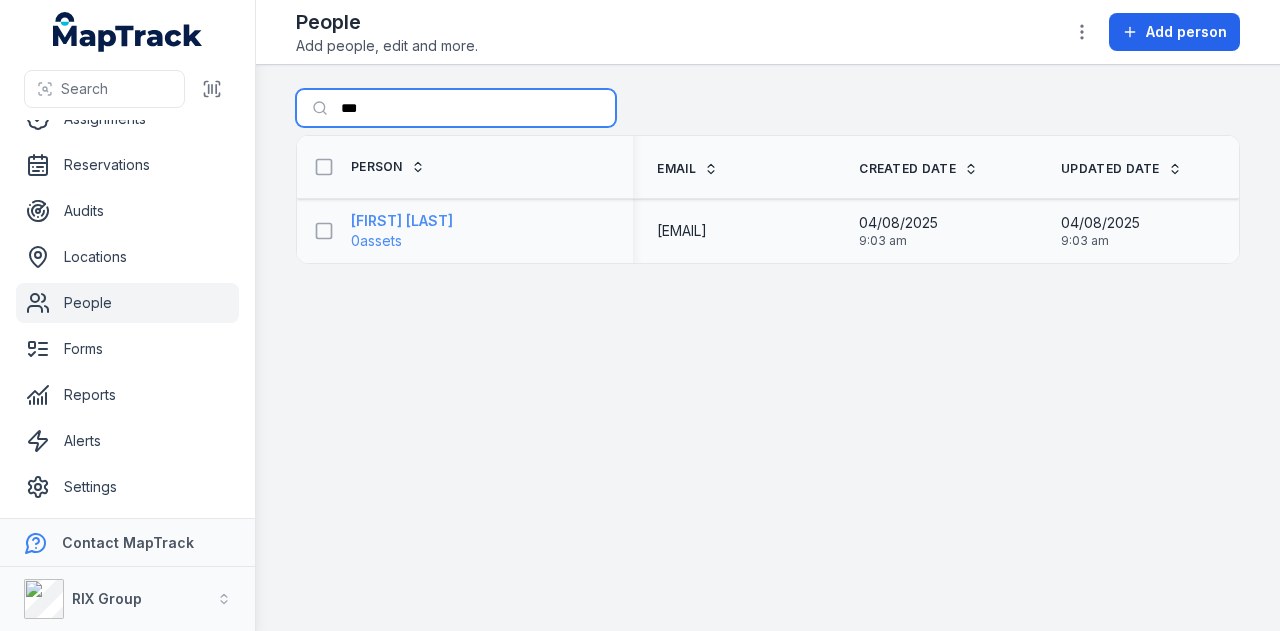 type on "***" 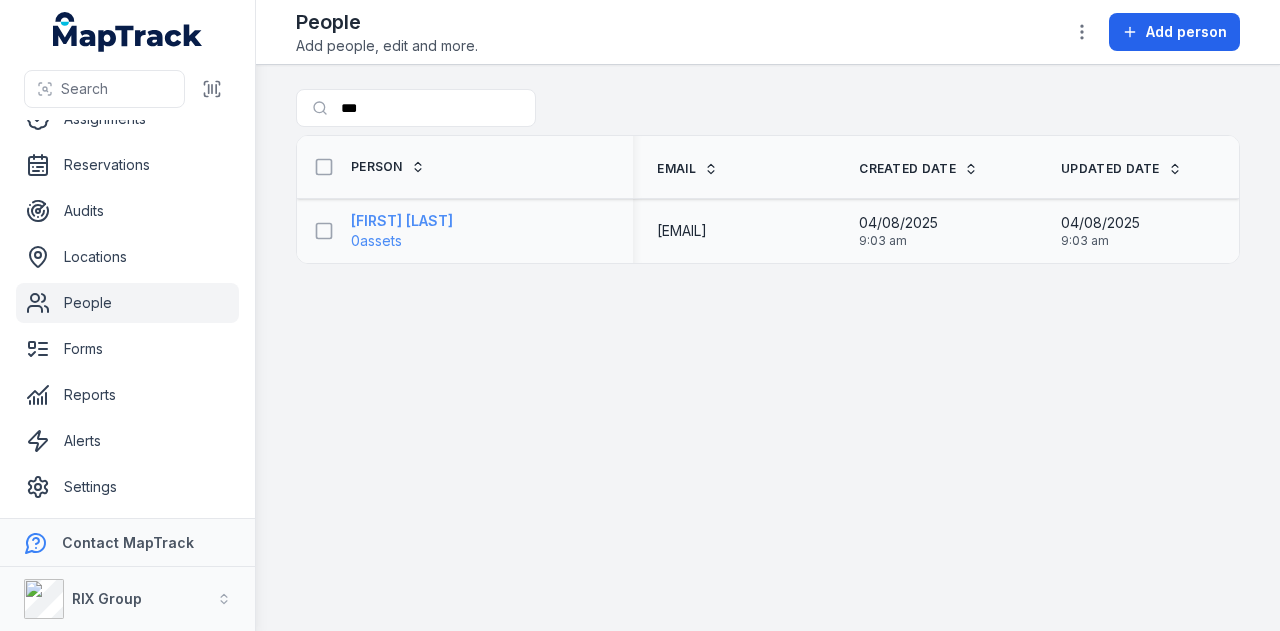 click on "[FIRST] [LAST]" at bounding box center [402, 221] 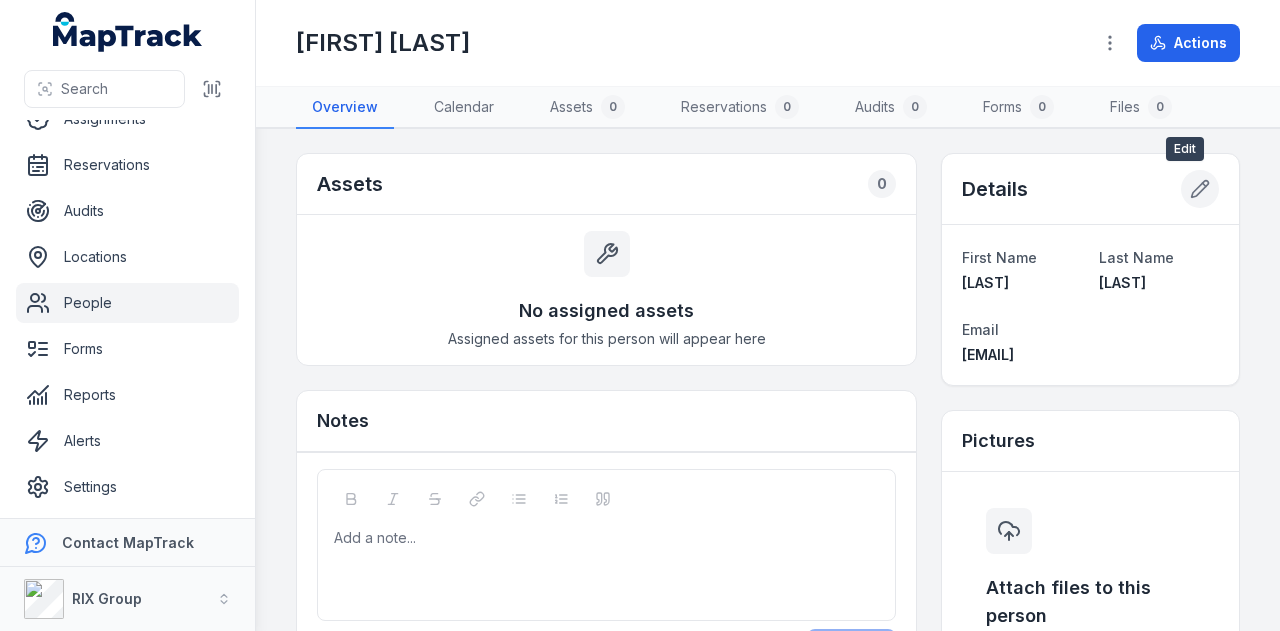 click at bounding box center (1200, 189) 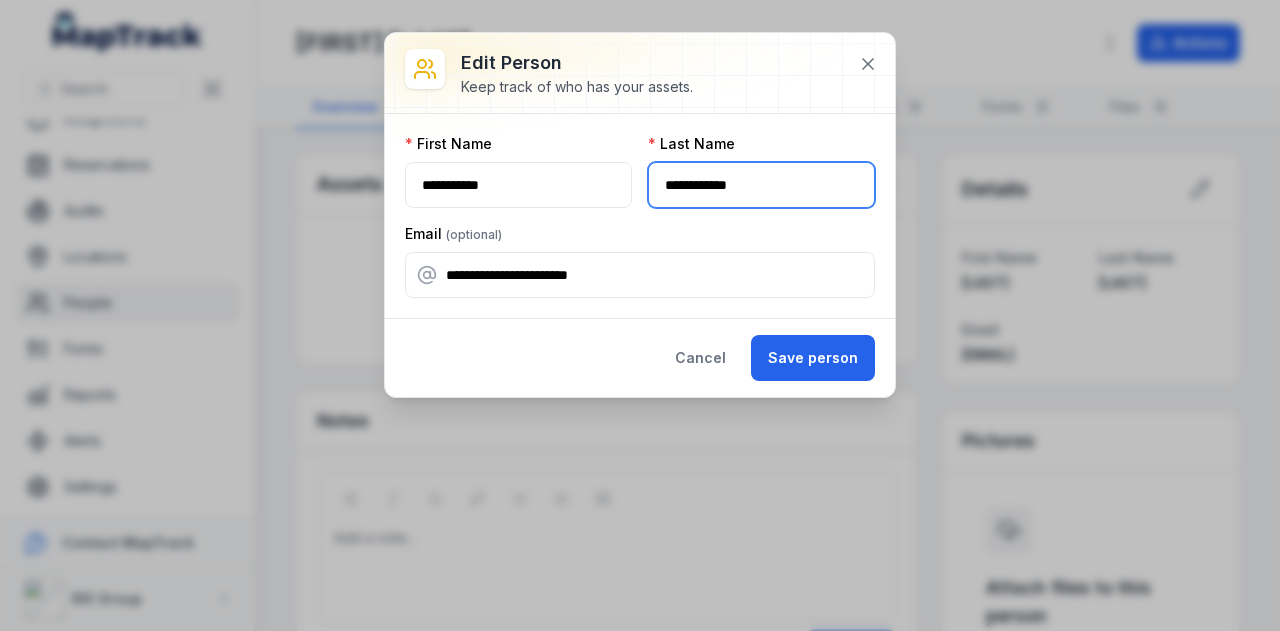 click on "**********" at bounding box center (761, 185) 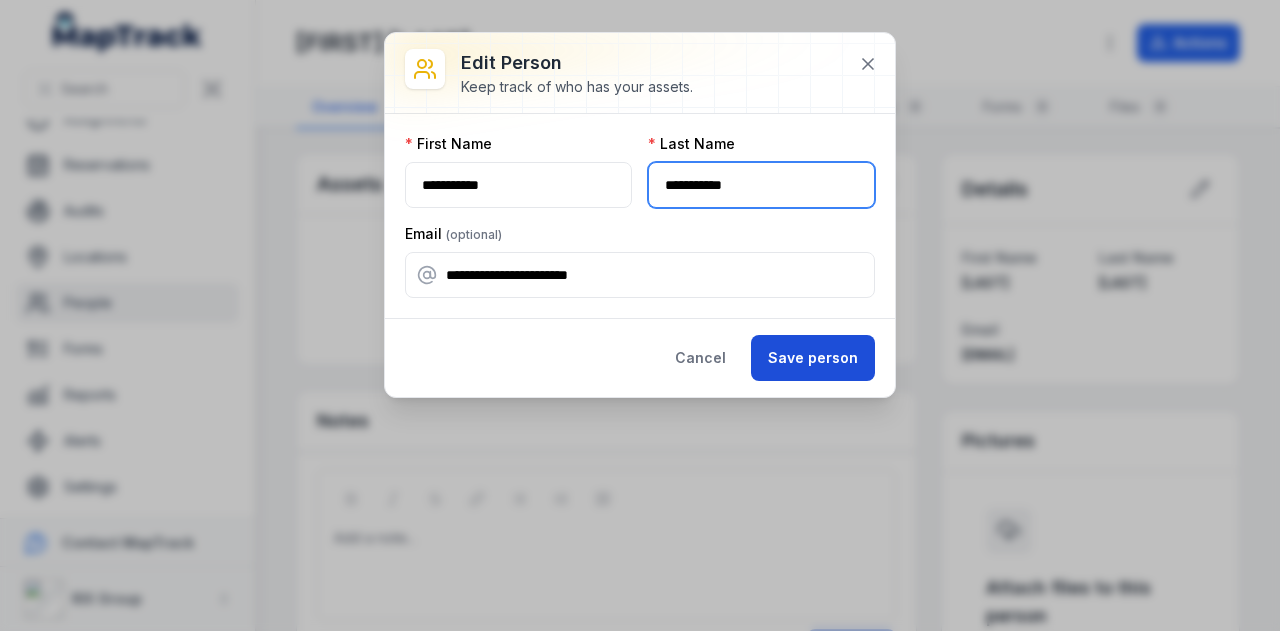 type on "**********" 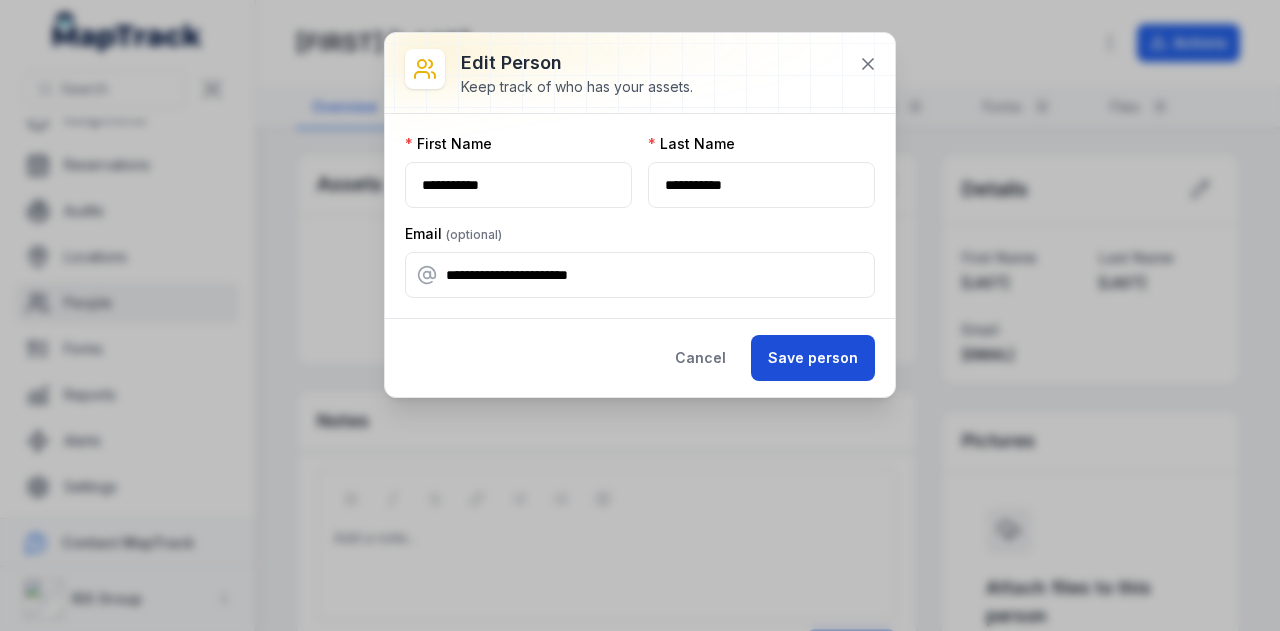 click on "Save person" at bounding box center [813, 358] 